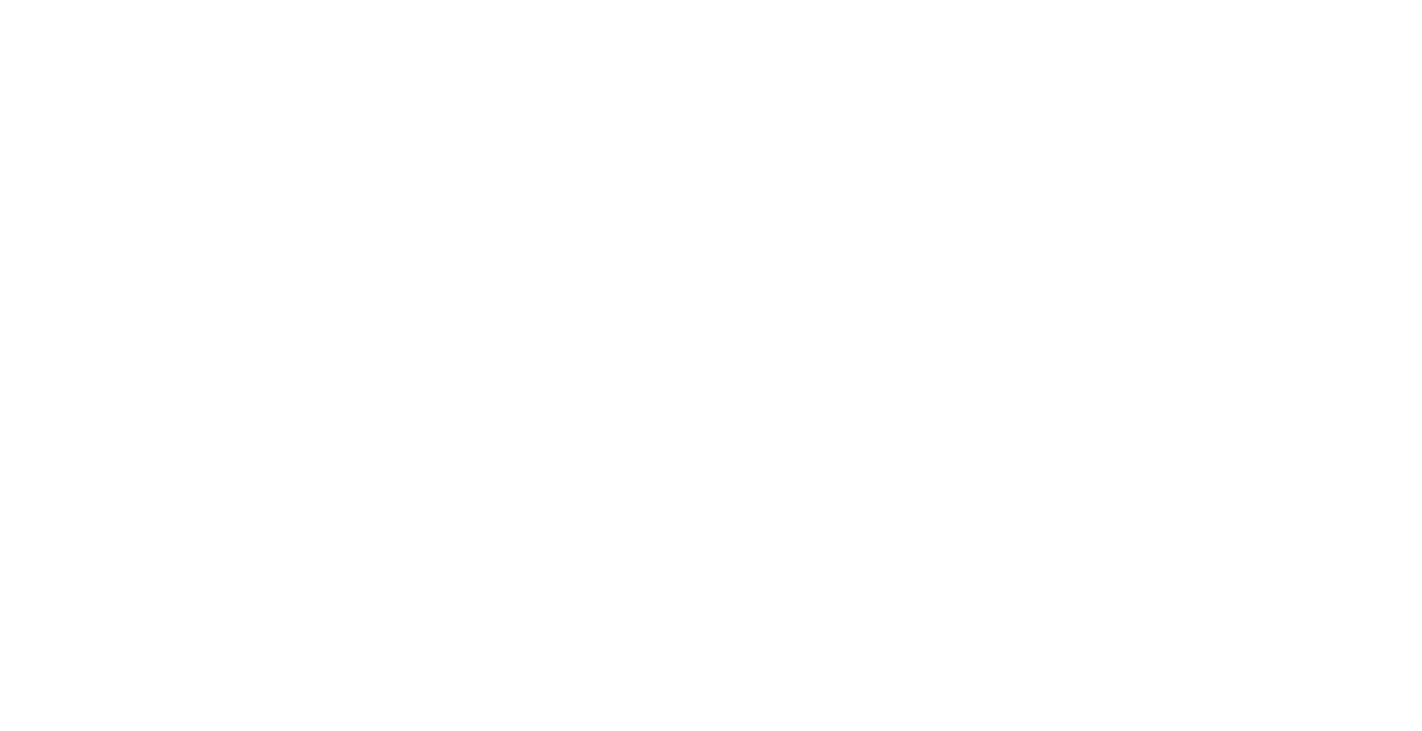 scroll, scrollTop: 0, scrollLeft: 0, axis: both 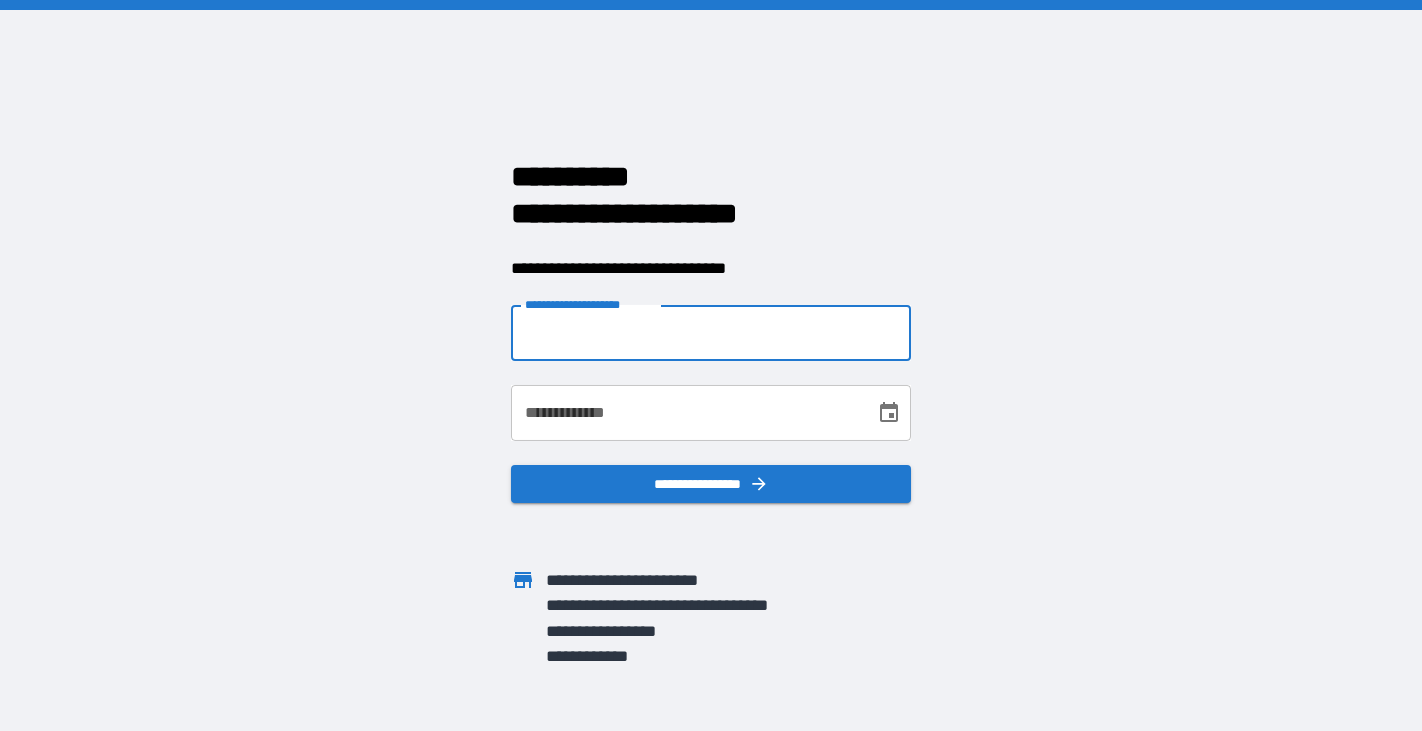 click on "**********" at bounding box center [711, 333] 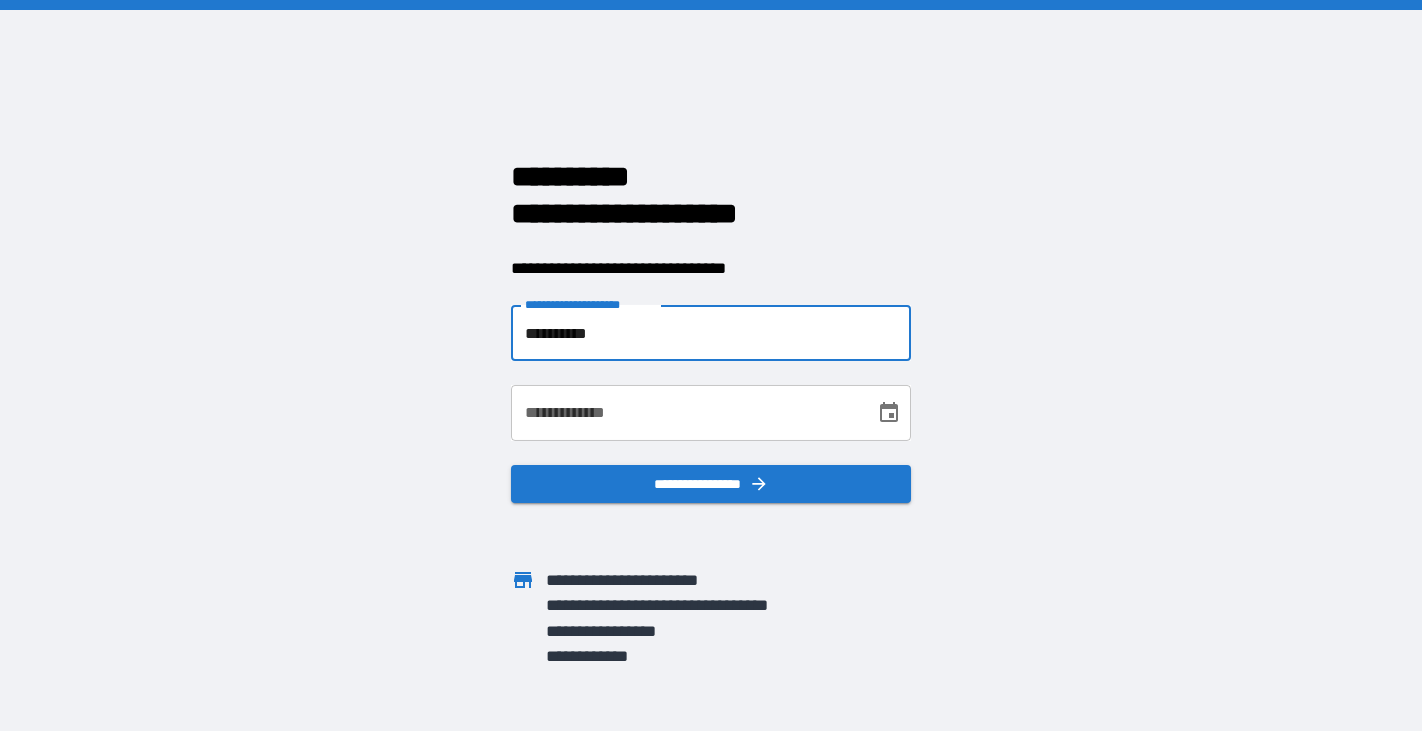 type on "**********" 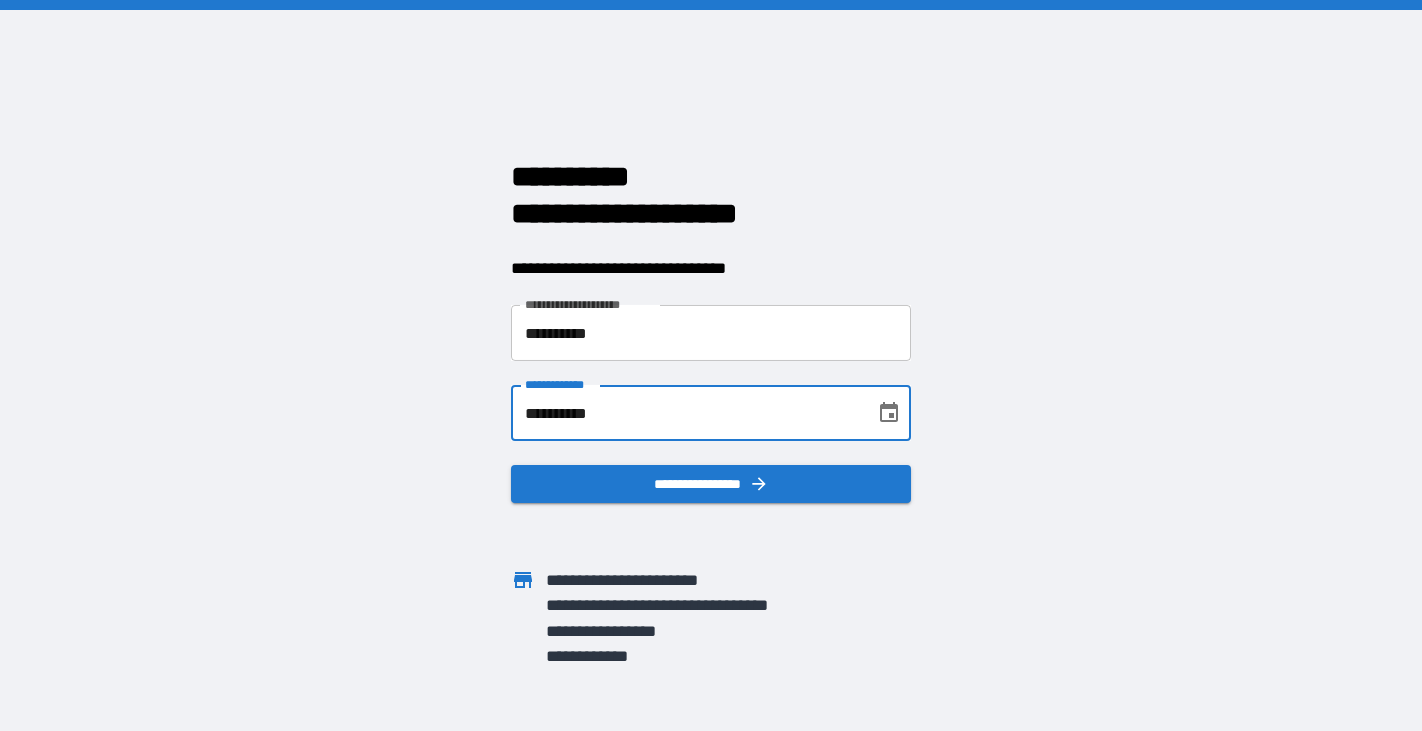 type on "**********" 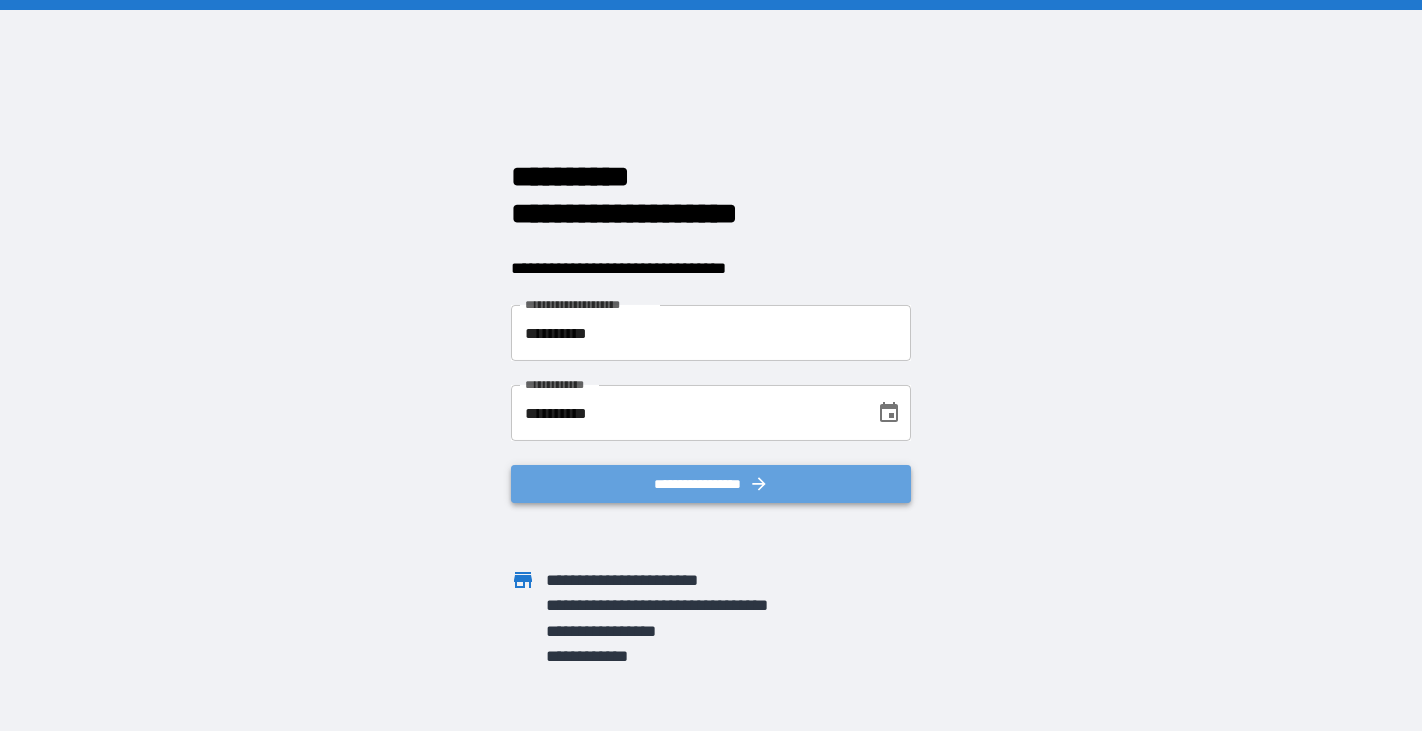click 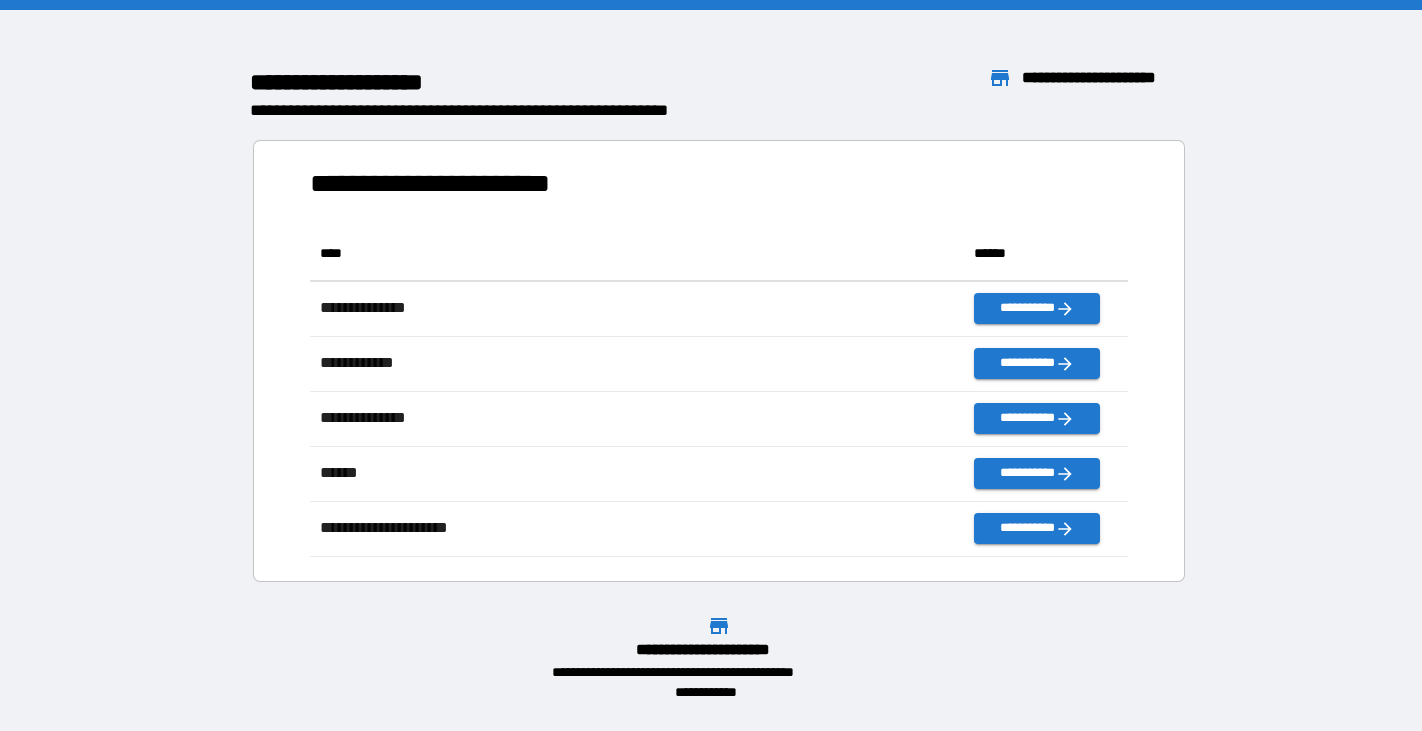 scroll, scrollTop: 1, scrollLeft: 1, axis: both 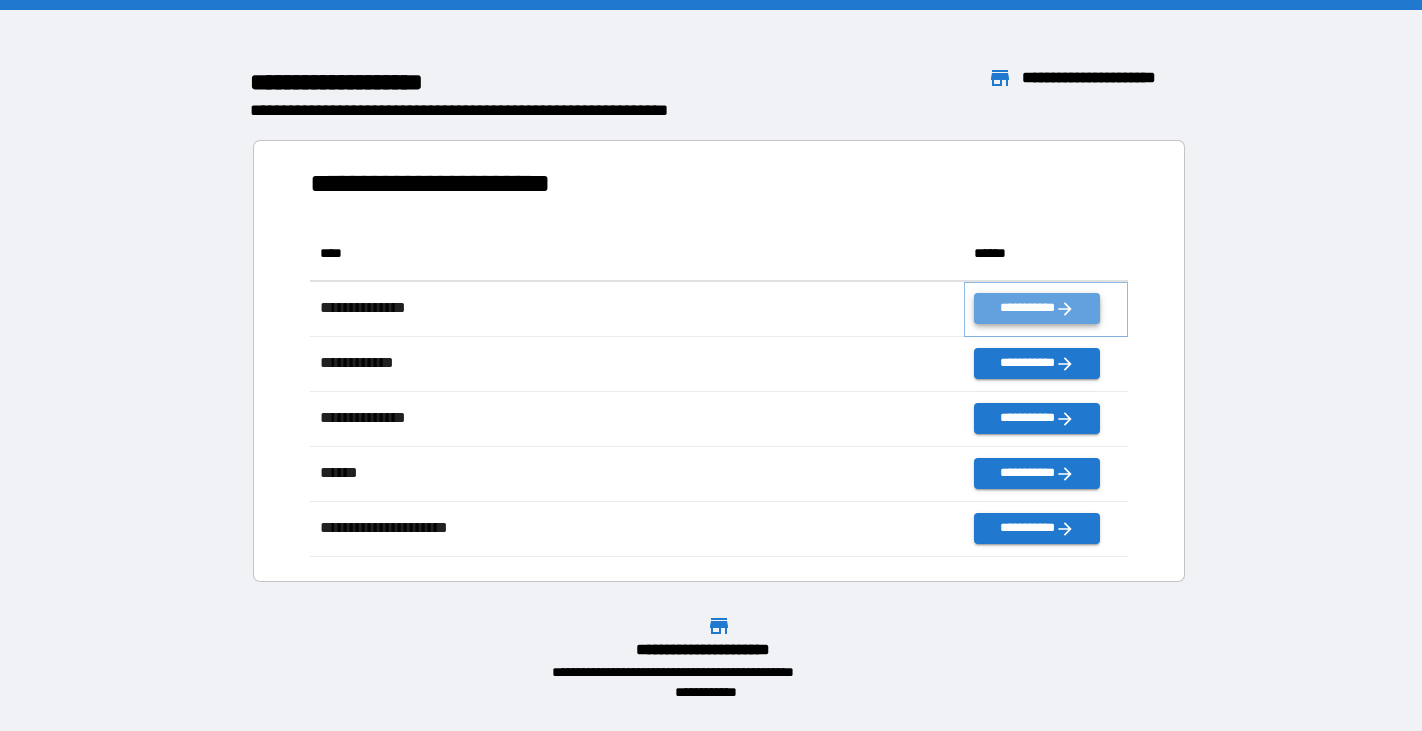 click on "**********" at bounding box center [1036, 308] 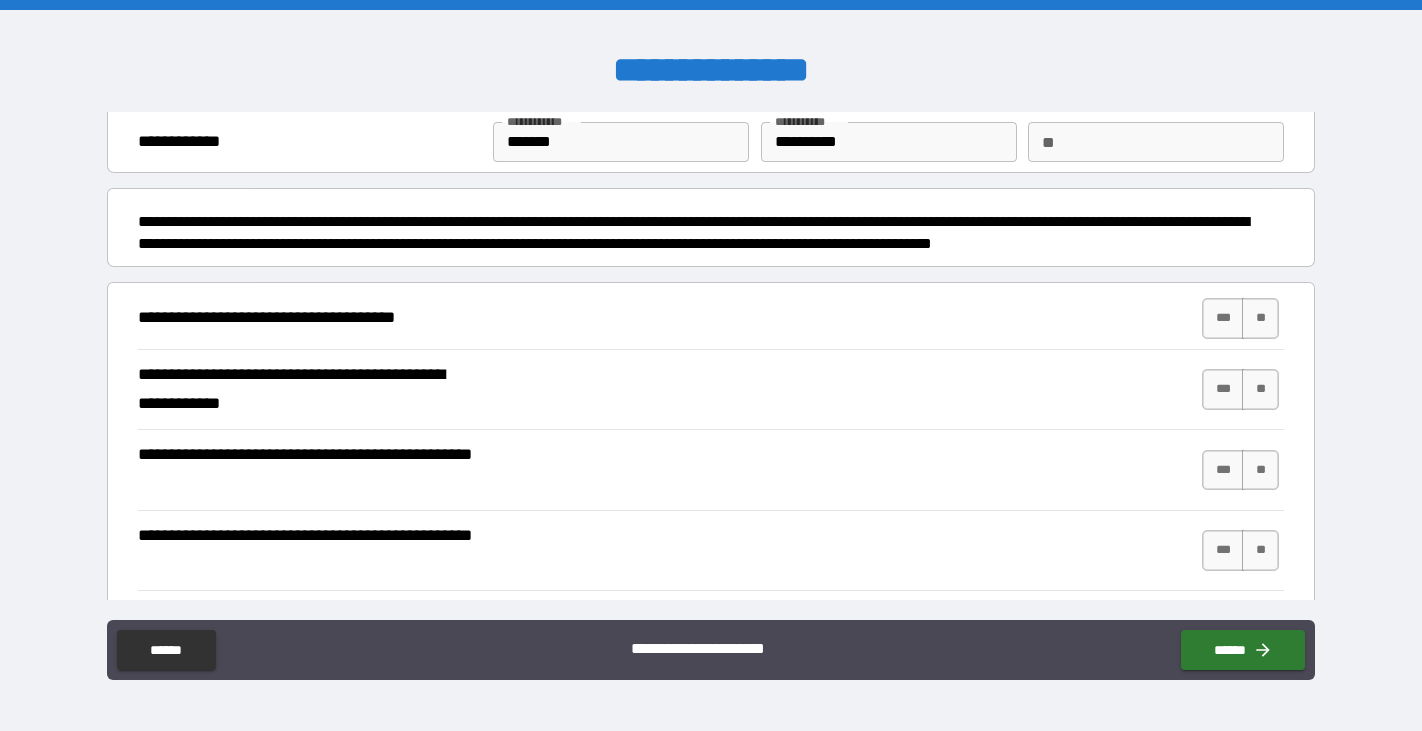 scroll, scrollTop: 122, scrollLeft: 0, axis: vertical 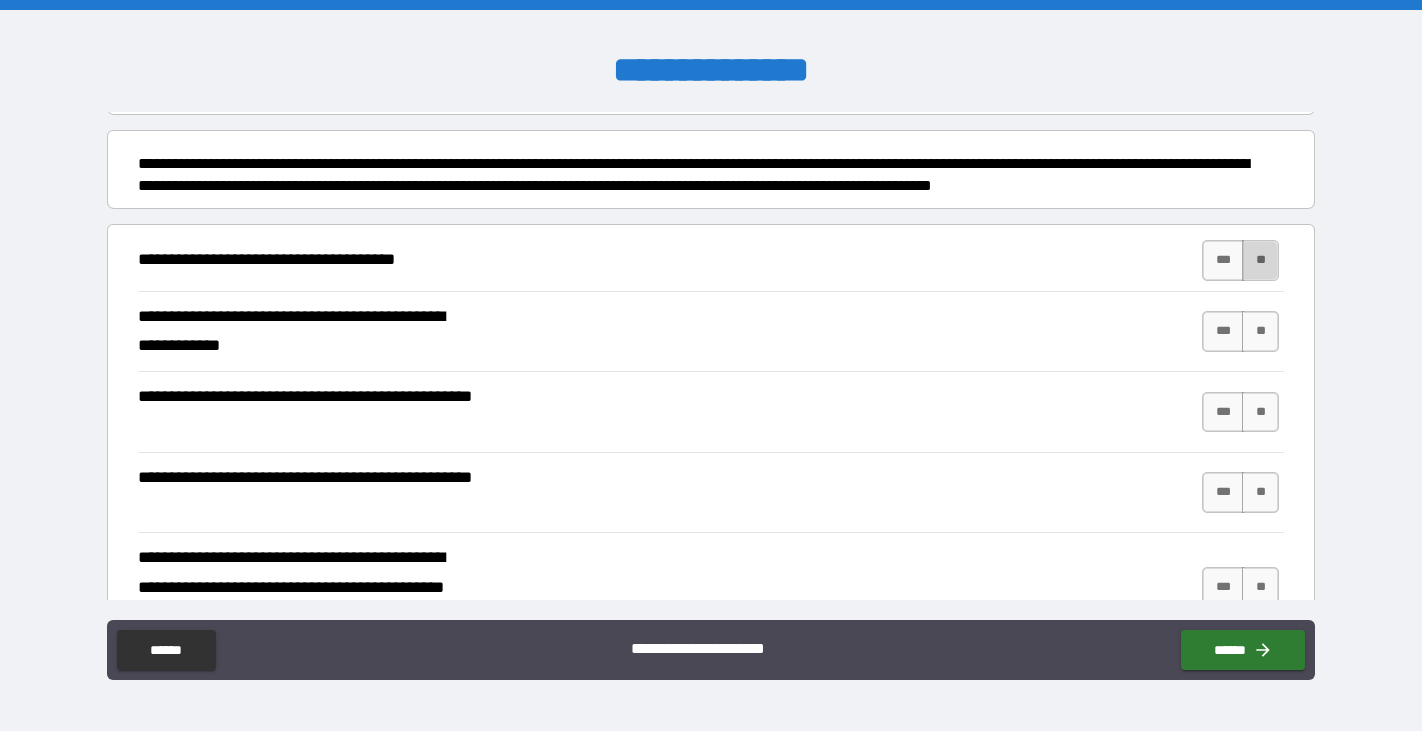click on "**" at bounding box center [1260, 260] 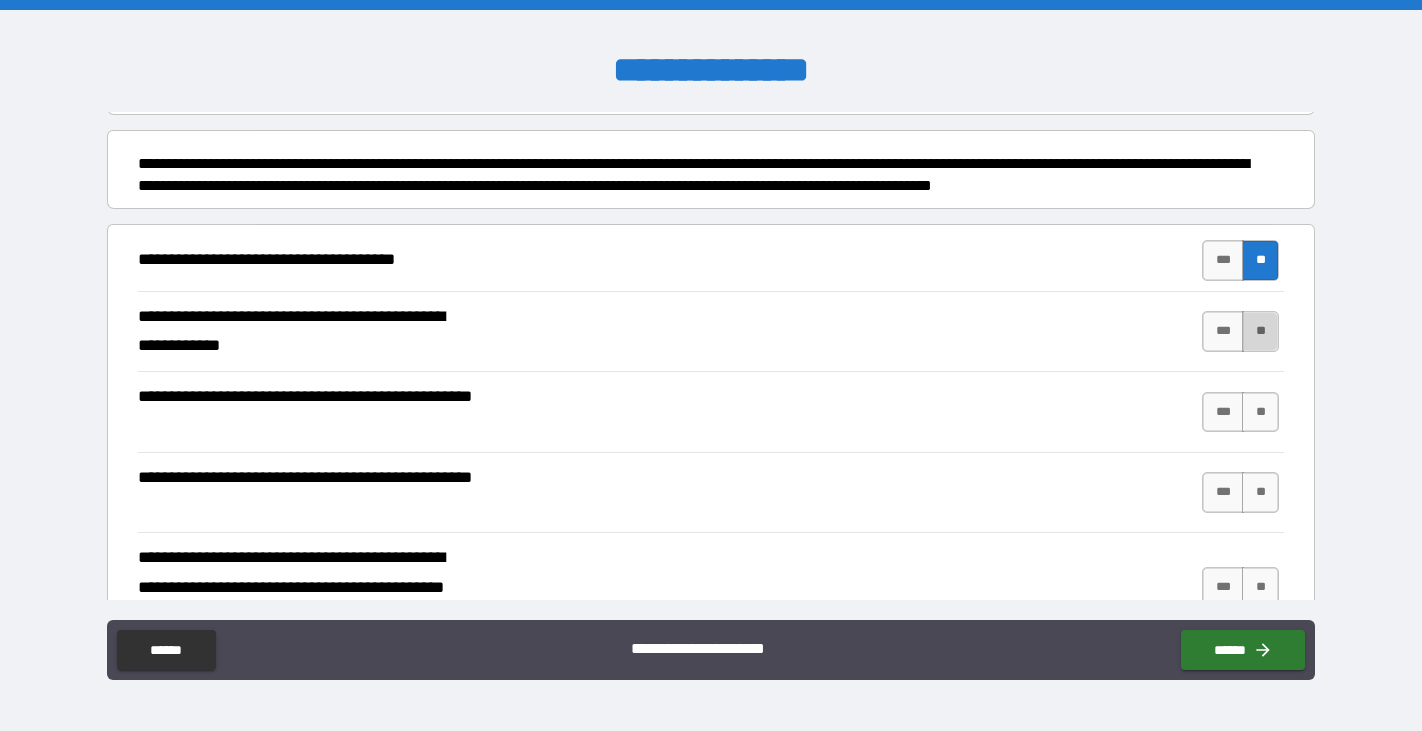 click on "**" at bounding box center (1260, 331) 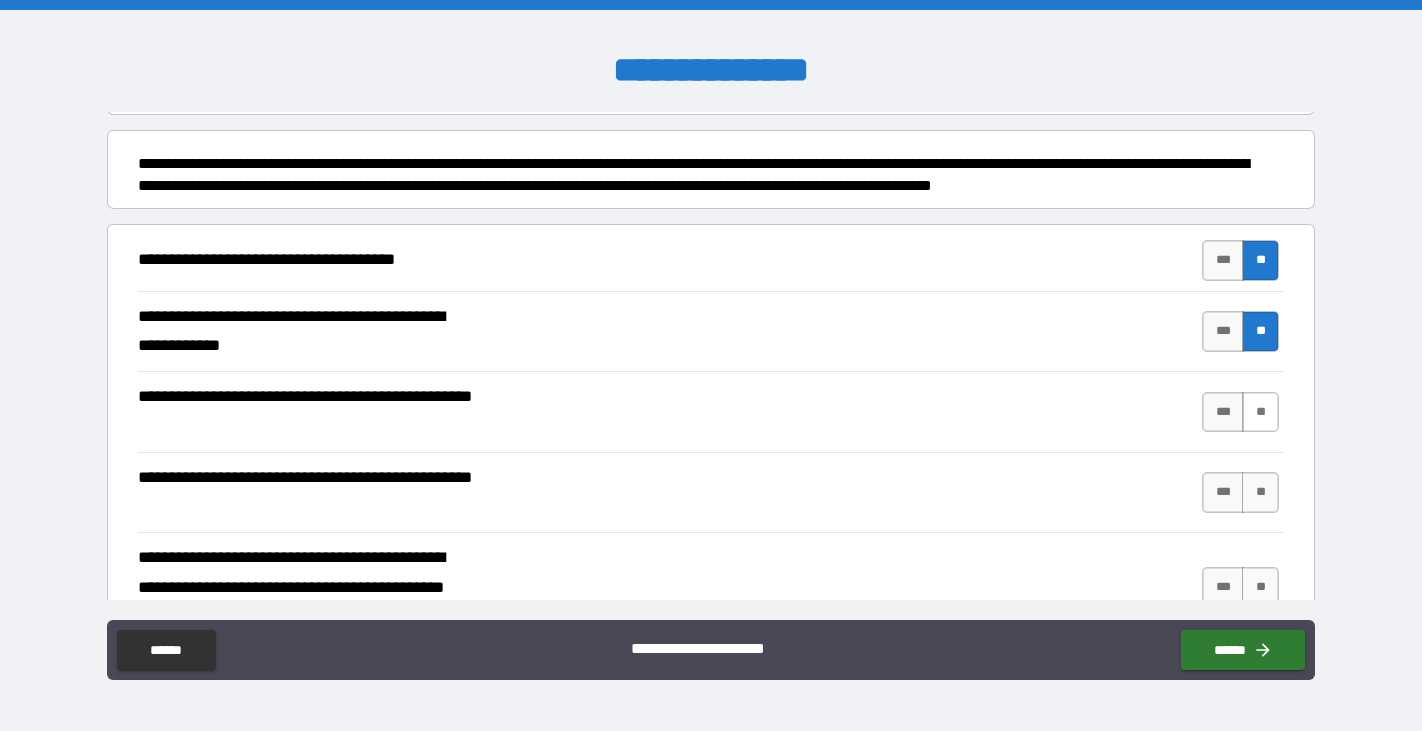 click on "**" at bounding box center (1260, 412) 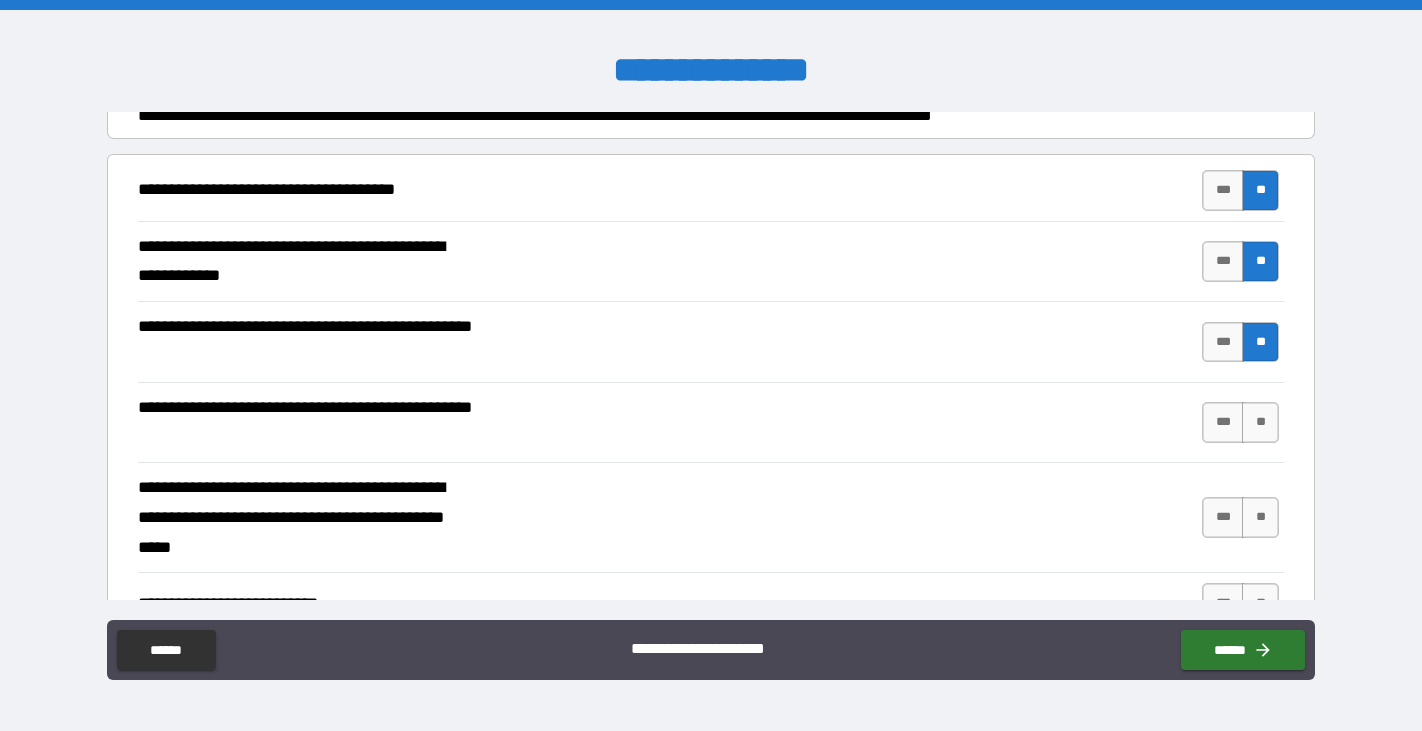 scroll, scrollTop: 193, scrollLeft: 0, axis: vertical 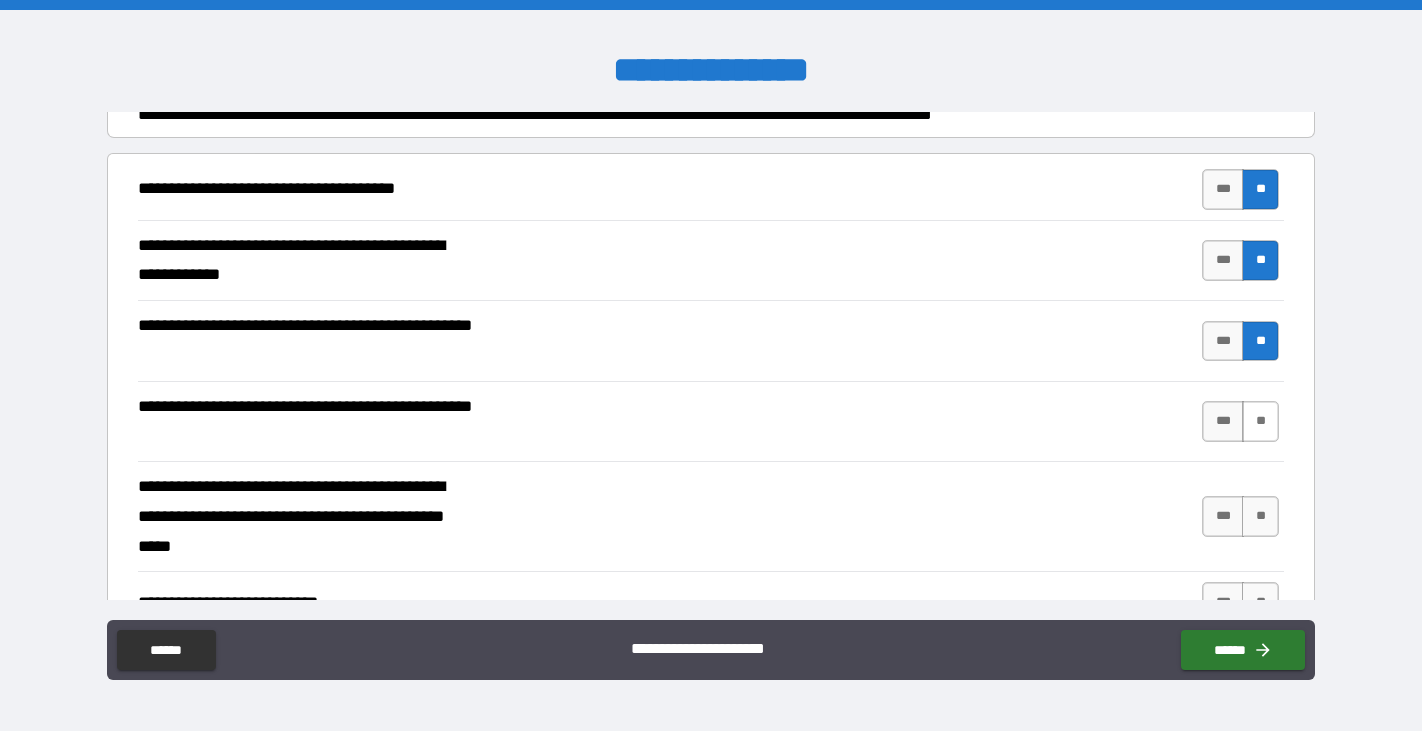 click on "**" at bounding box center [1260, 421] 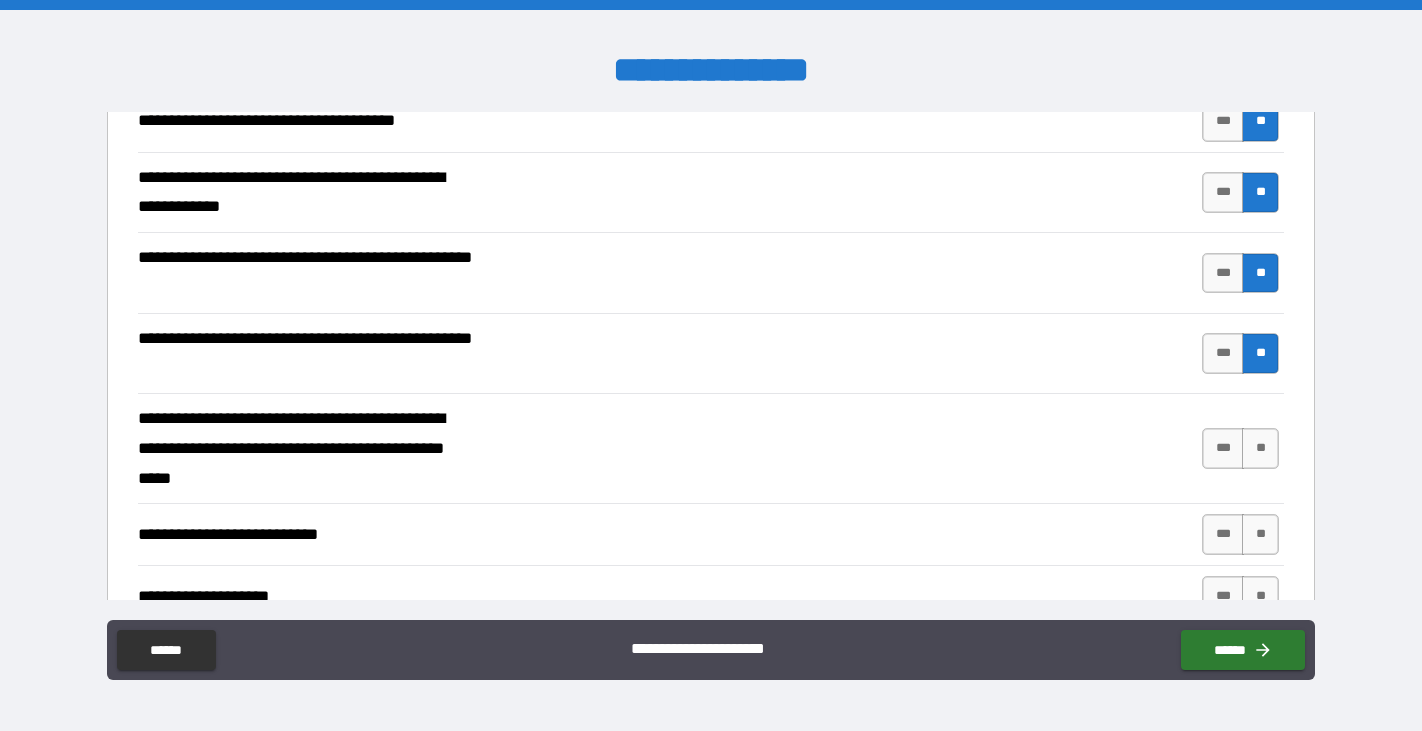 scroll, scrollTop: 270, scrollLeft: 0, axis: vertical 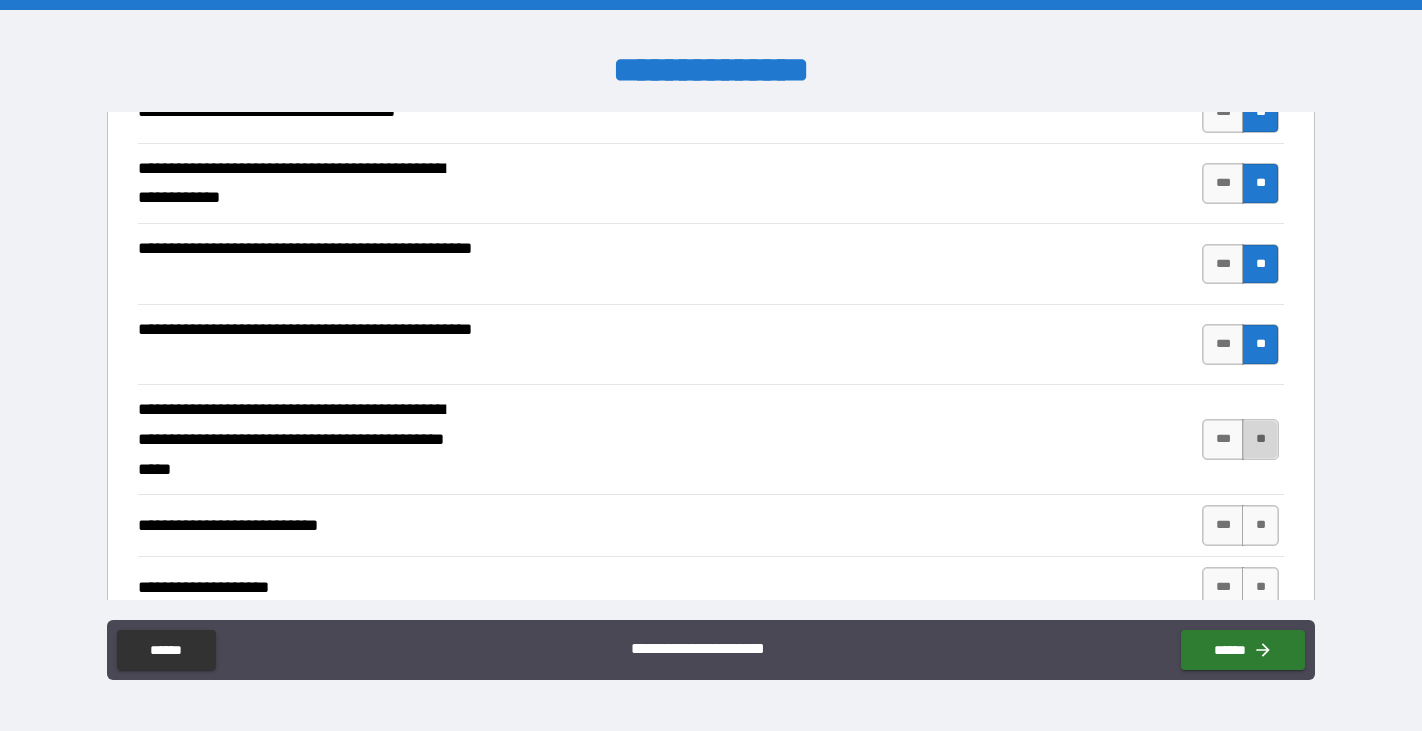 click on "**" at bounding box center [1260, 439] 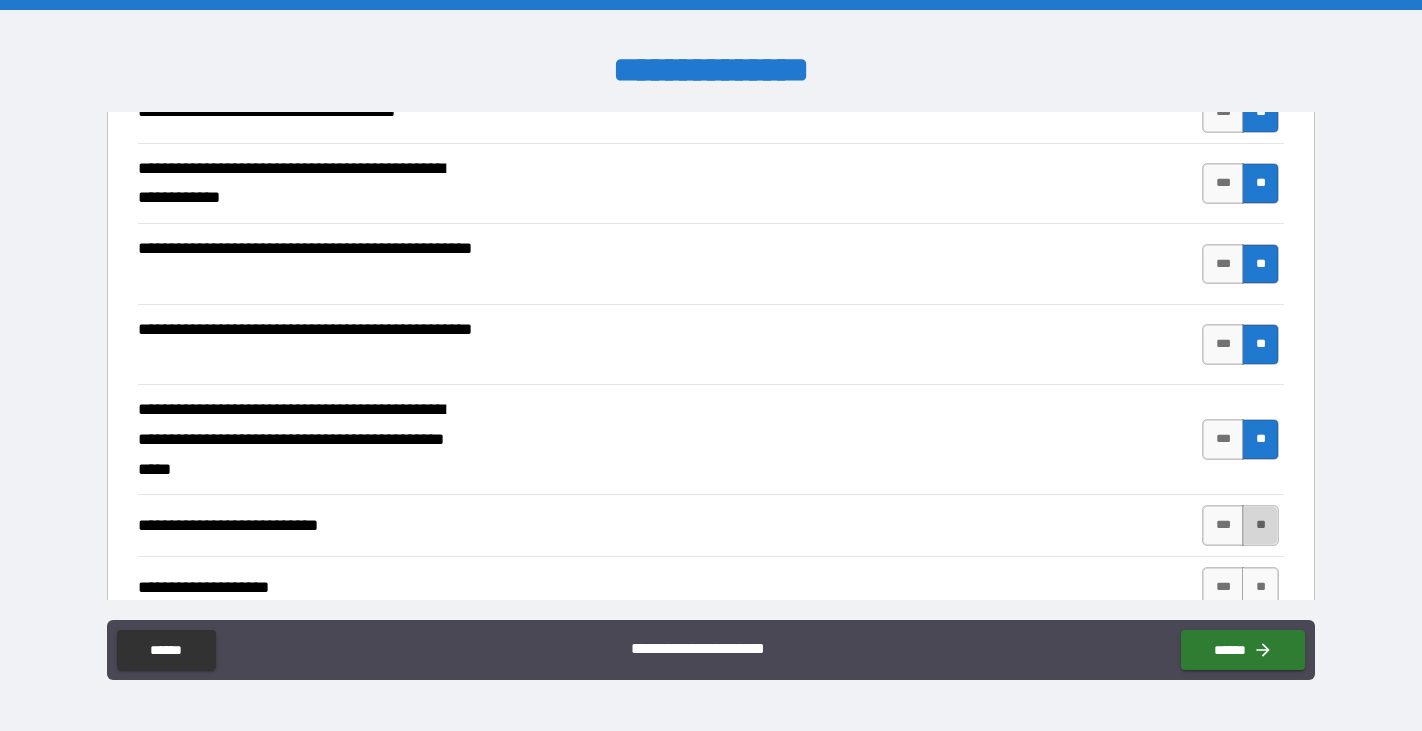 click on "**" at bounding box center (1260, 525) 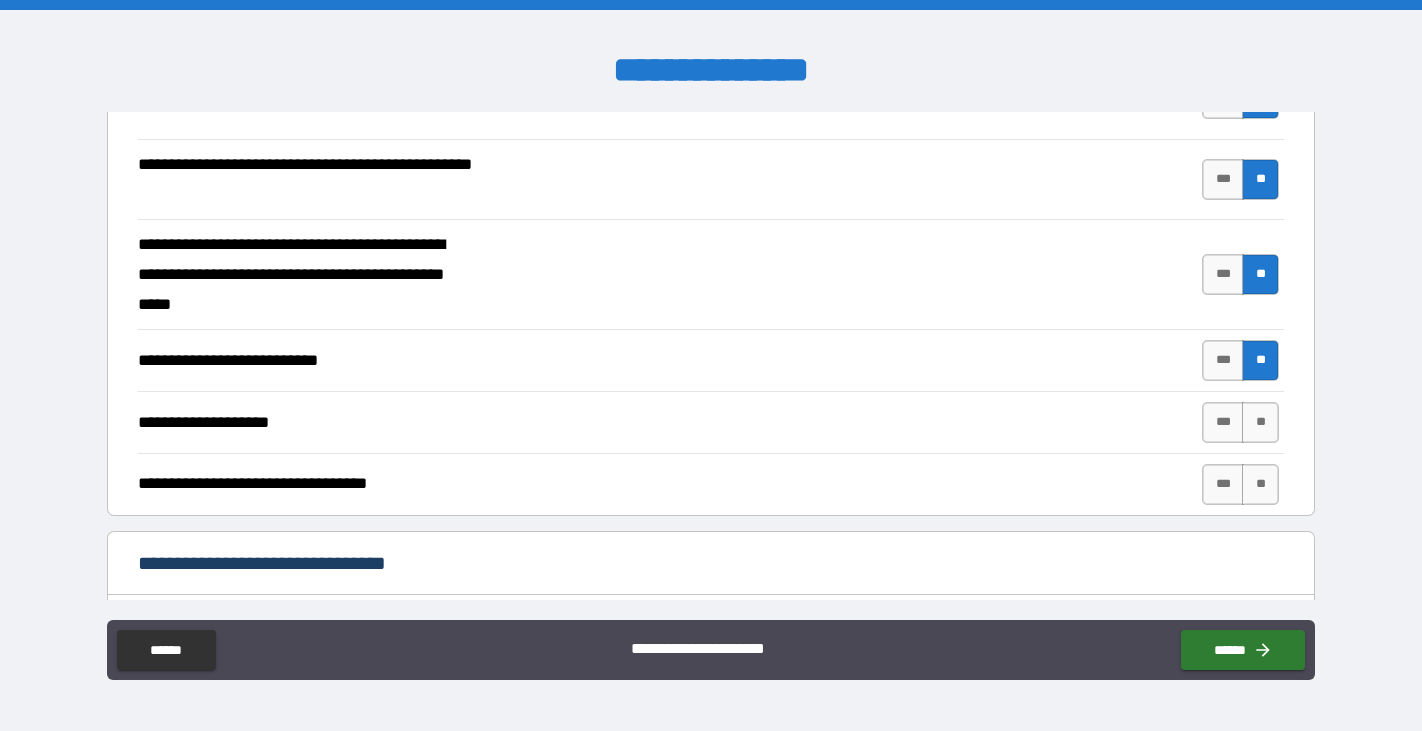 scroll, scrollTop: 453, scrollLeft: 0, axis: vertical 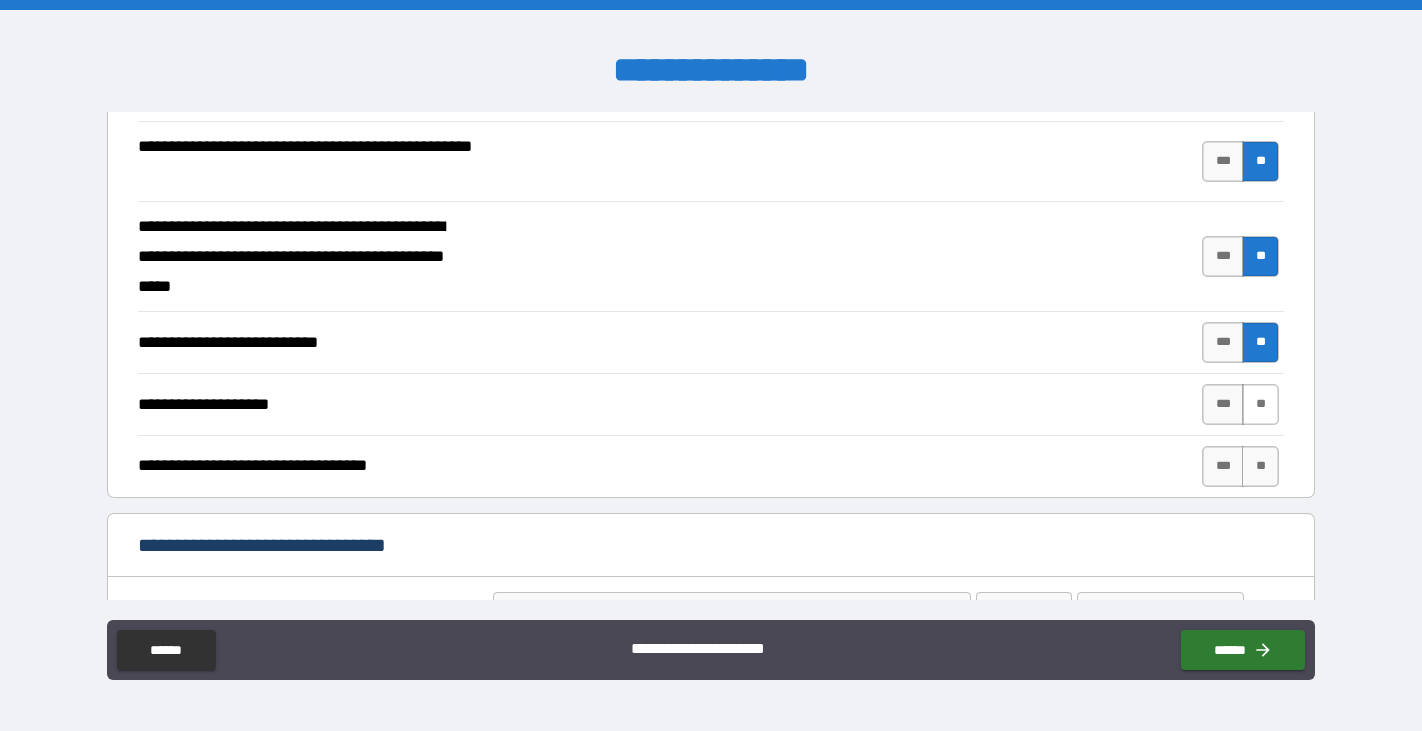 click on "**" at bounding box center (1260, 404) 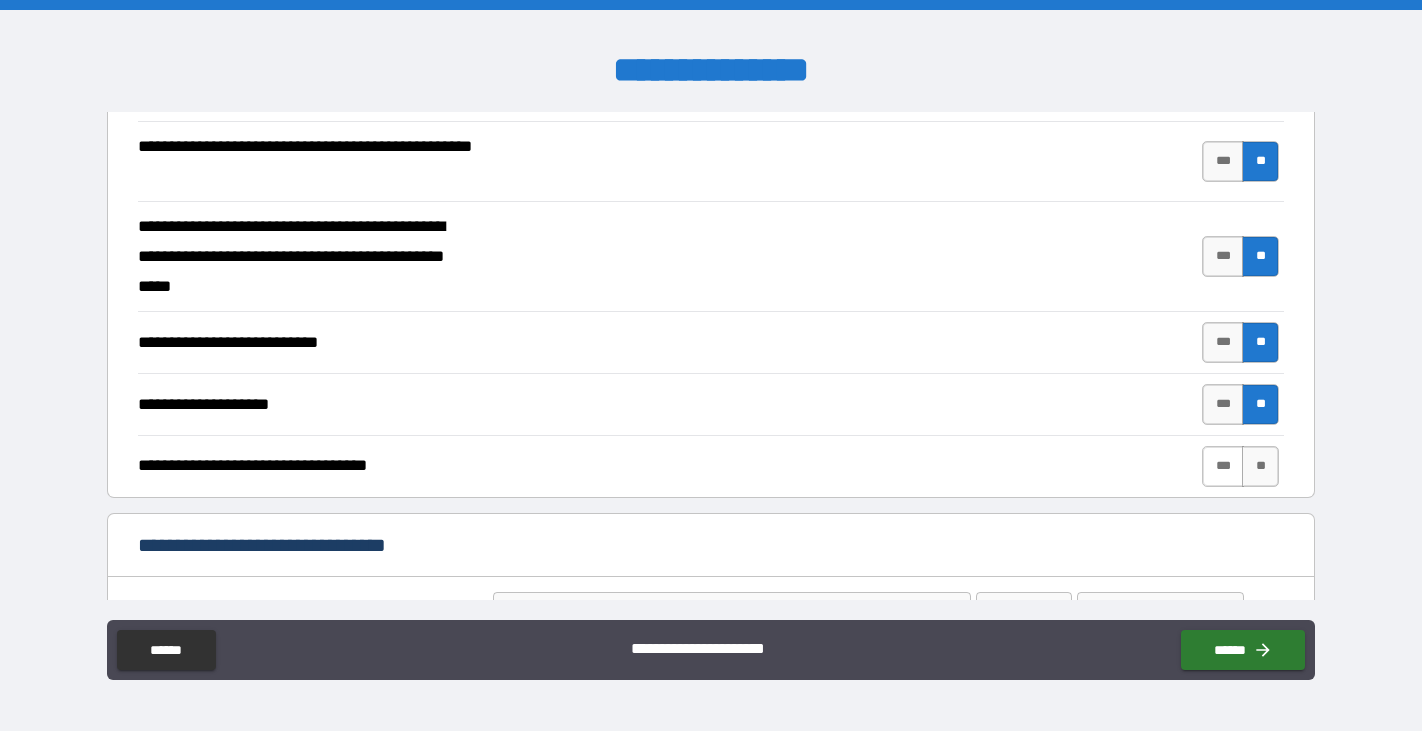 click on "***" at bounding box center [1223, 466] 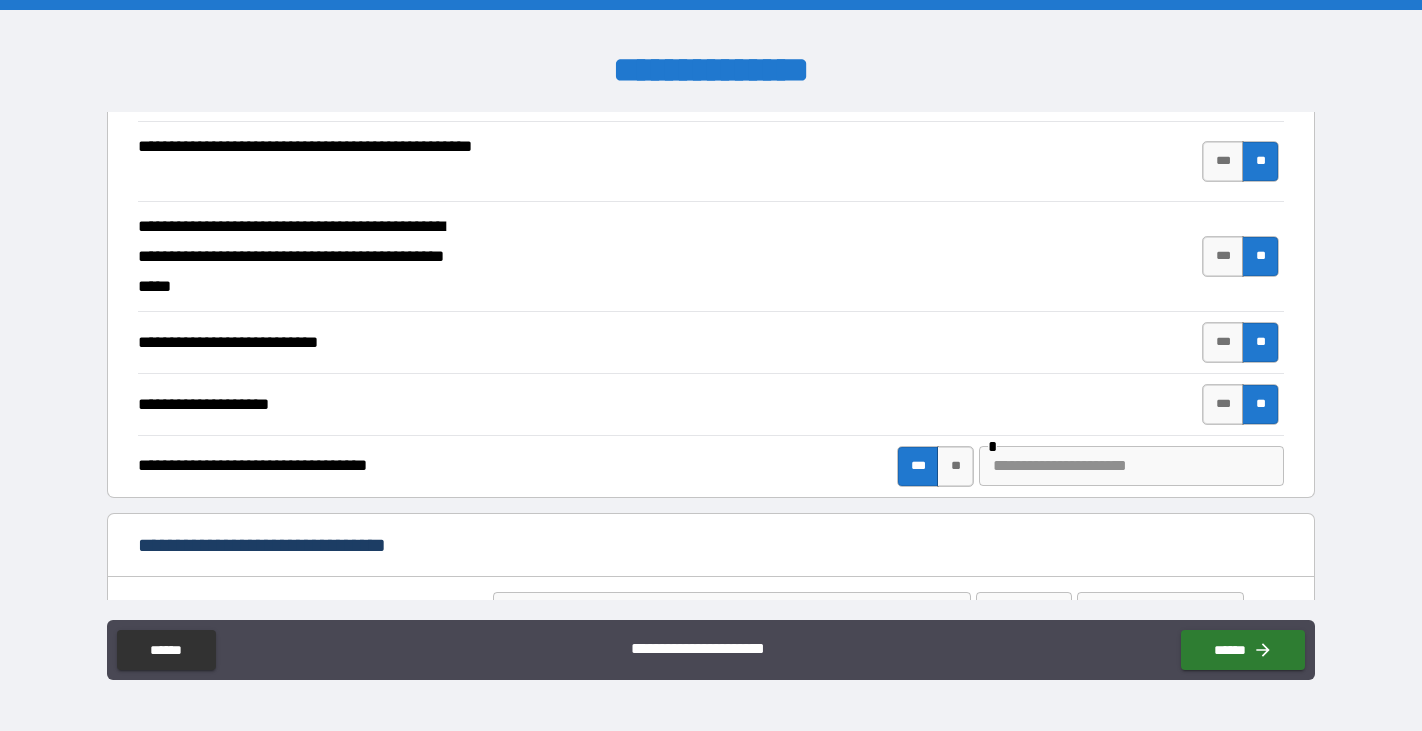 click at bounding box center [1131, 466] 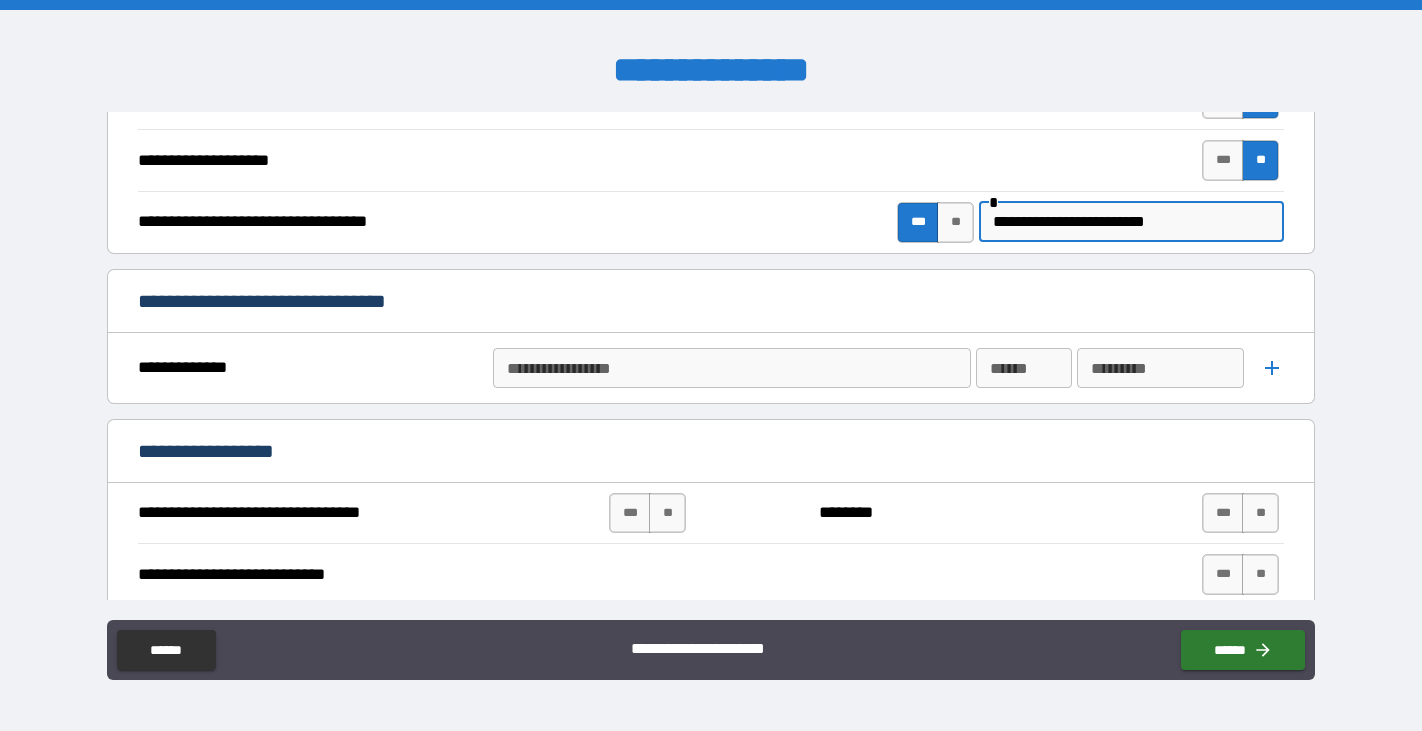 scroll, scrollTop: 721, scrollLeft: 0, axis: vertical 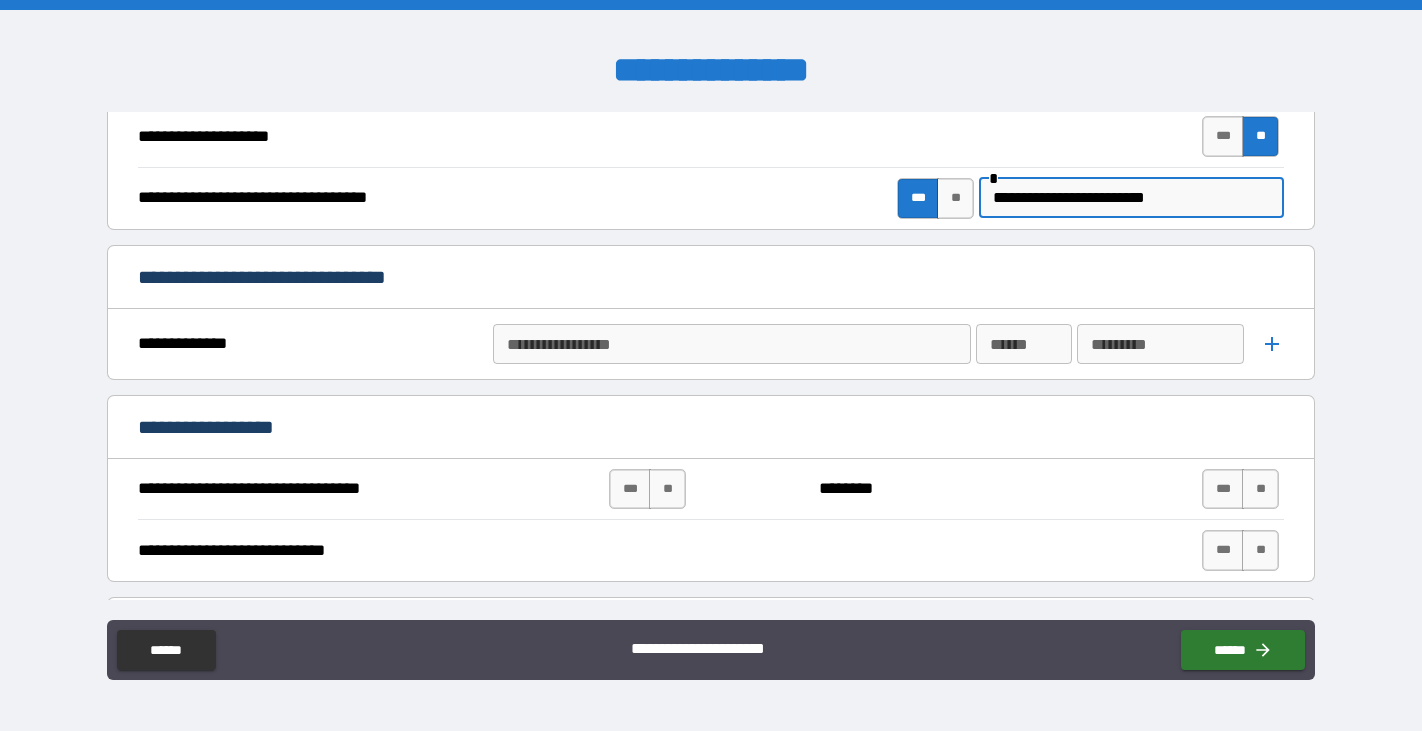 type on "**********" 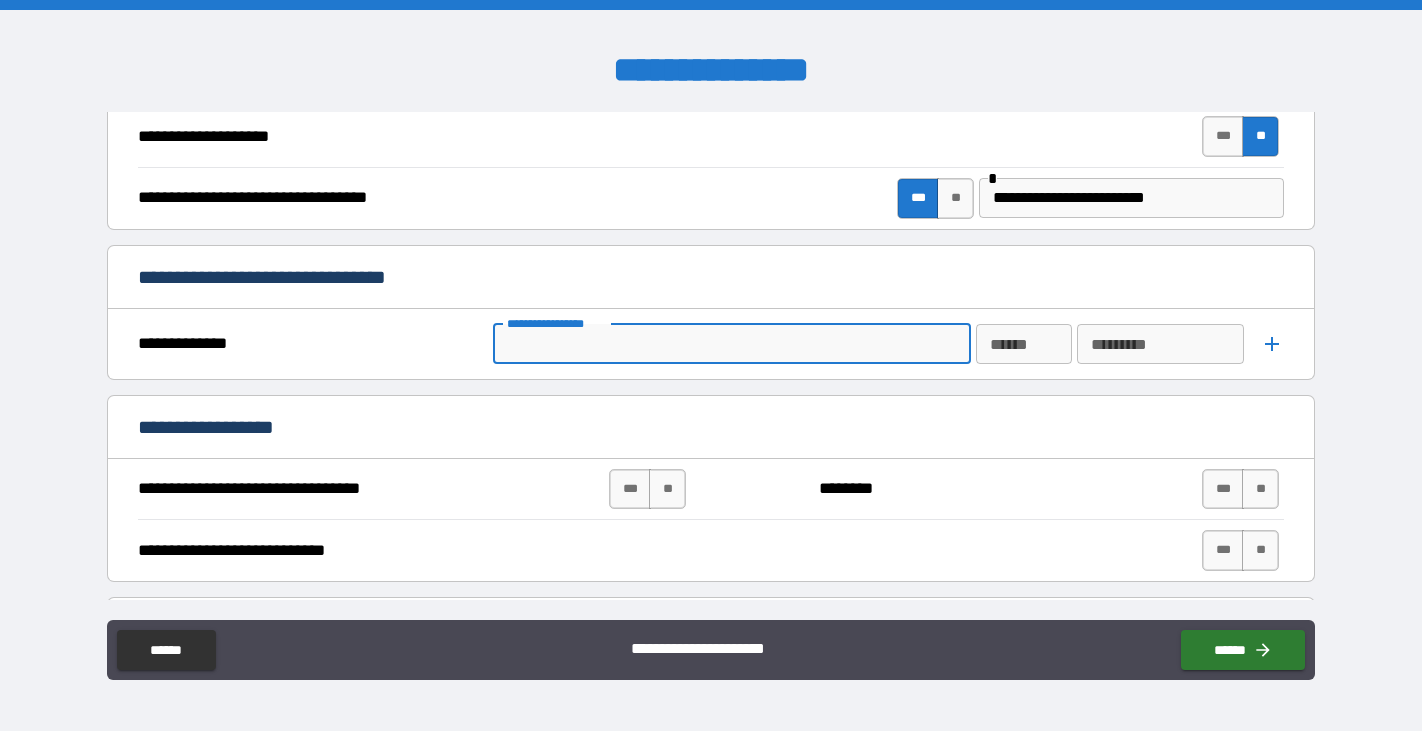 click on "**********" at bounding box center (730, 344) 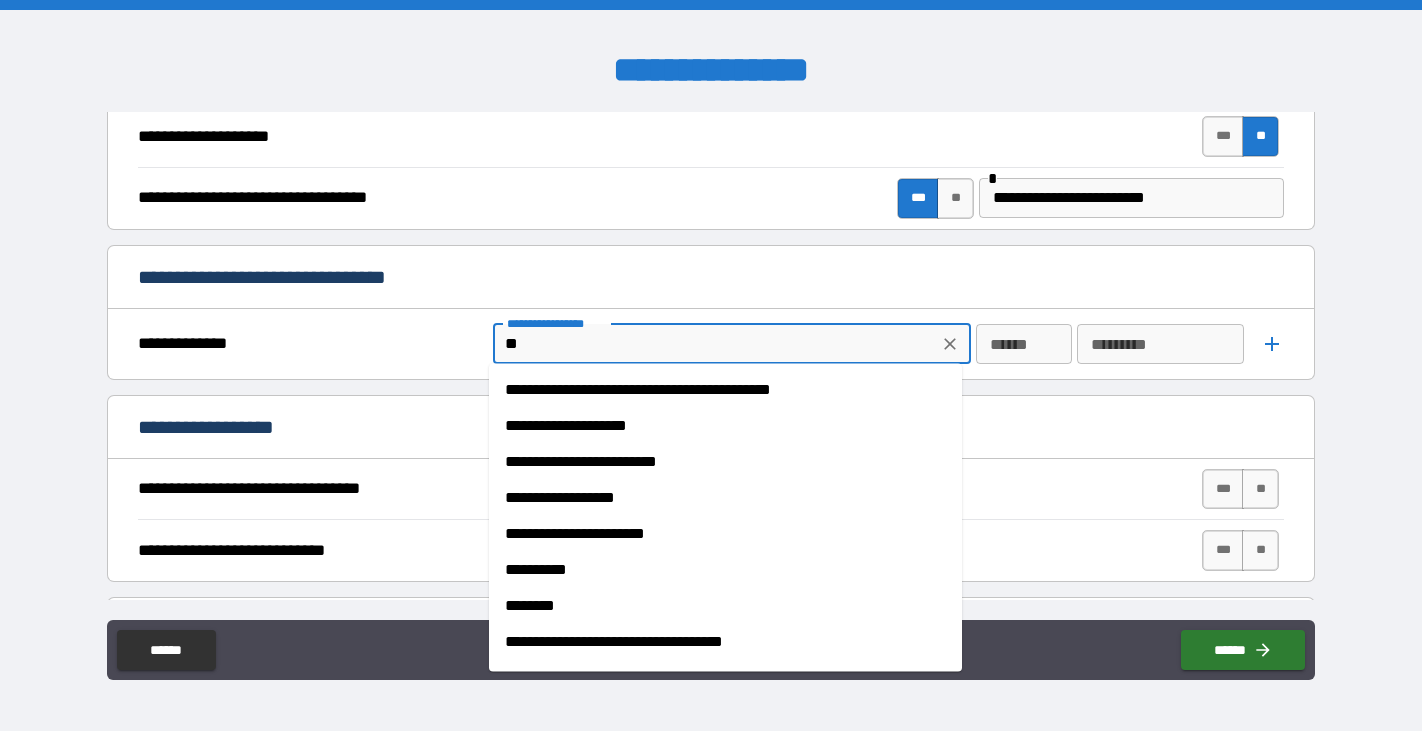 type on "*" 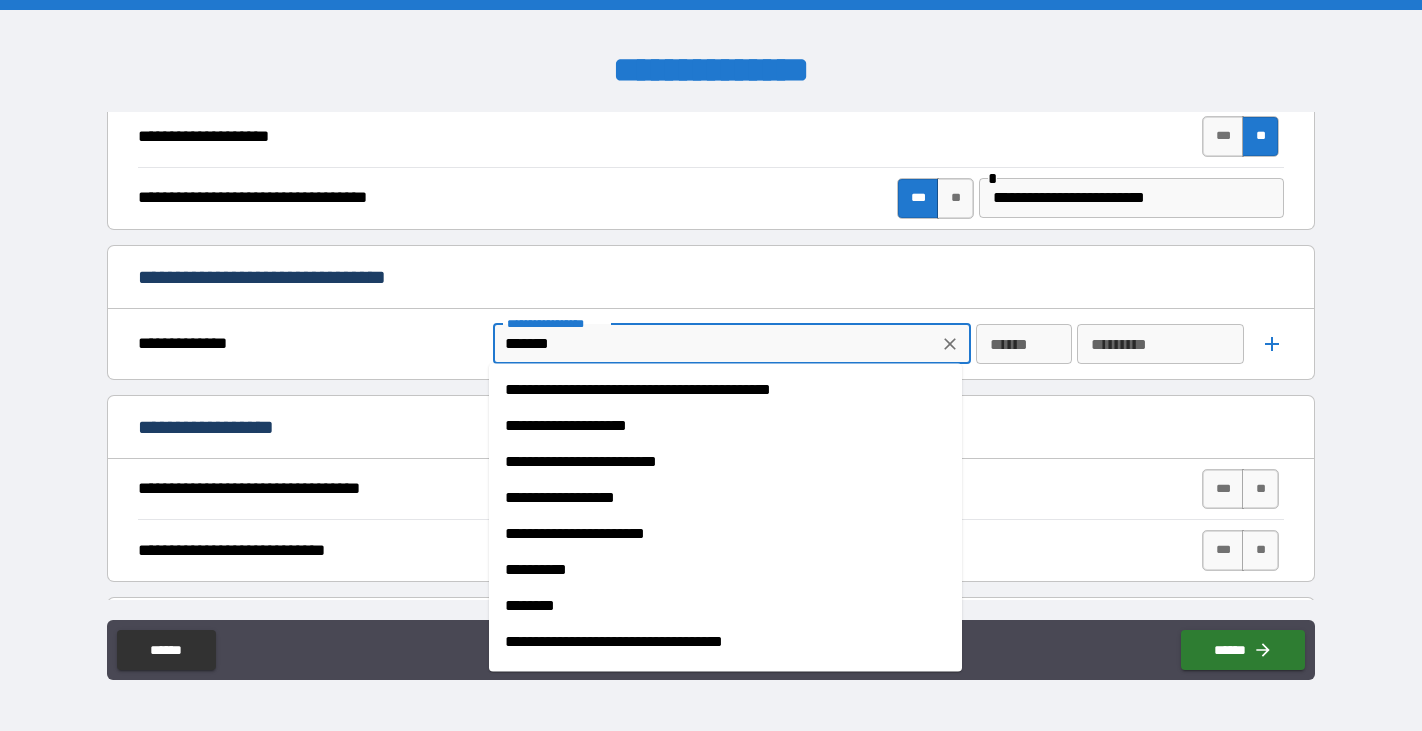 type on "*******" 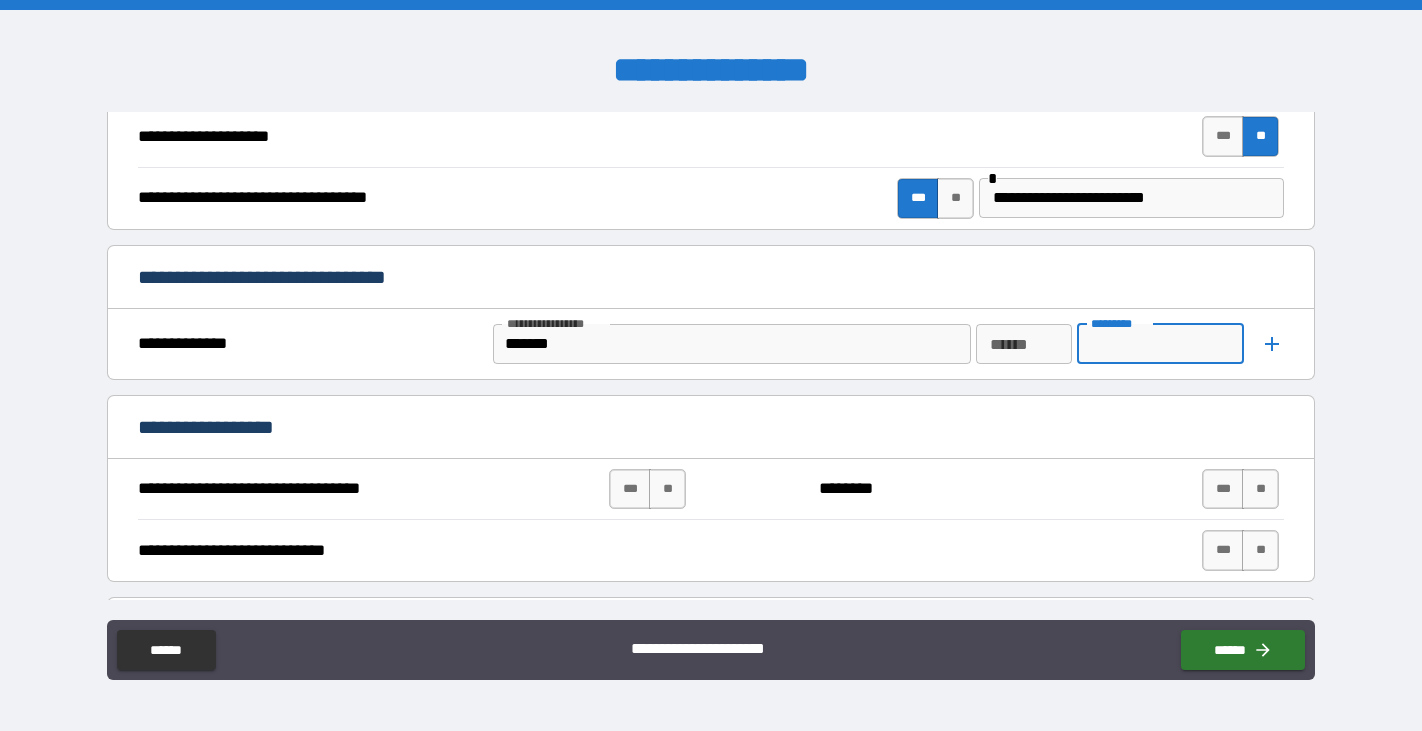 click on "********* *********" at bounding box center (1160, 344) 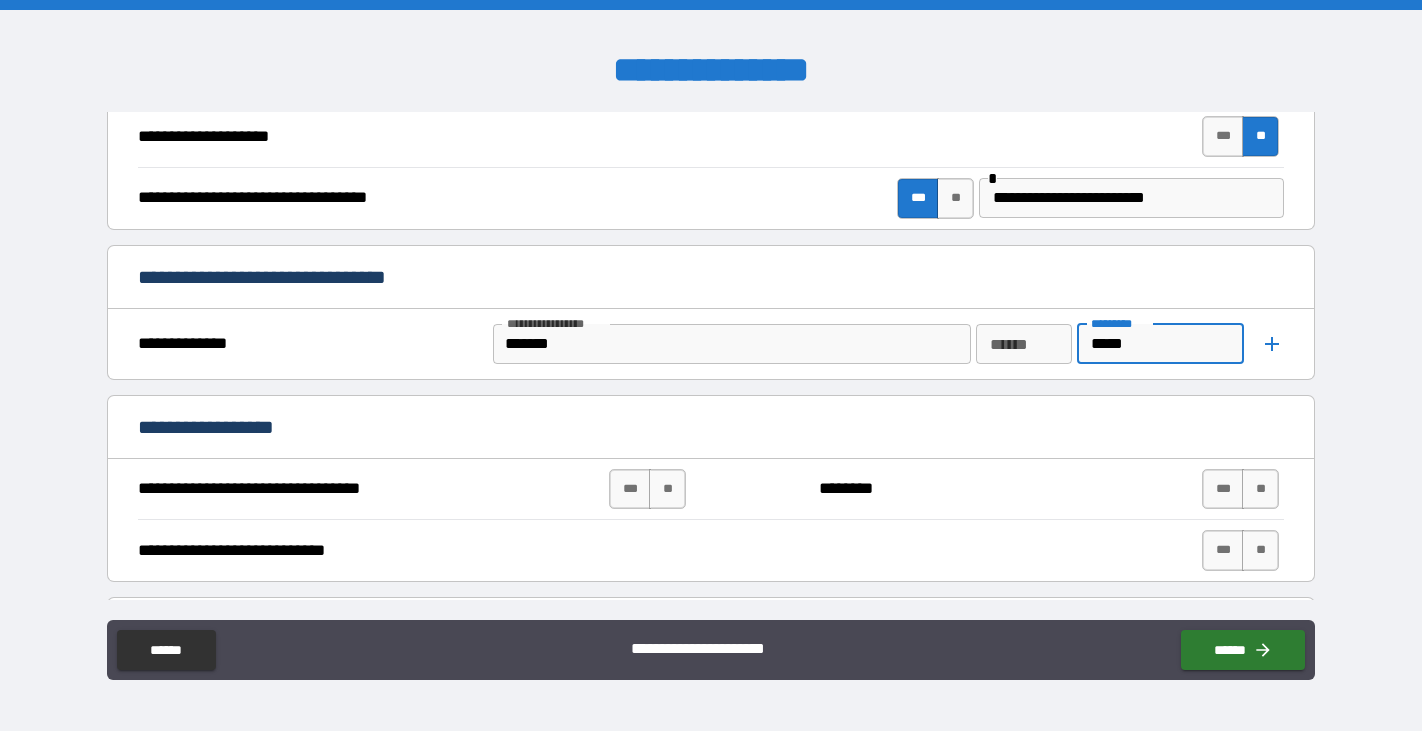 type on "*****" 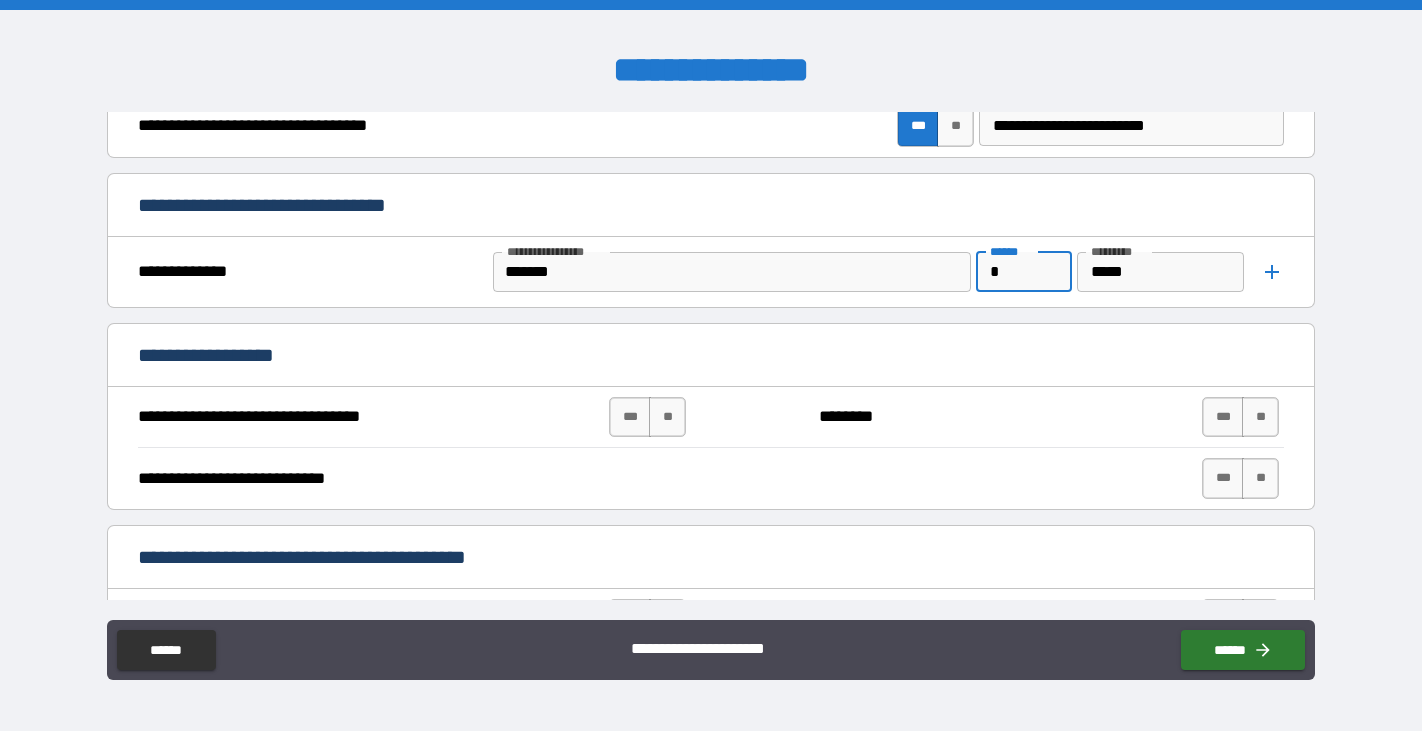 scroll, scrollTop: 856, scrollLeft: 0, axis: vertical 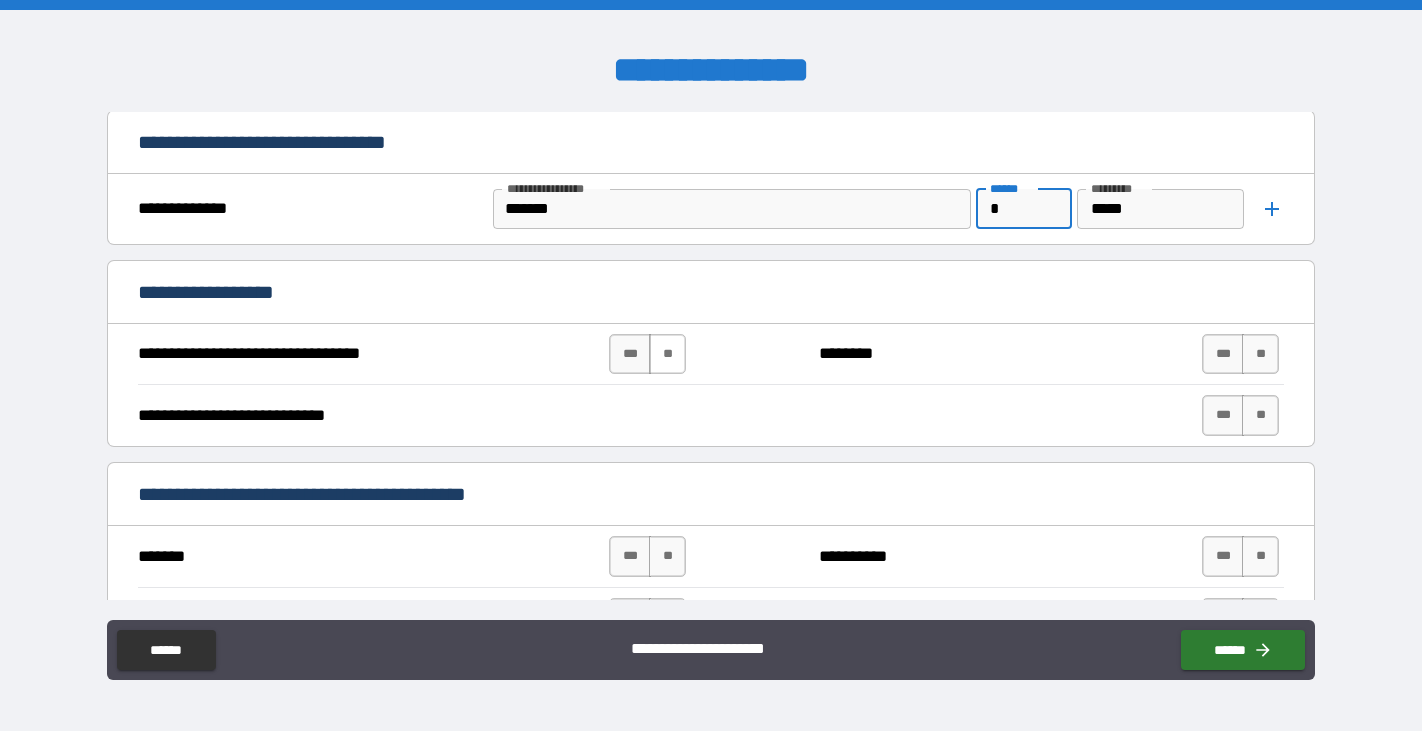 type on "*" 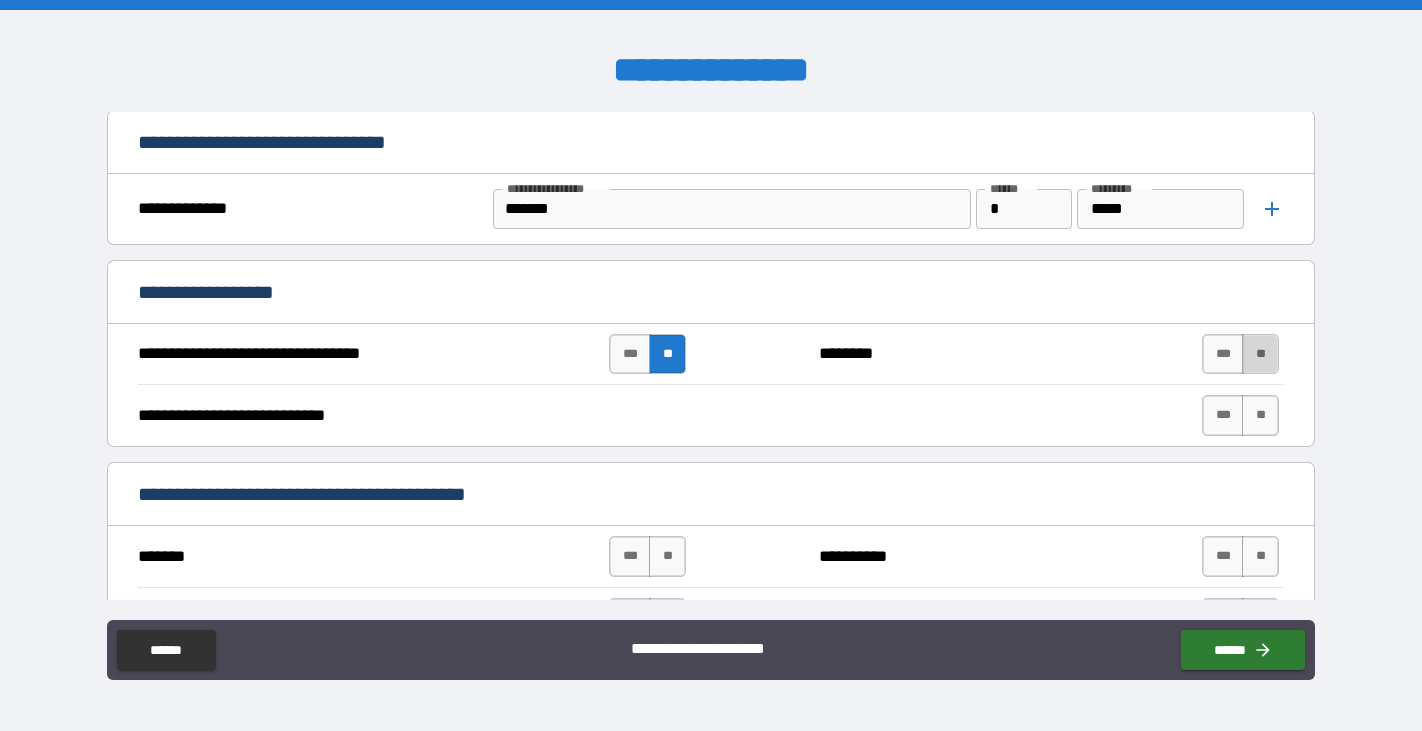 click on "**" at bounding box center (1260, 354) 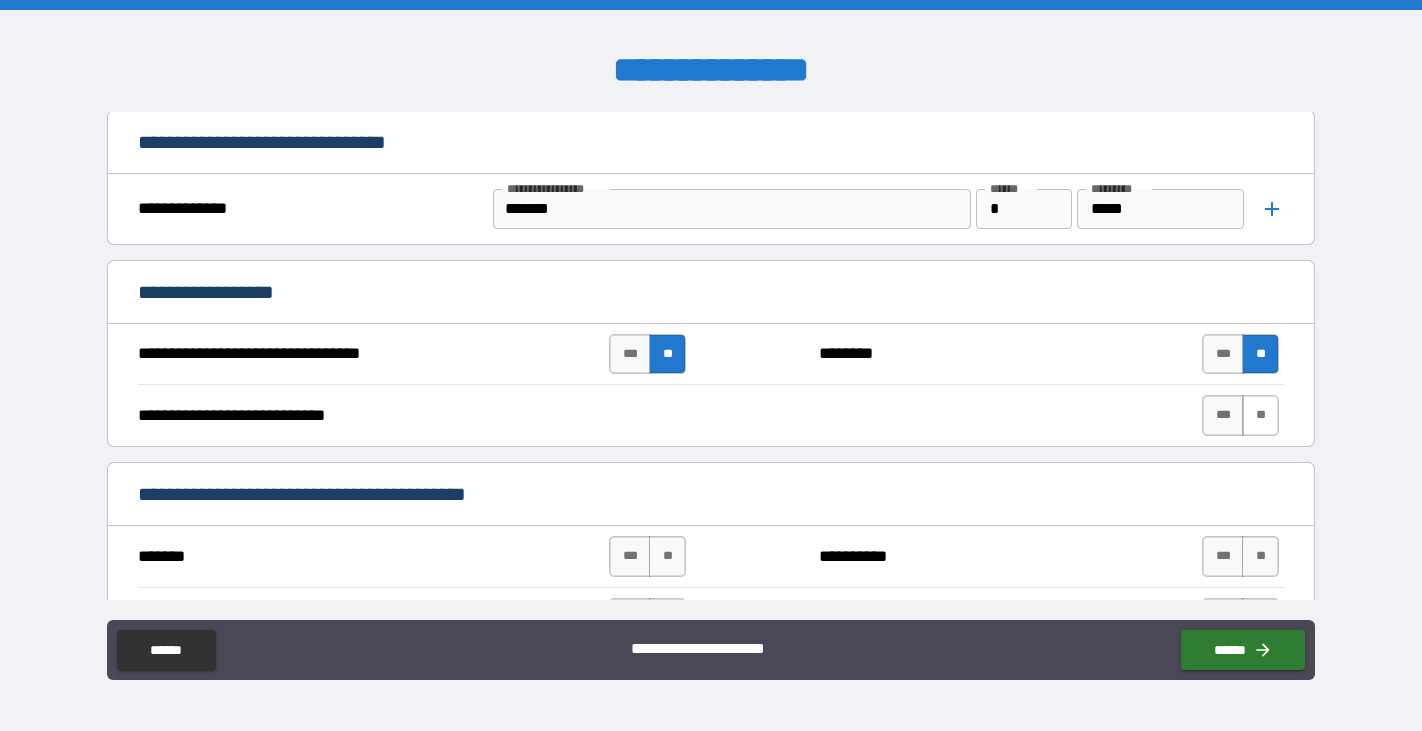 click on "**" at bounding box center (1260, 415) 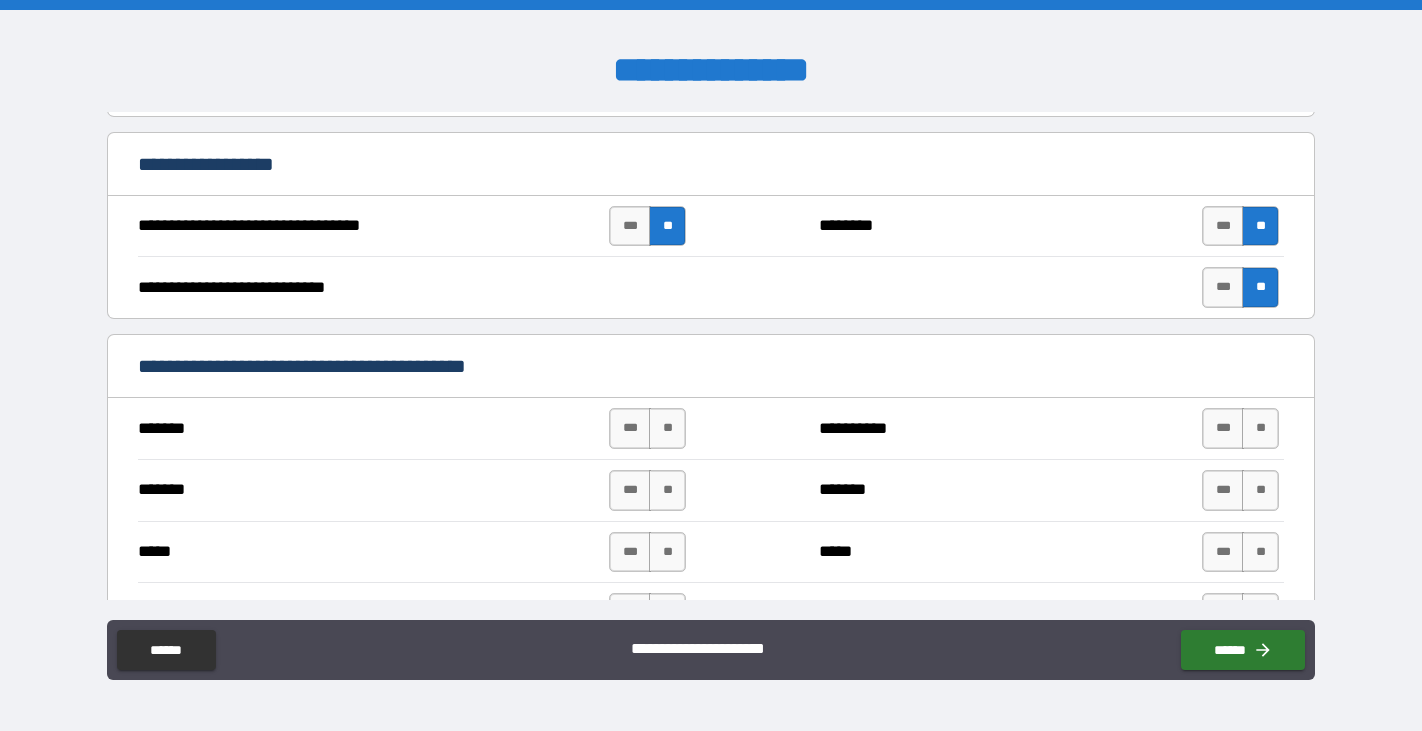 scroll, scrollTop: 985, scrollLeft: 0, axis: vertical 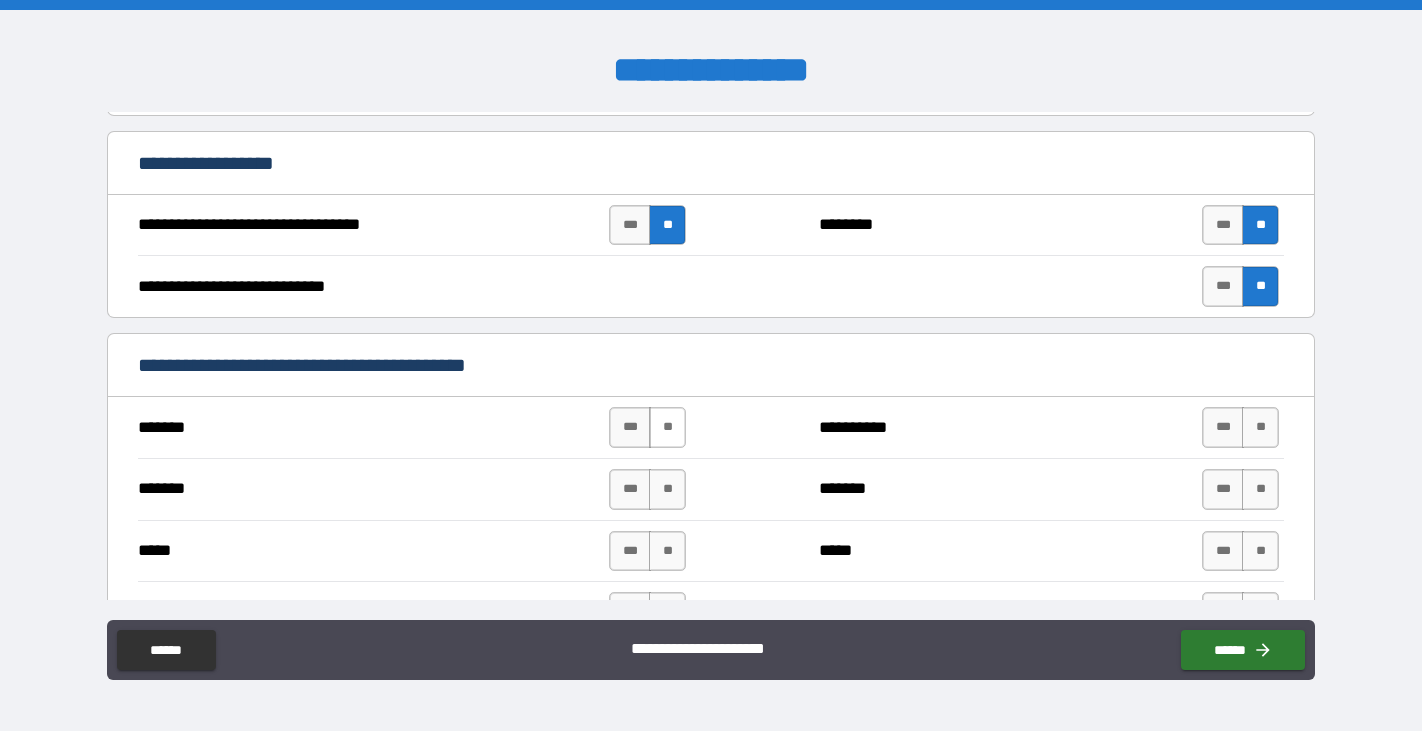 click on "**" at bounding box center (667, 427) 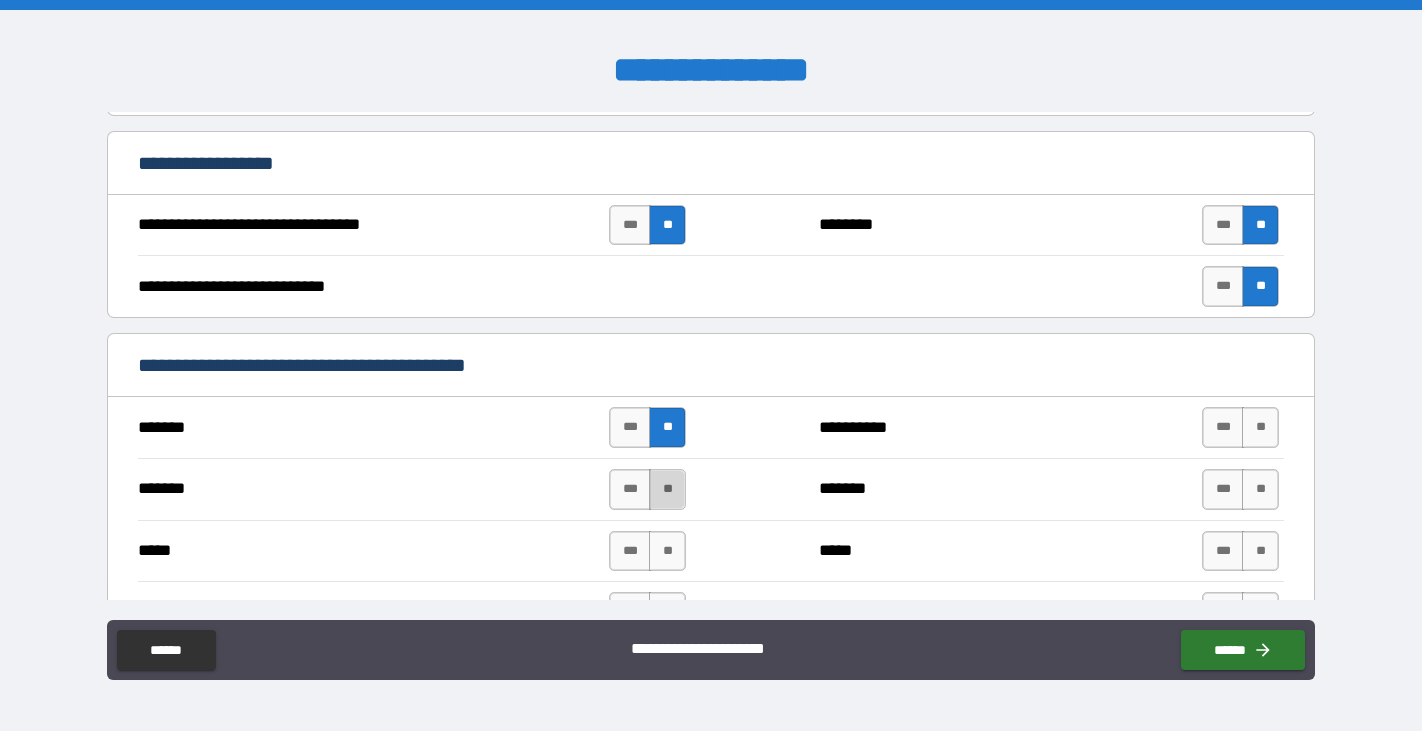 click on "**" at bounding box center (667, 489) 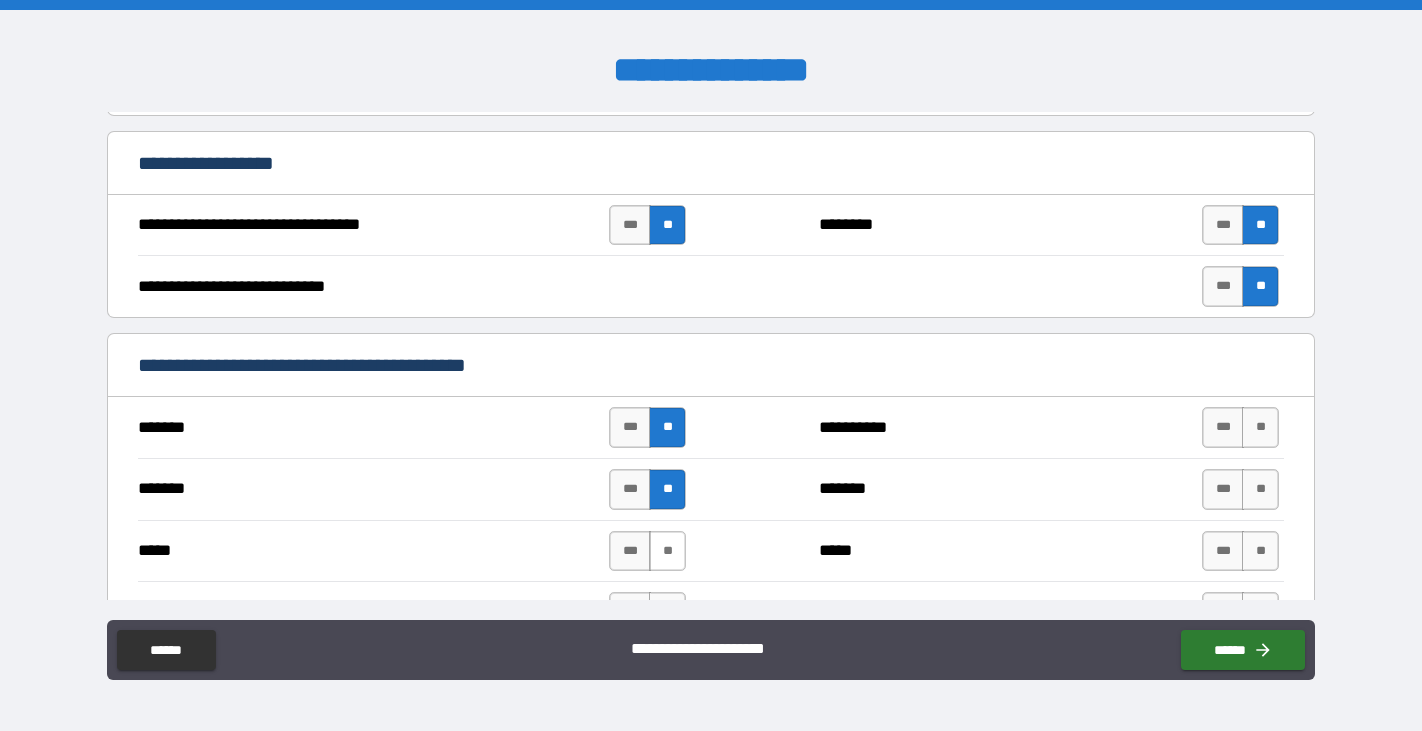 click on "**" at bounding box center [667, 551] 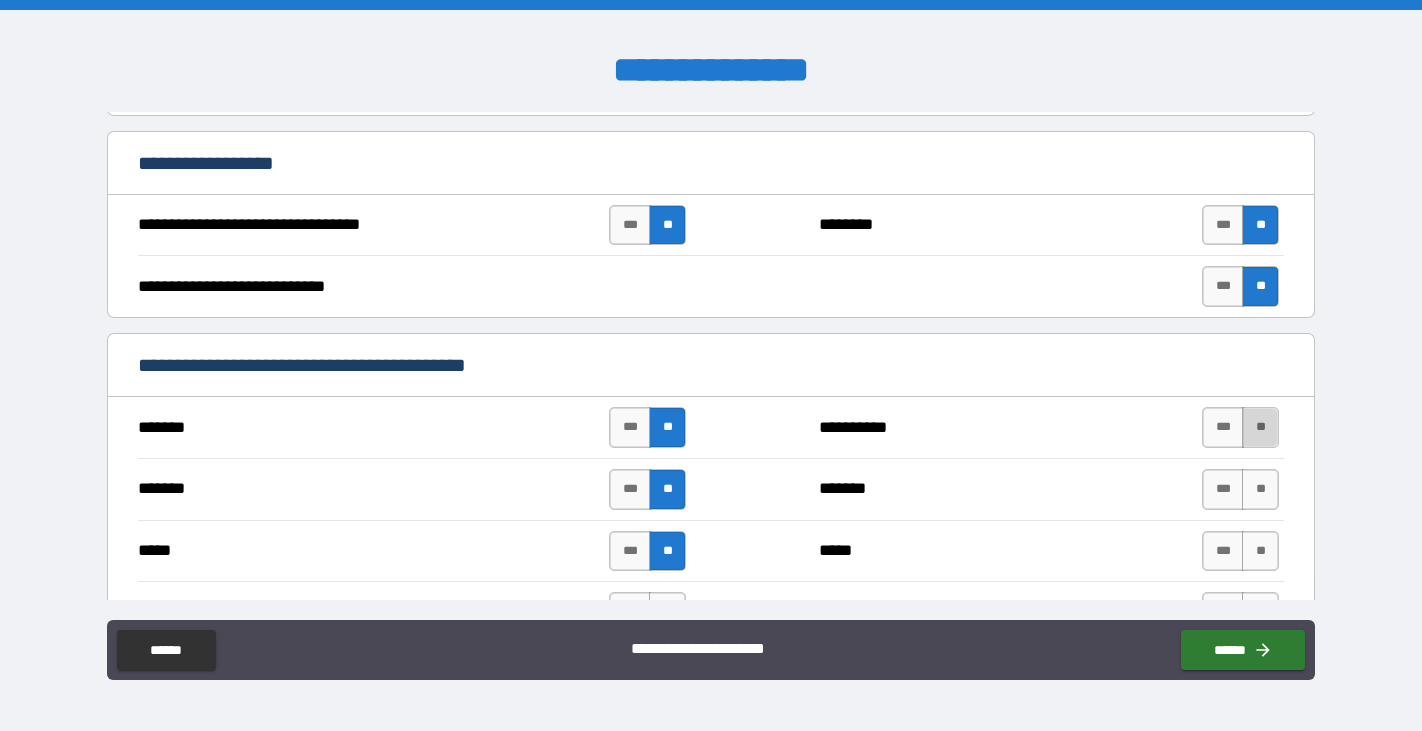 click on "**" at bounding box center (1260, 427) 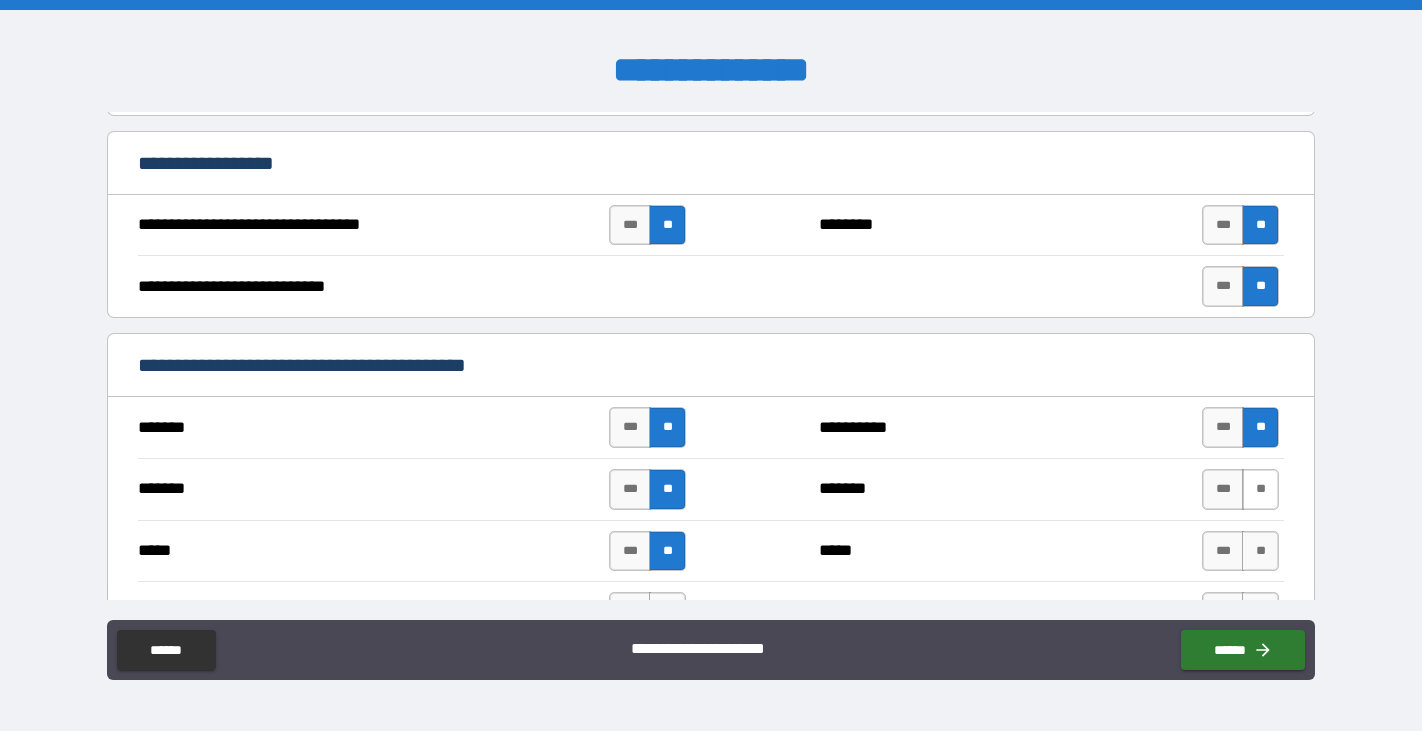 click on "**" at bounding box center (1260, 489) 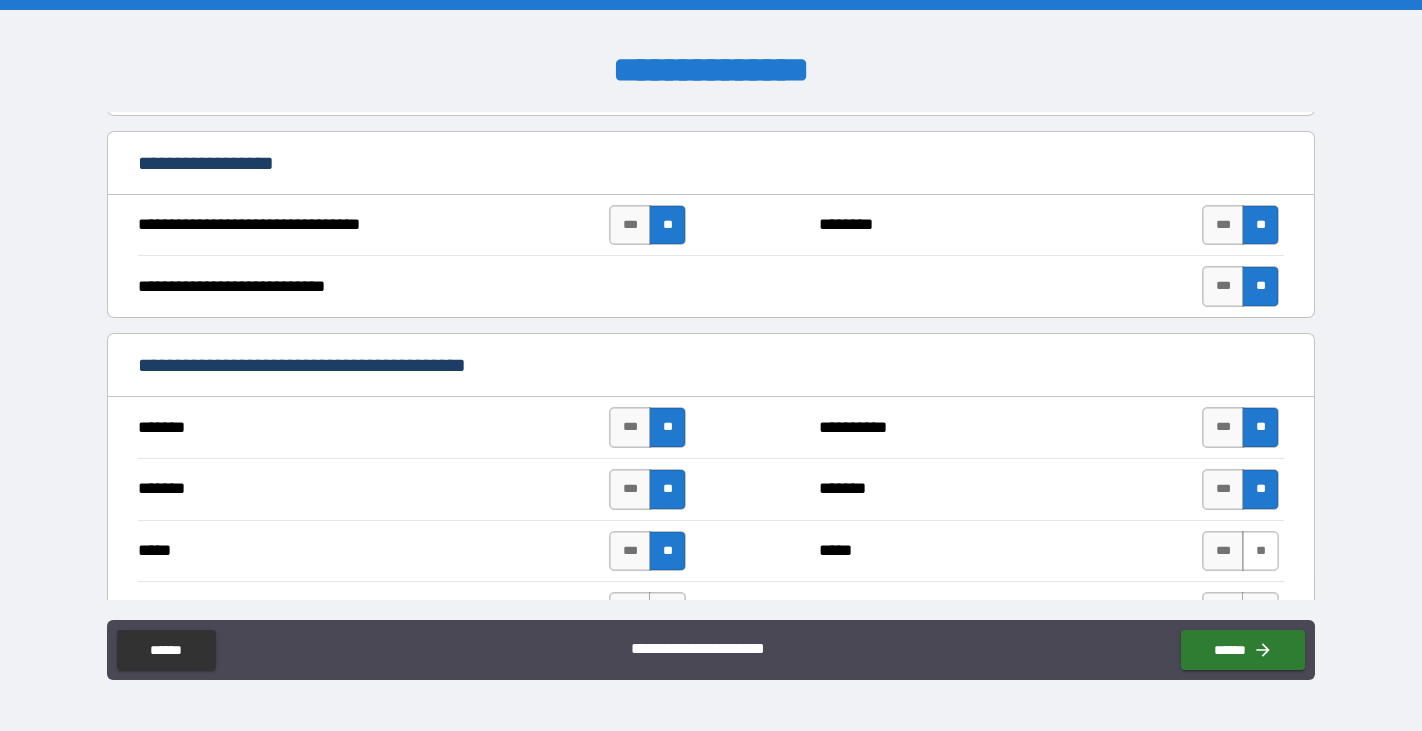 click on "**" at bounding box center (1260, 551) 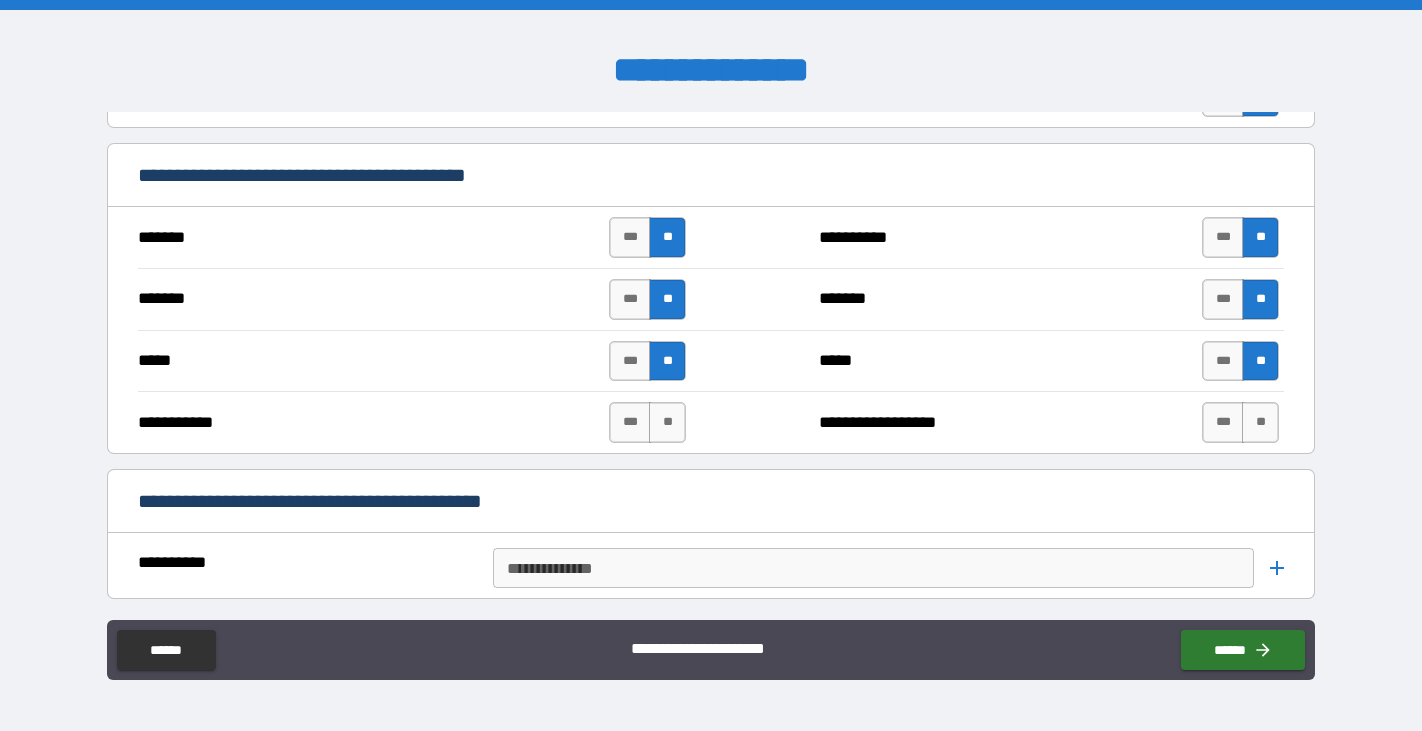 scroll, scrollTop: 1194, scrollLeft: 0, axis: vertical 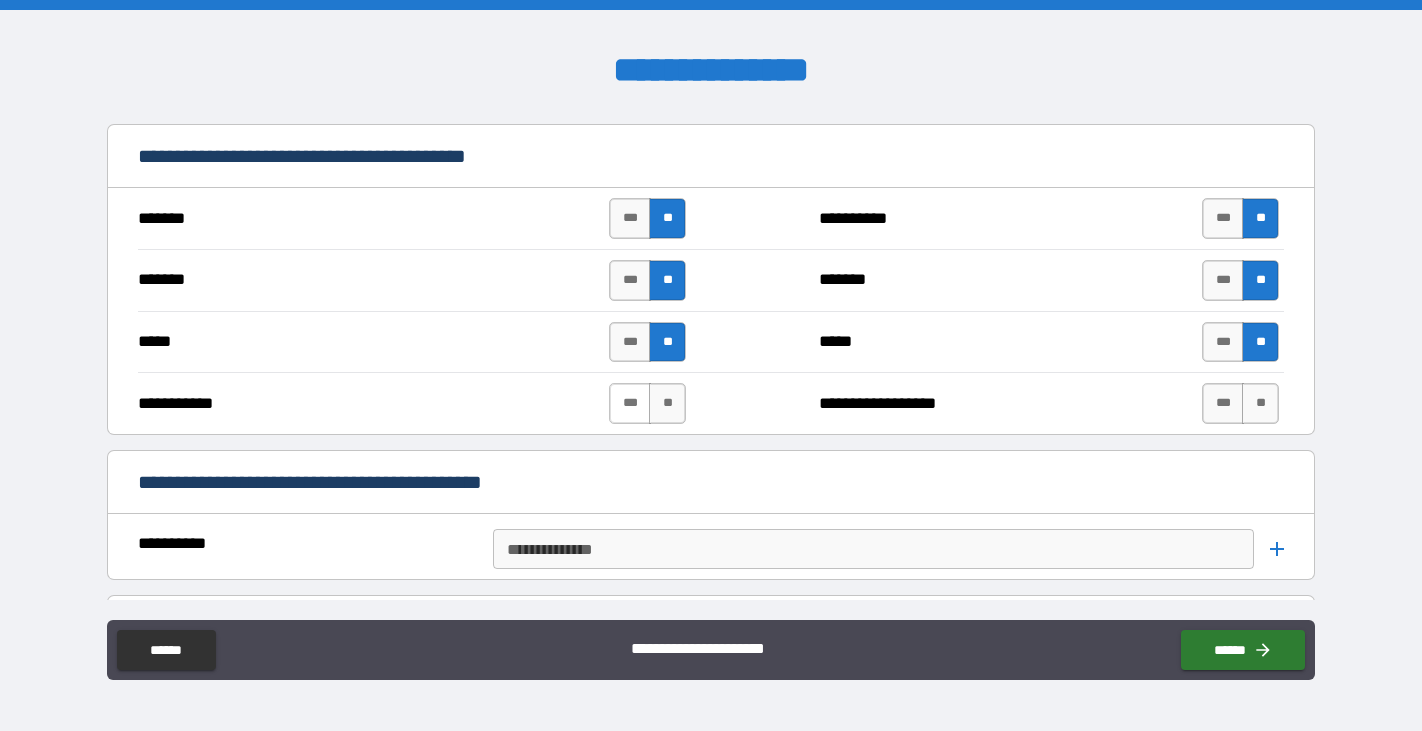 click on "***" at bounding box center [630, 403] 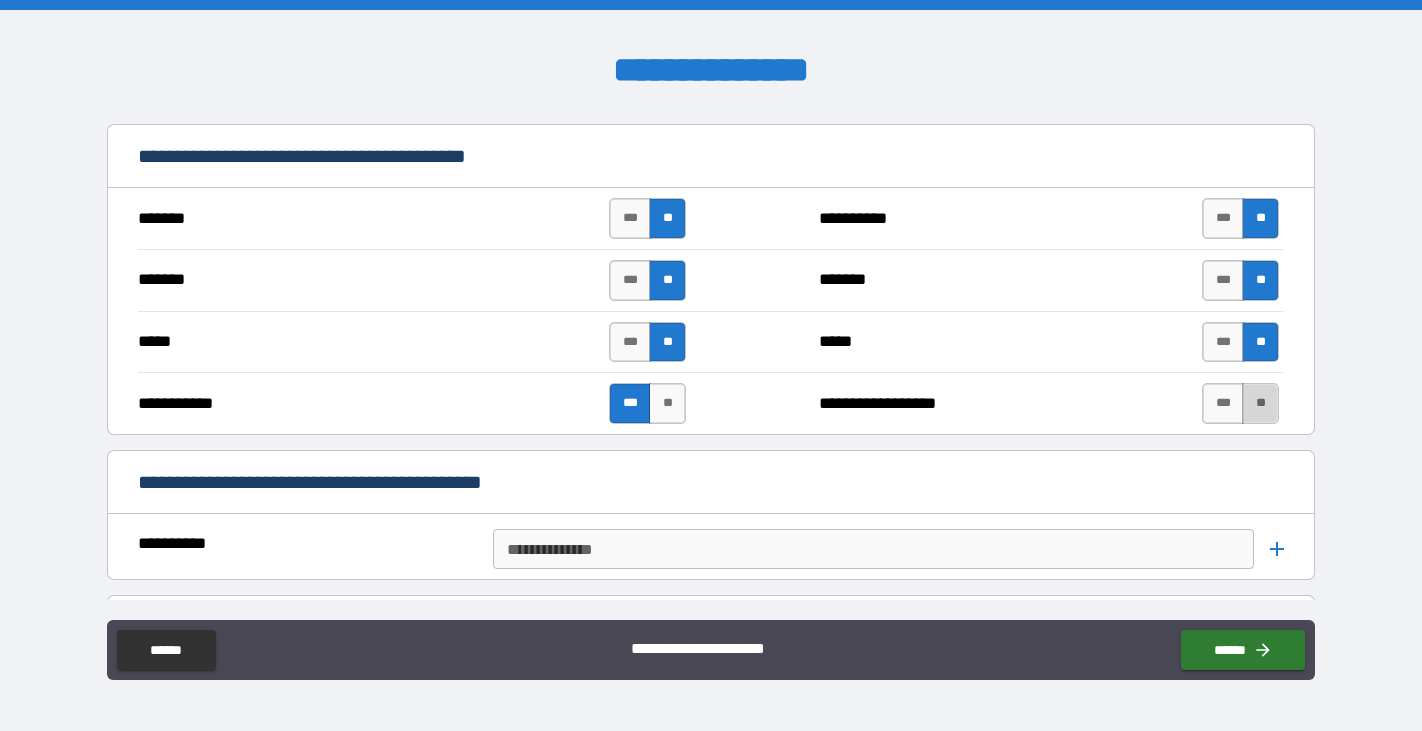 click on "**" at bounding box center [1260, 403] 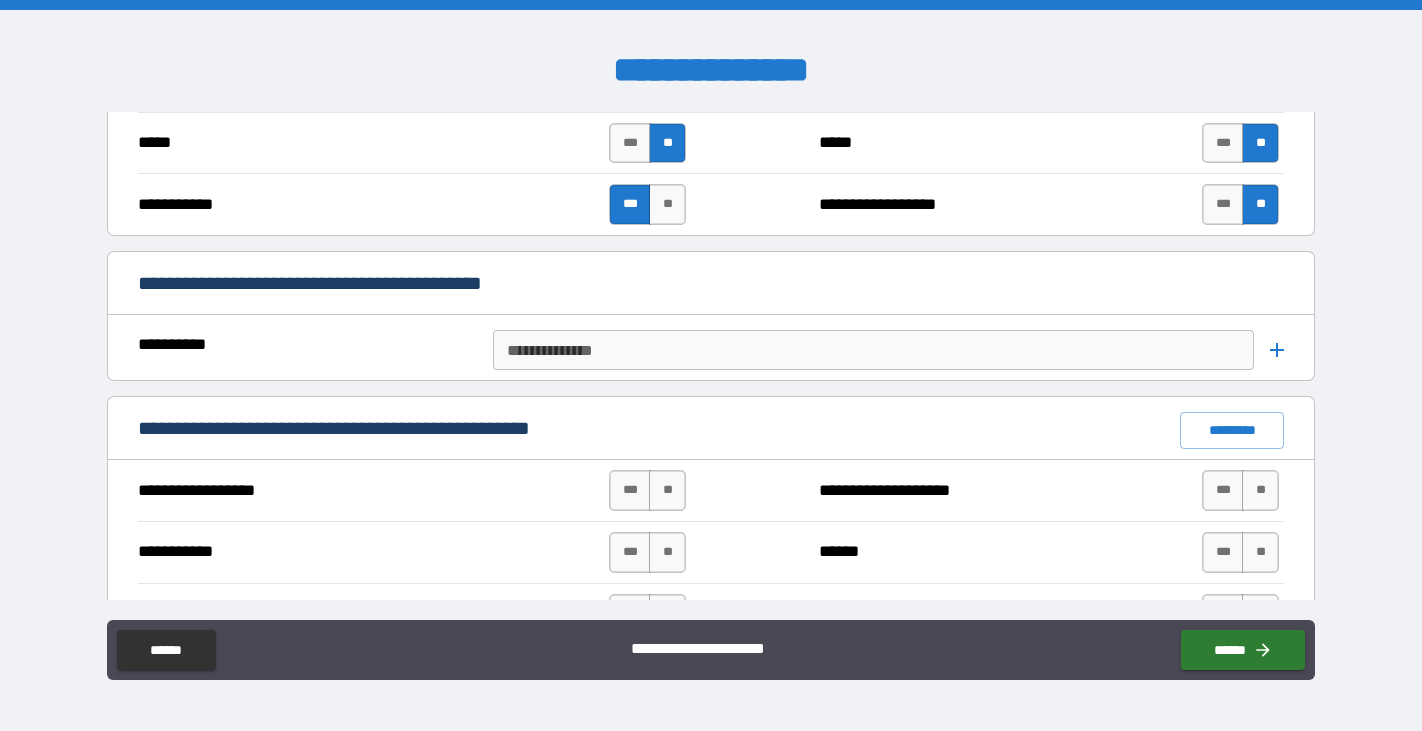 scroll, scrollTop: 1495, scrollLeft: 0, axis: vertical 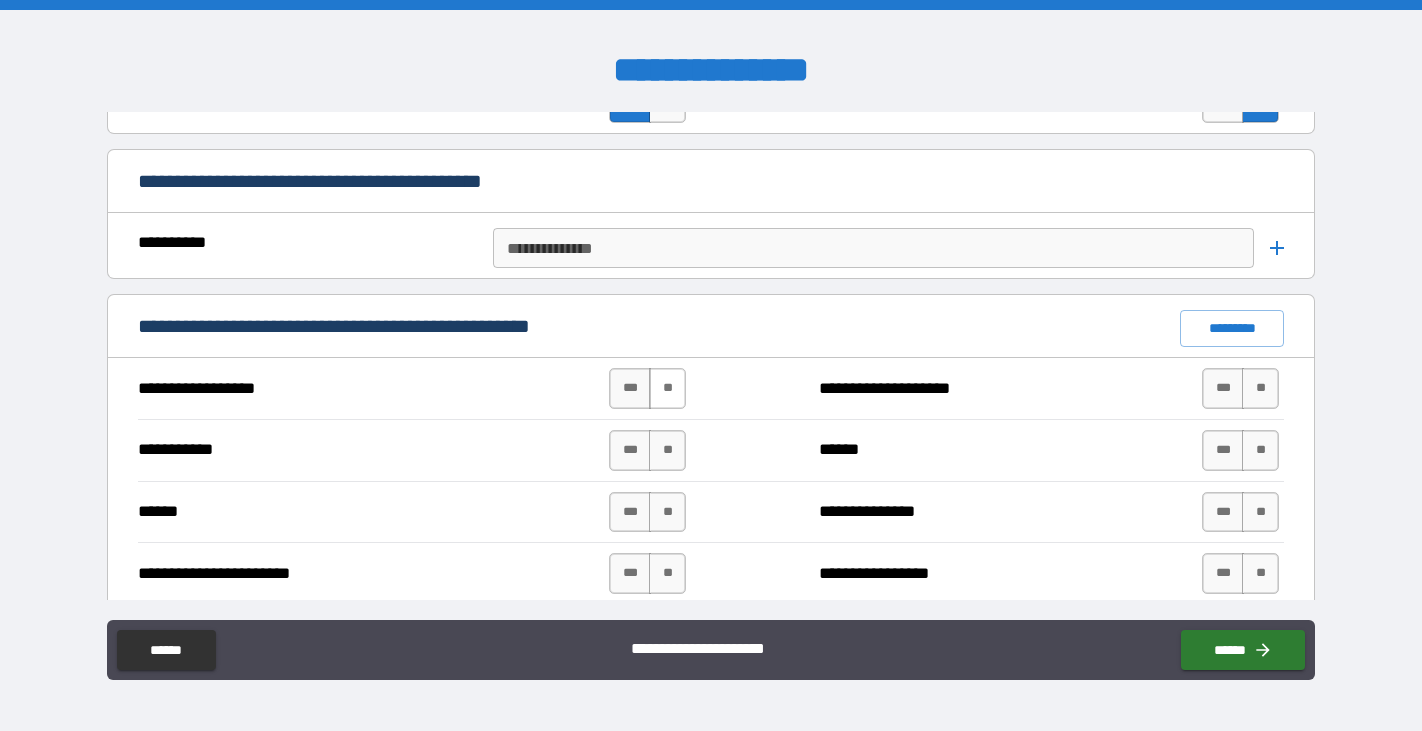 click on "**" at bounding box center (667, 388) 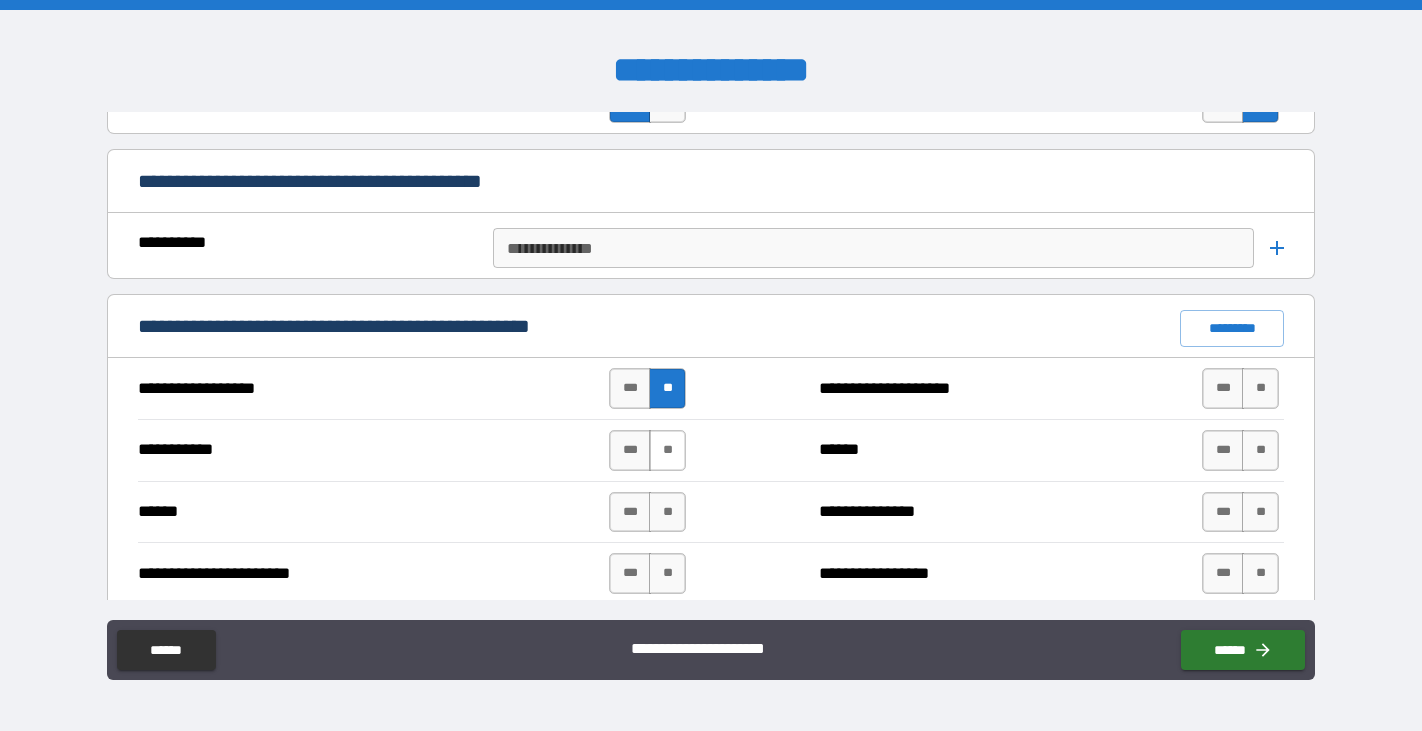 click on "**" at bounding box center [667, 450] 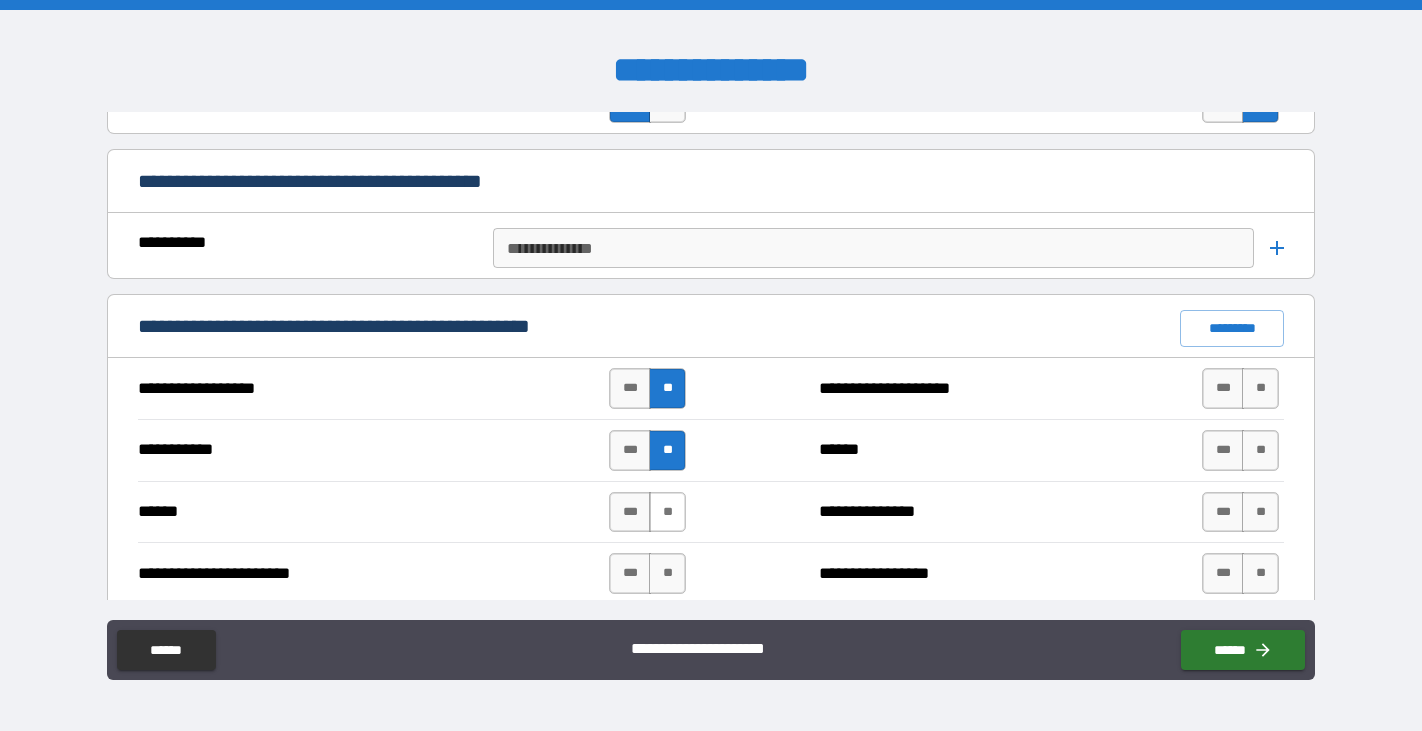 click on "**" at bounding box center [667, 512] 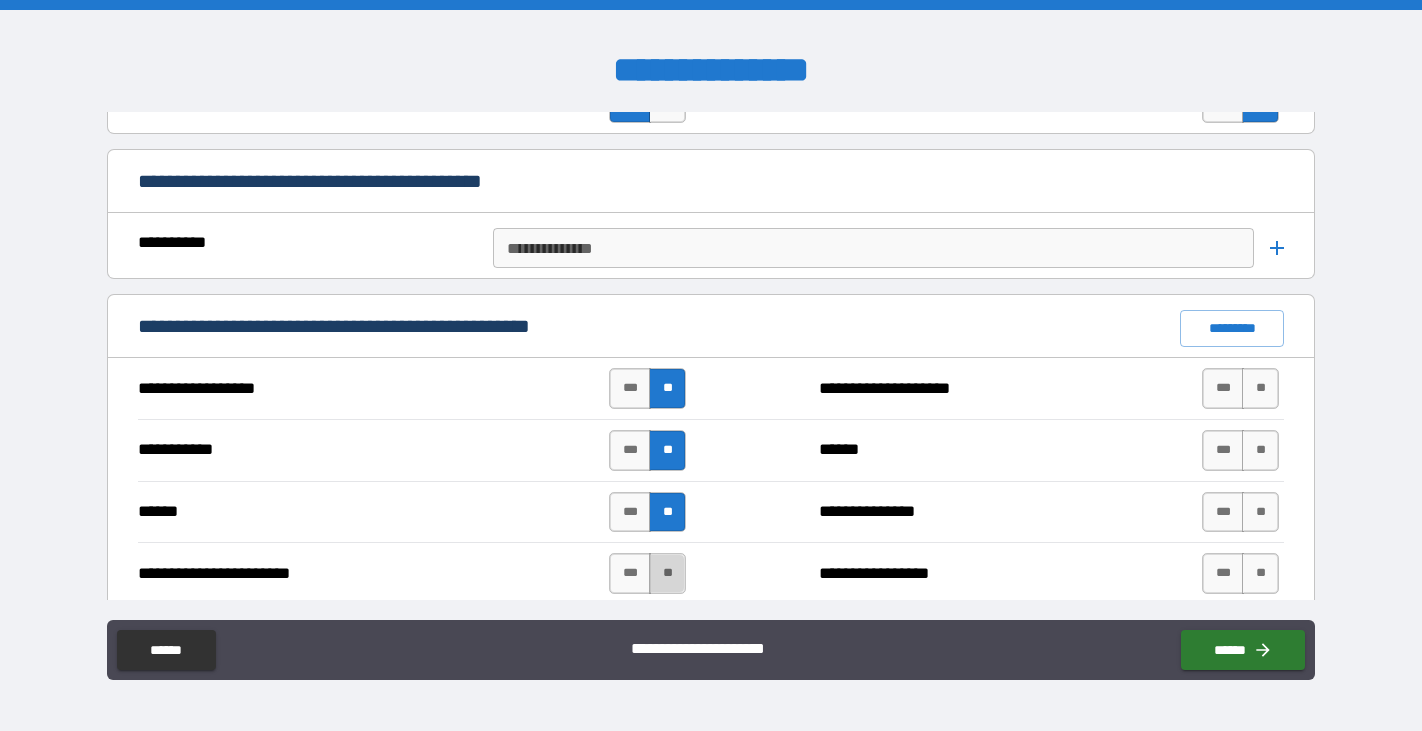 click on "**" at bounding box center [667, 573] 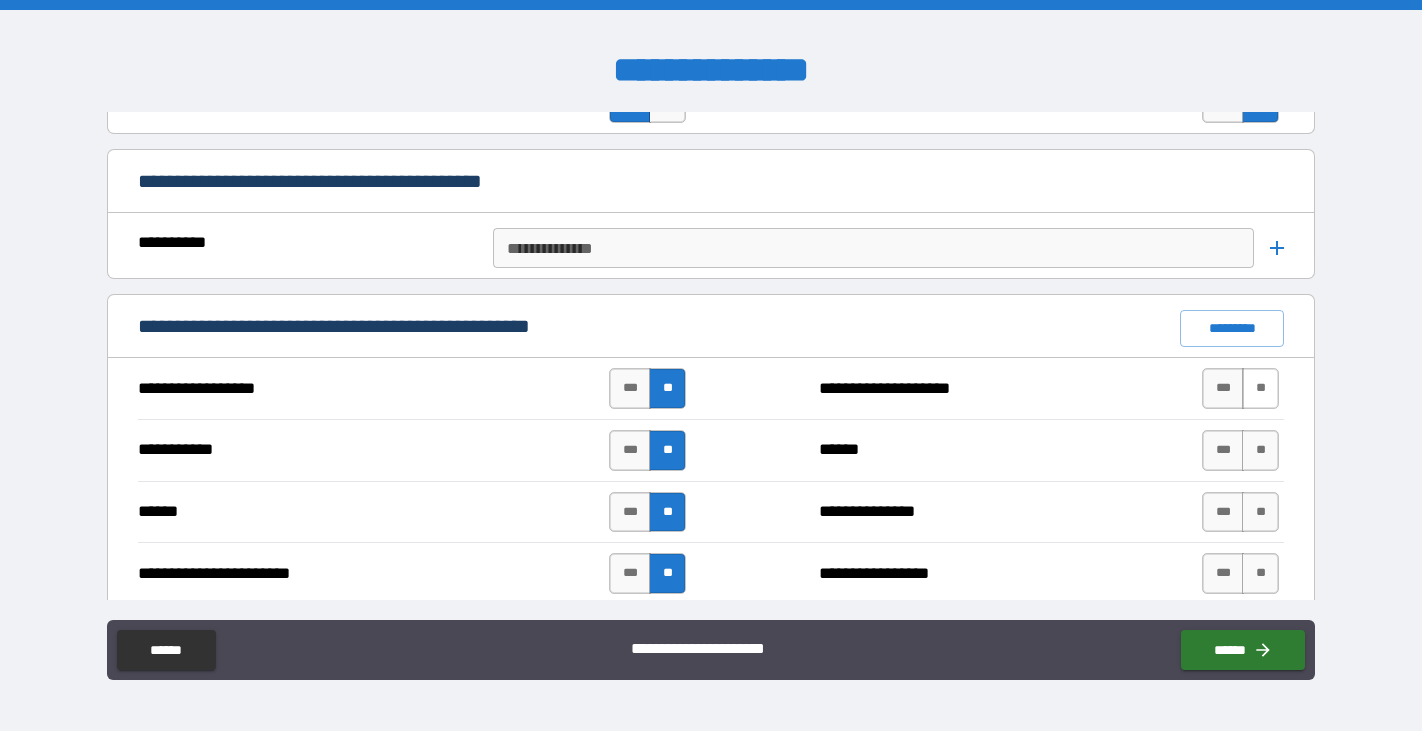 click on "**" at bounding box center (1260, 388) 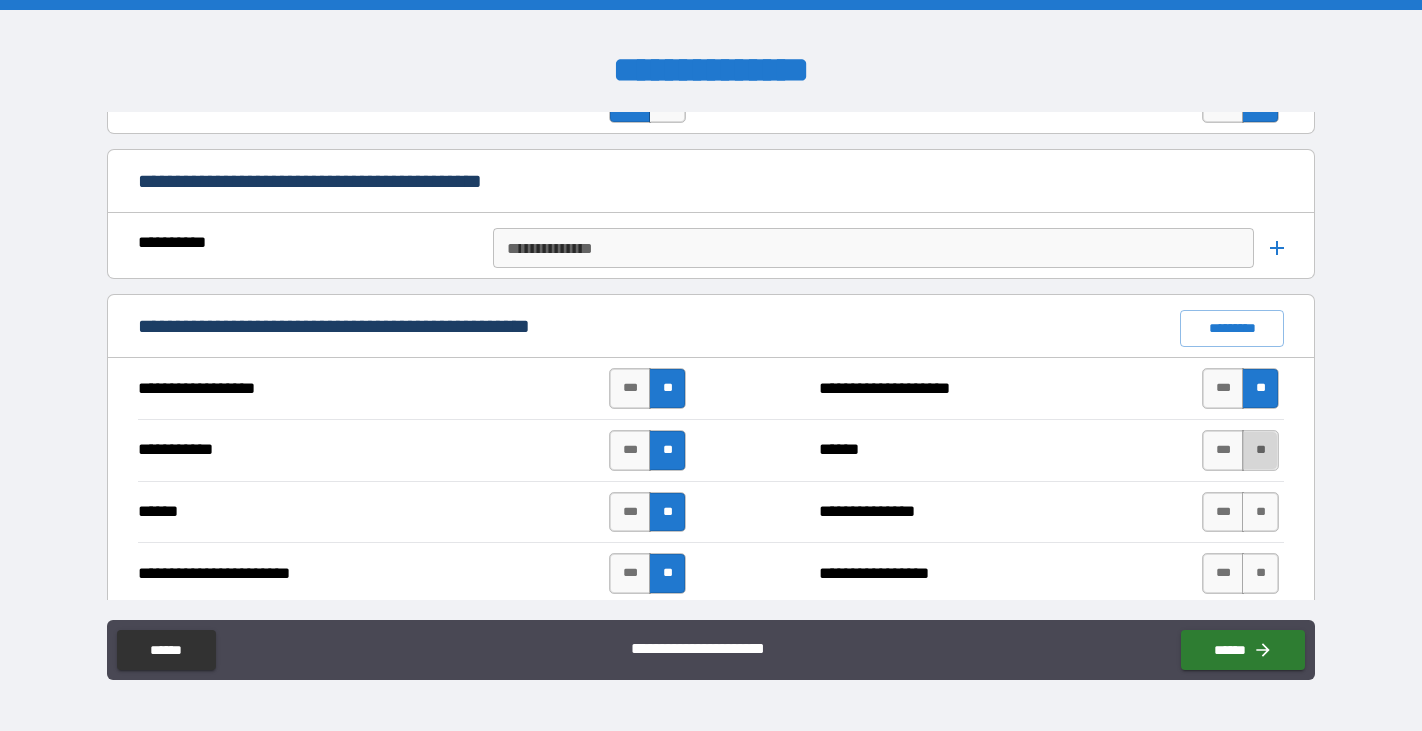 click on "**" at bounding box center (1260, 450) 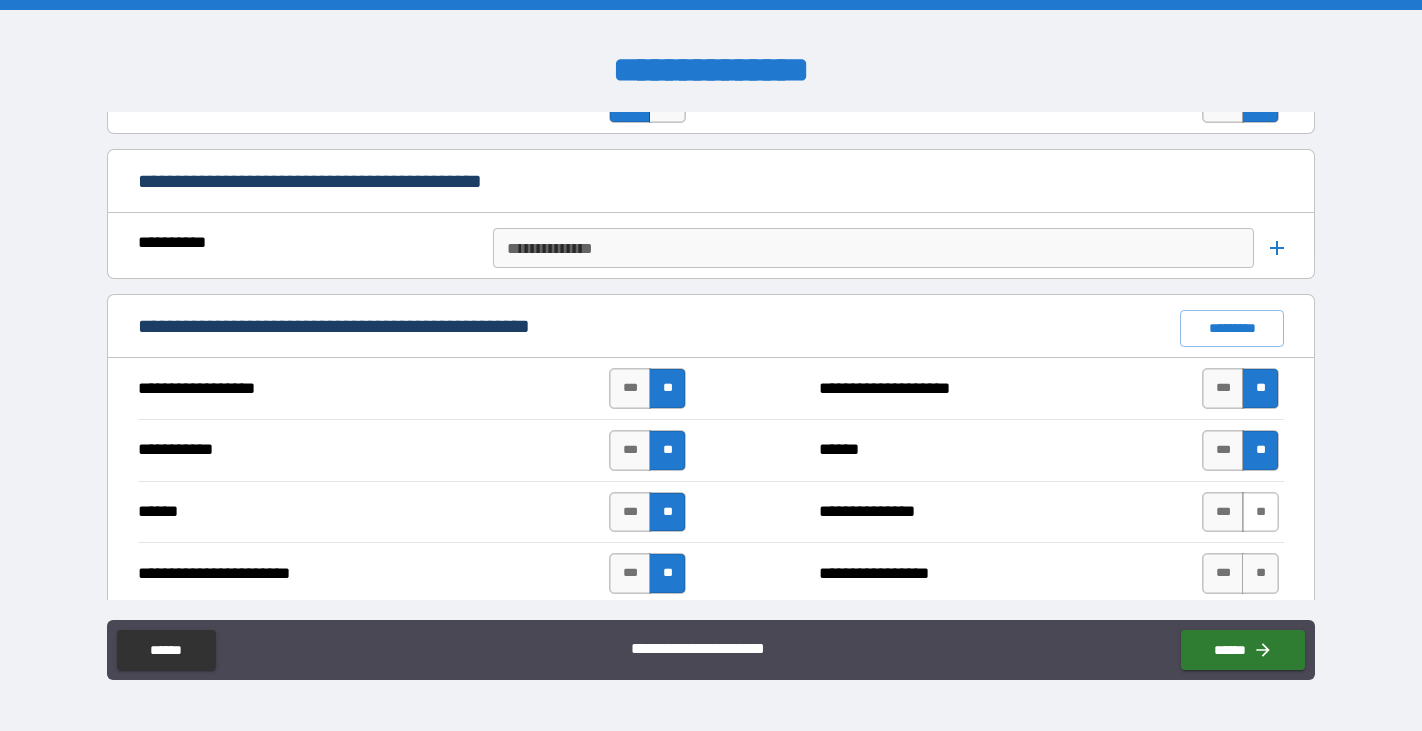 click on "**" at bounding box center [1260, 512] 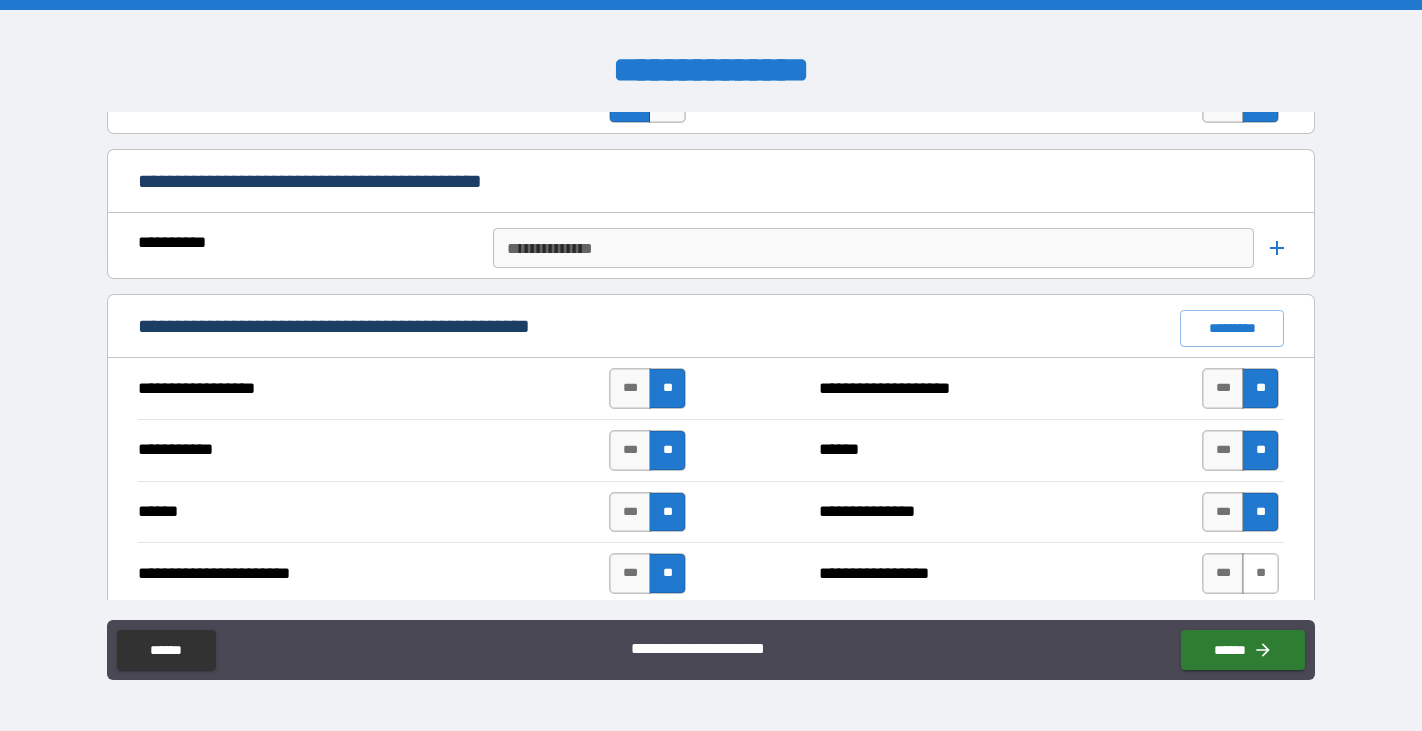 click on "**" at bounding box center (1260, 573) 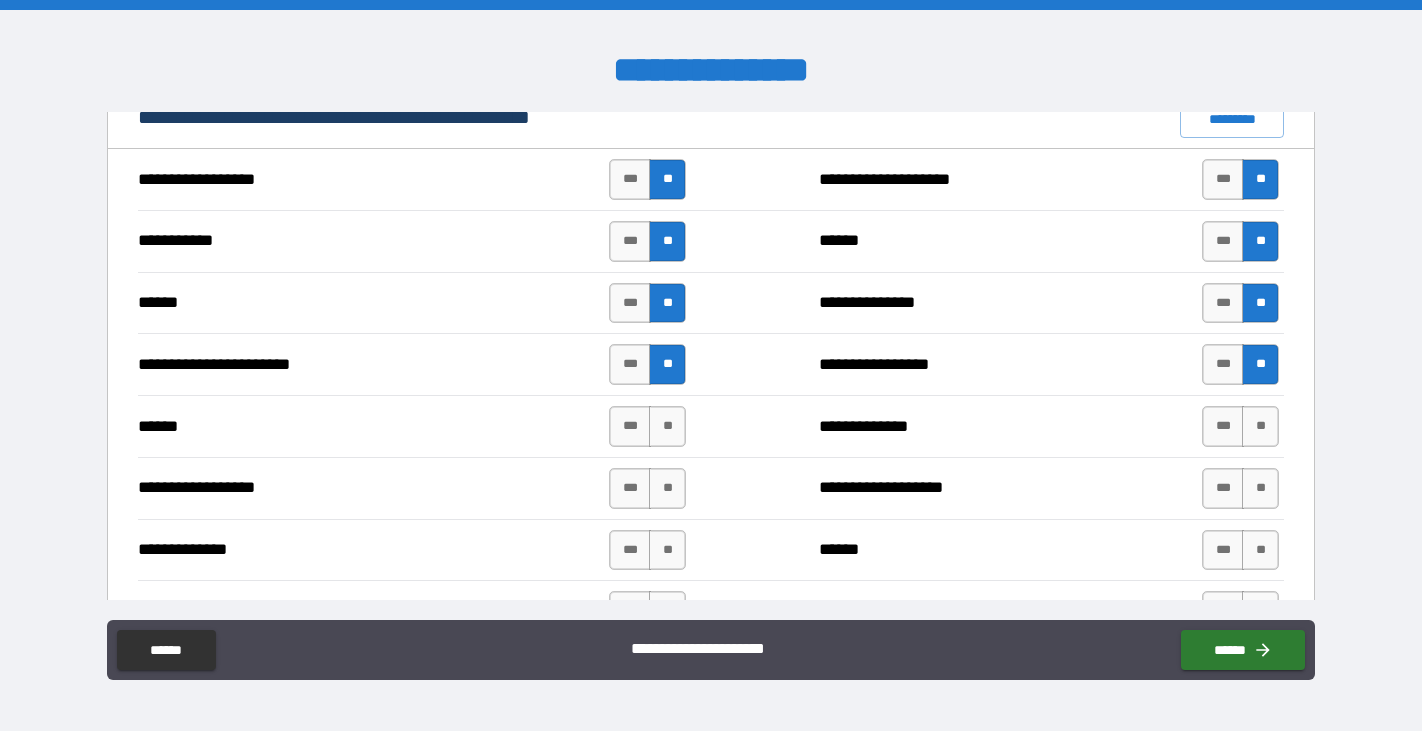scroll, scrollTop: 1718, scrollLeft: 0, axis: vertical 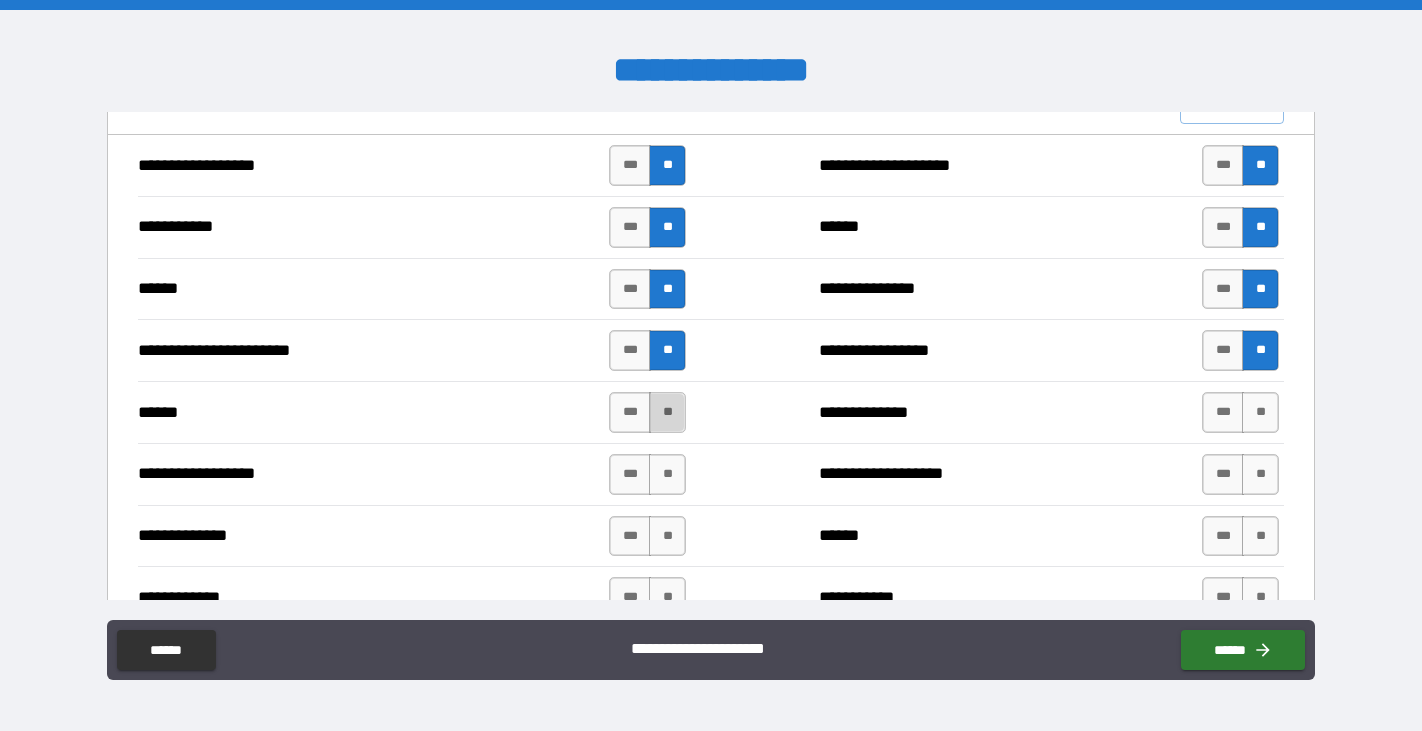 click on "**" at bounding box center [667, 412] 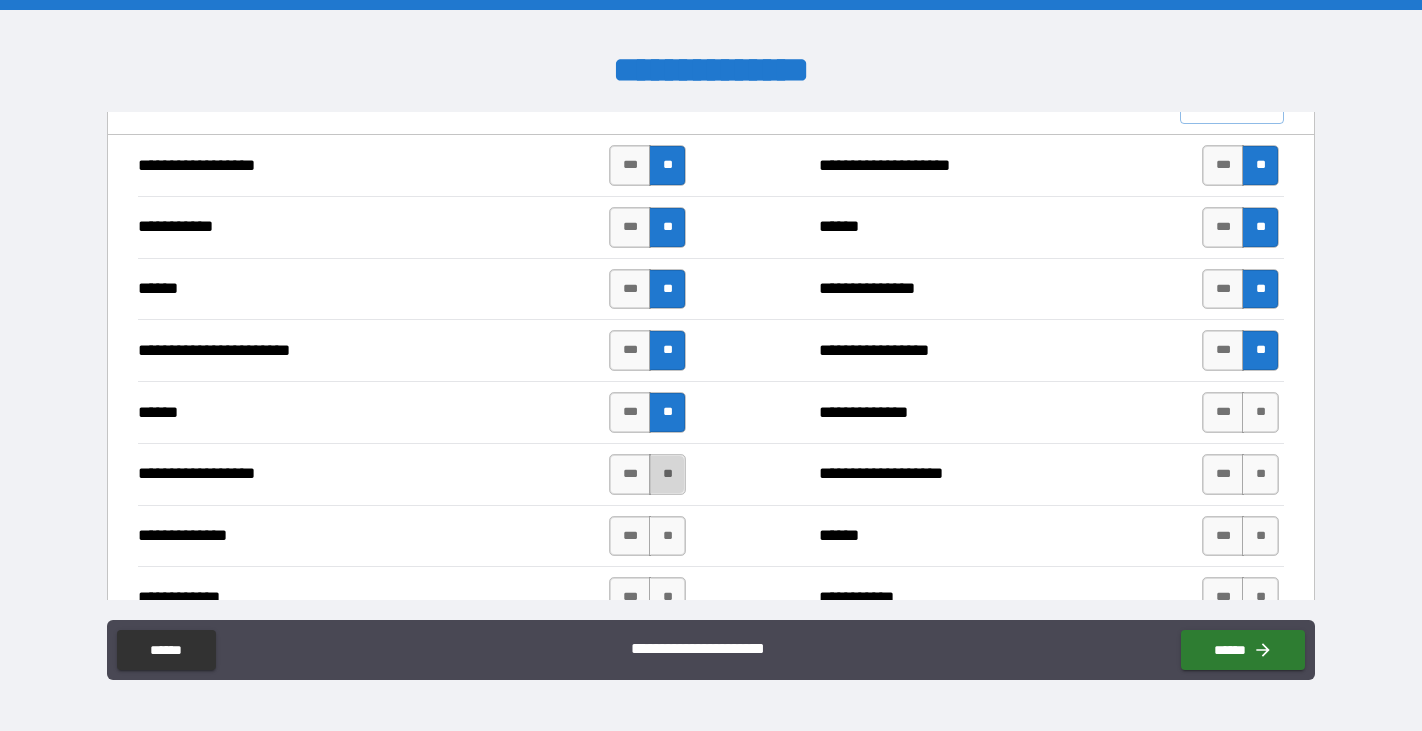 click on "**" at bounding box center (667, 474) 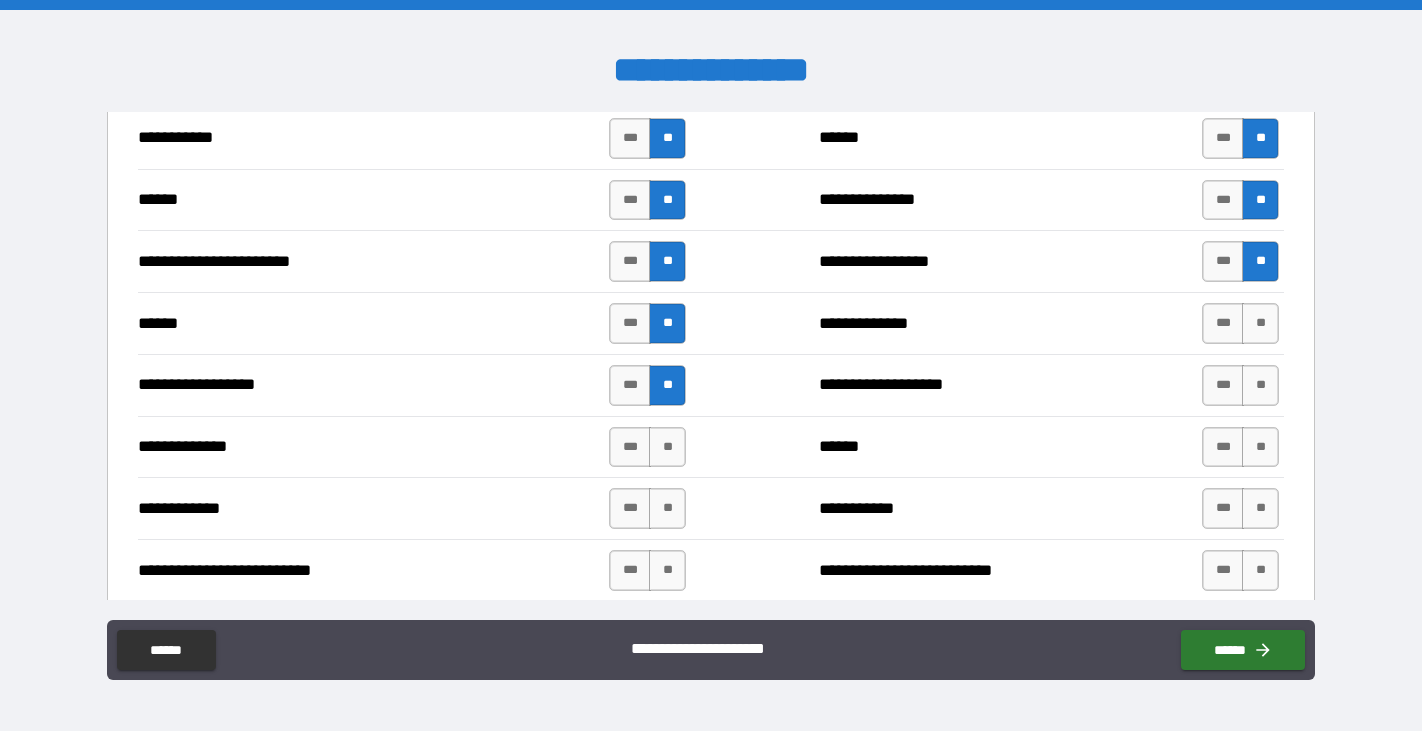 scroll, scrollTop: 1838, scrollLeft: 0, axis: vertical 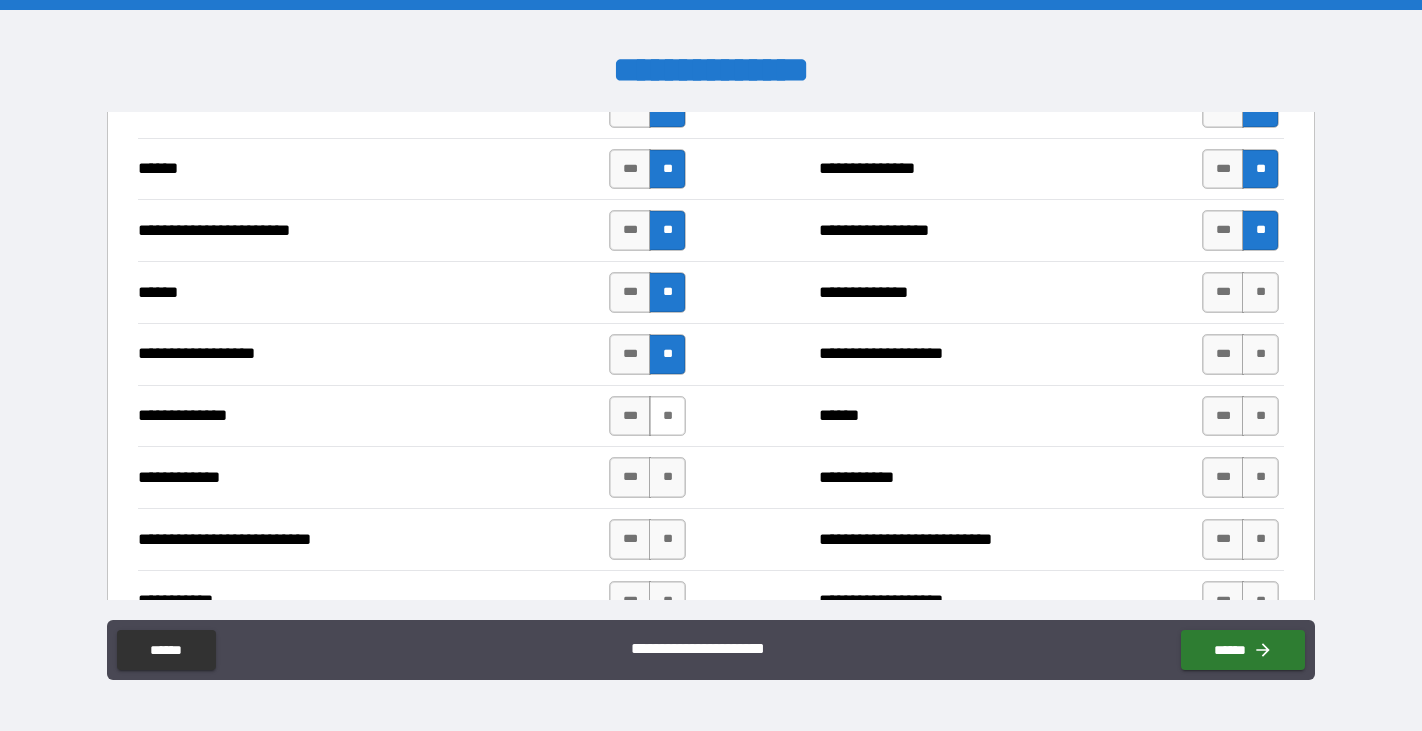 click on "**" at bounding box center [667, 416] 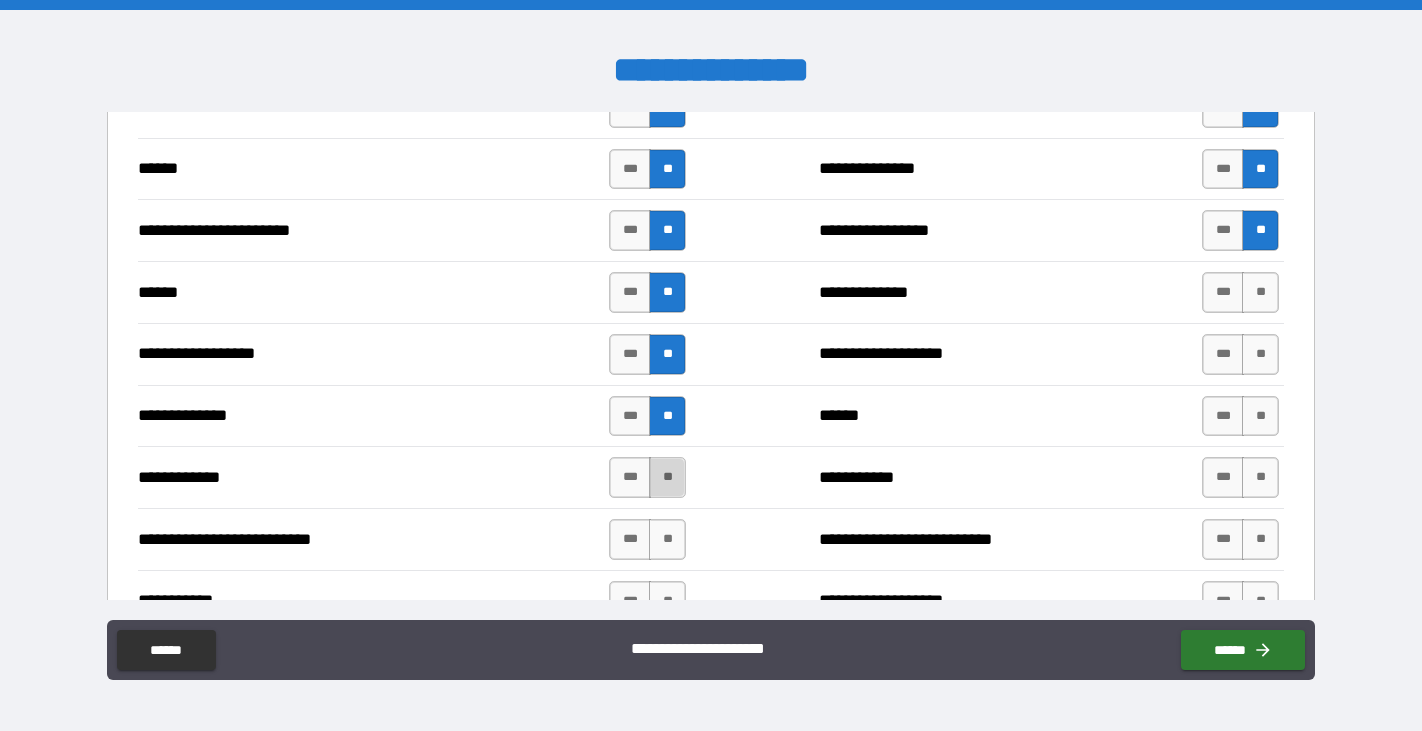 click on "**" at bounding box center [667, 477] 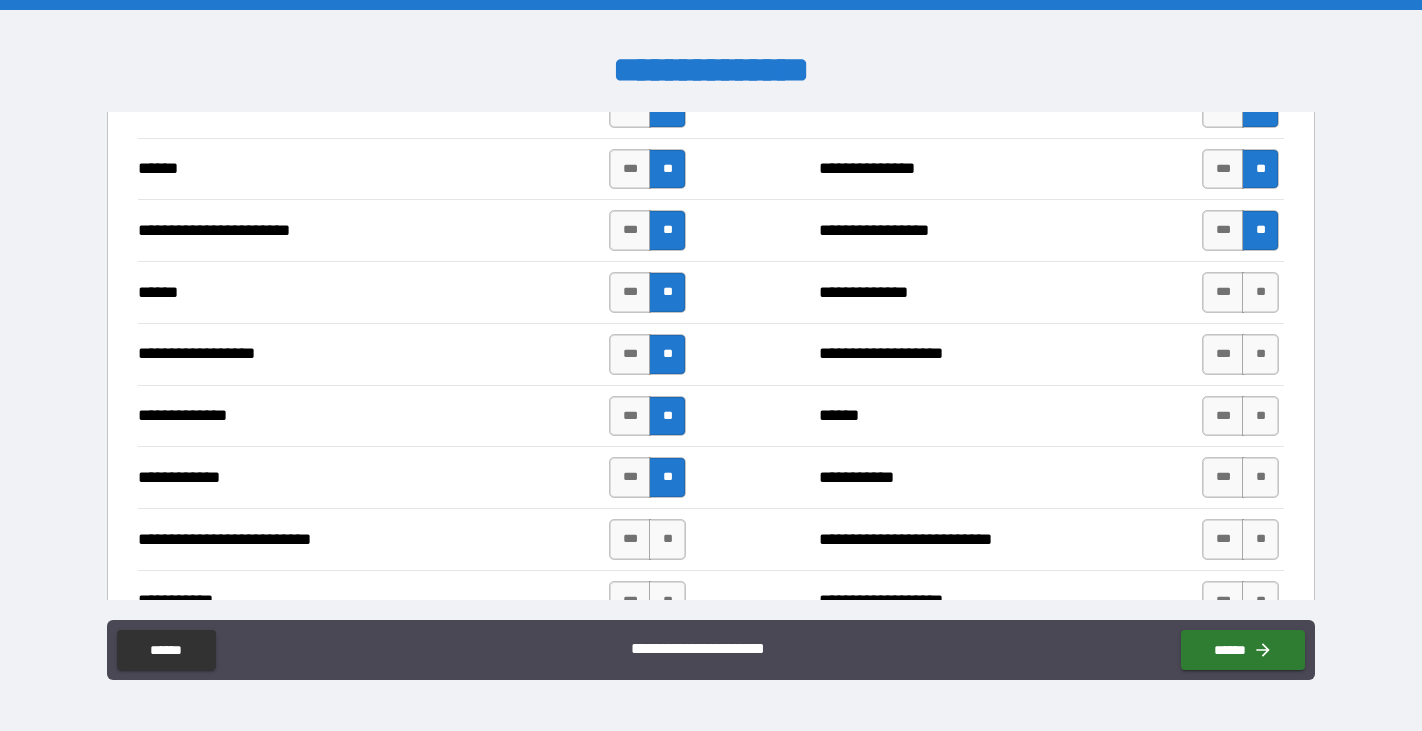 click on "*** **" at bounding box center (647, 539) 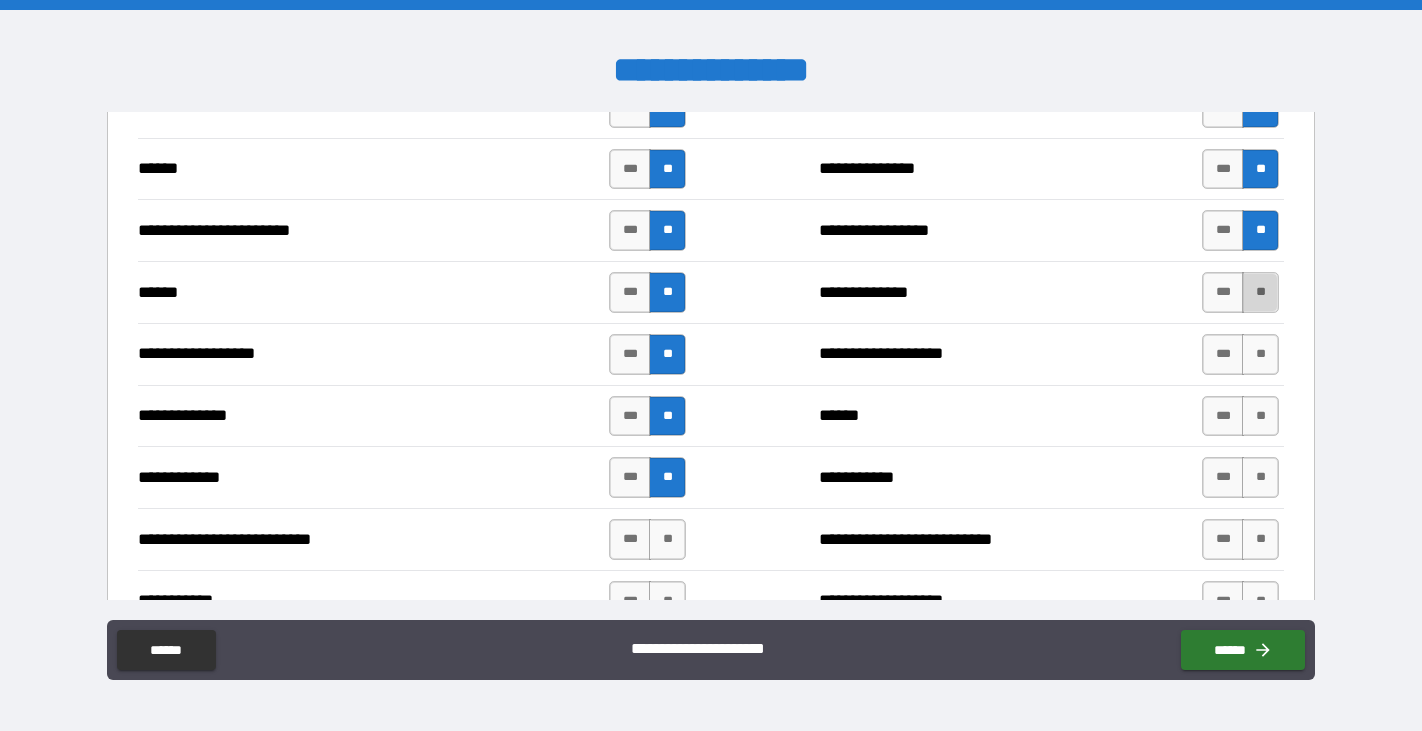 click on "**" at bounding box center (1260, 292) 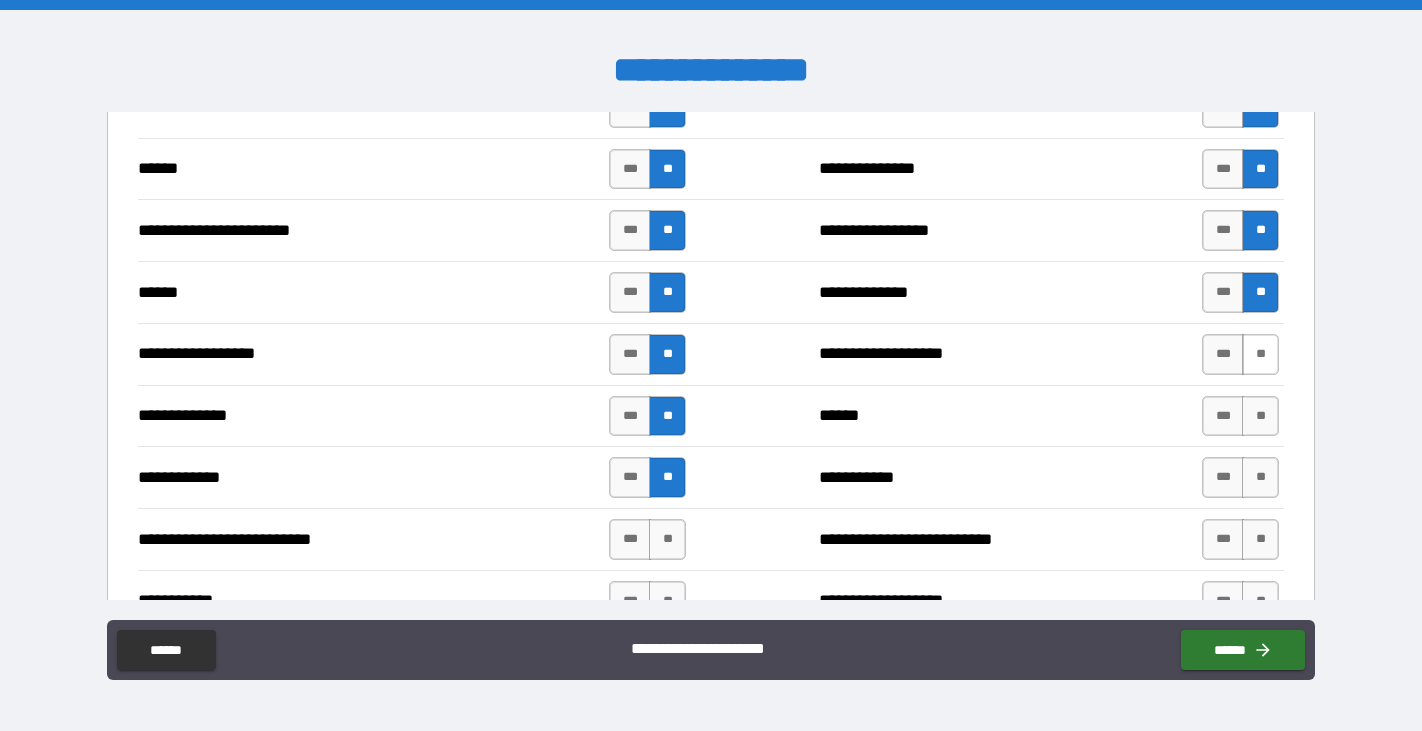 click on "**" at bounding box center (1260, 354) 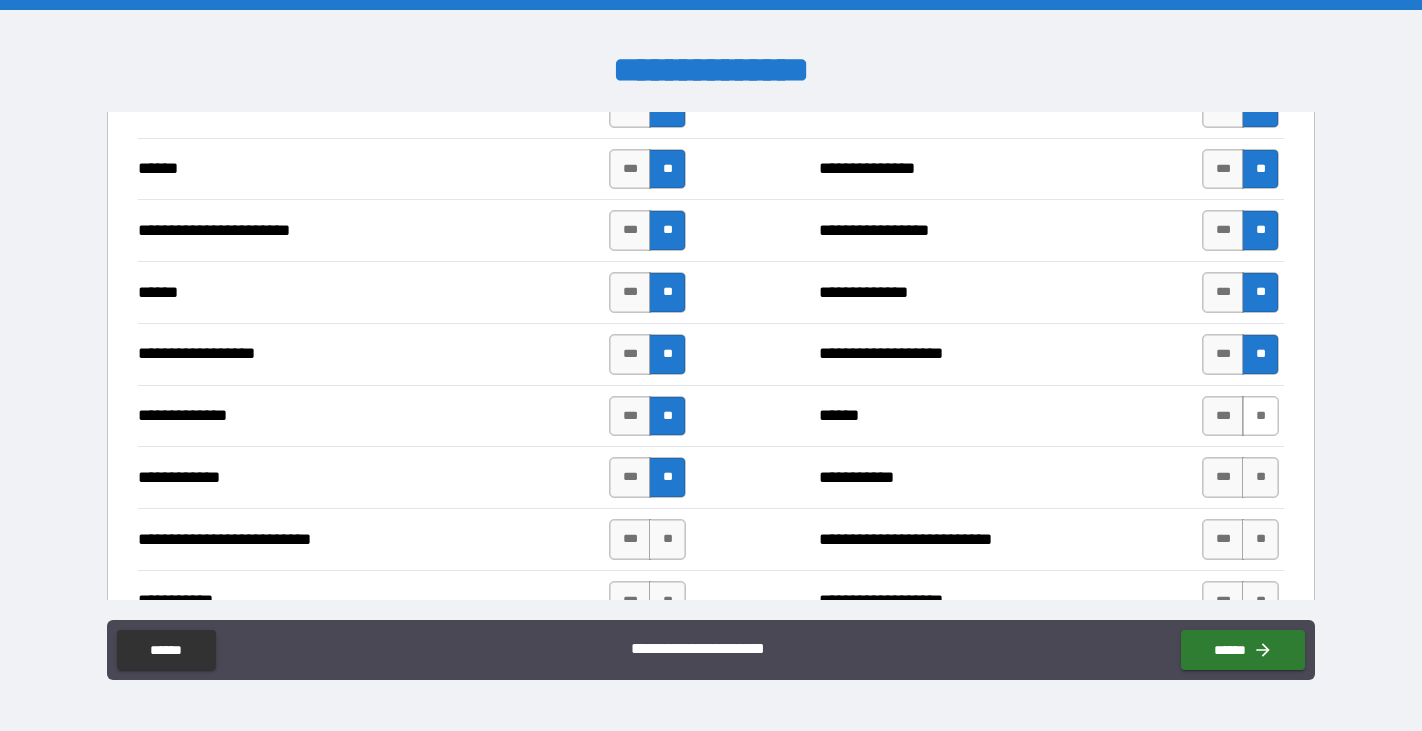 click on "**" at bounding box center [1260, 416] 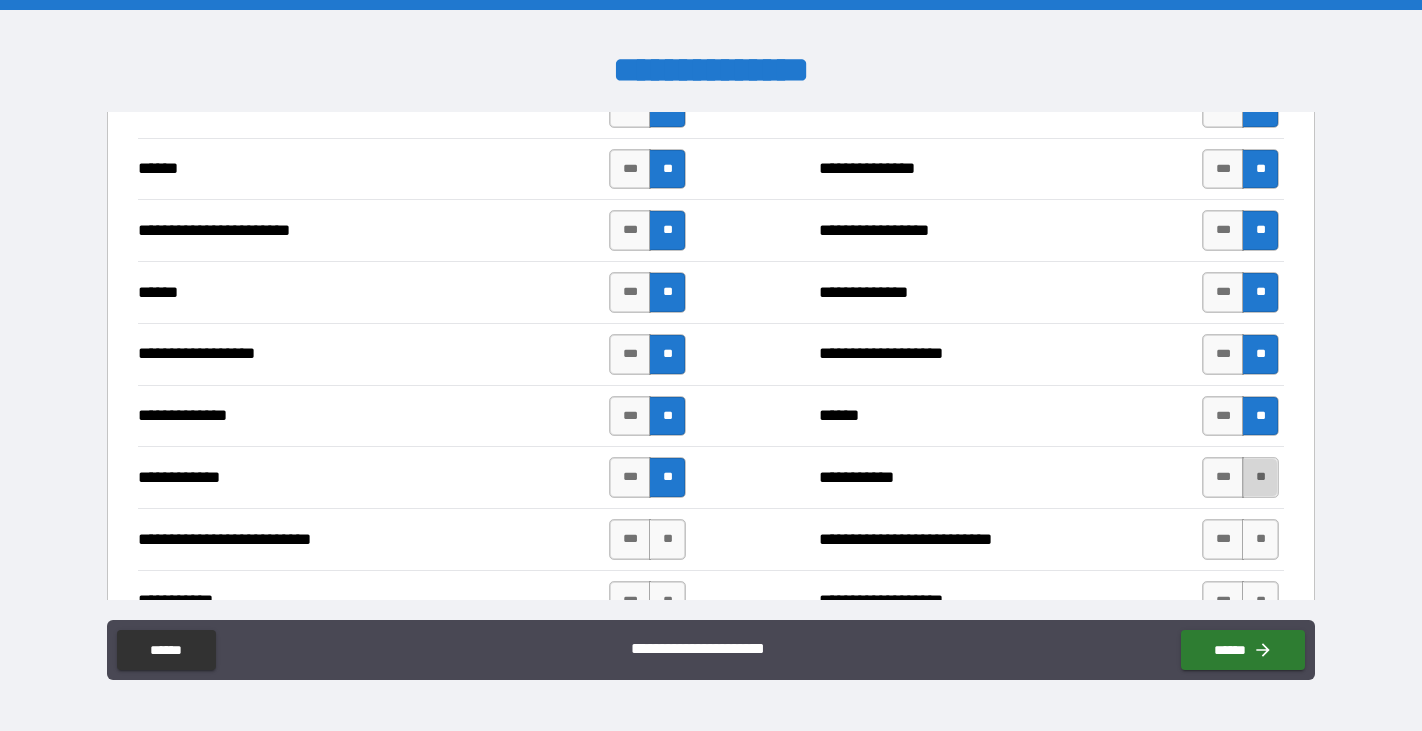 click on "**" at bounding box center [1260, 477] 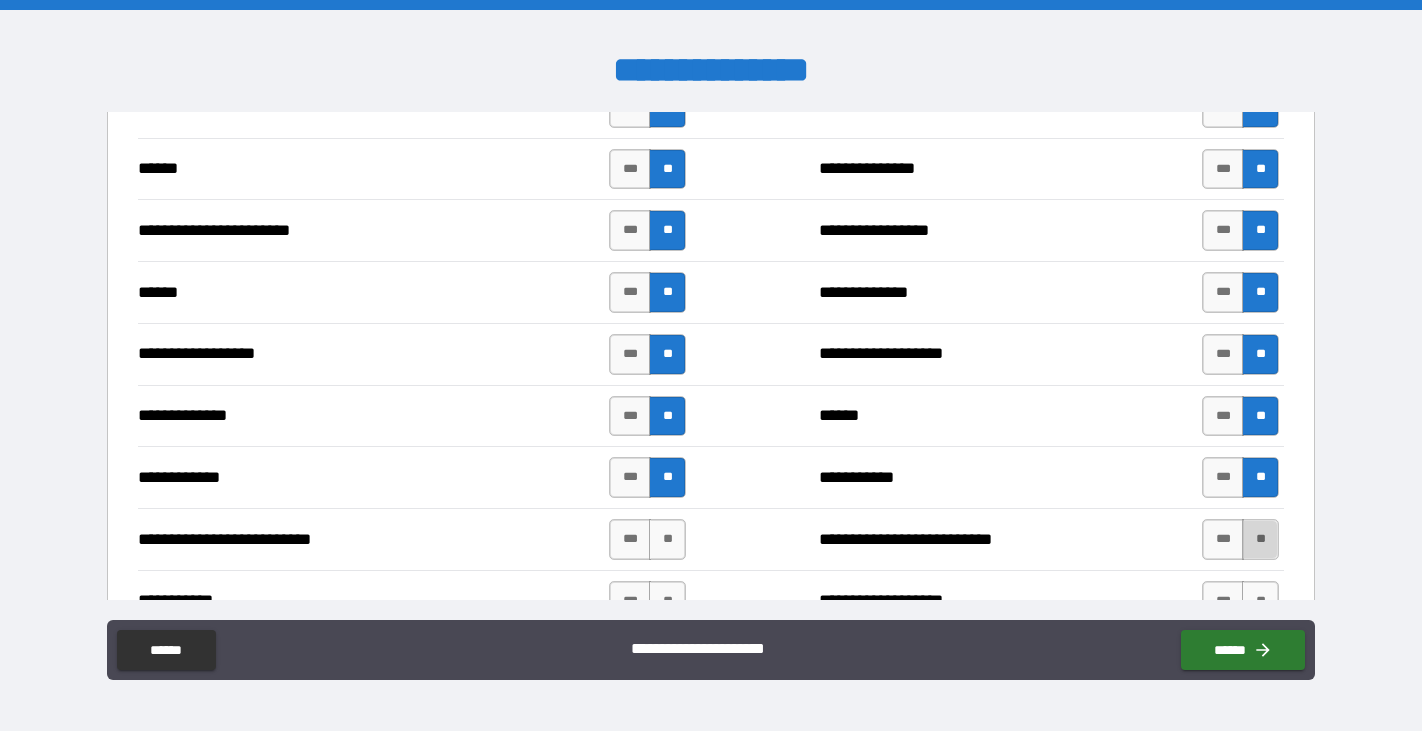 click on "**" at bounding box center [1260, 539] 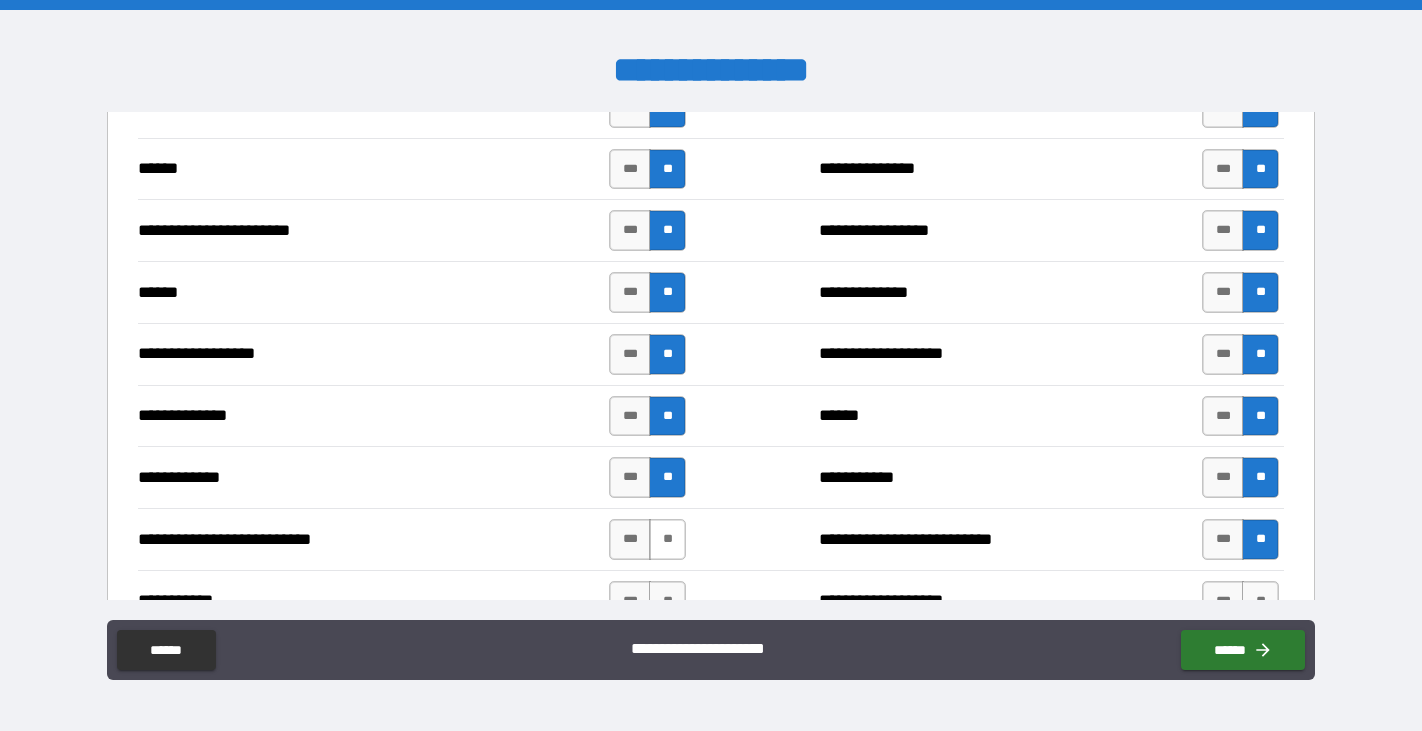 click on "**" at bounding box center (667, 539) 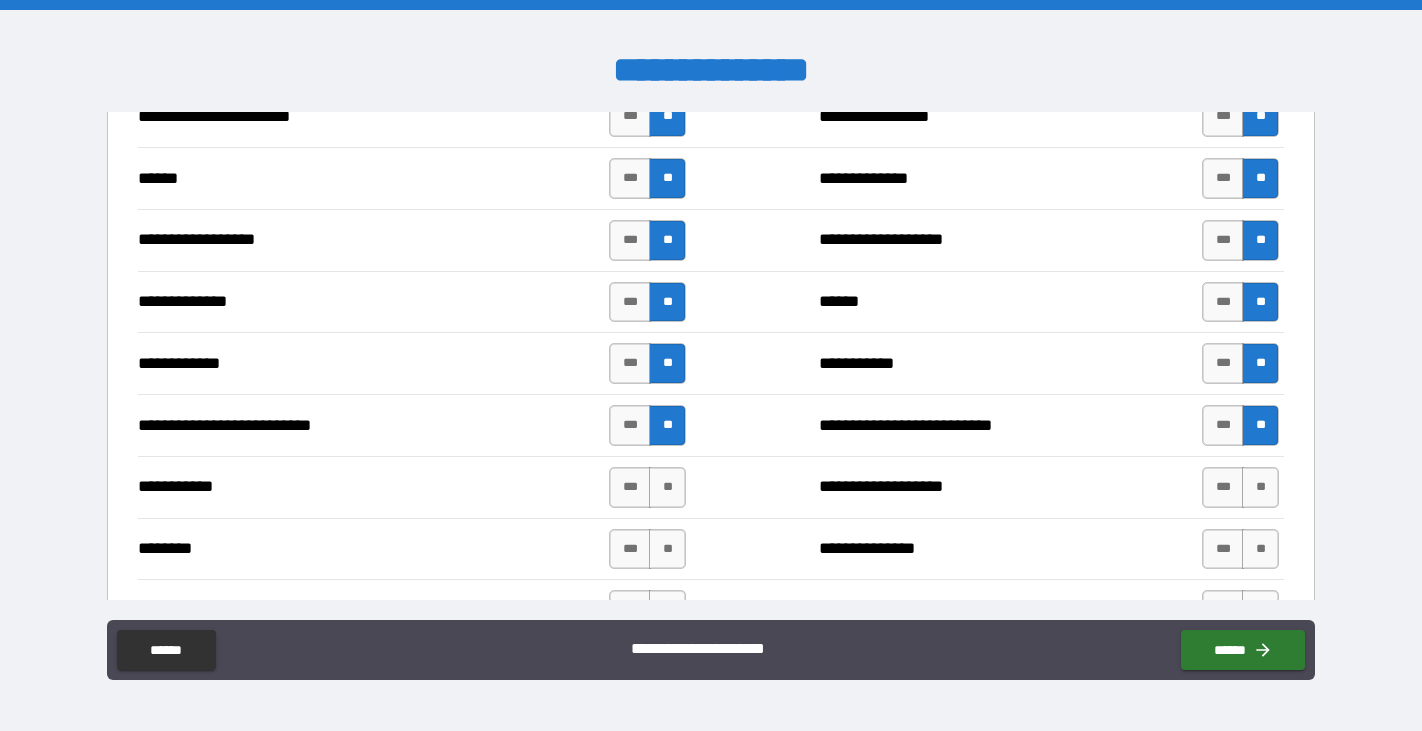 scroll, scrollTop: 1959, scrollLeft: 0, axis: vertical 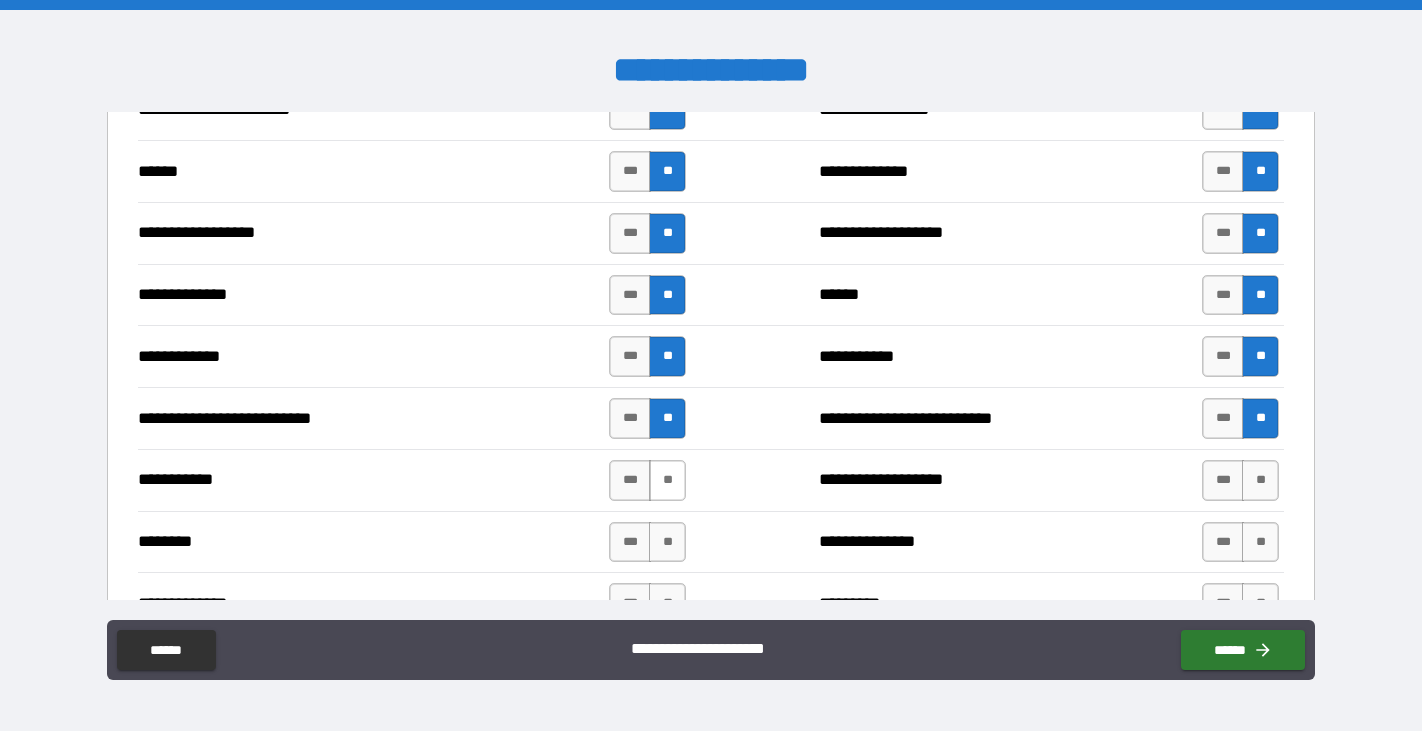 click on "**" at bounding box center [667, 480] 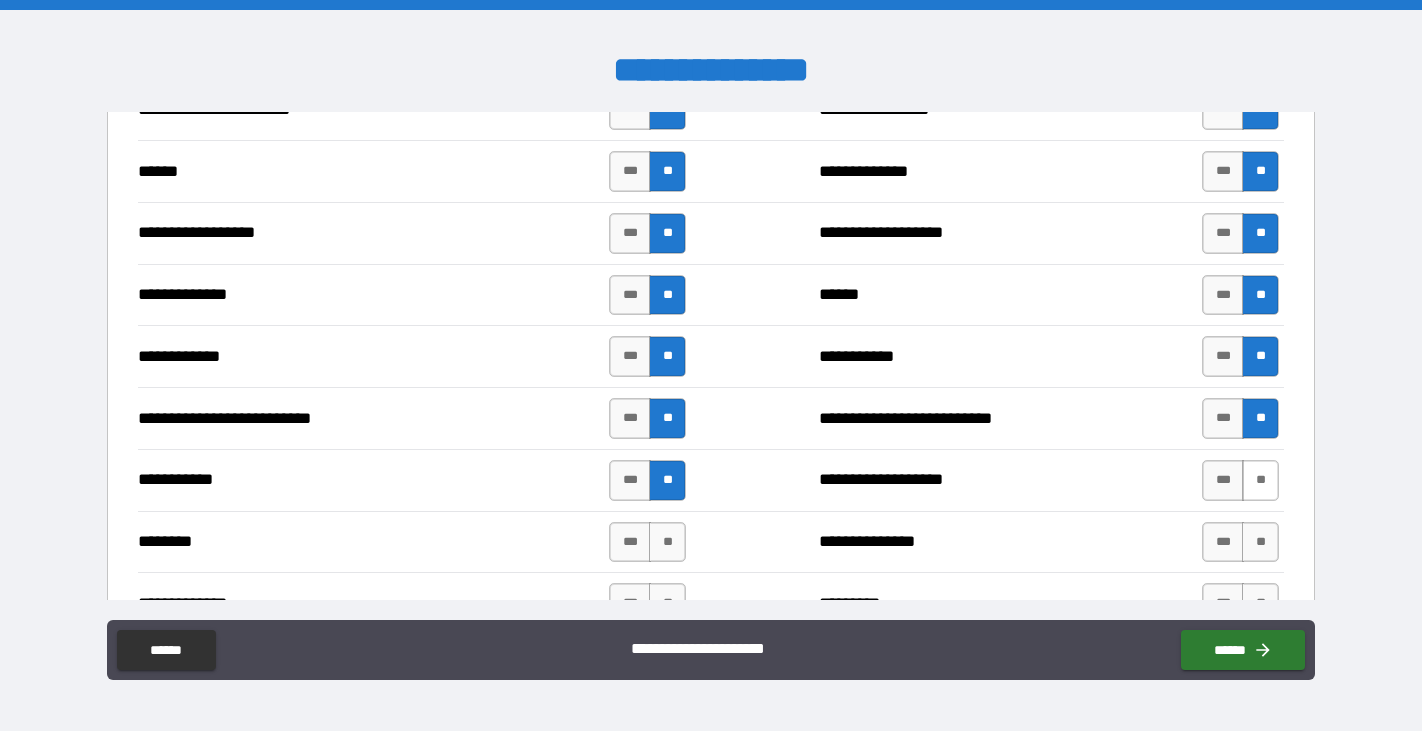 click on "**" at bounding box center (1260, 480) 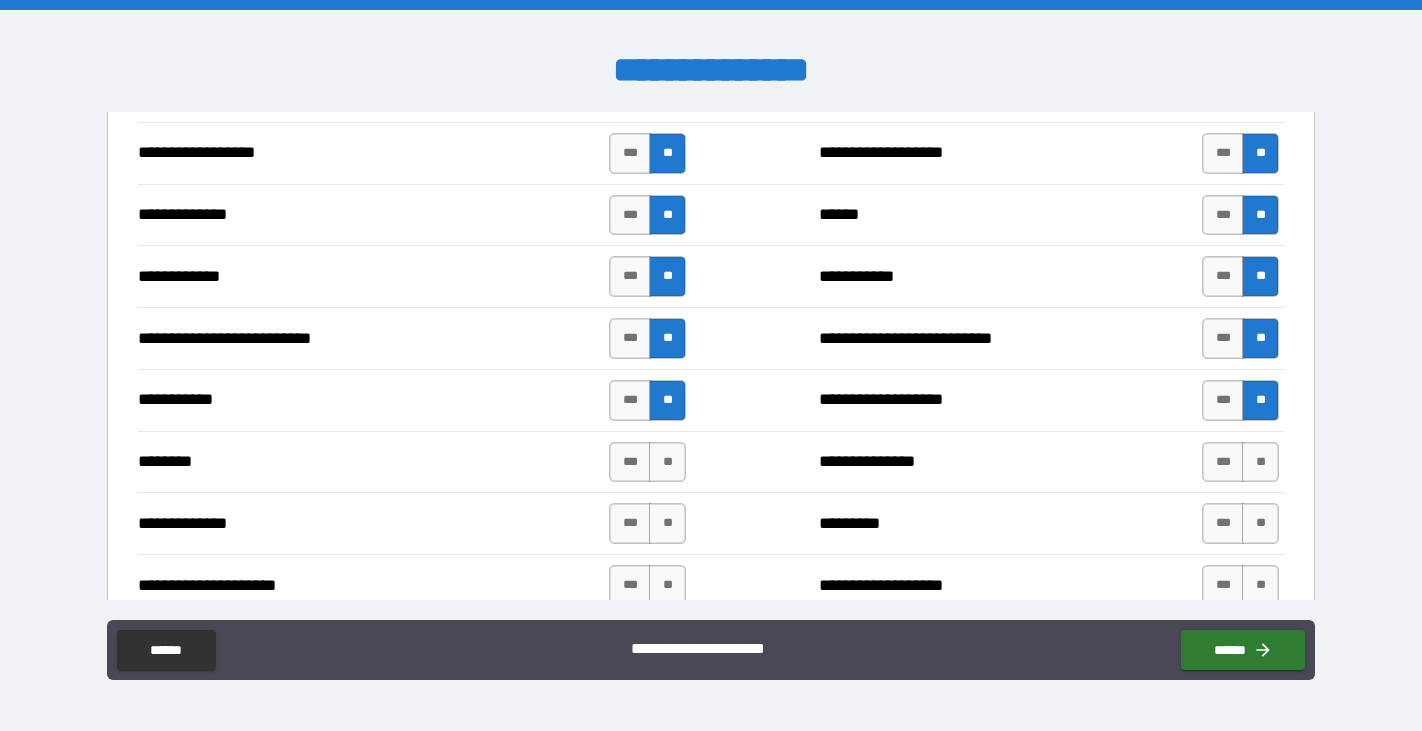 scroll, scrollTop: 2079, scrollLeft: 0, axis: vertical 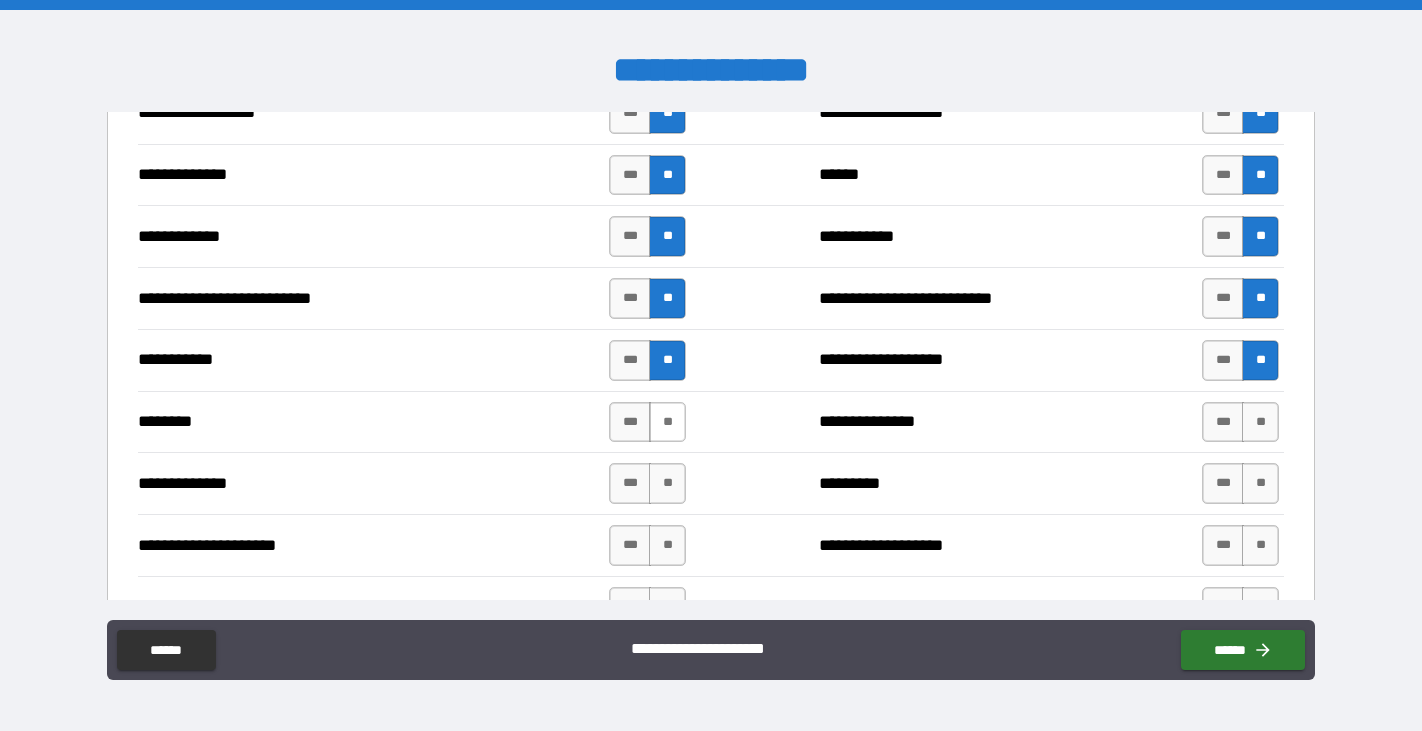 click on "**" at bounding box center (667, 422) 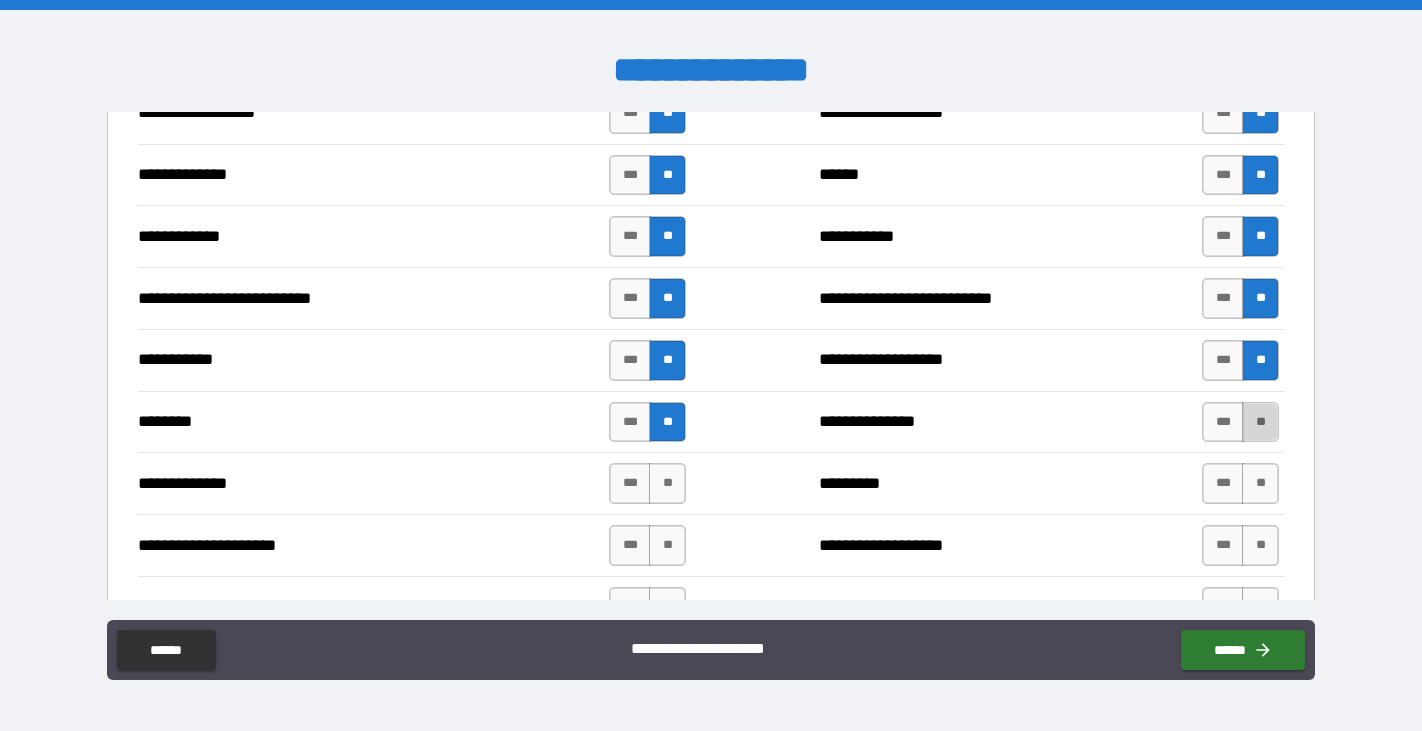 click on "**" at bounding box center (1260, 422) 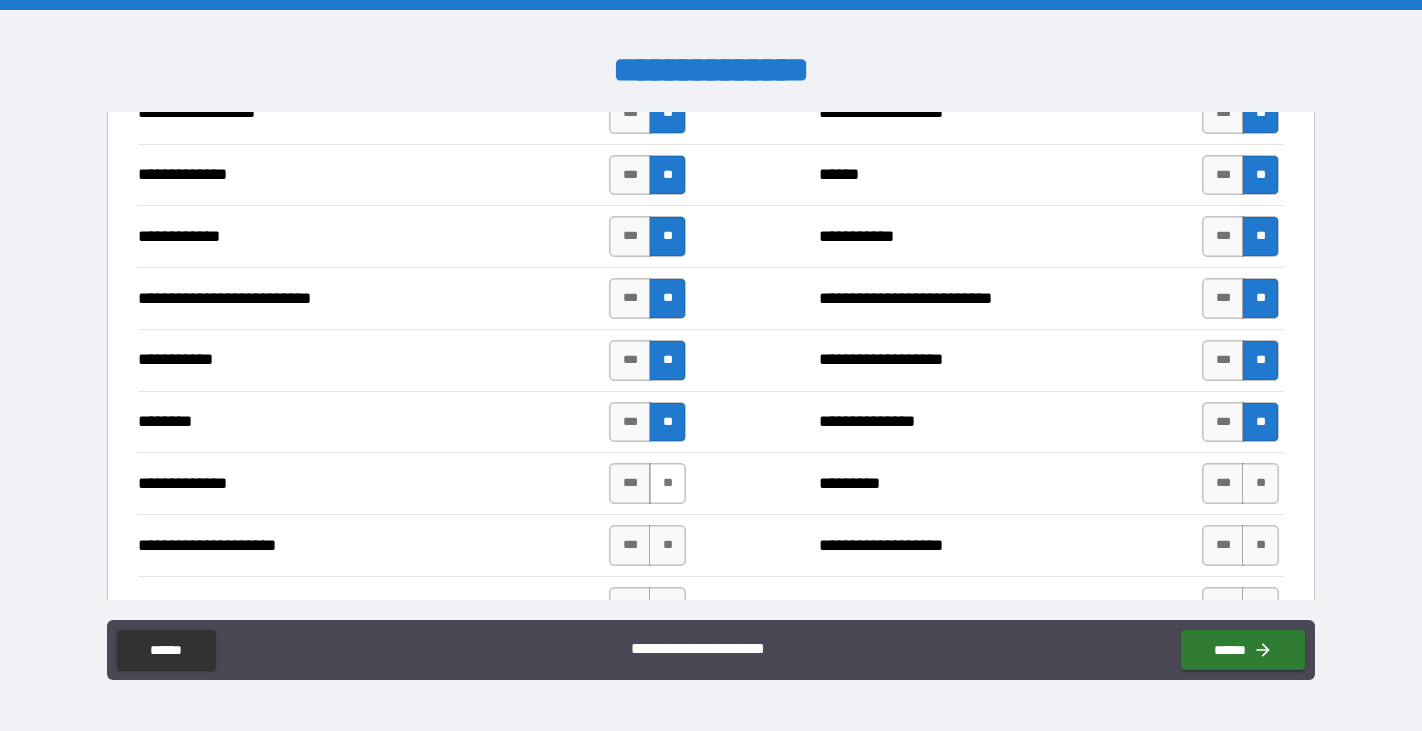 click on "**" at bounding box center (667, 483) 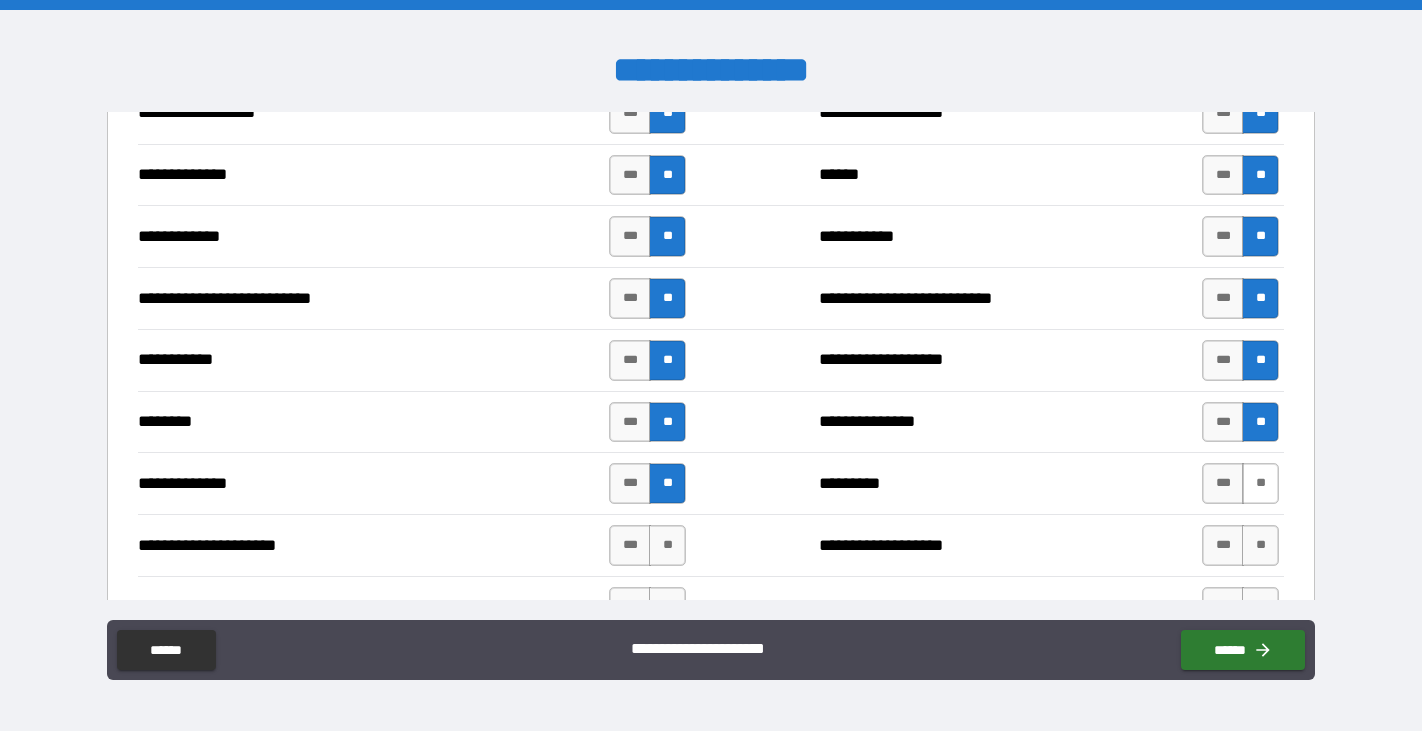 click on "**" at bounding box center (1260, 483) 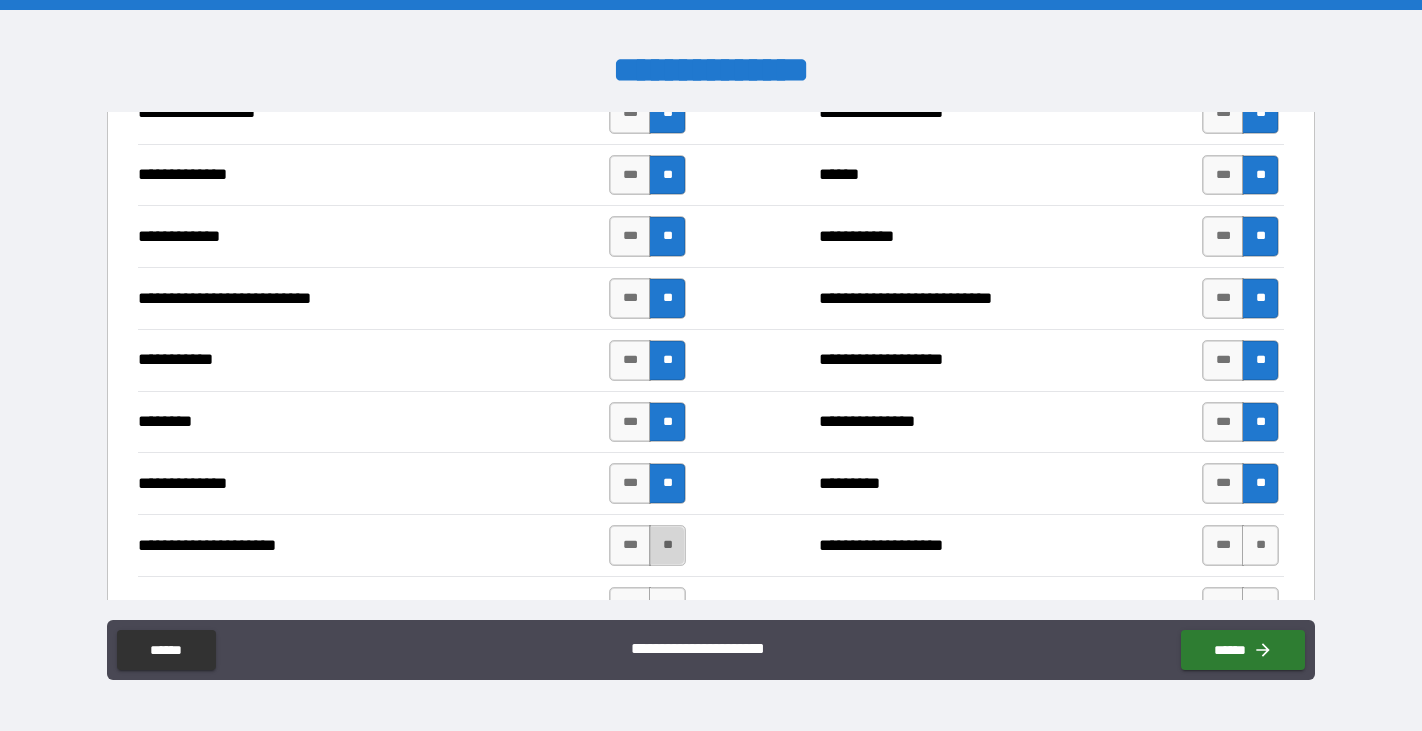 click on "**" at bounding box center (667, 545) 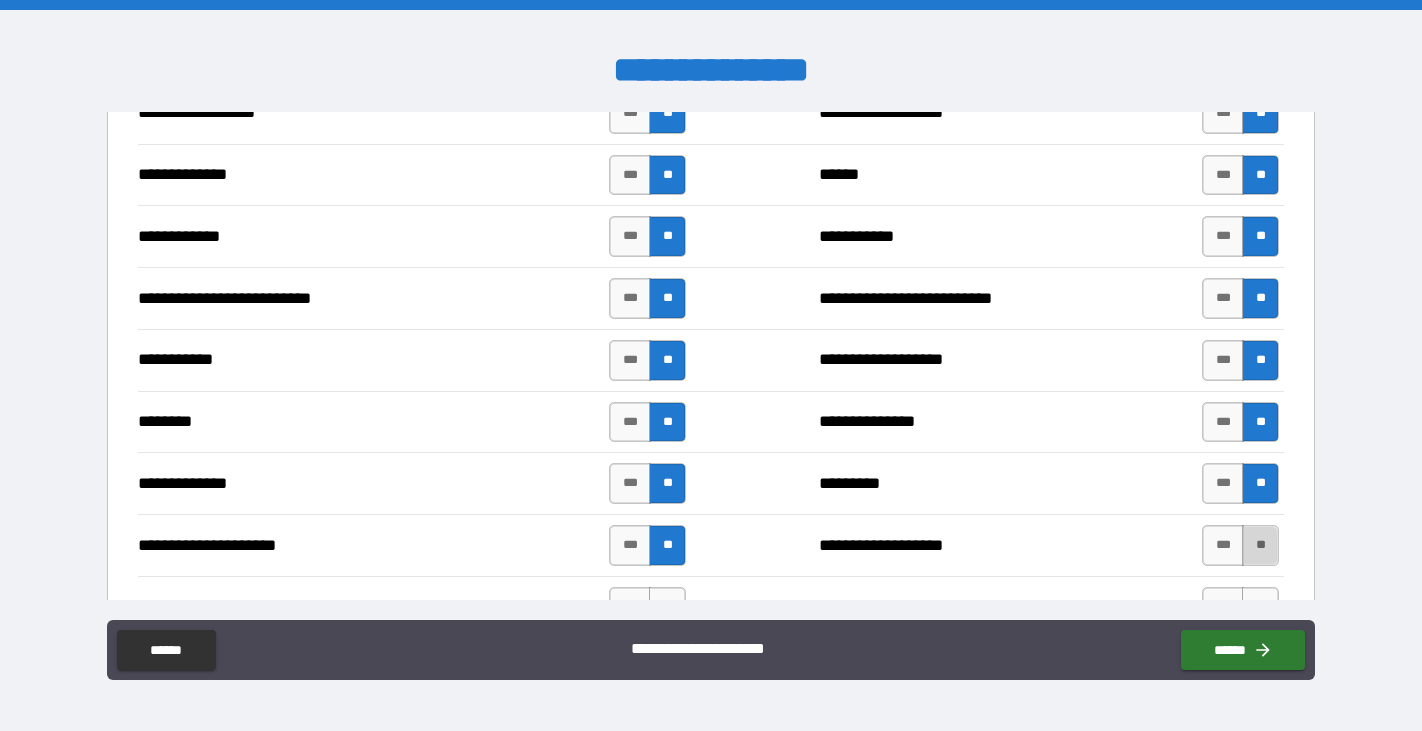 click on "**" at bounding box center (1260, 545) 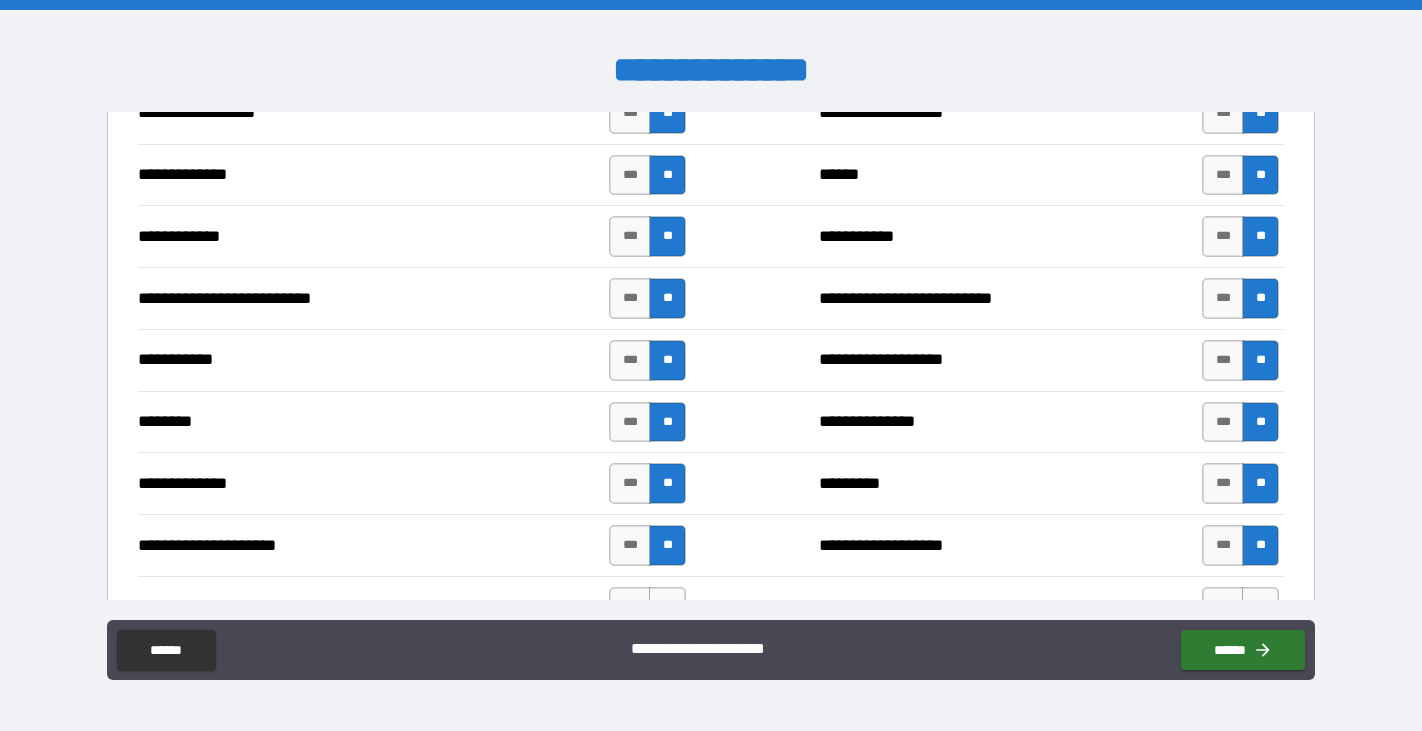 scroll, scrollTop: 2243, scrollLeft: 0, axis: vertical 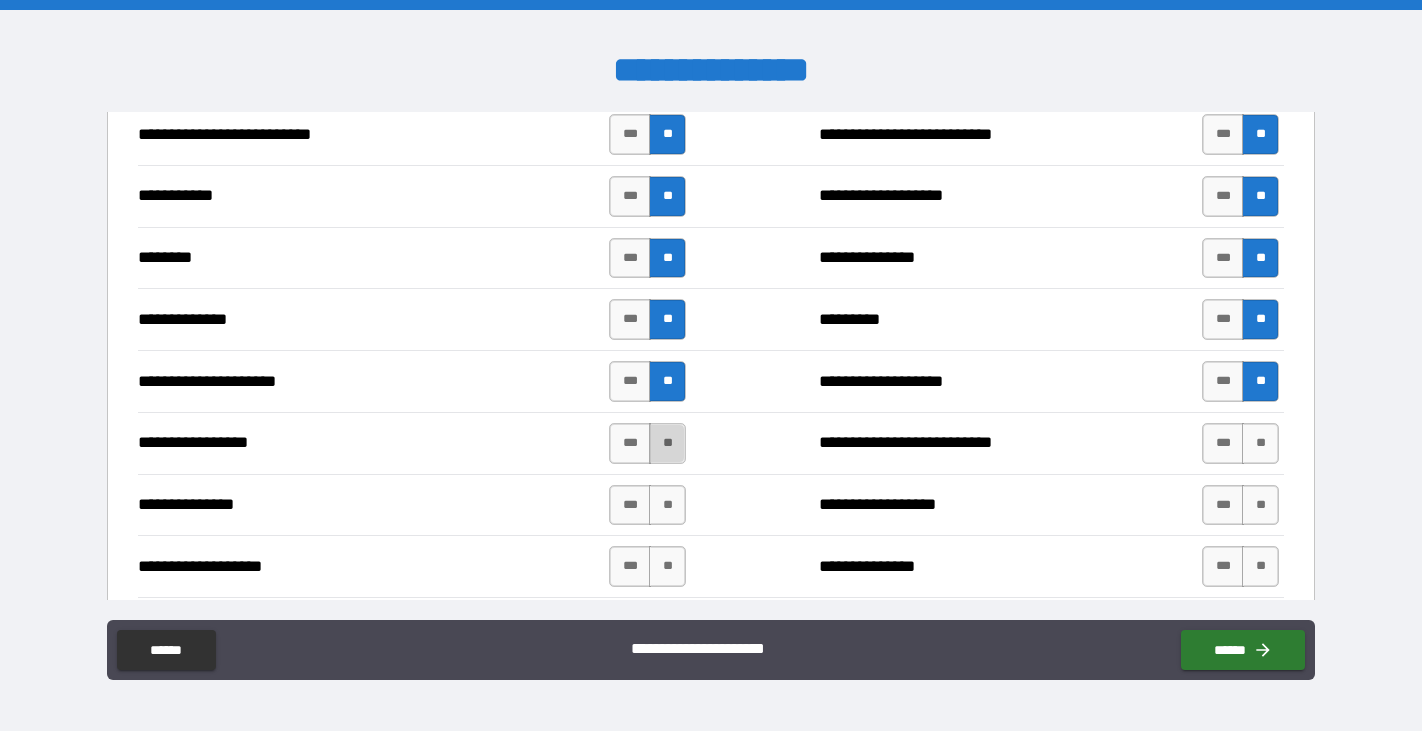 click on "**" at bounding box center (667, 443) 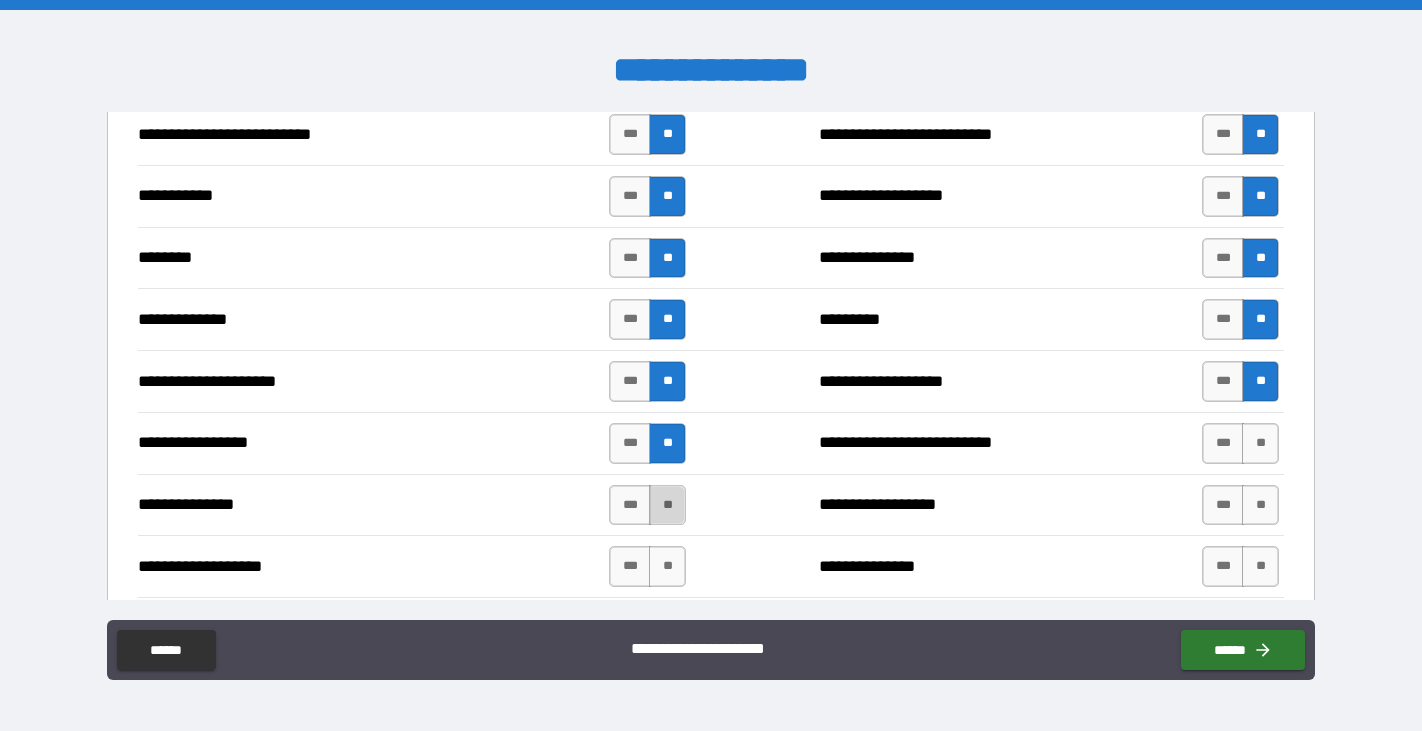 click on "**" at bounding box center (667, 505) 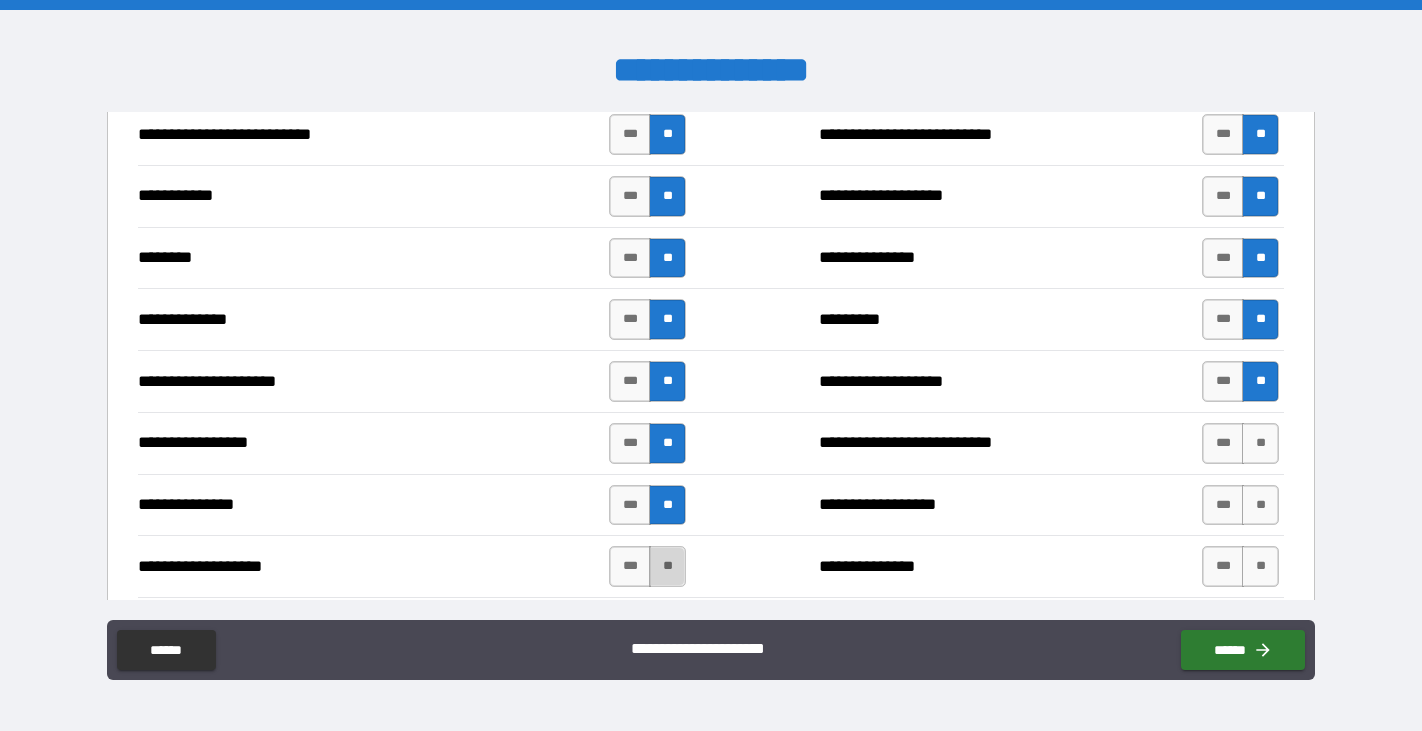 click on "**" at bounding box center [667, 566] 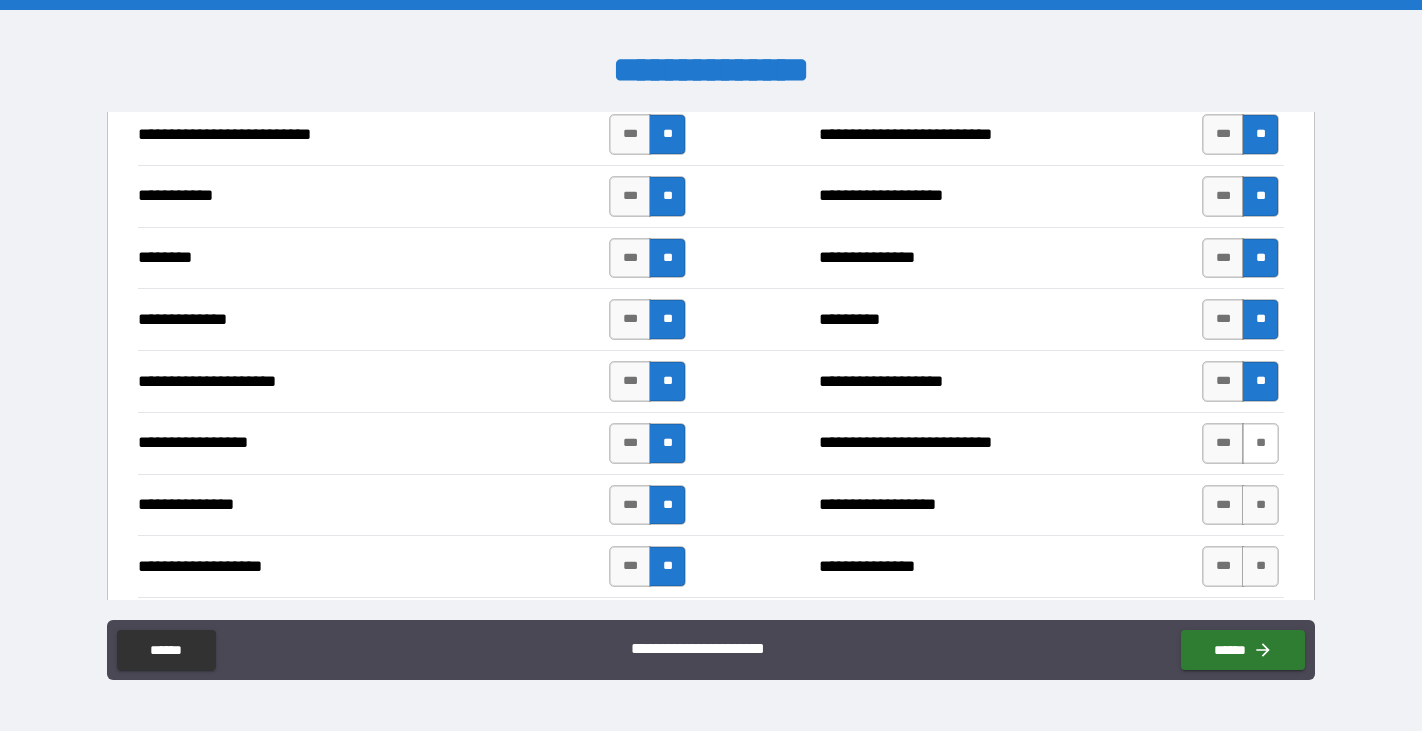 click on "**" at bounding box center [1260, 443] 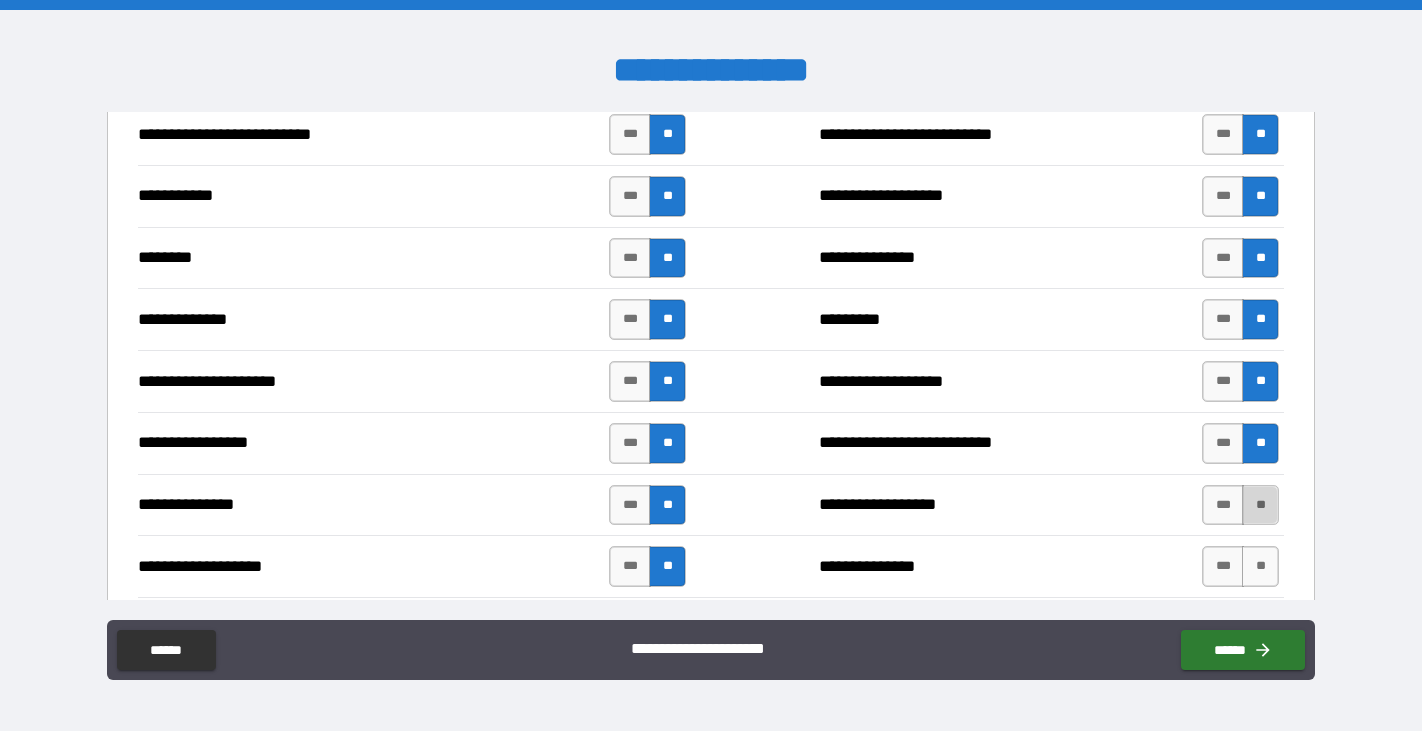 click on "**" at bounding box center (1260, 505) 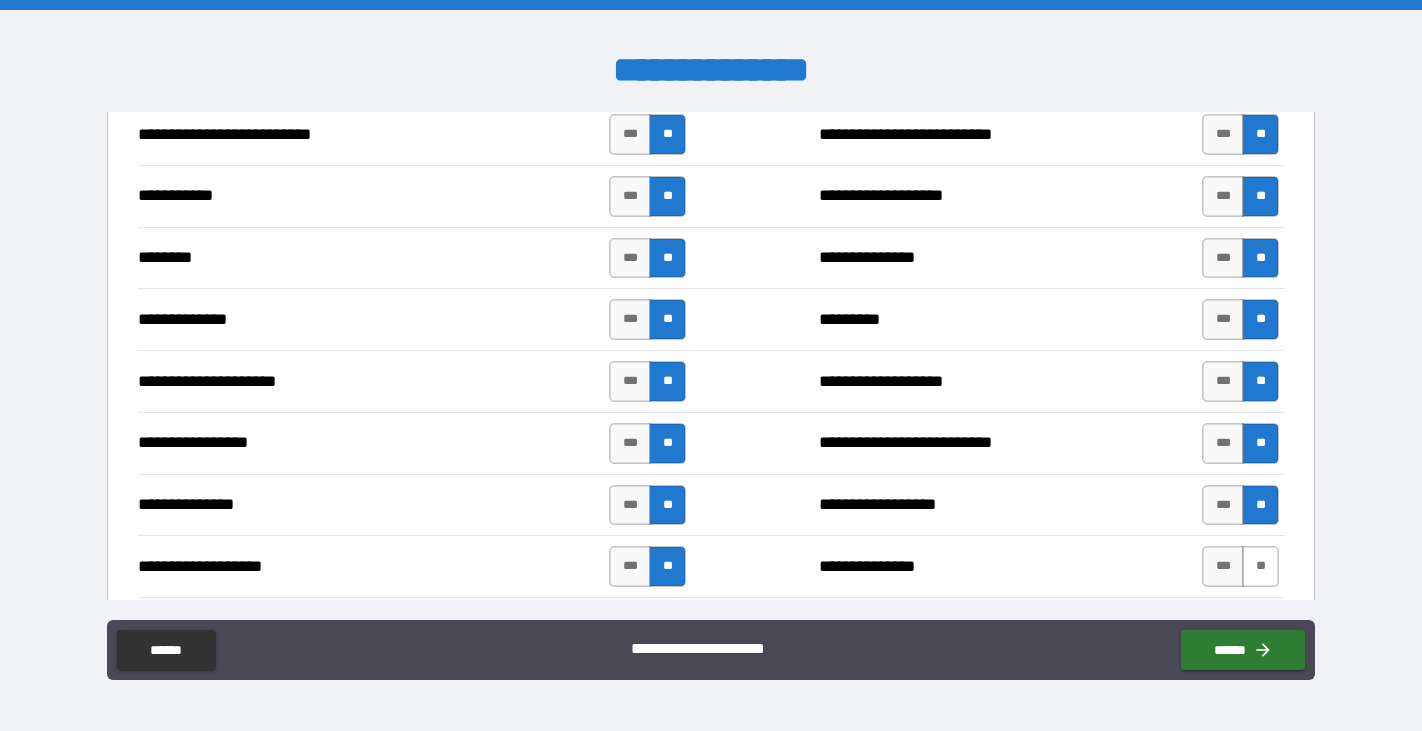 click on "**" at bounding box center (1260, 566) 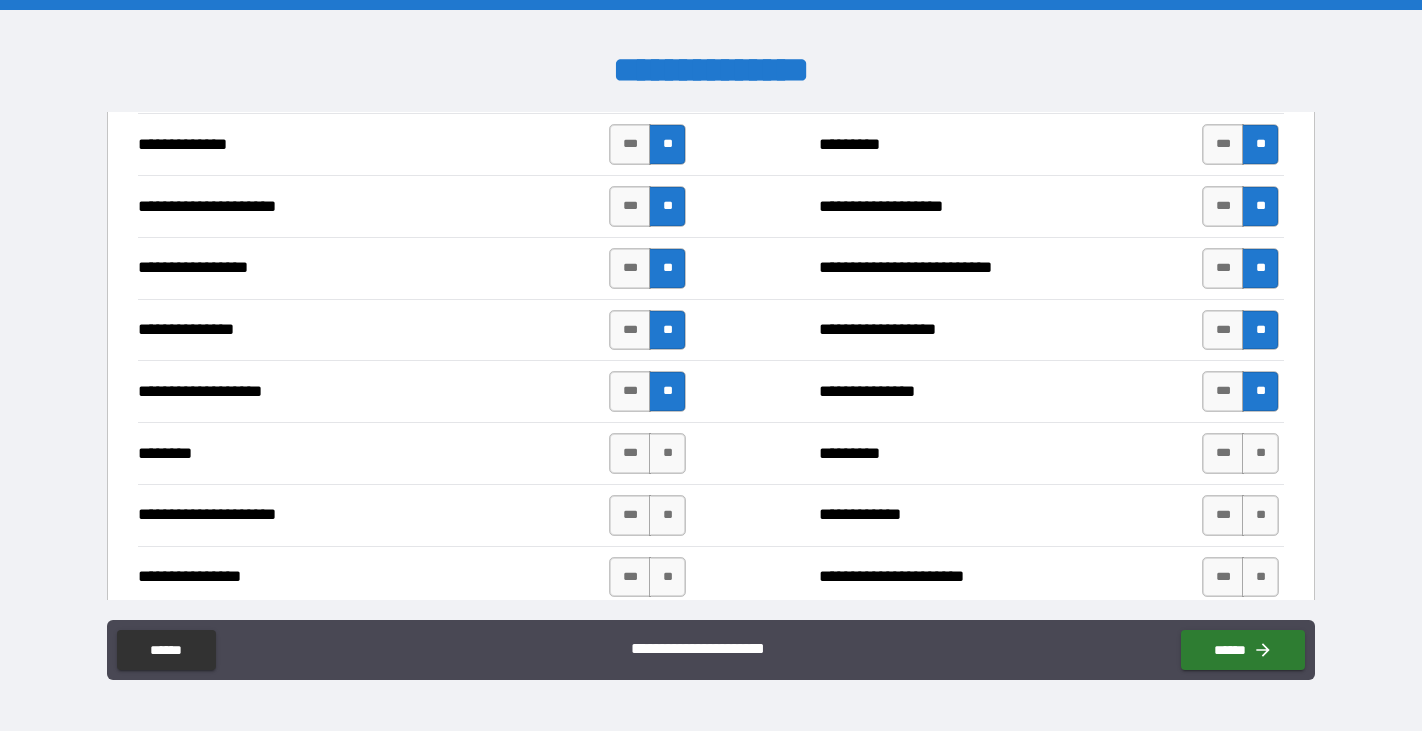 scroll, scrollTop: 2418, scrollLeft: 0, axis: vertical 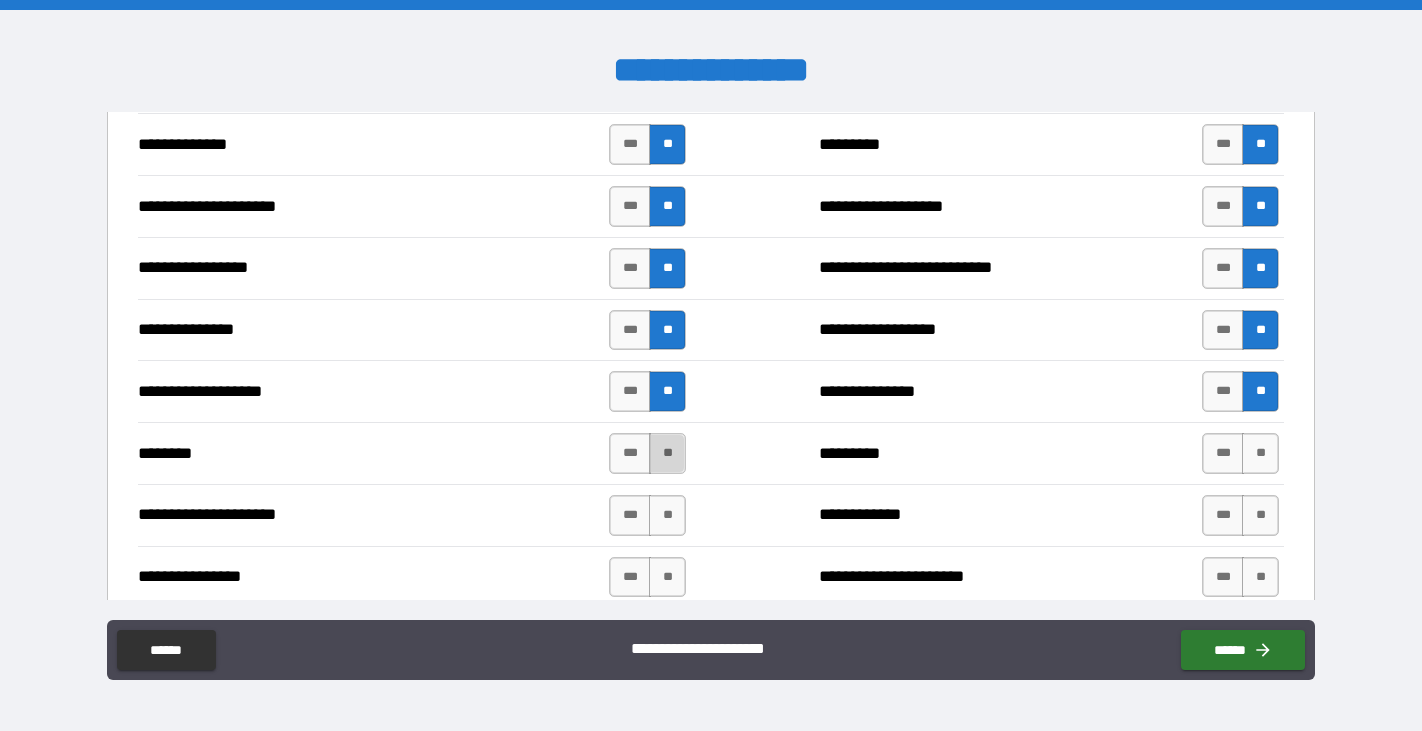 click on "**" at bounding box center [667, 453] 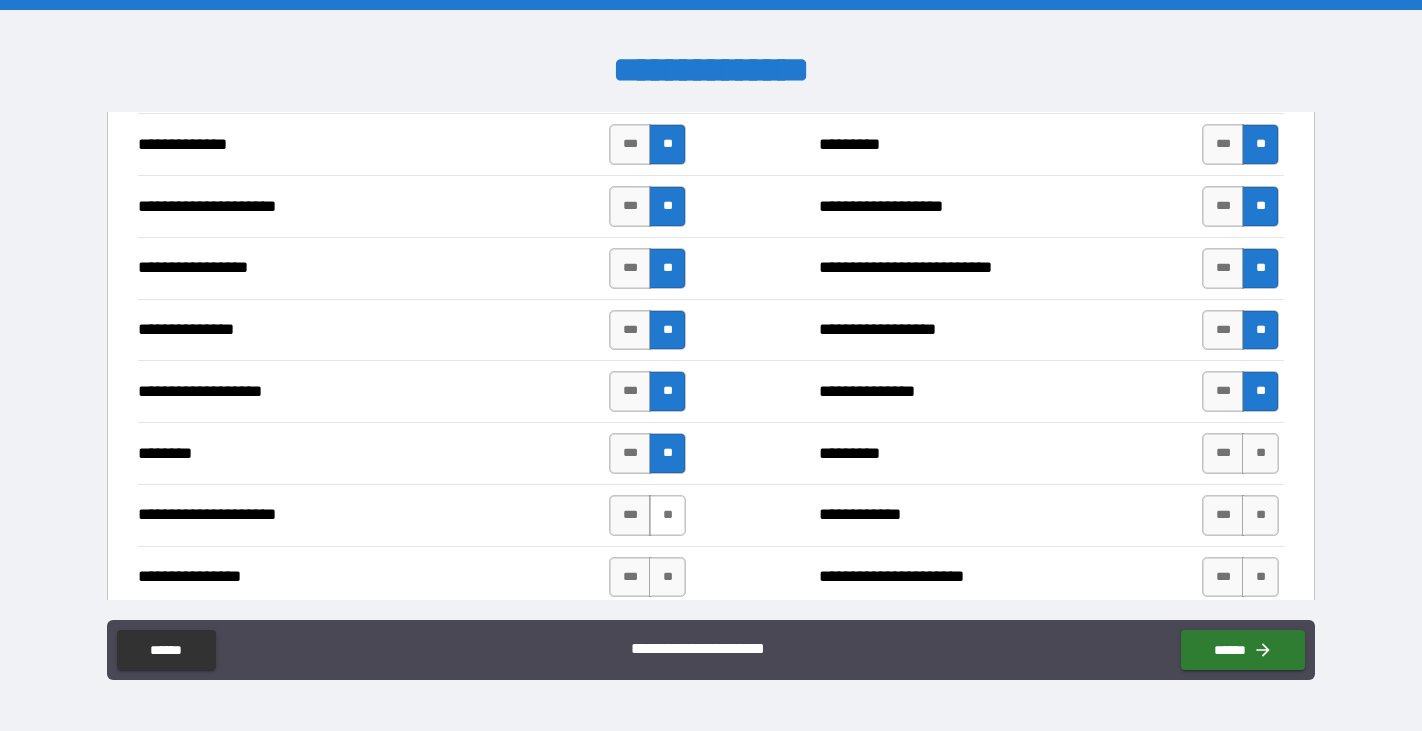 click on "**" at bounding box center (667, 515) 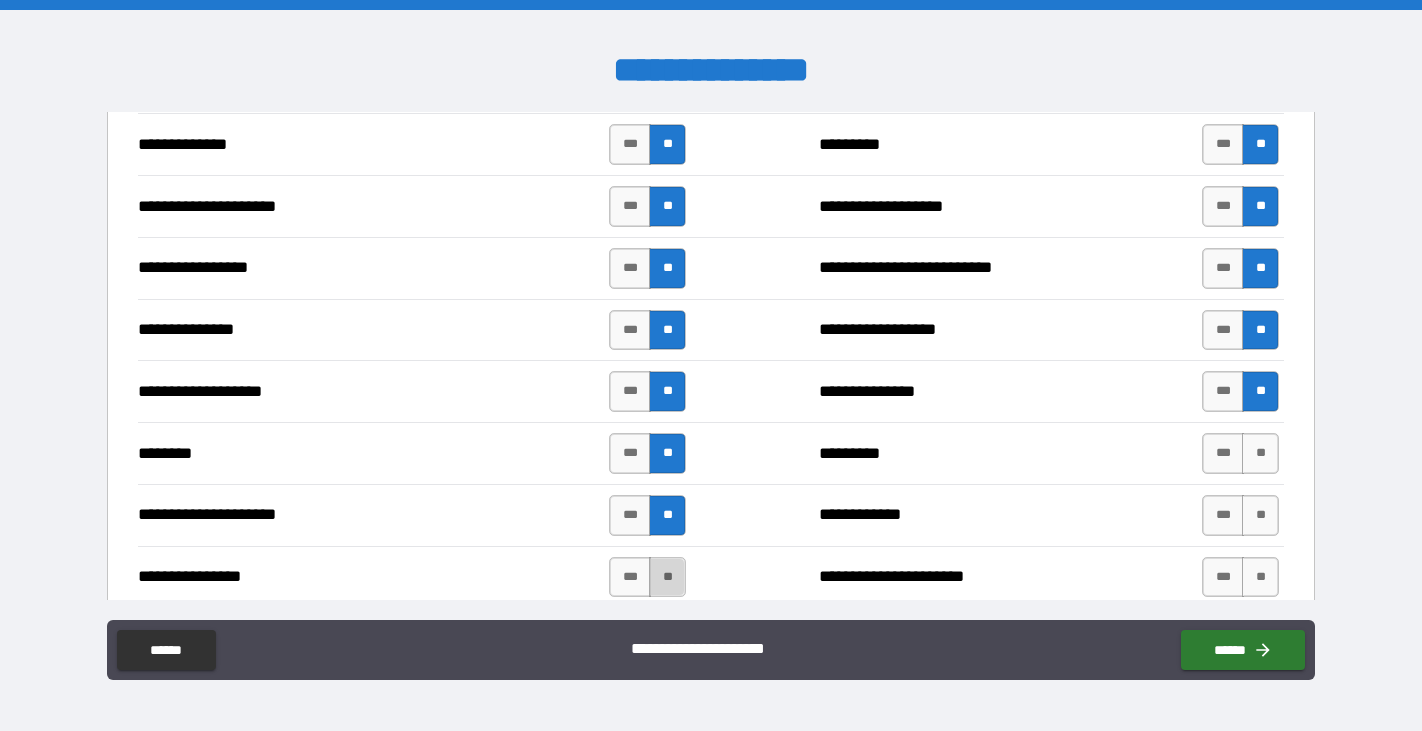 click on "**" at bounding box center (667, 577) 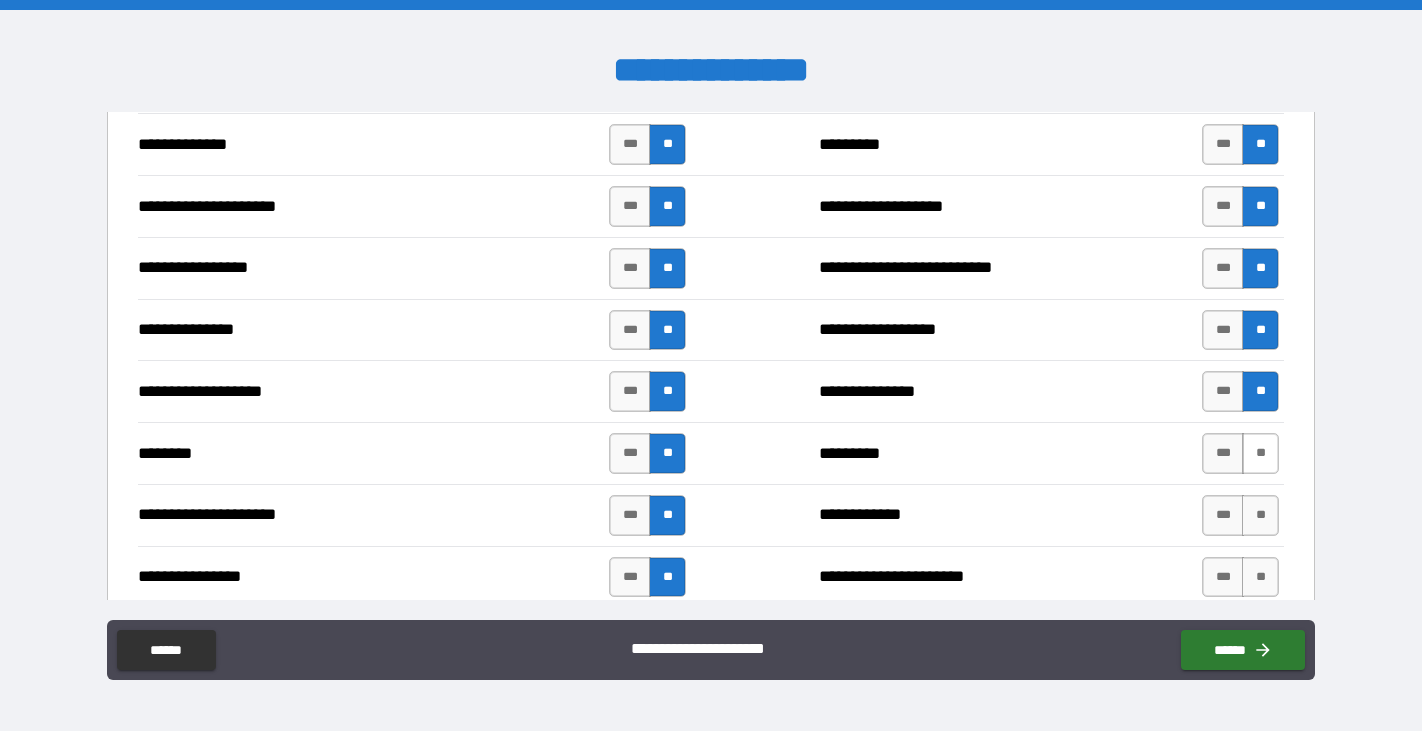 click on "**" at bounding box center (1260, 453) 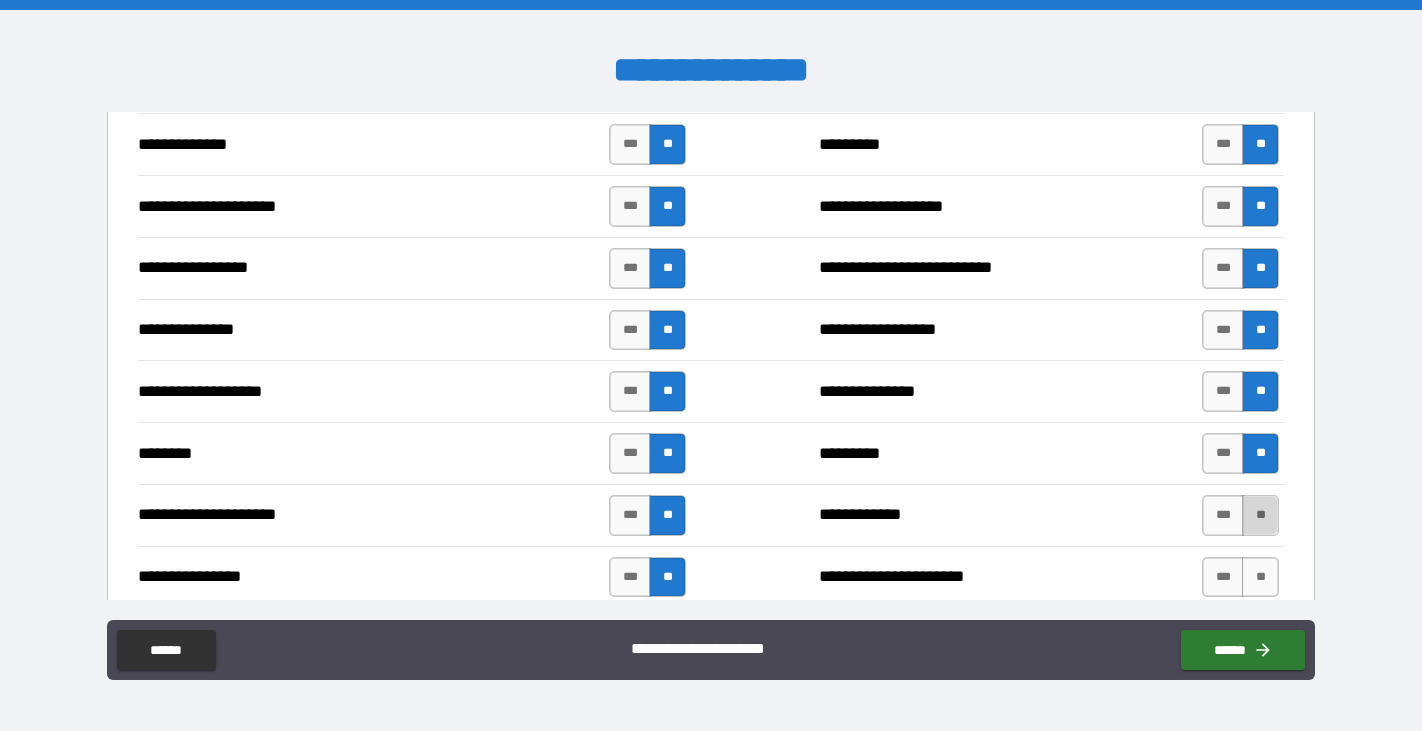 click on "**" at bounding box center (1260, 515) 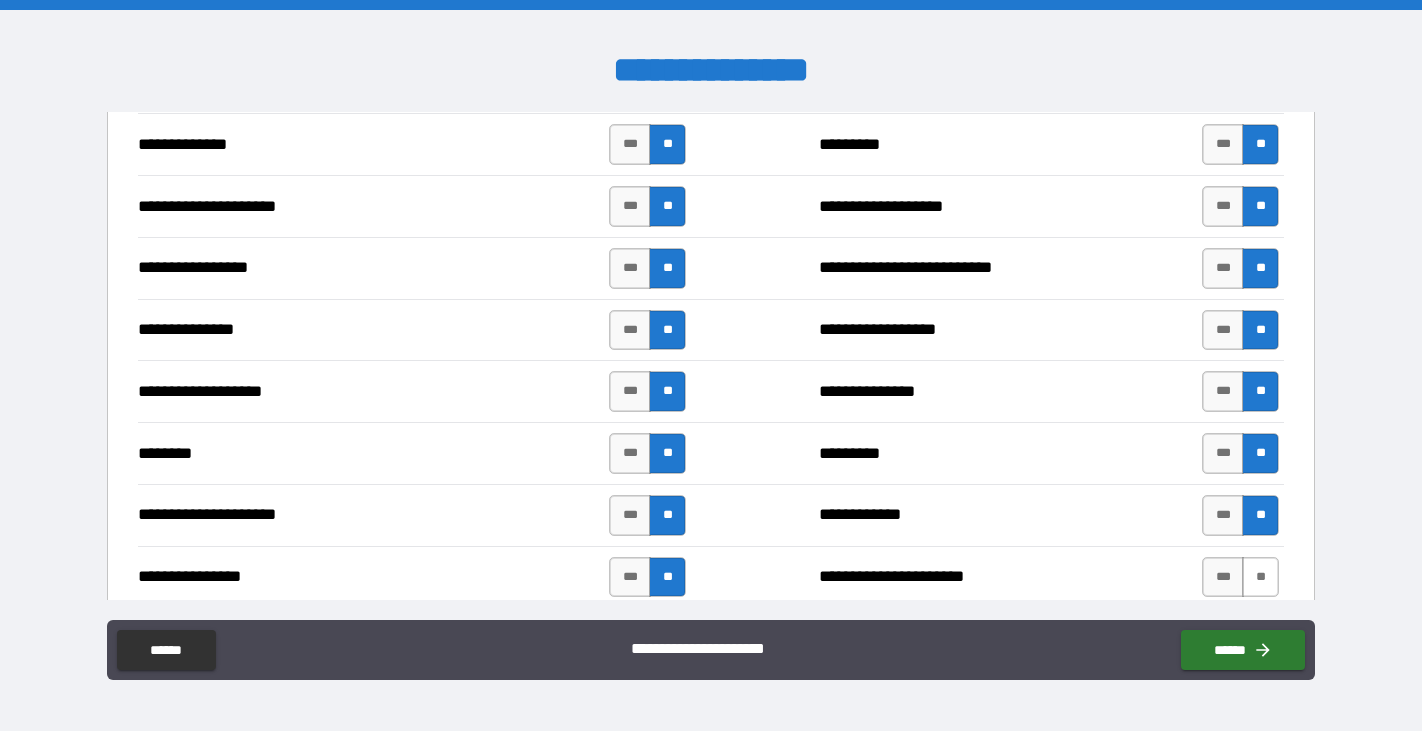 click on "**" at bounding box center (1260, 577) 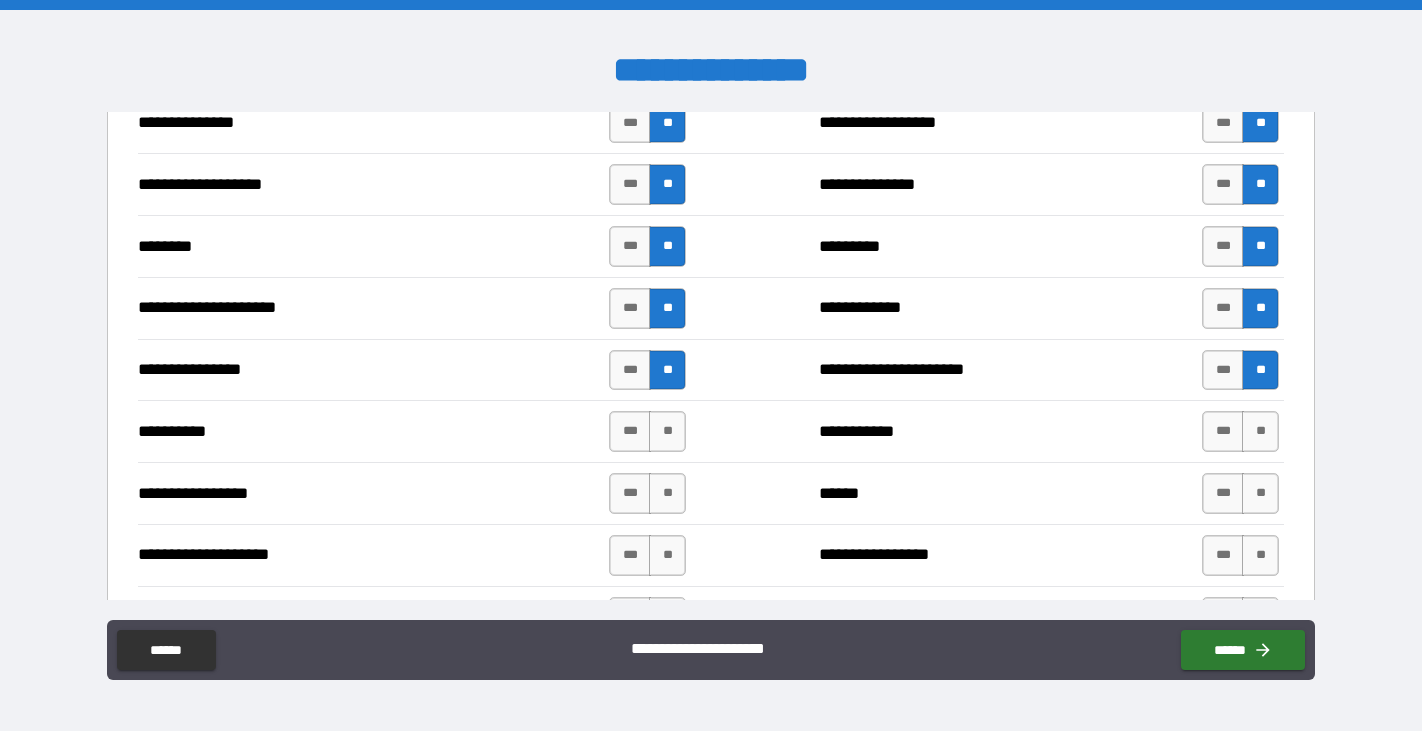 scroll, scrollTop: 2642, scrollLeft: 0, axis: vertical 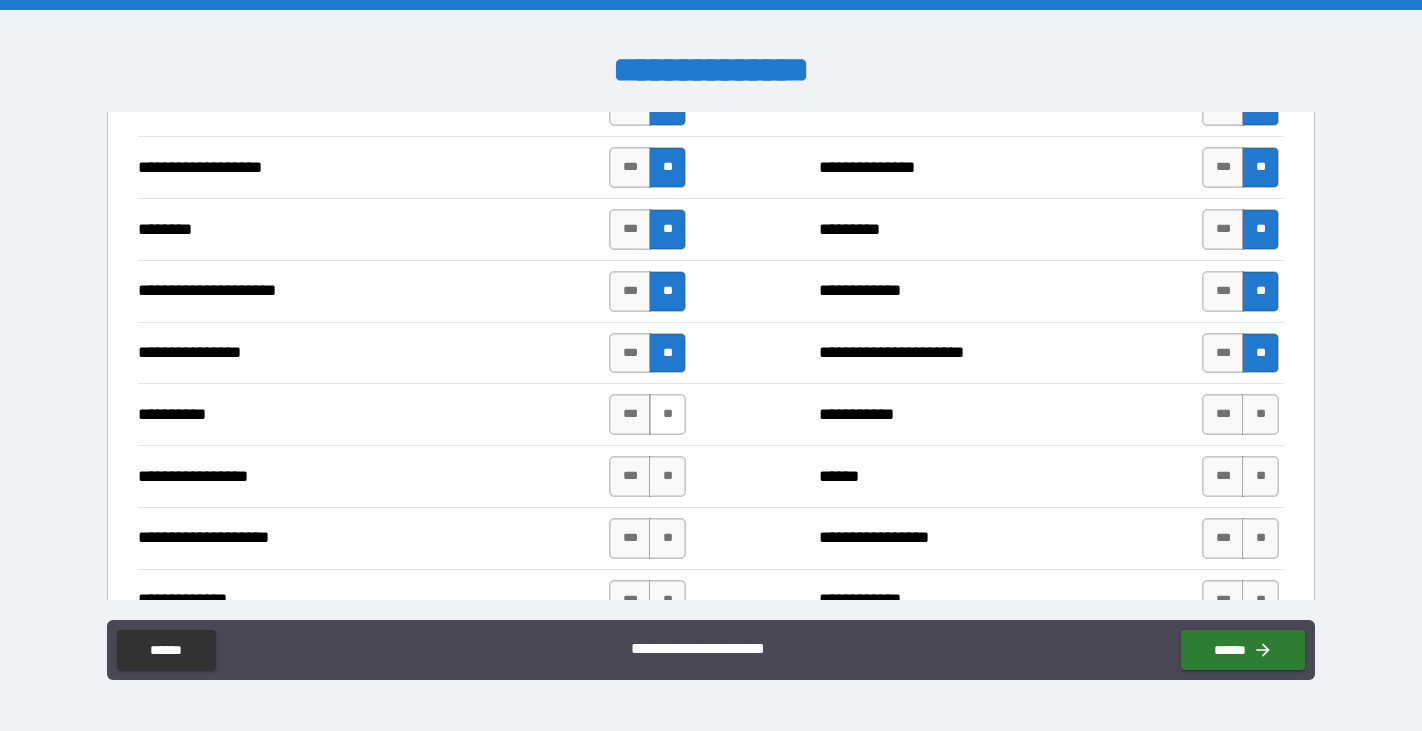 click on "**" at bounding box center [667, 414] 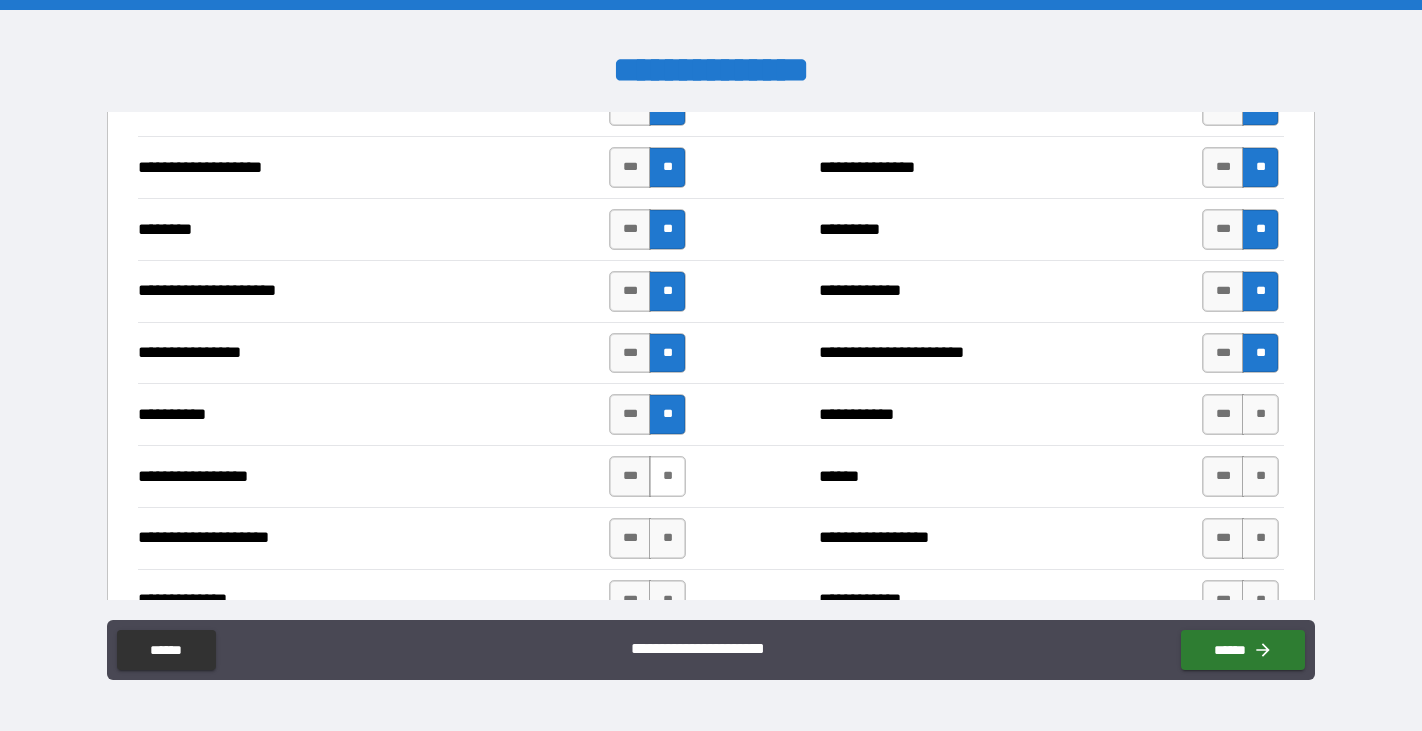 click on "**" at bounding box center [667, 476] 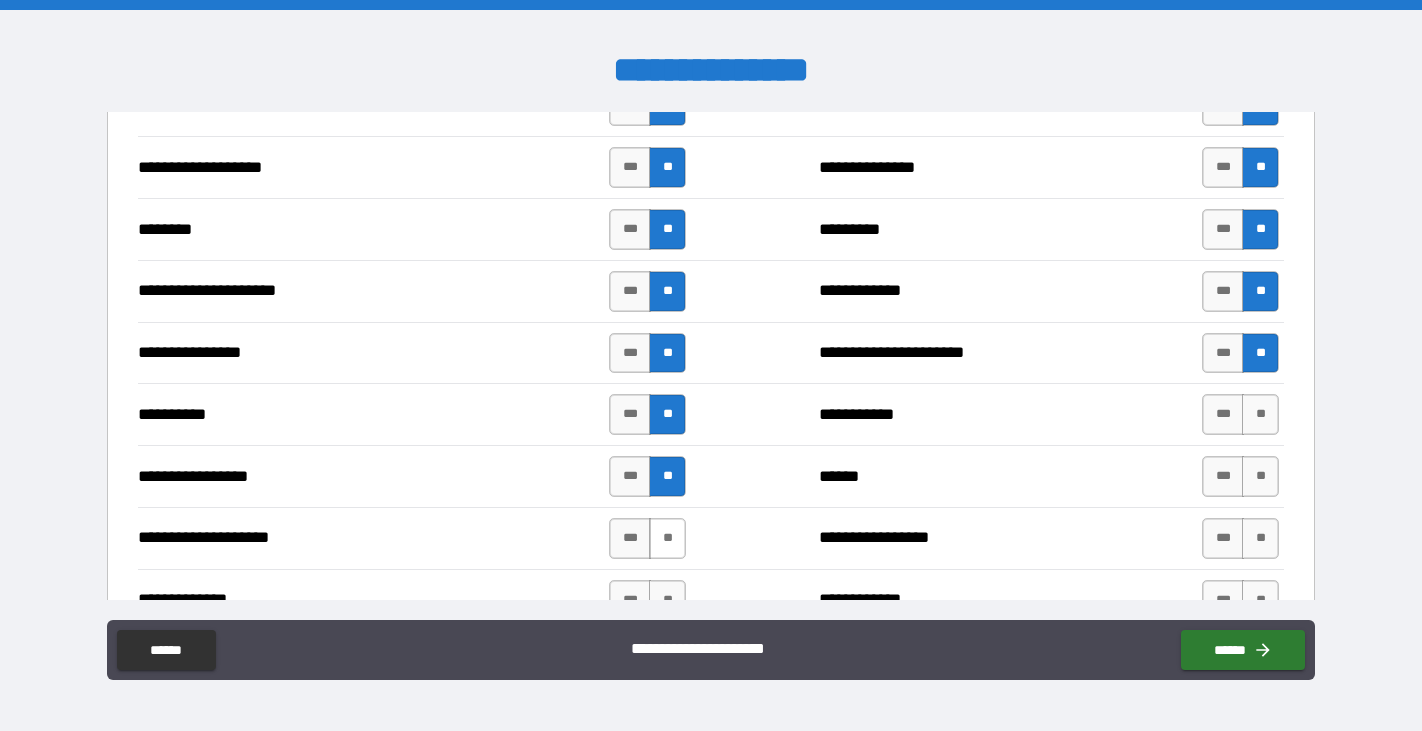 click on "**" at bounding box center [667, 538] 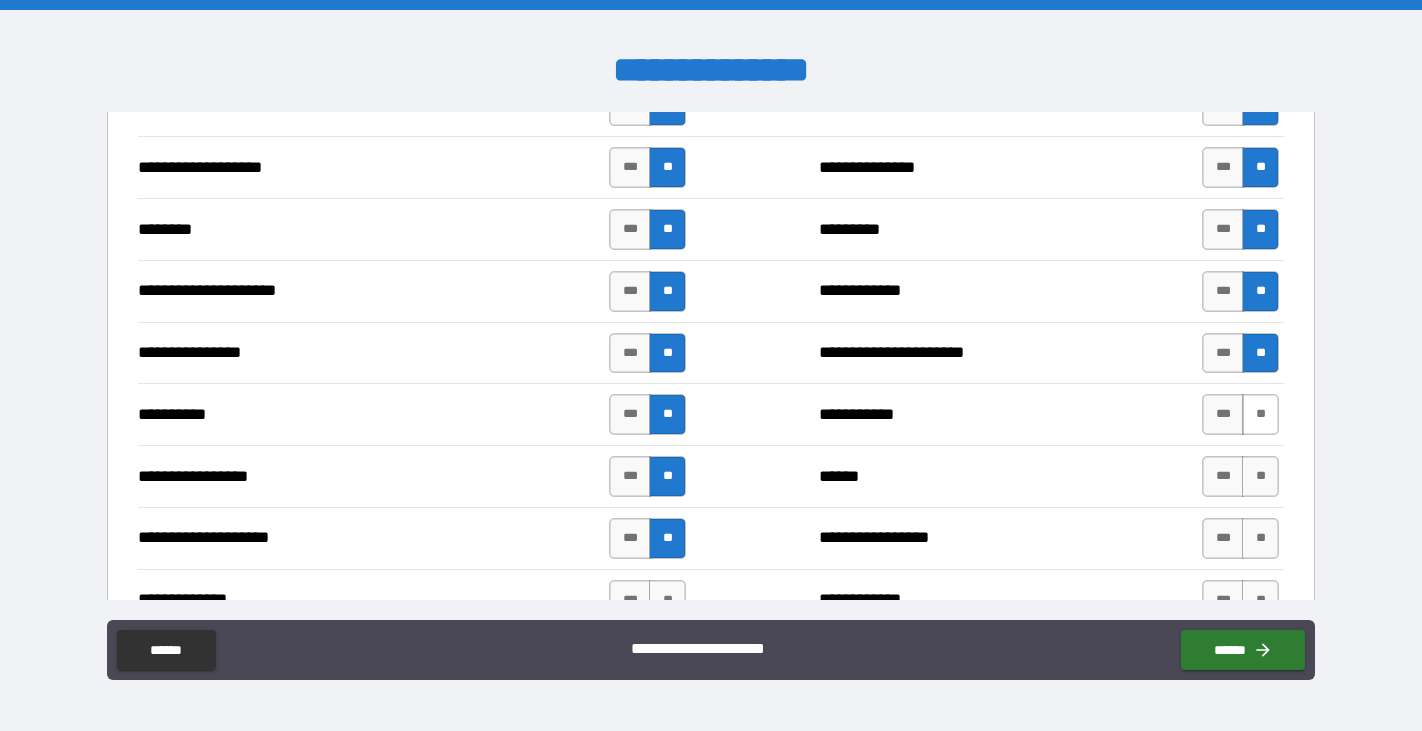 click on "**" at bounding box center [1260, 414] 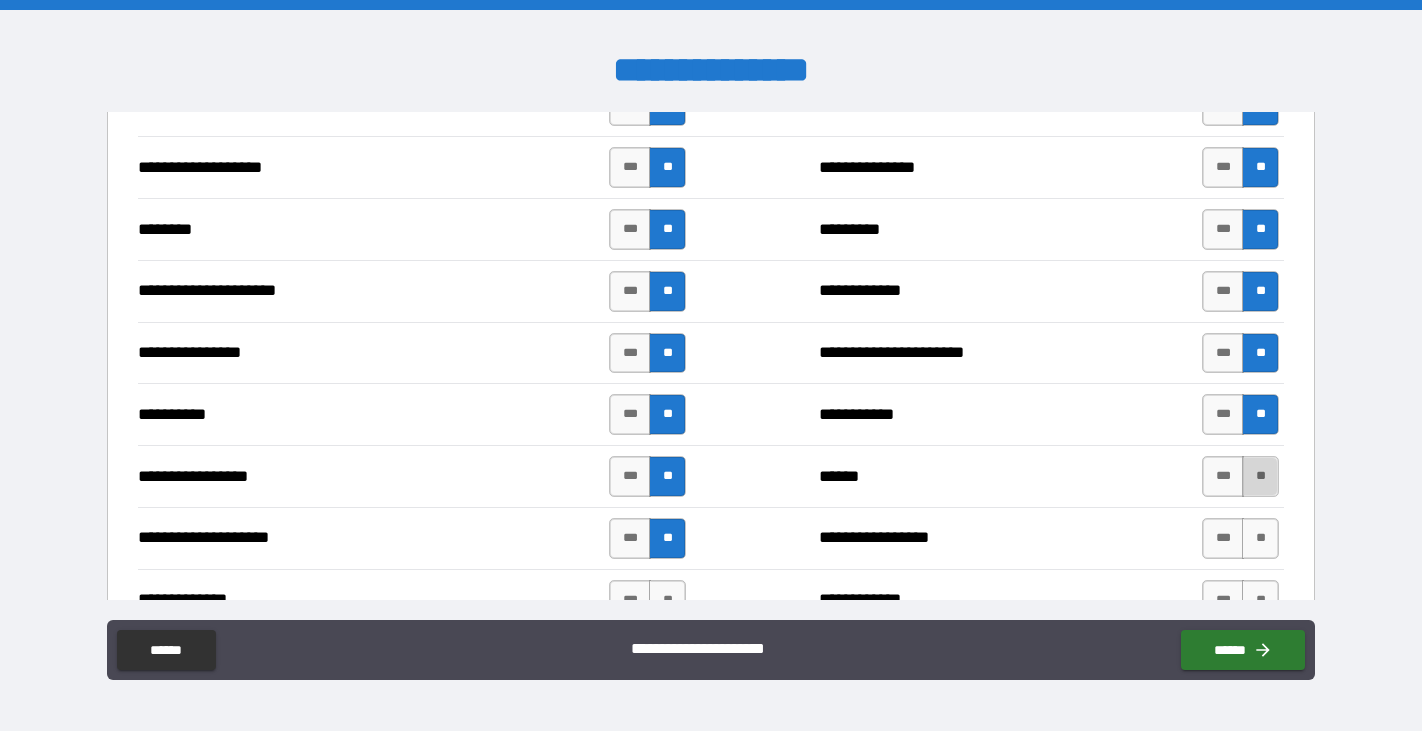 click on "**" at bounding box center (1260, 476) 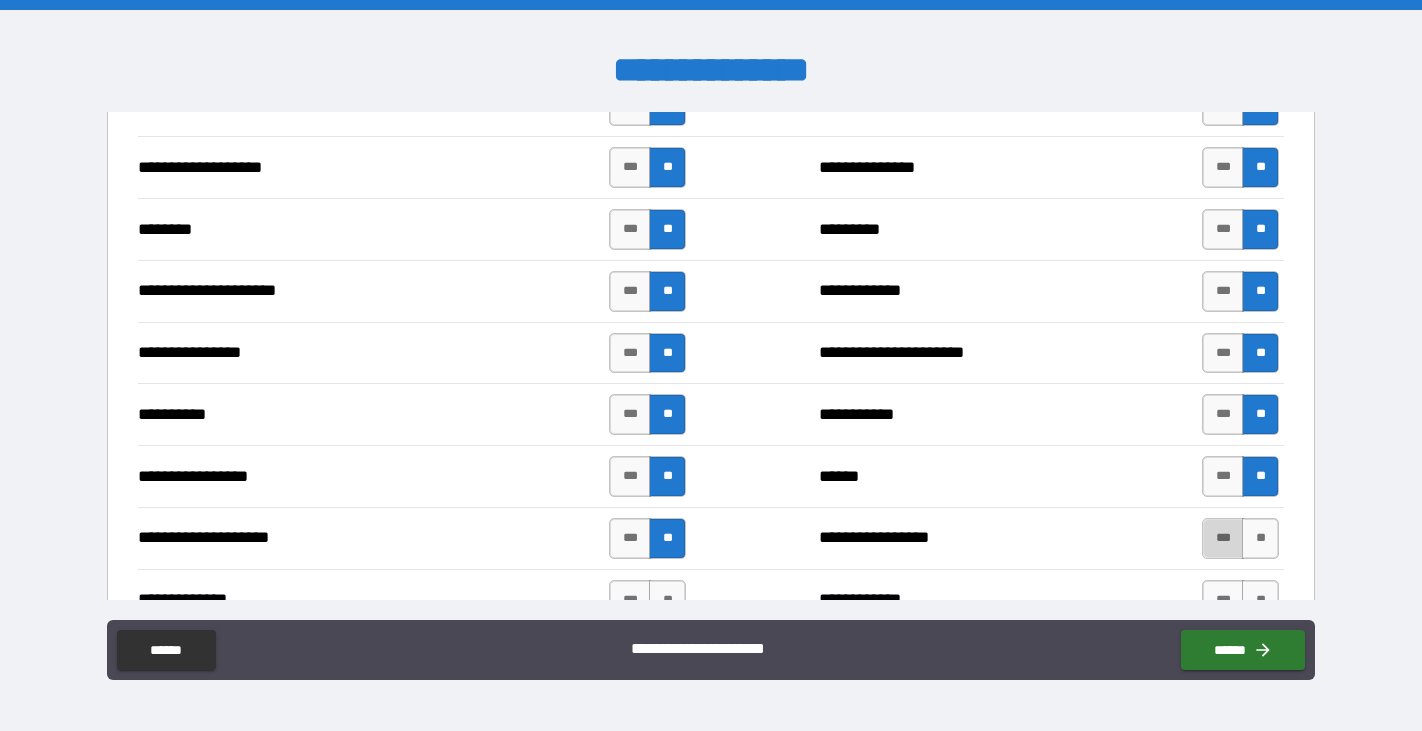 click on "***" at bounding box center [1223, 538] 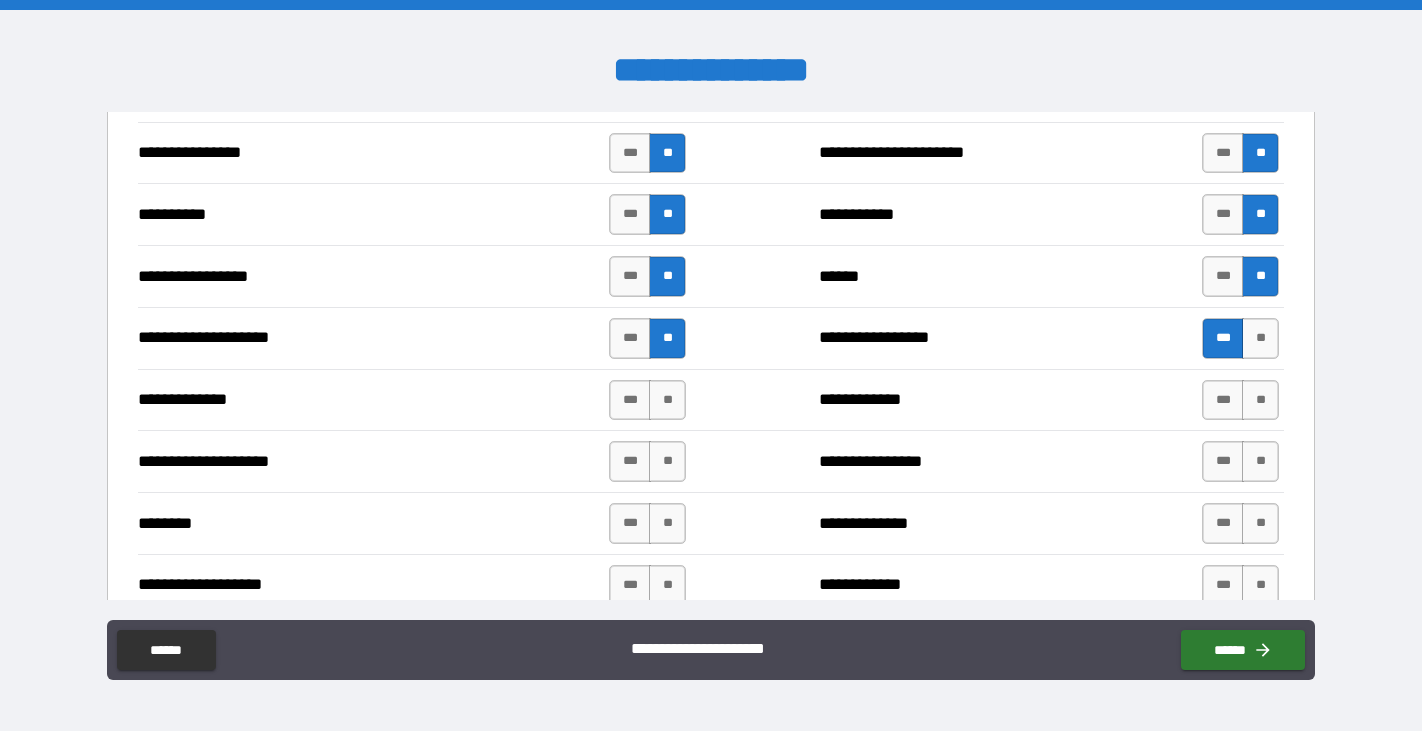scroll, scrollTop: 2865, scrollLeft: 0, axis: vertical 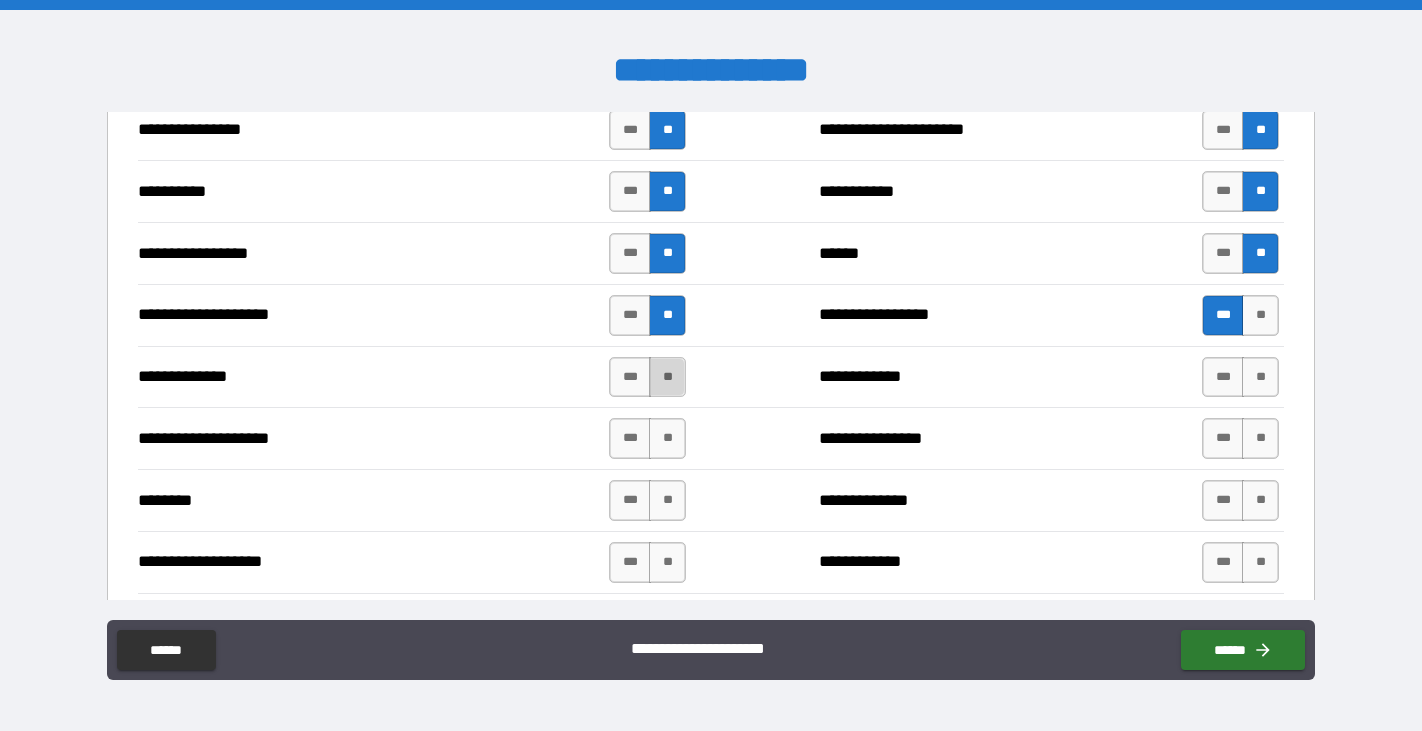 click on "**" at bounding box center (667, 377) 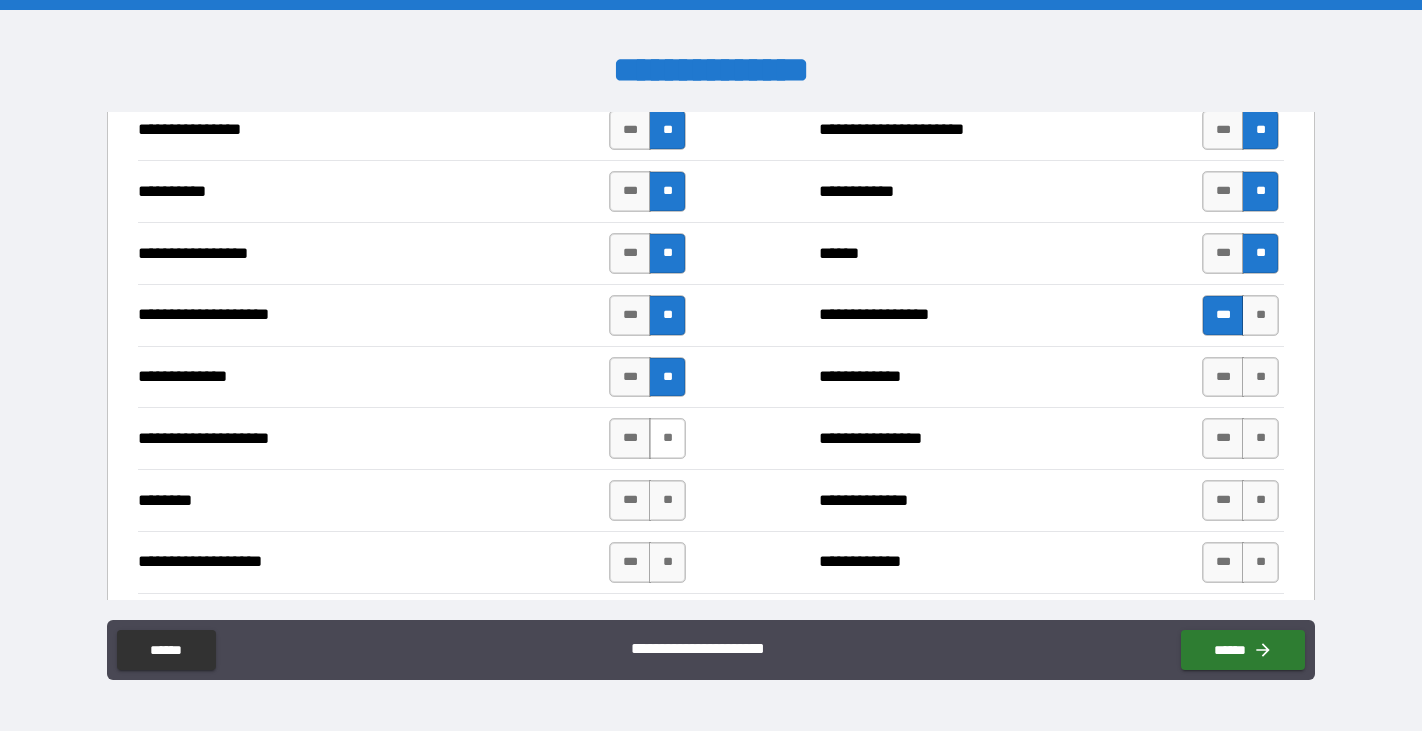 click on "**" at bounding box center (667, 438) 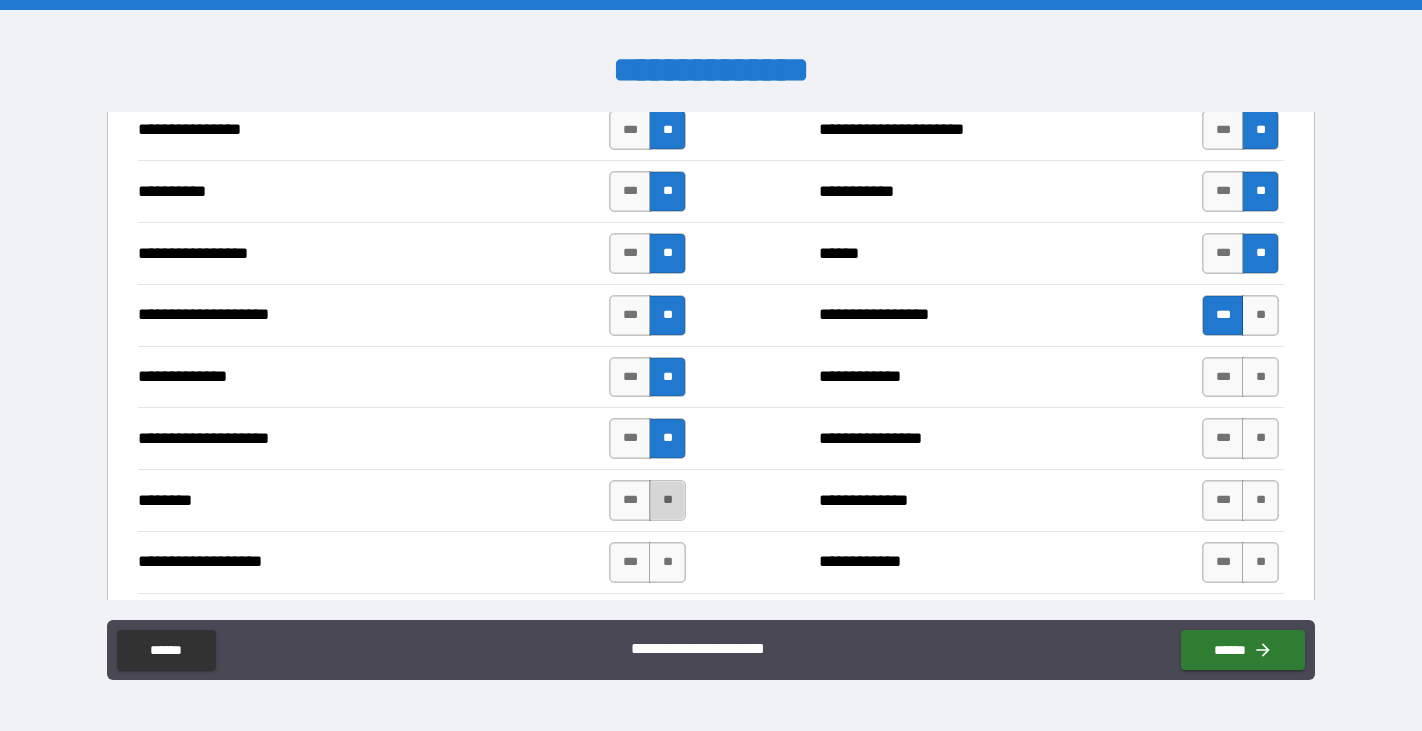 click on "**" at bounding box center (667, 500) 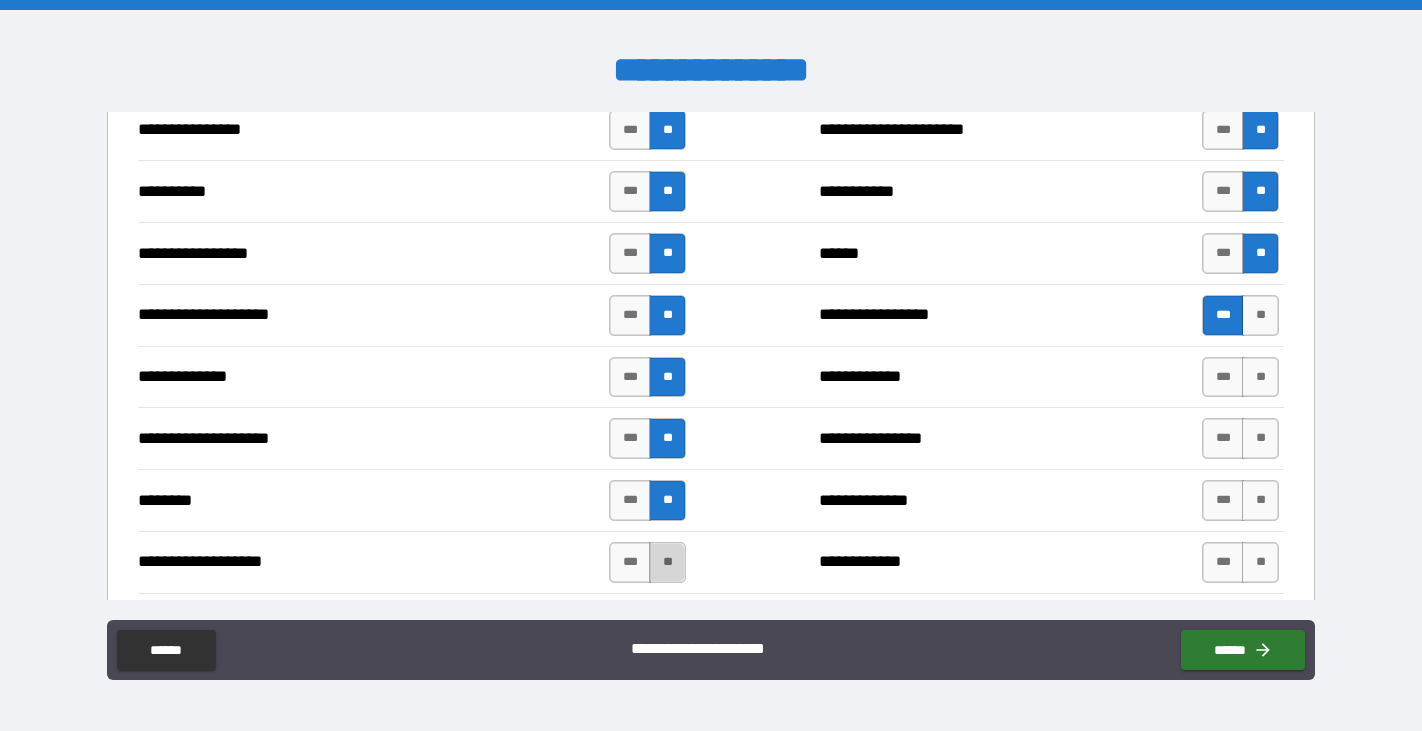 click on "**" at bounding box center [667, 562] 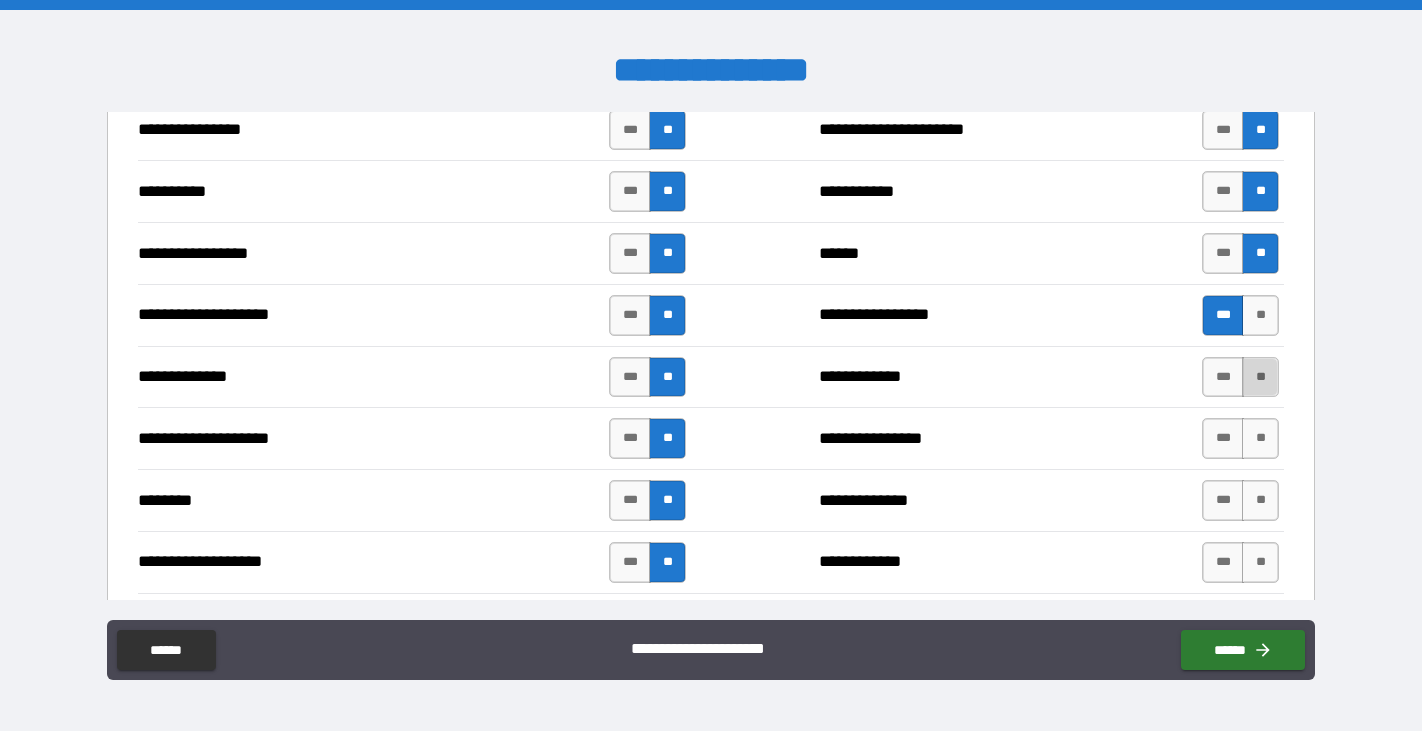 click on "**" at bounding box center [1260, 377] 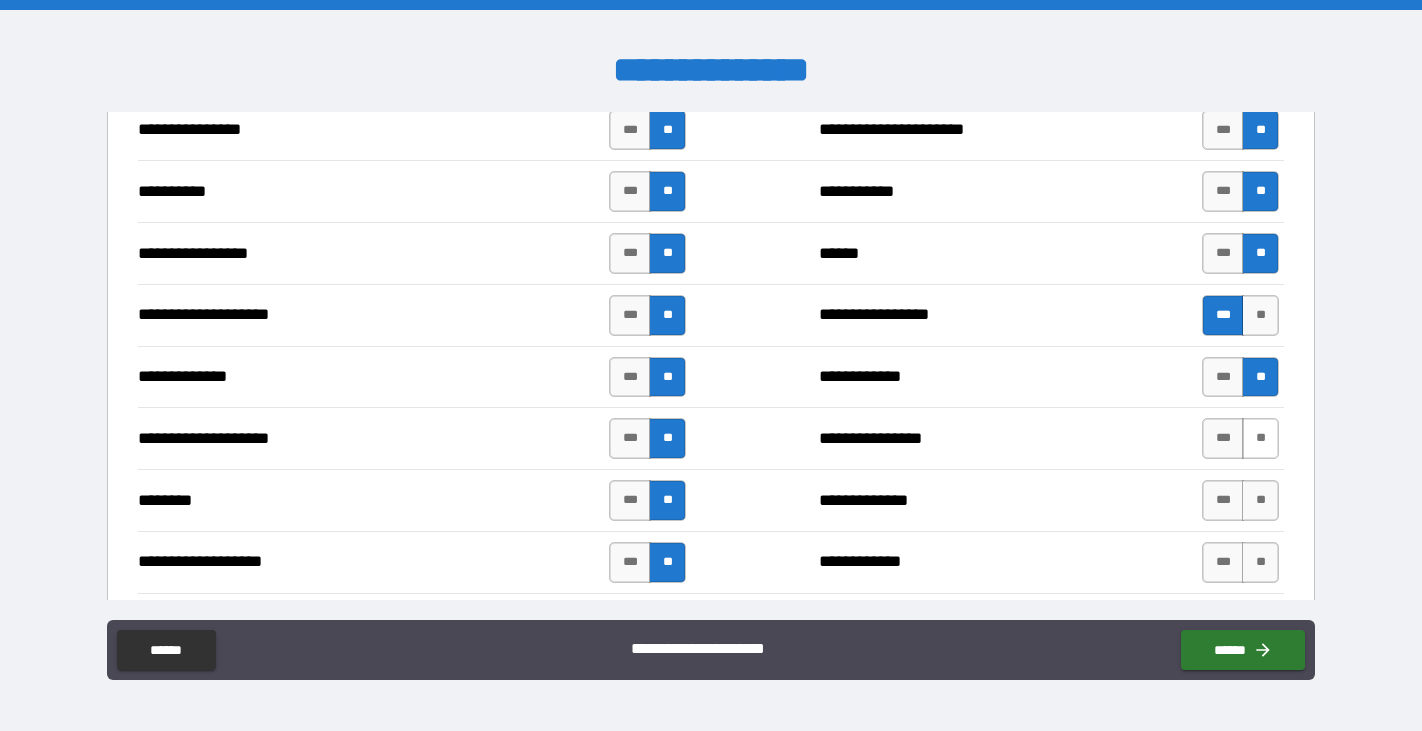 click on "**" at bounding box center (1260, 438) 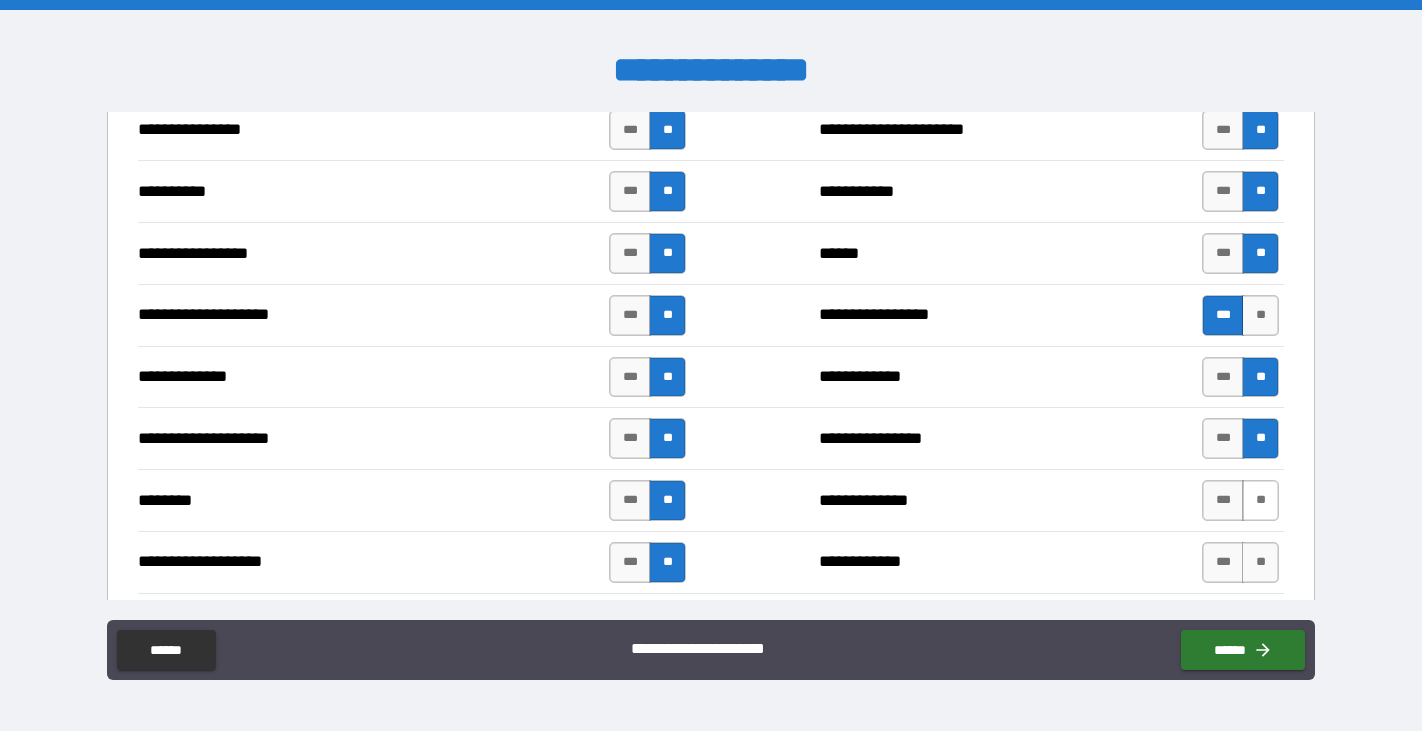 click on "**" at bounding box center [1260, 500] 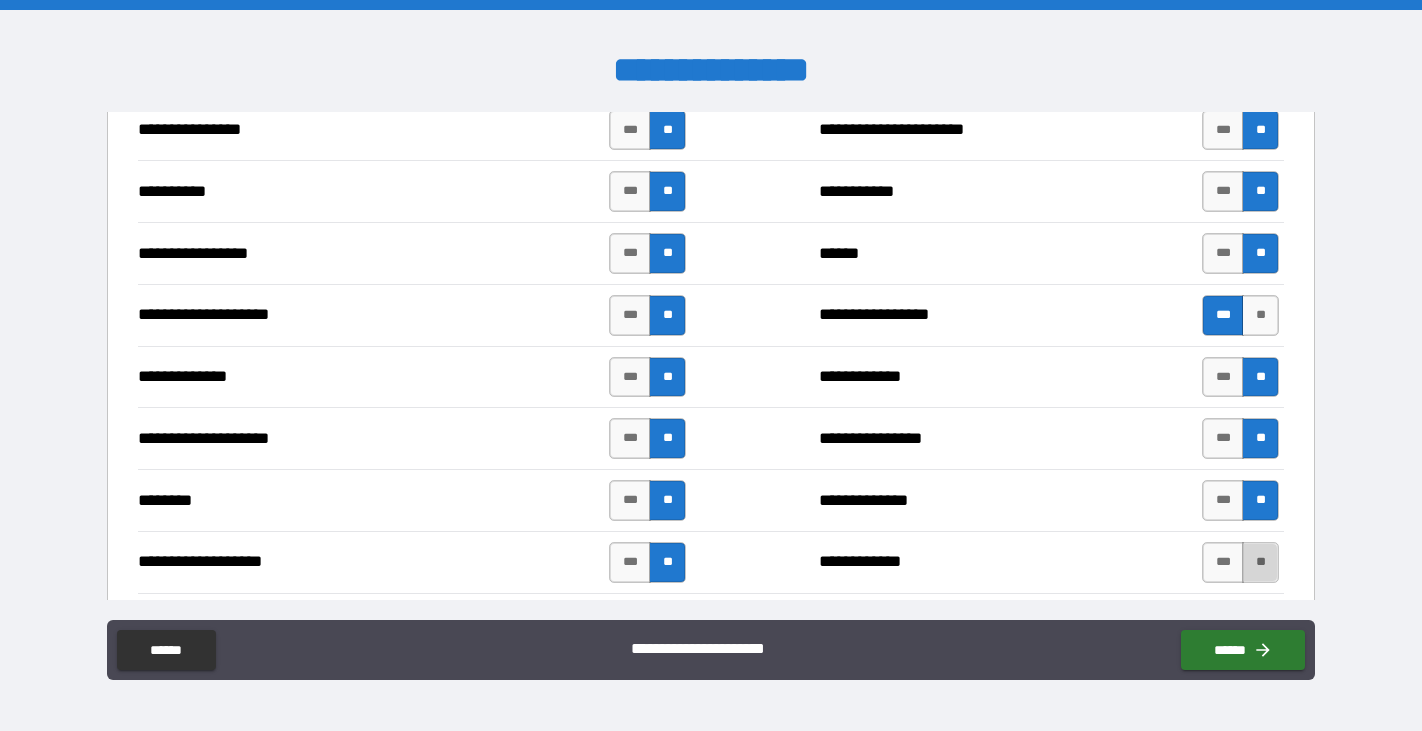 click on "**" at bounding box center [1260, 562] 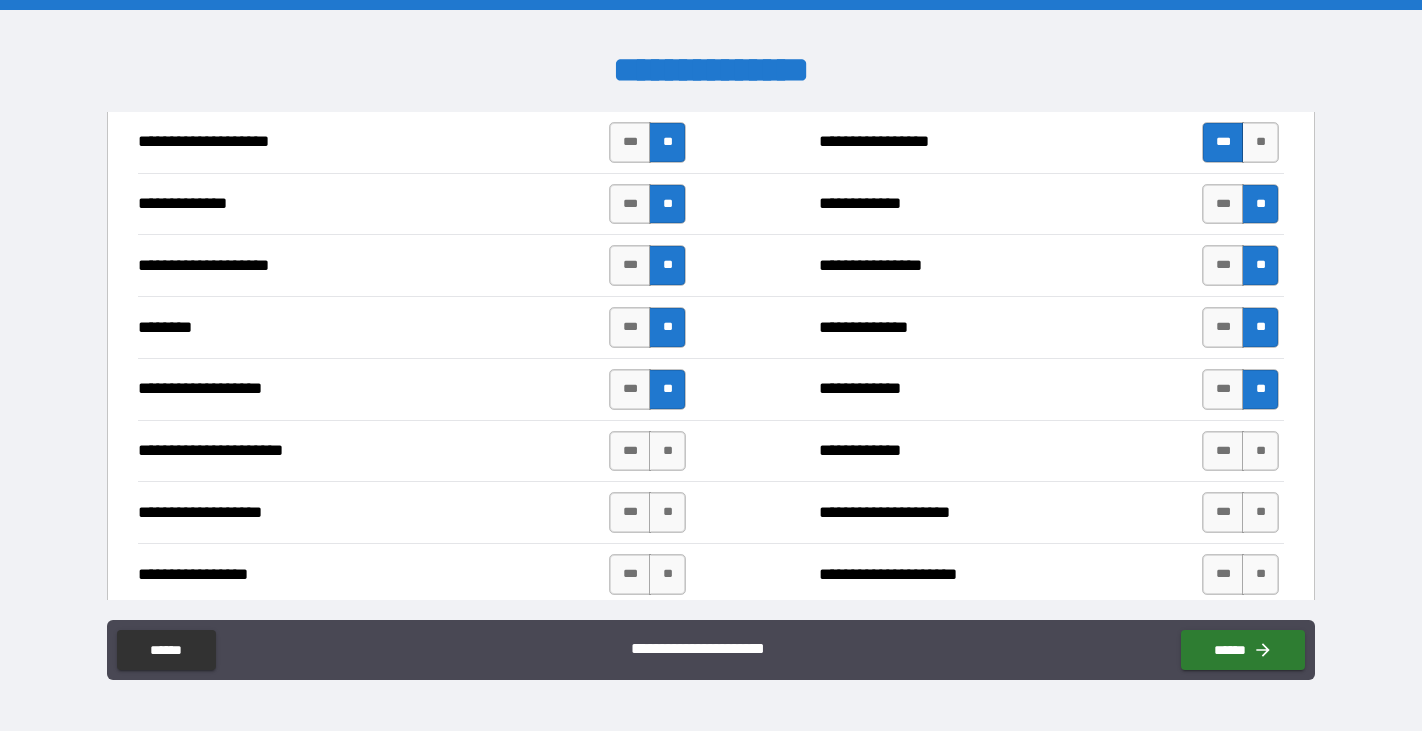 scroll, scrollTop: 3041, scrollLeft: 0, axis: vertical 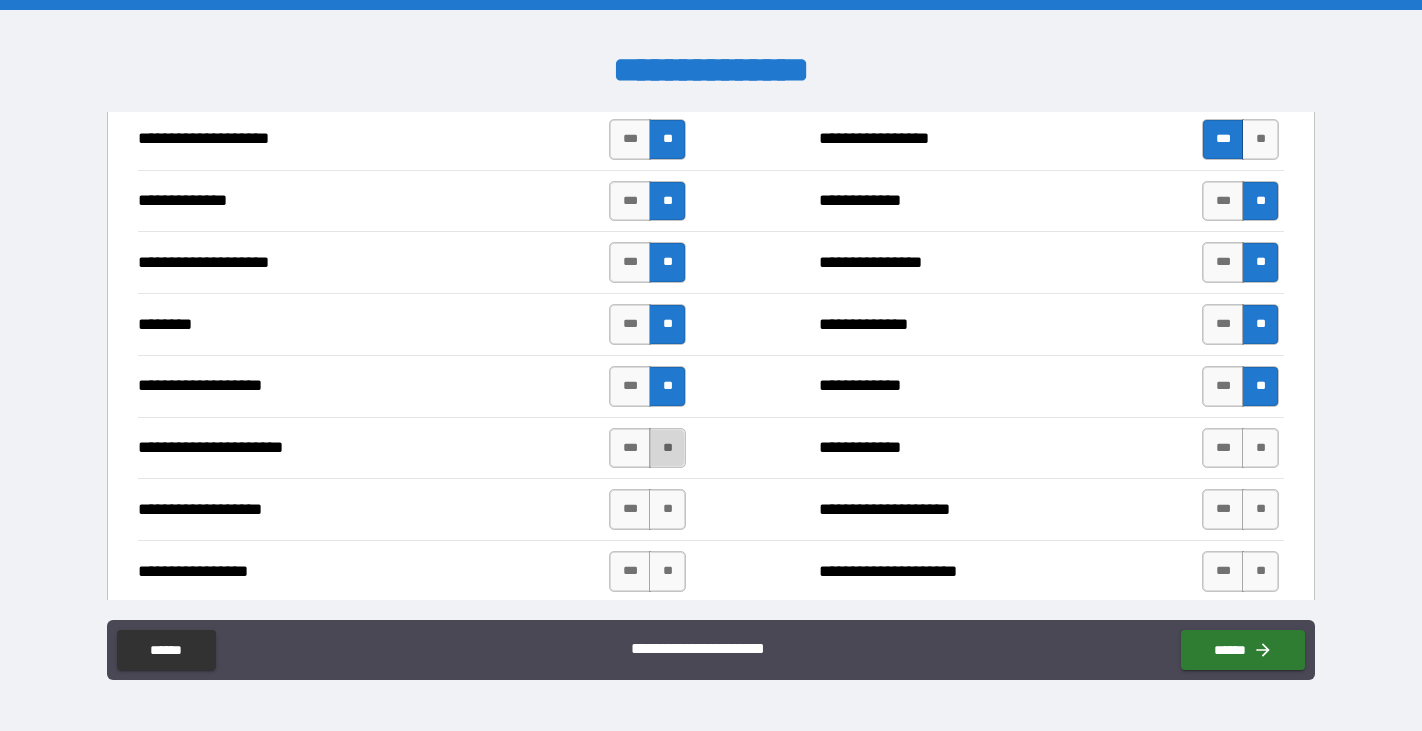 click on "**" at bounding box center (667, 448) 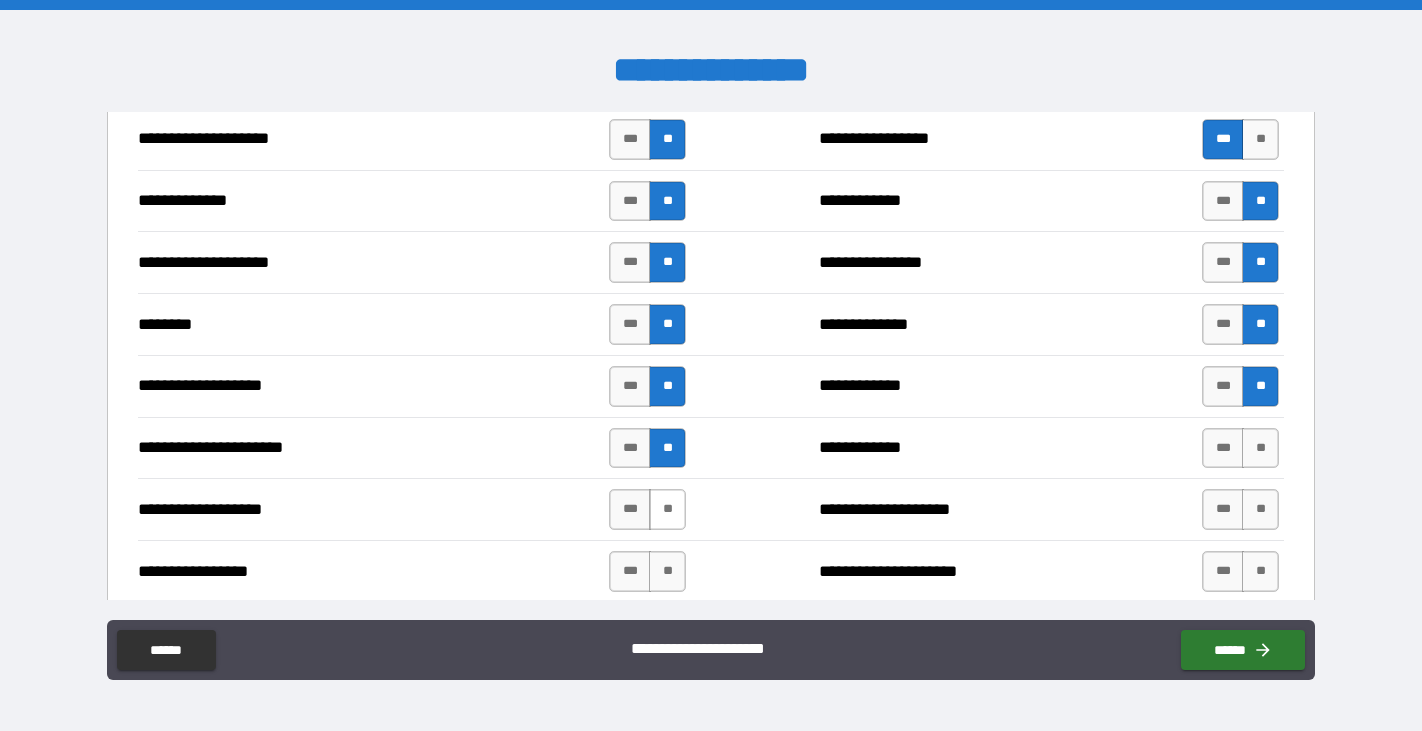 click on "**" at bounding box center (667, 509) 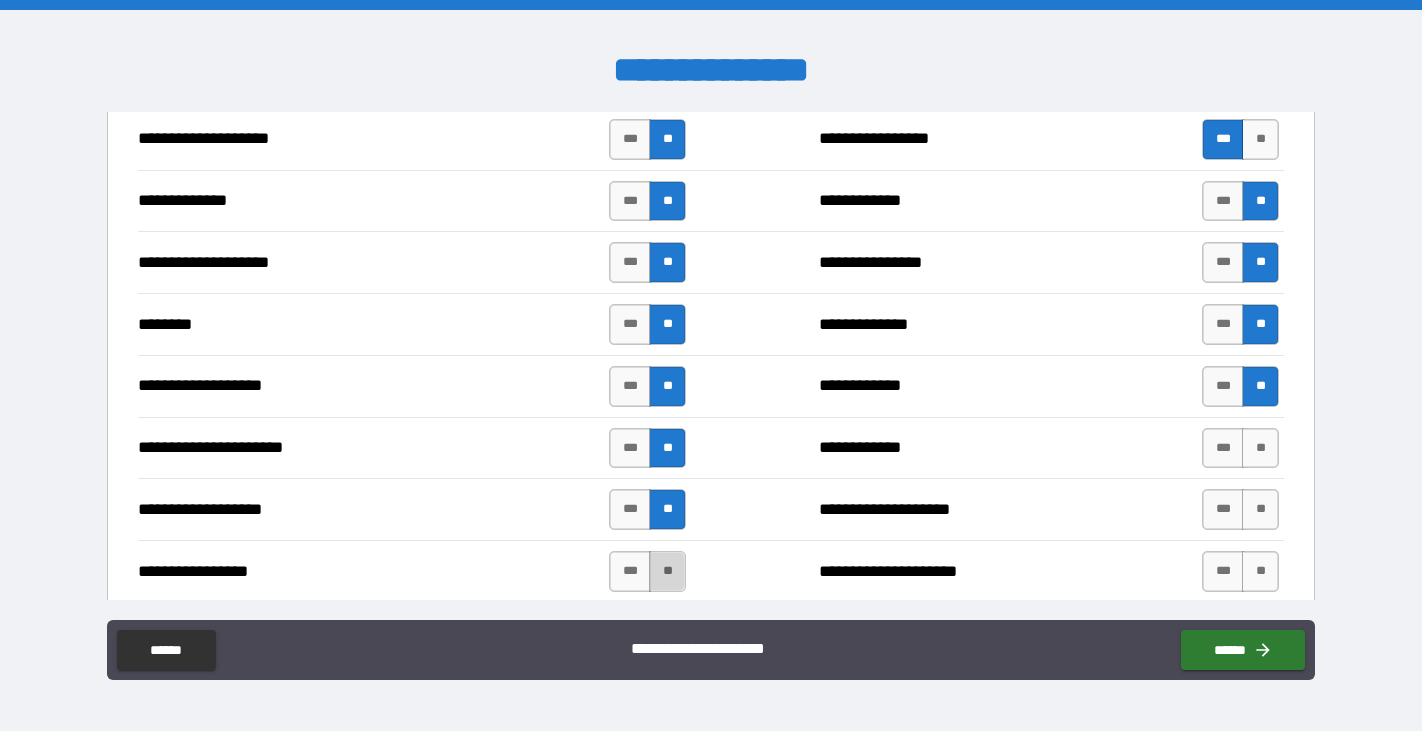 click on "**" at bounding box center (667, 571) 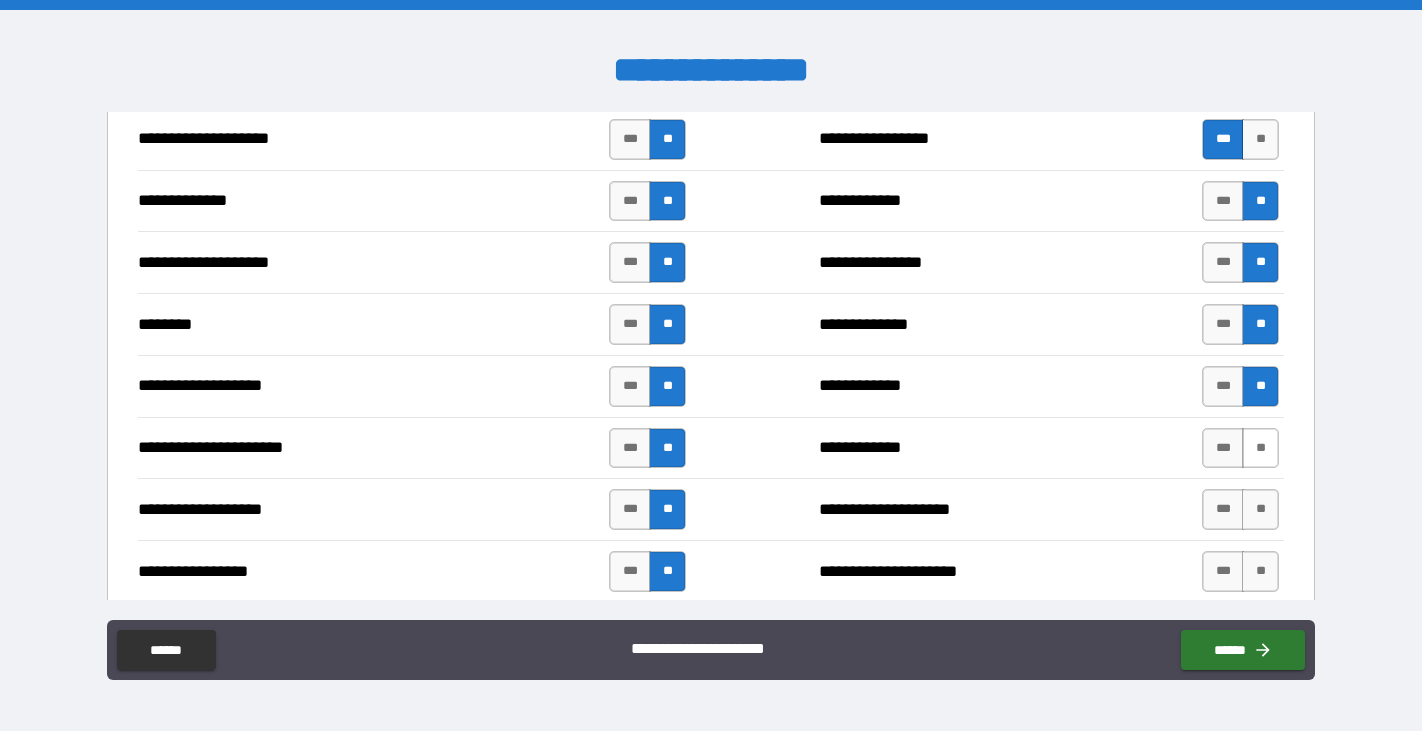 click on "**" at bounding box center (1260, 448) 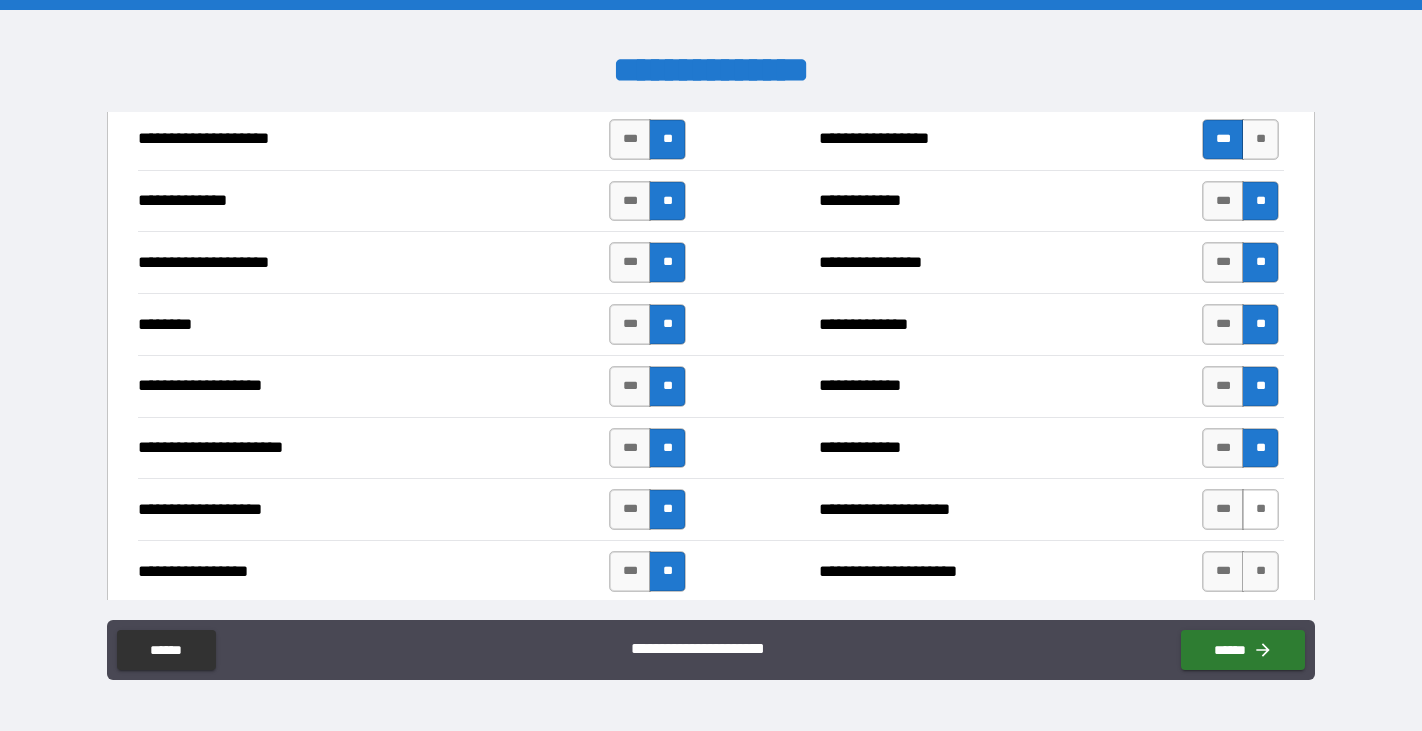 click on "**" at bounding box center (1260, 509) 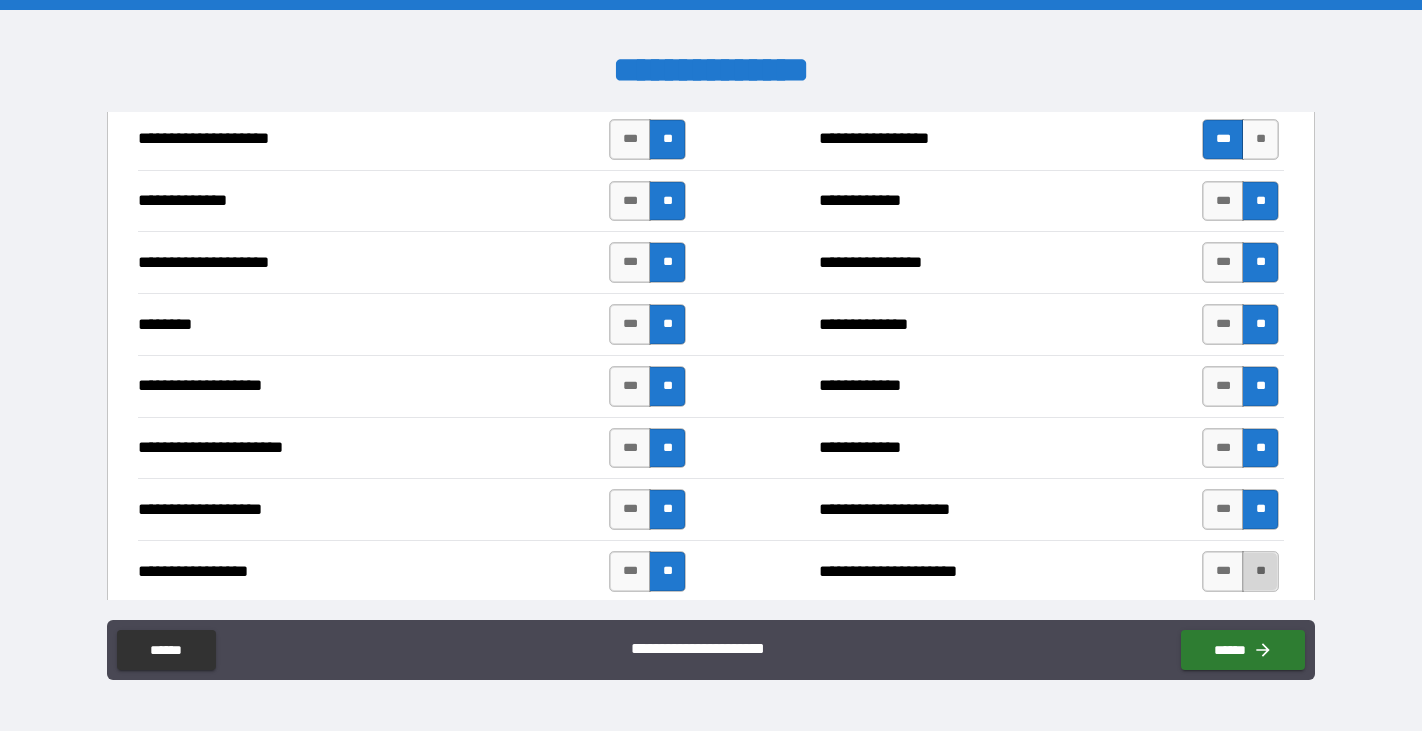 click on "**" at bounding box center [1260, 571] 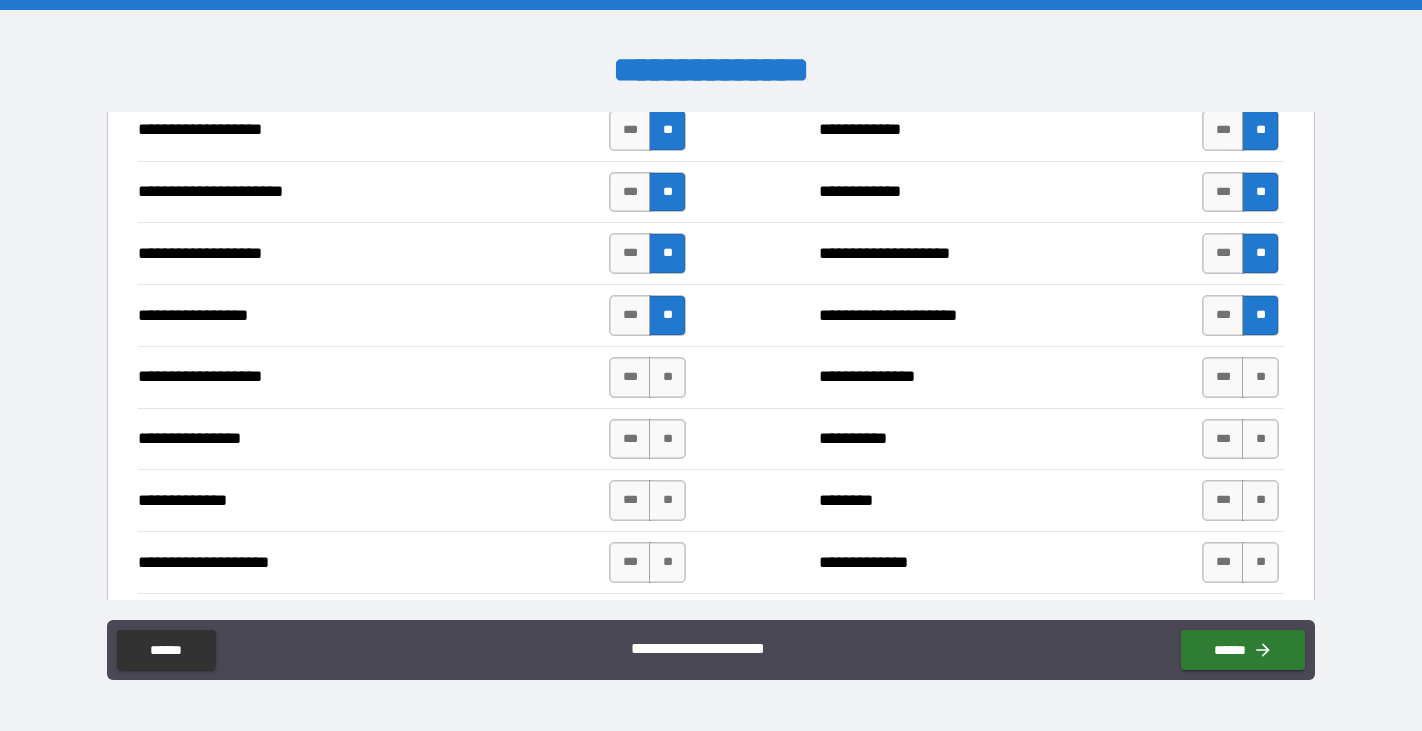 scroll, scrollTop: 3309, scrollLeft: 0, axis: vertical 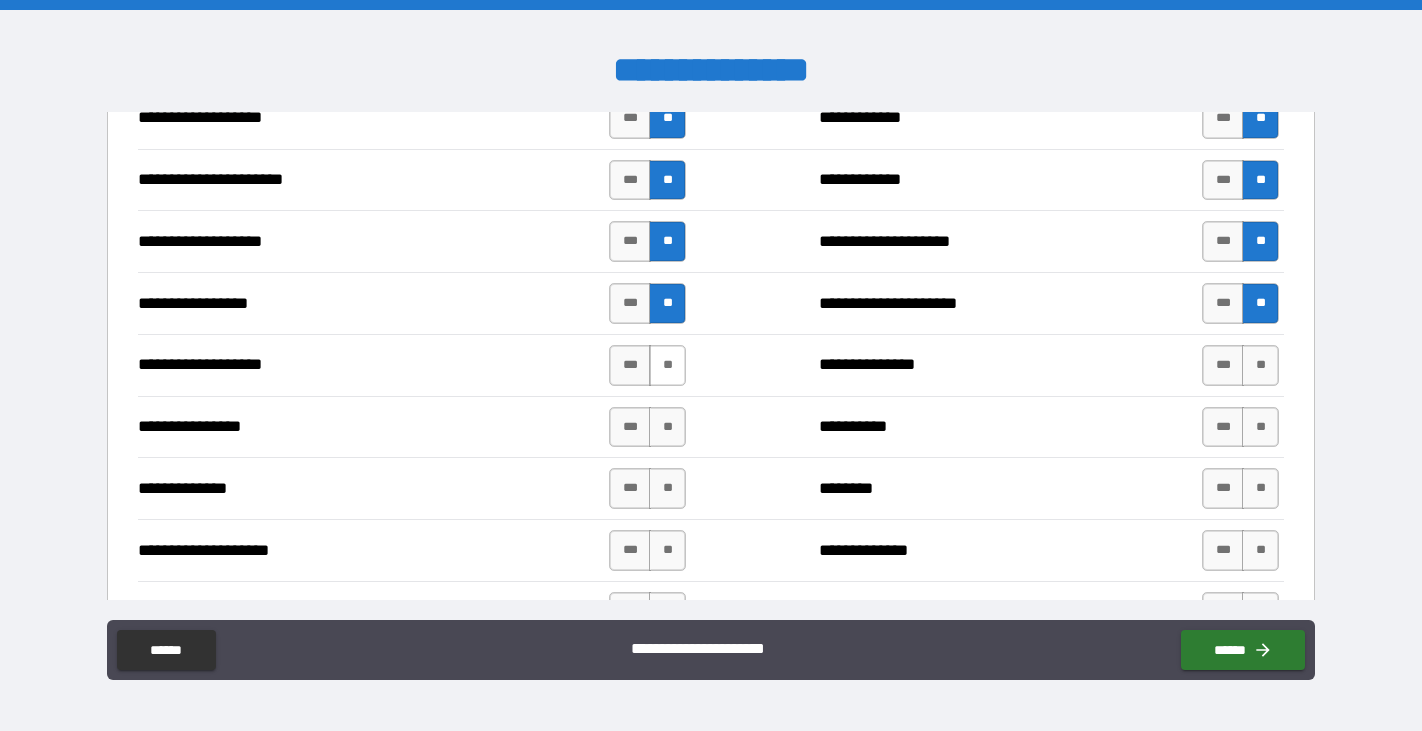 click on "**" at bounding box center (667, 365) 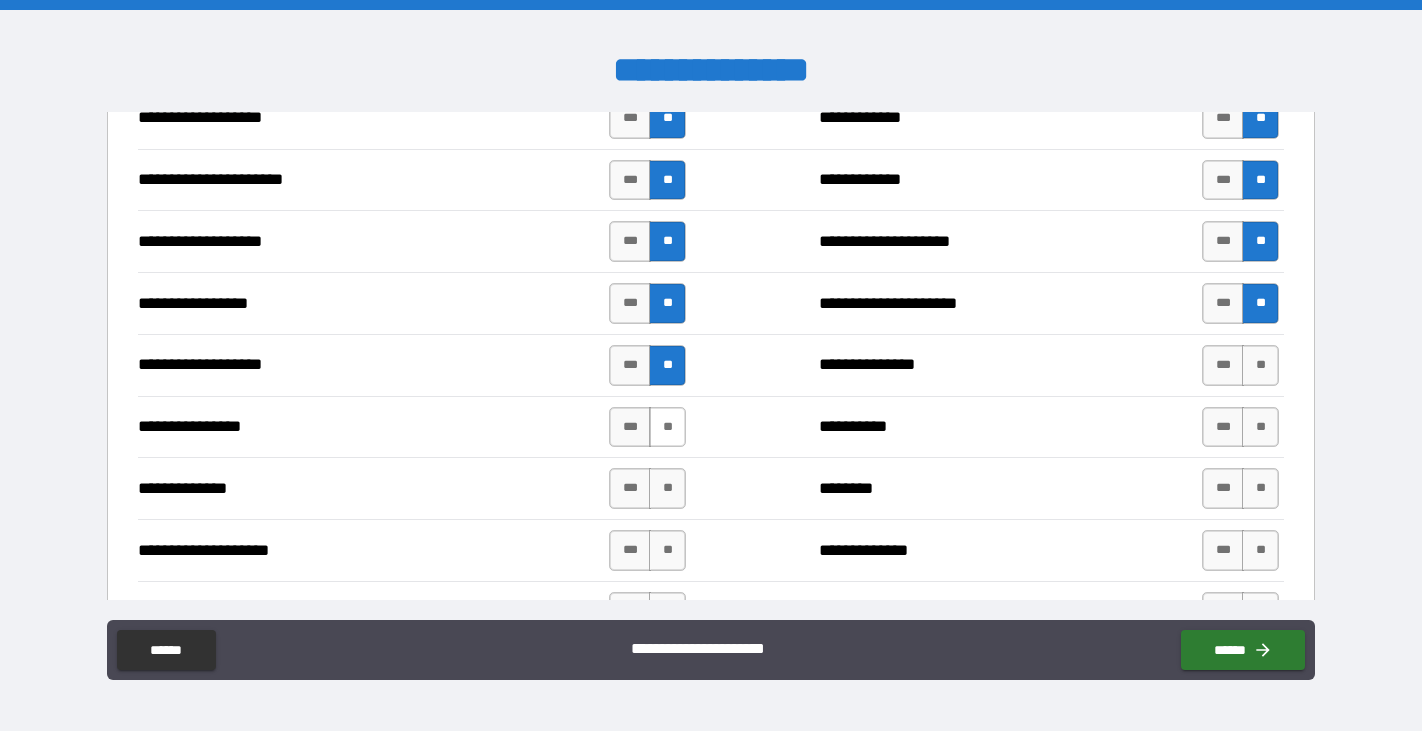 click on "**" at bounding box center [667, 427] 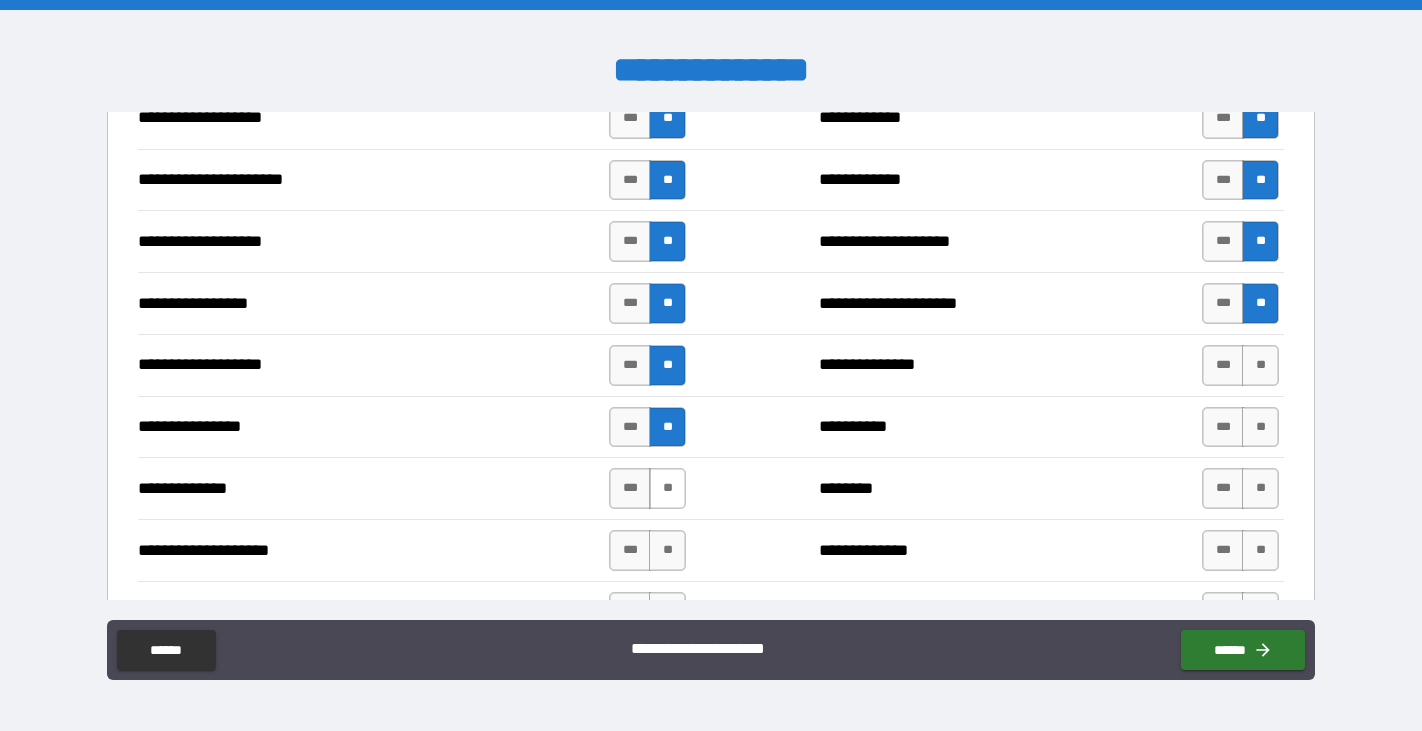 click on "**" at bounding box center [667, 488] 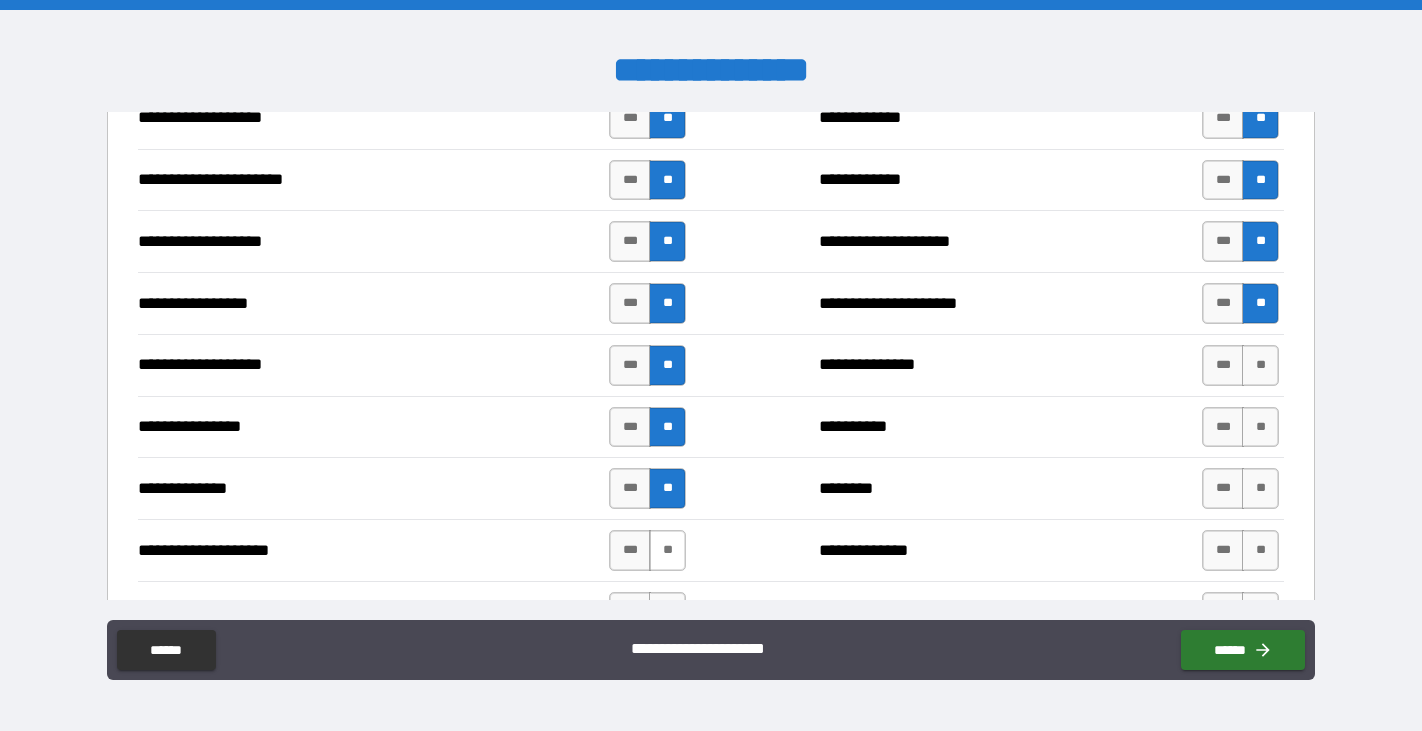 click on "**" at bounding box center (667, 550) 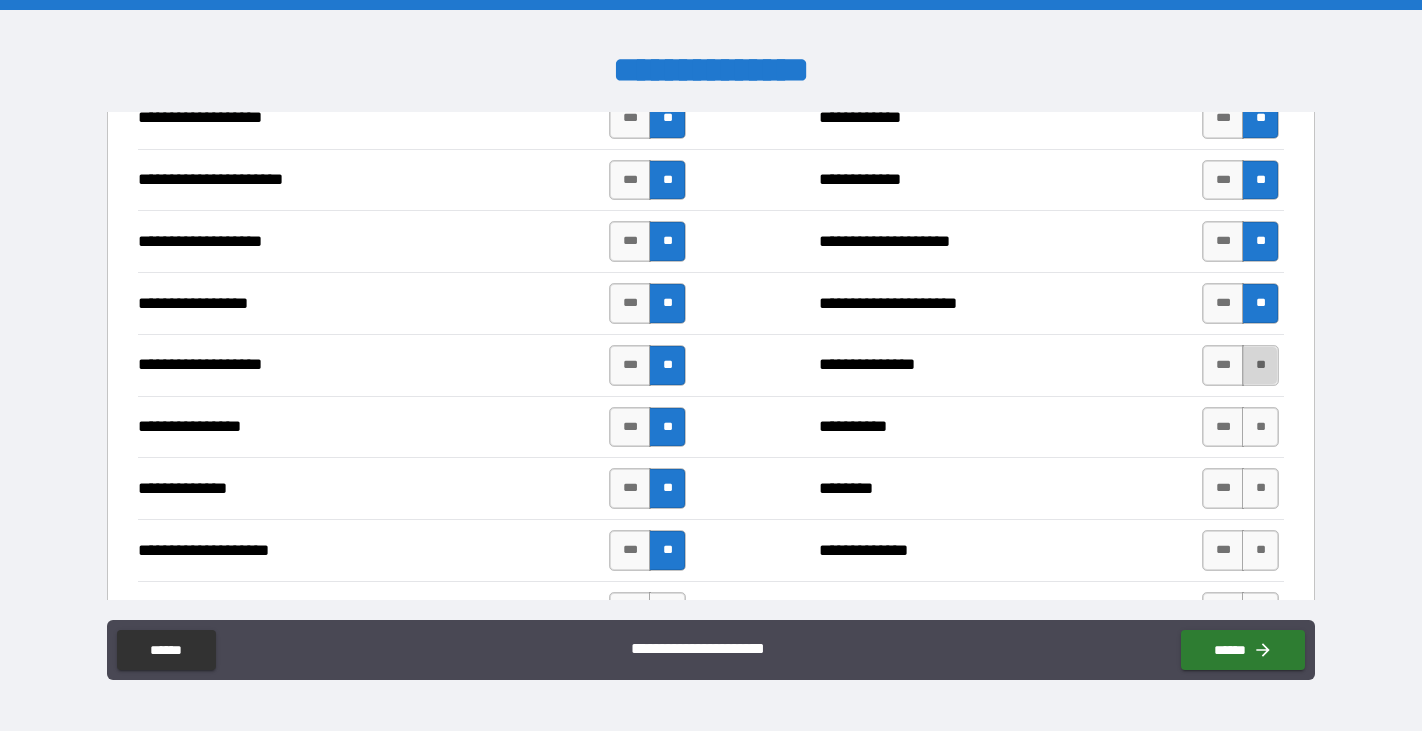 click on "**" at bounding box center (1260, 365) 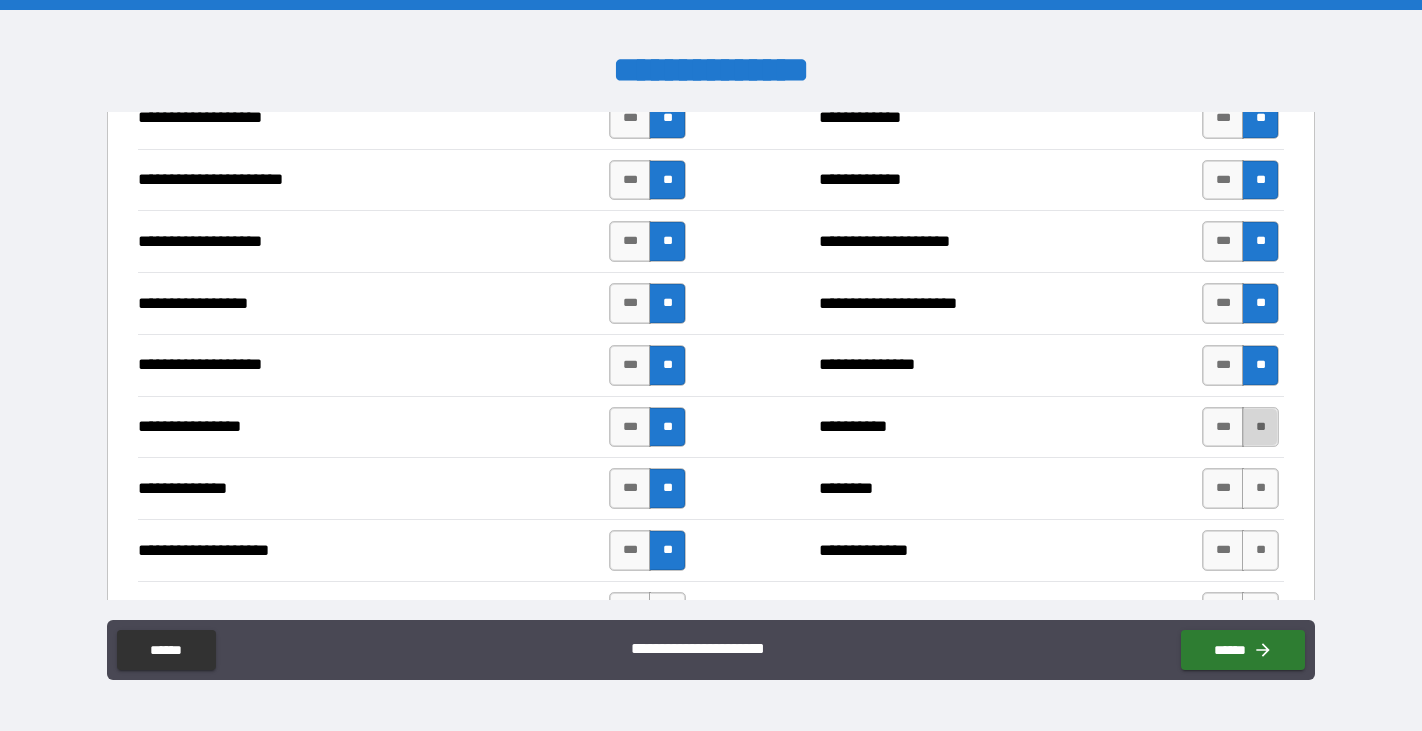 click on "**" at bounding box center (1260, 427) 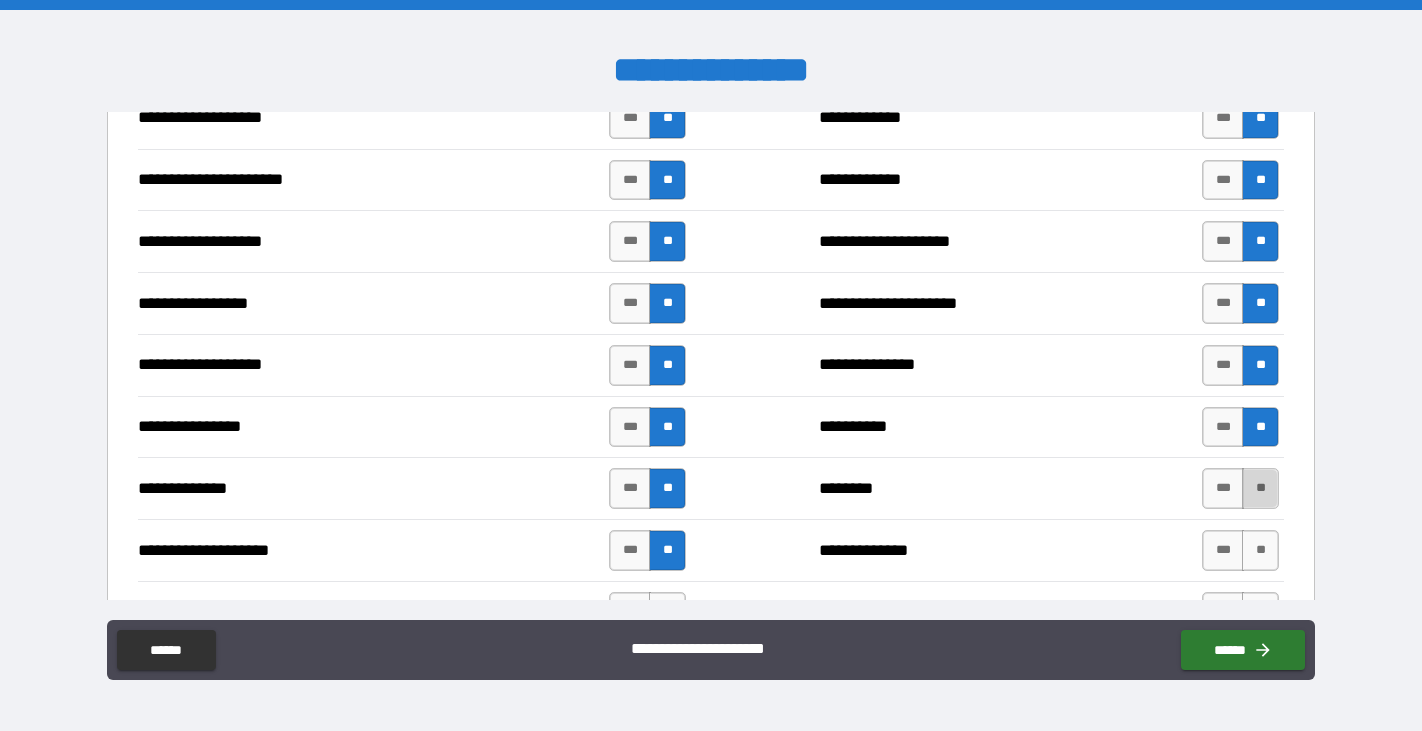 click on "**" at bounding box center [1260, 488] 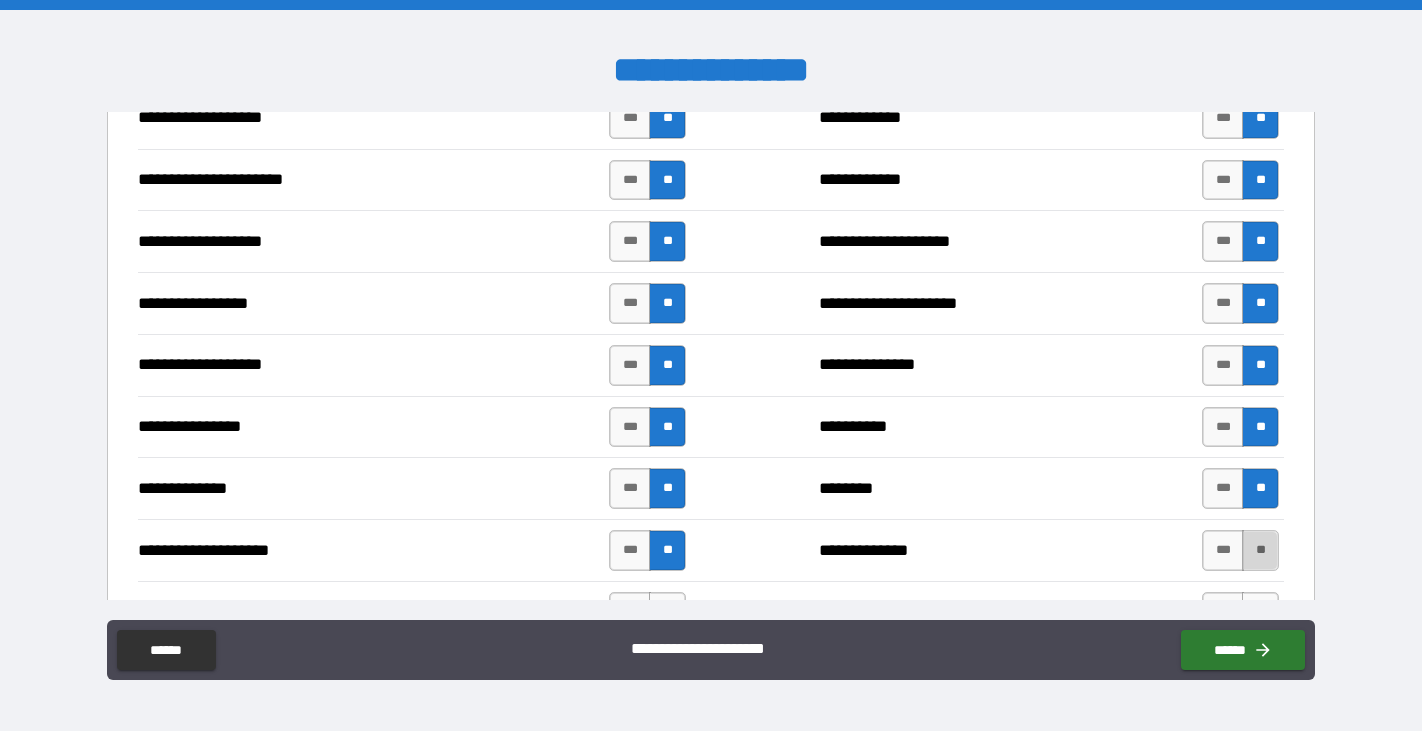 click on "**" at bounding box center (1260, 550) 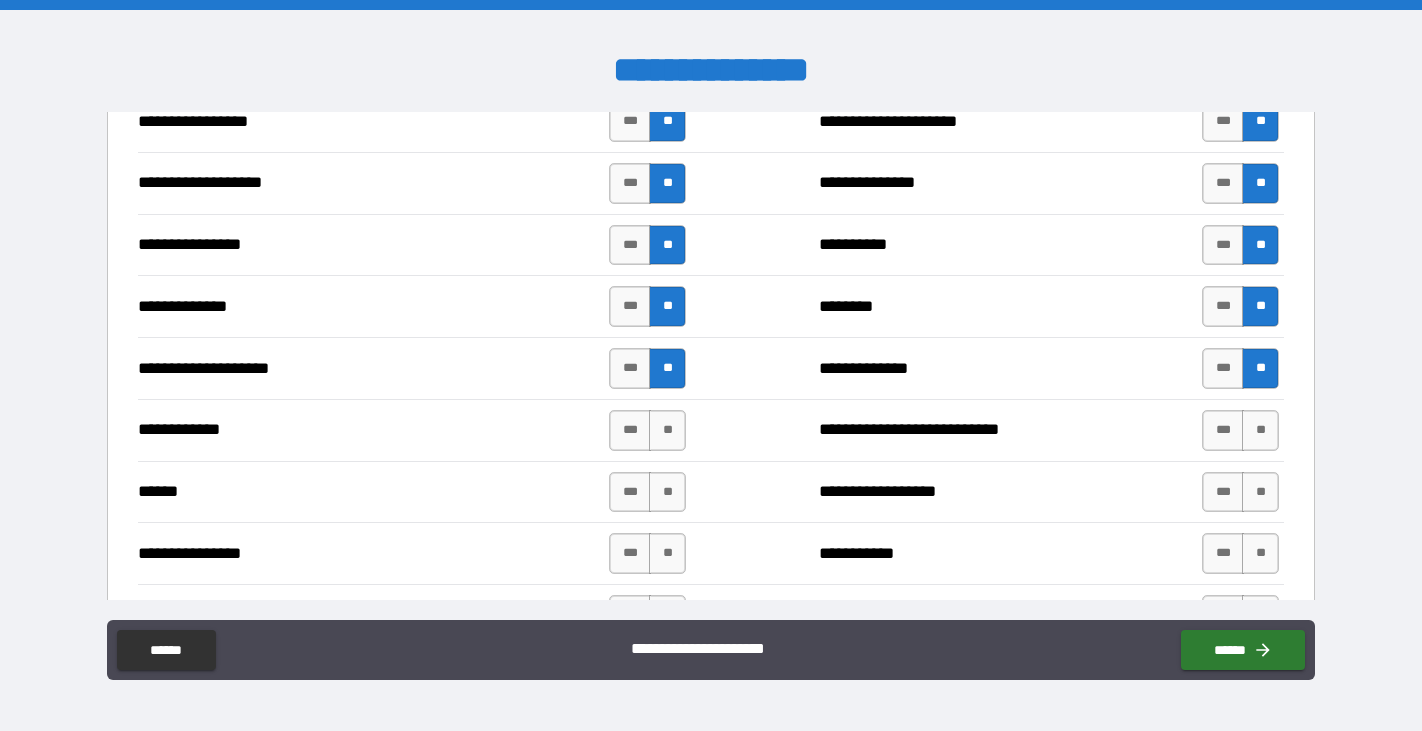 scroll, scrollTop: 3494, scrollLeft: 0, axis: vertical 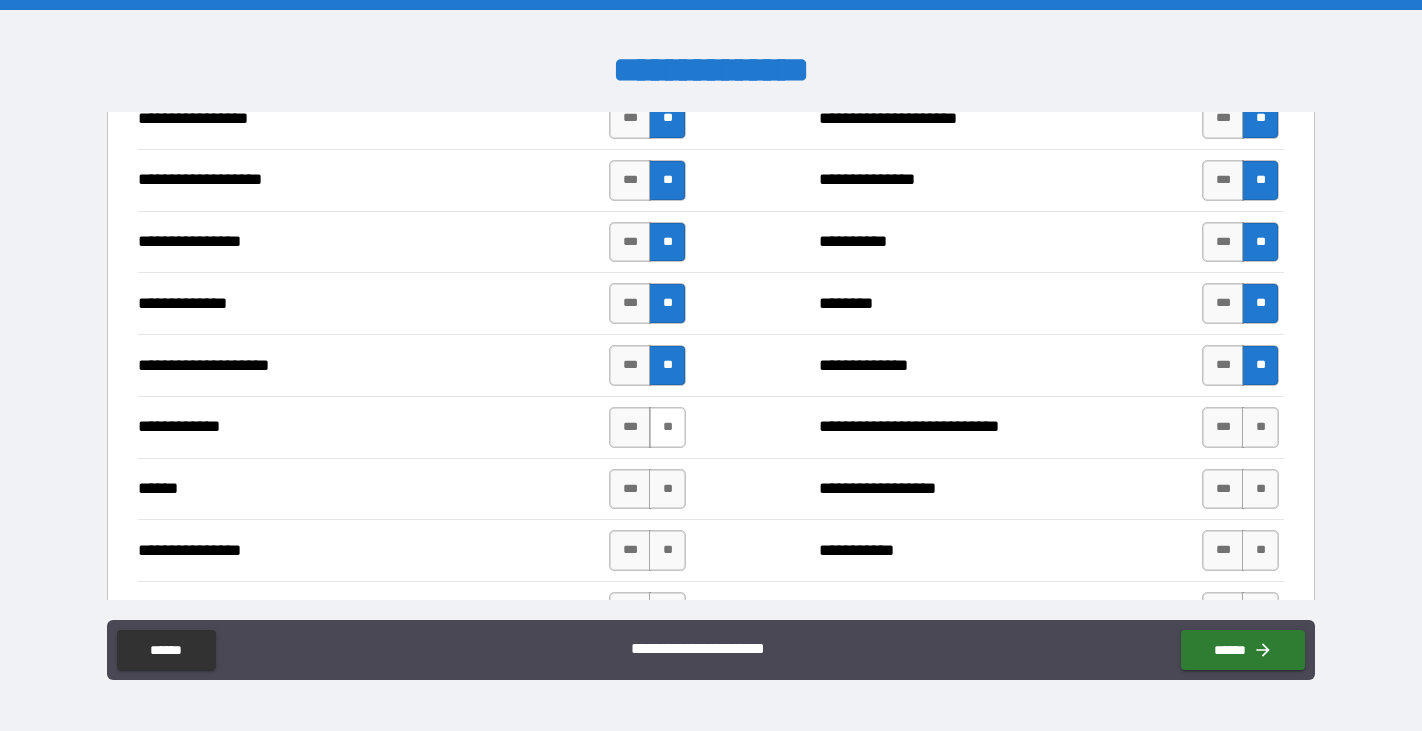 click on "**" at bounding box center (667, 427) 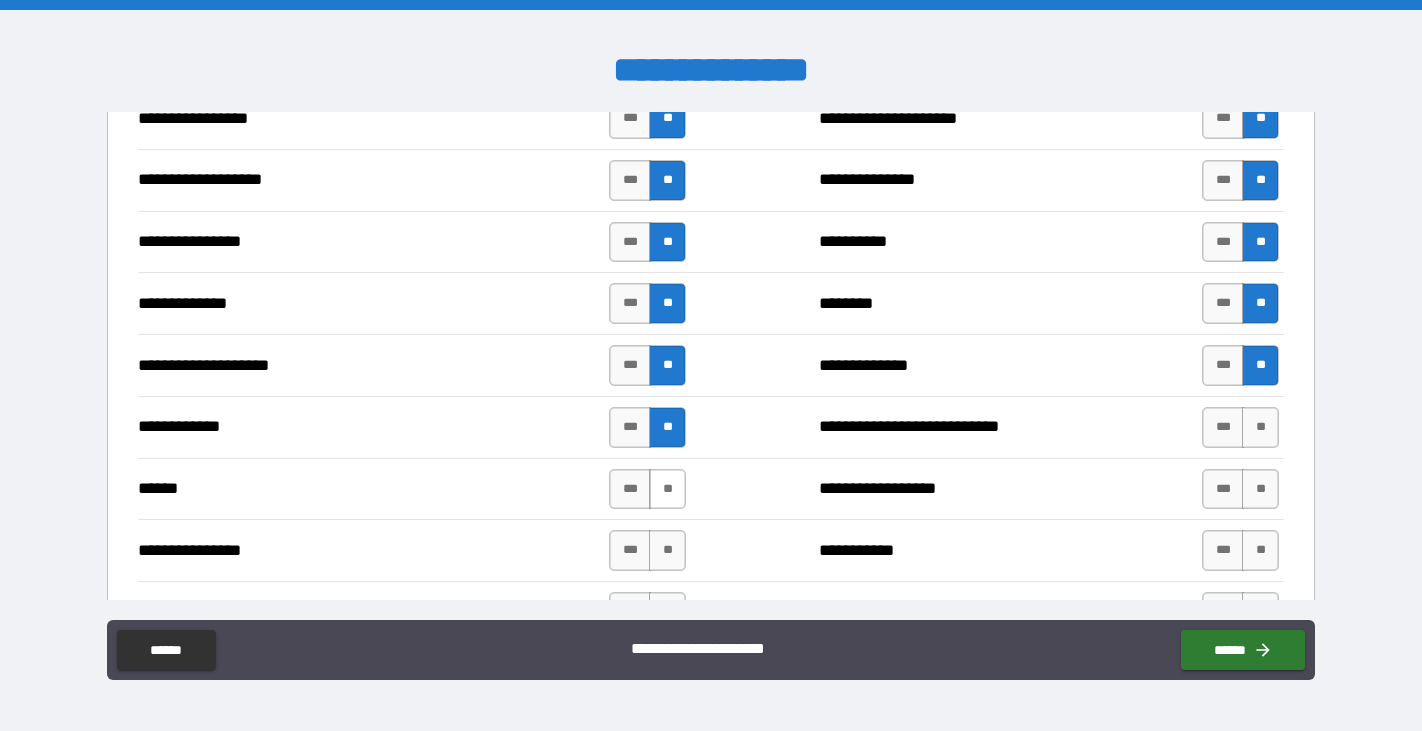 click on "**" at bounding box center [667, 489] 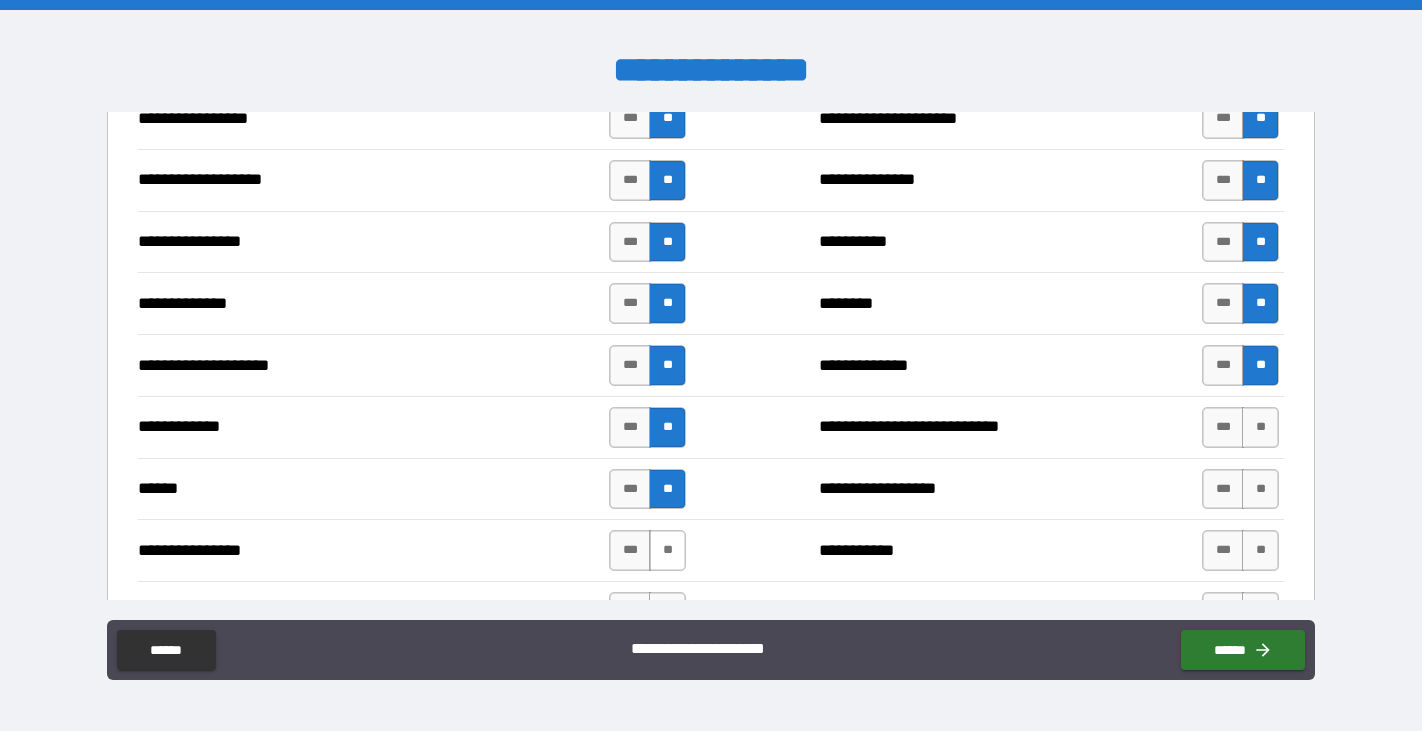 click on "**" at bounding box center [667, 550] 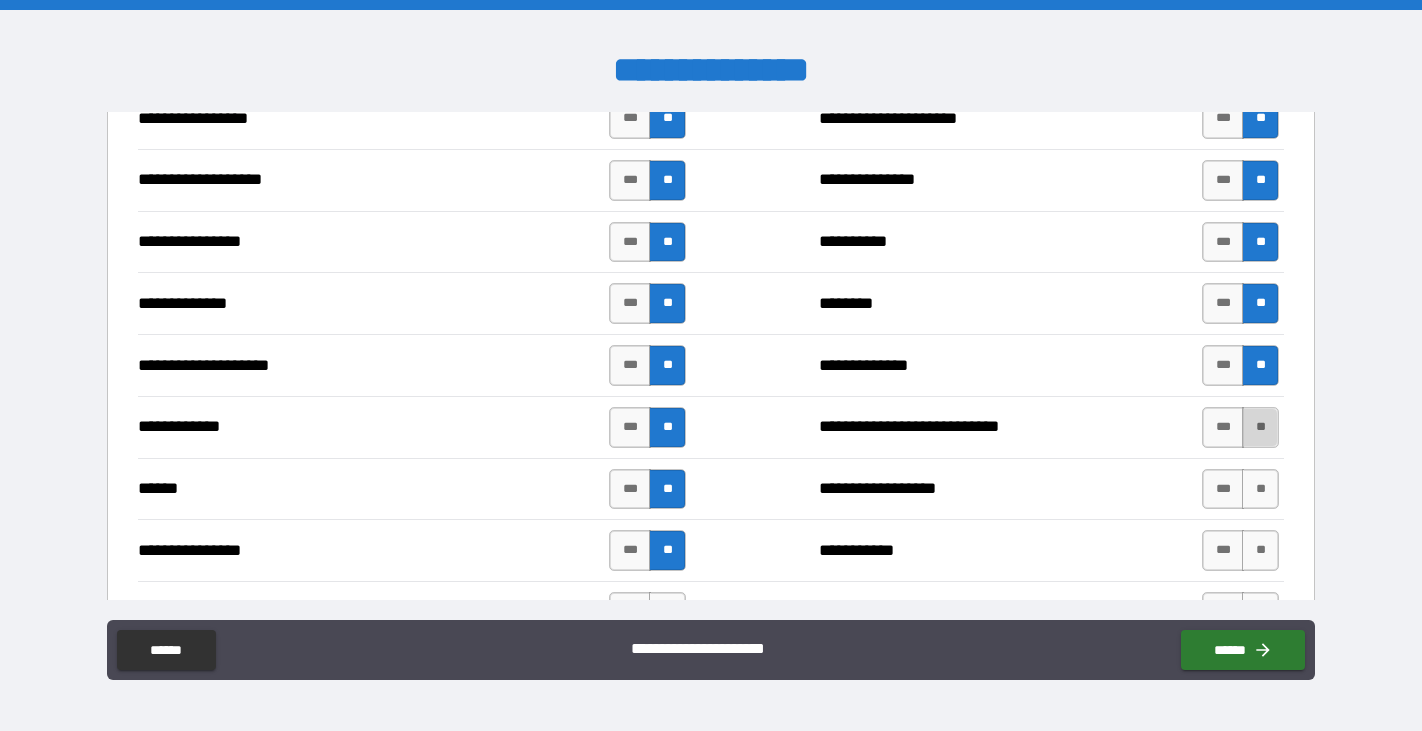 click on "**" at bounding box center [1260, 427] 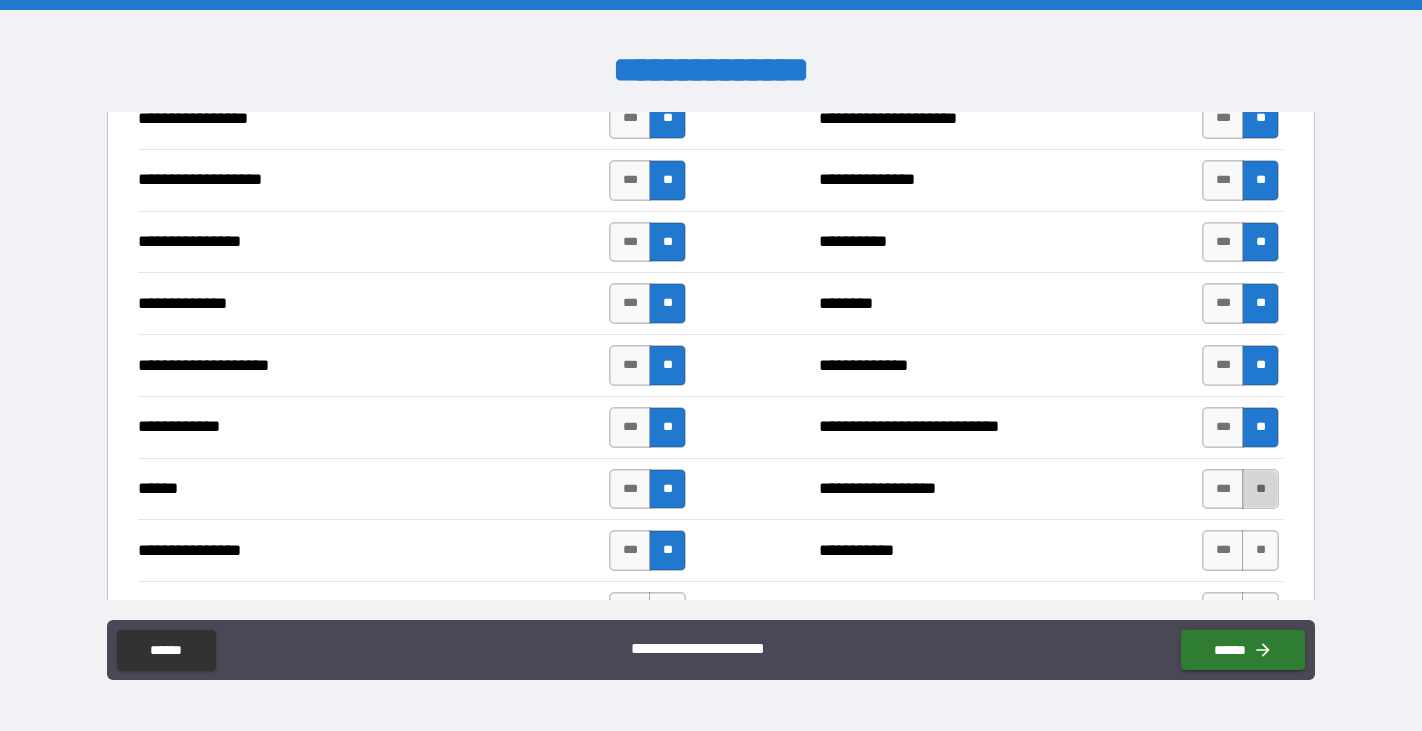 click on "**" at bounding box center [1260, 489] 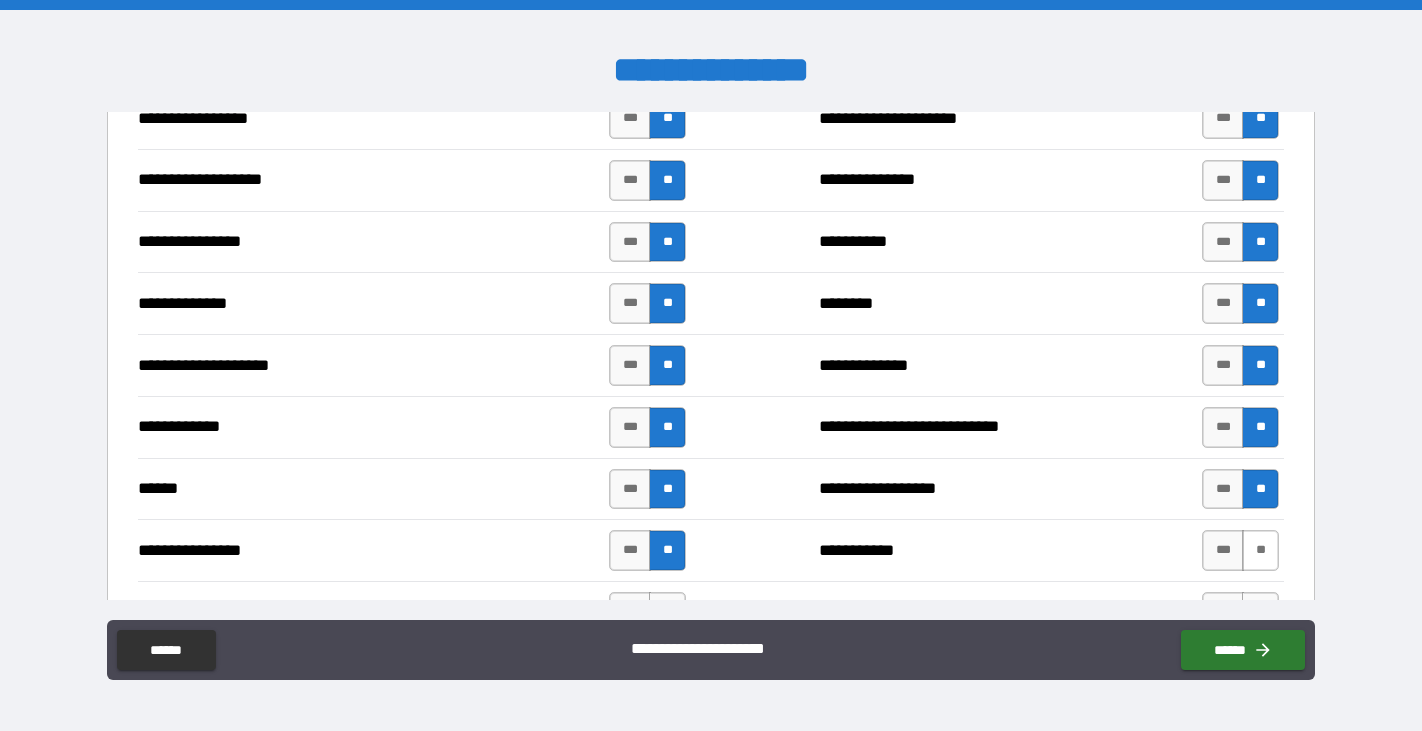 click on "**" at bounding box center [1260, 550] 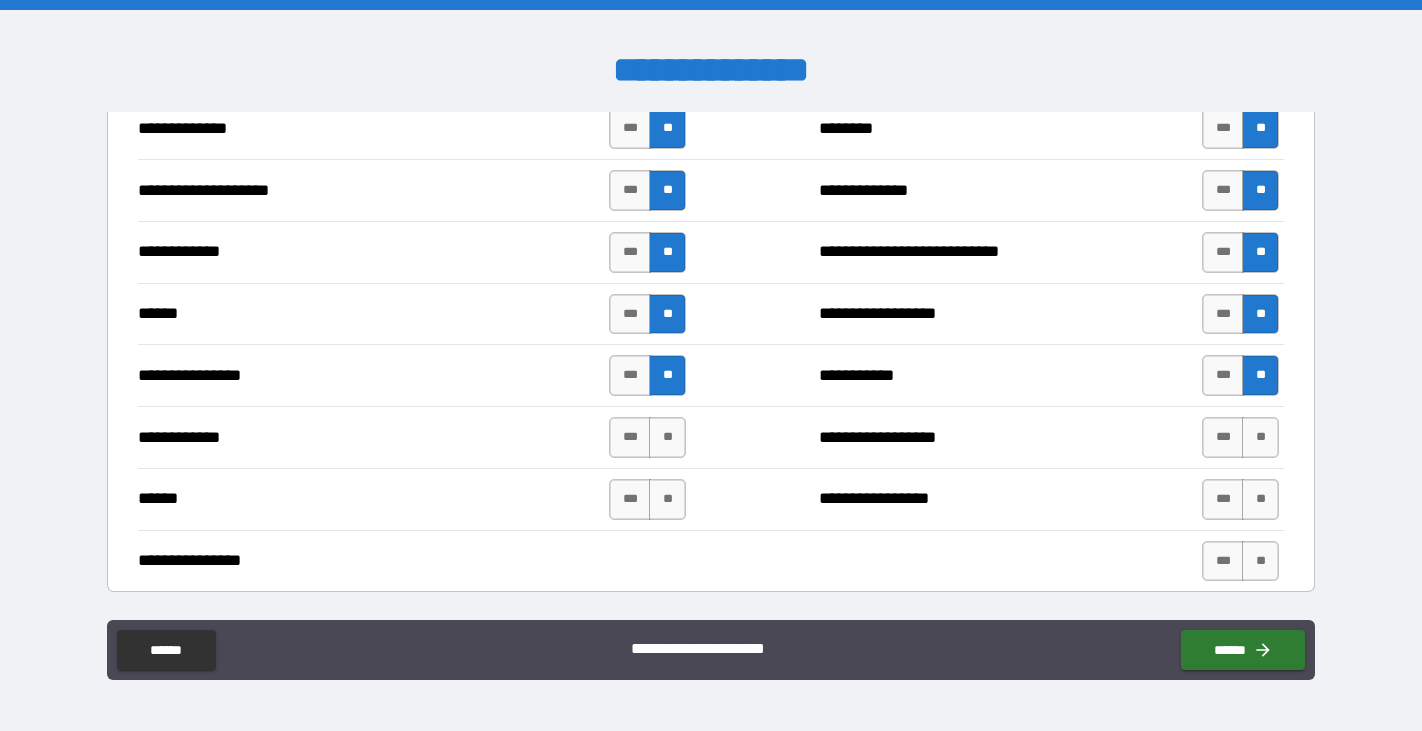 scroll, scrollTop: 3674, scrollLeft: 0, axis: vertical 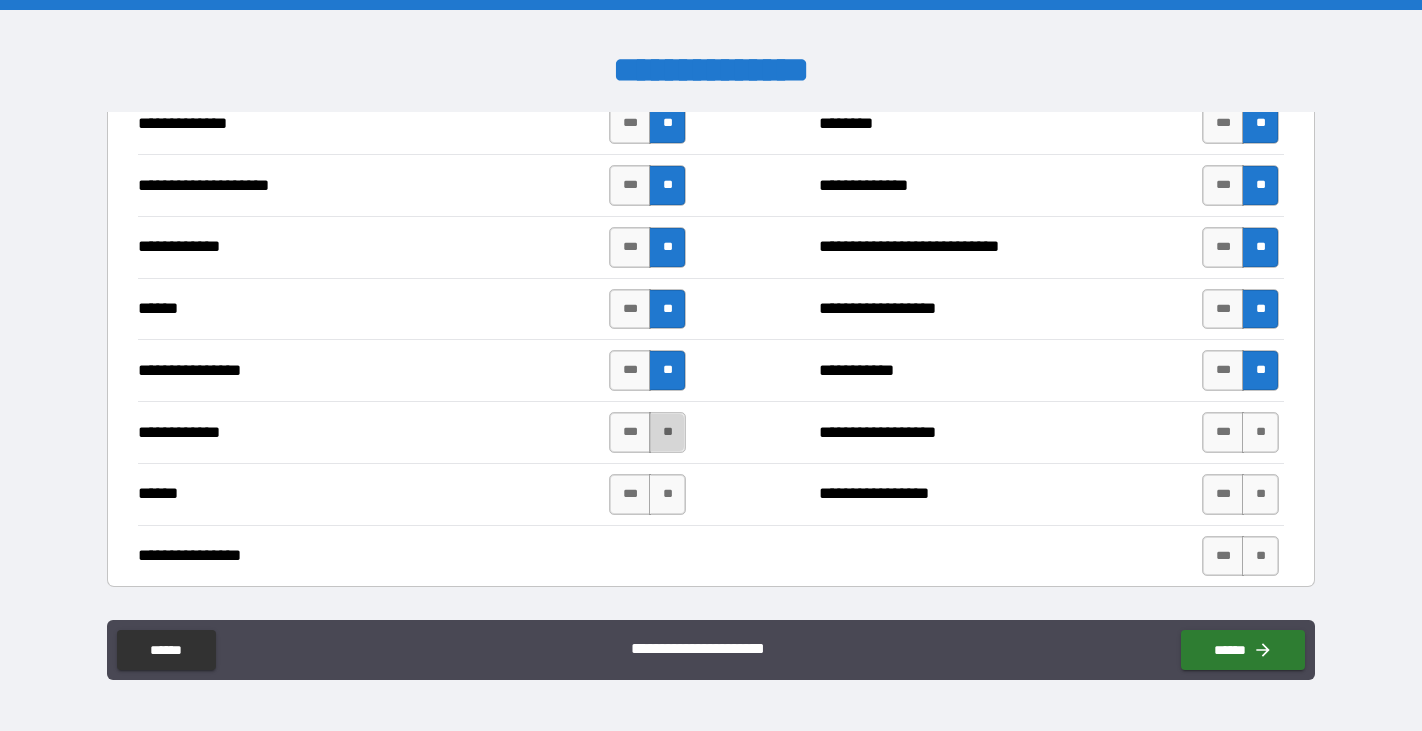 click on "**" at bounding box center [667, 432] 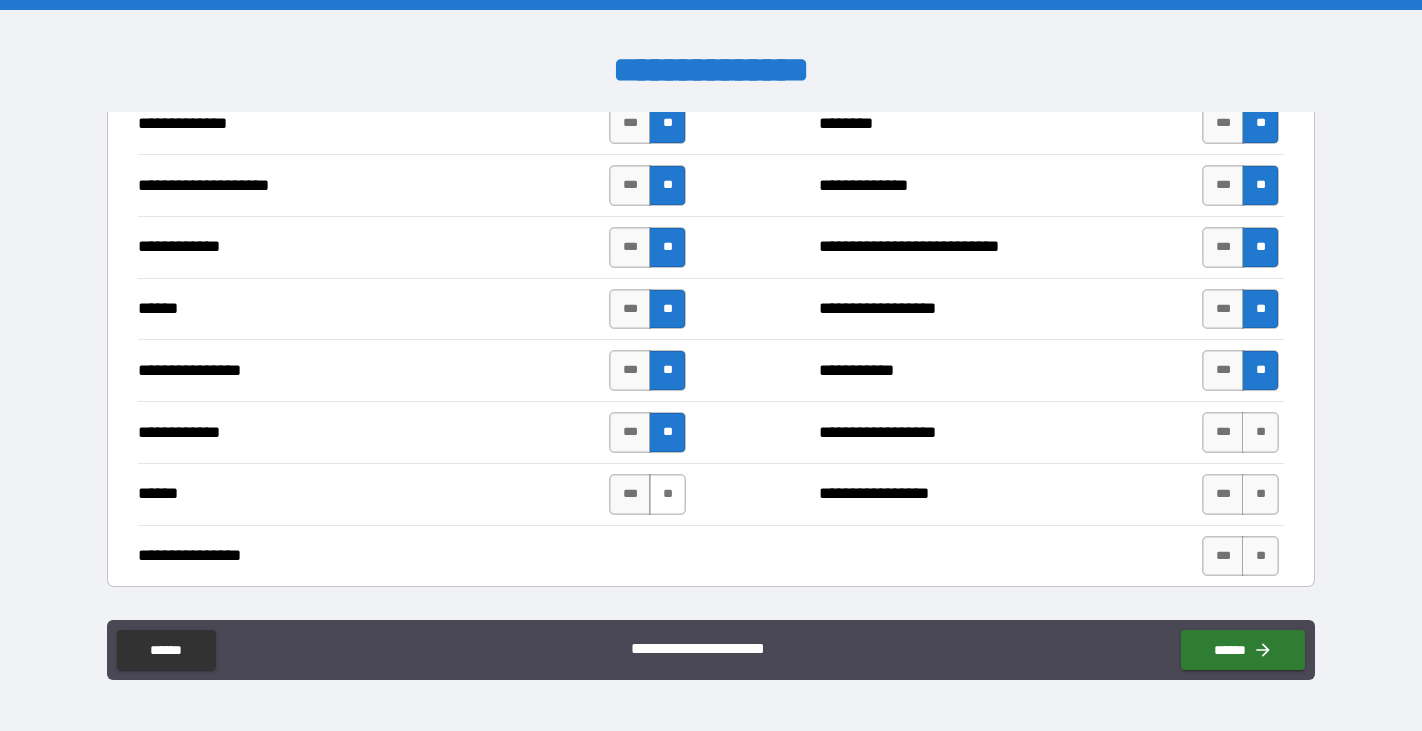 click on "**" at bounding box center [667, 494] 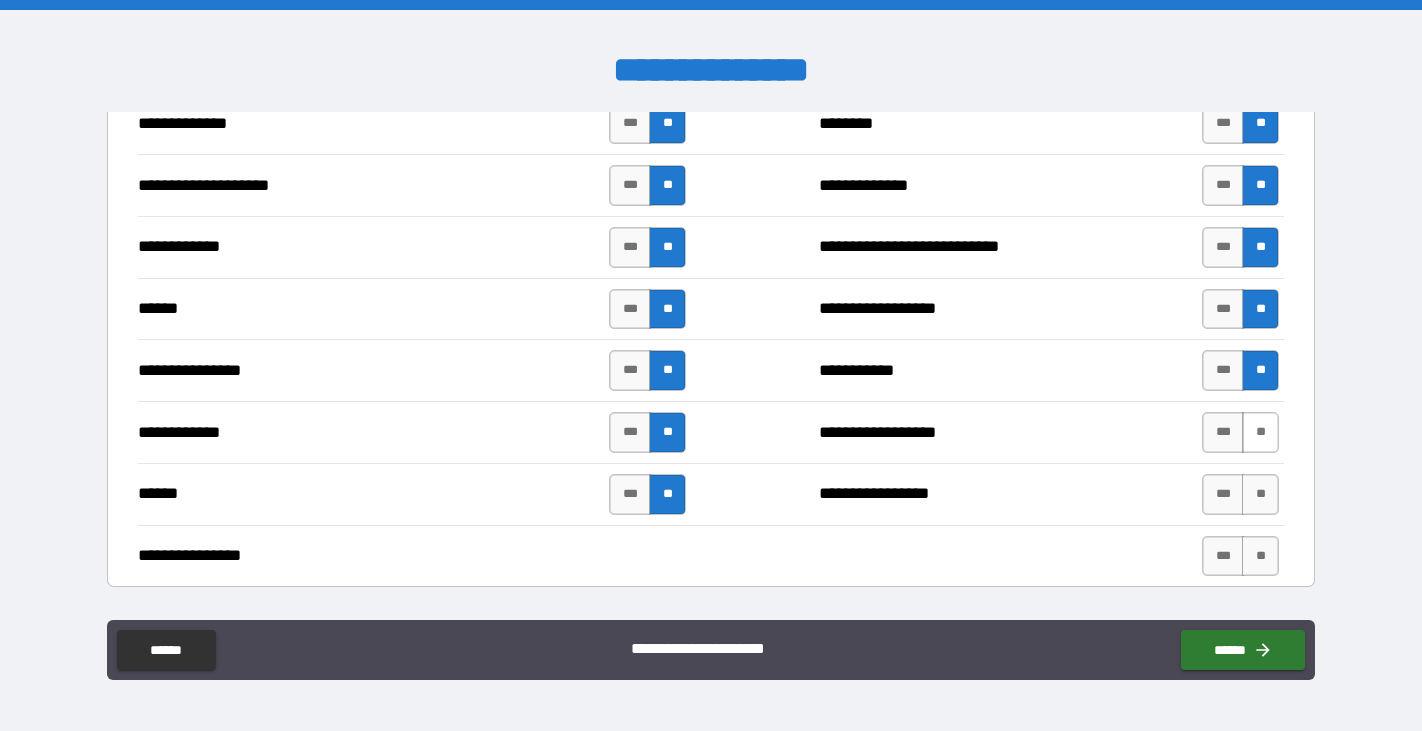 click on "**" at bounding box center [1260, 432] 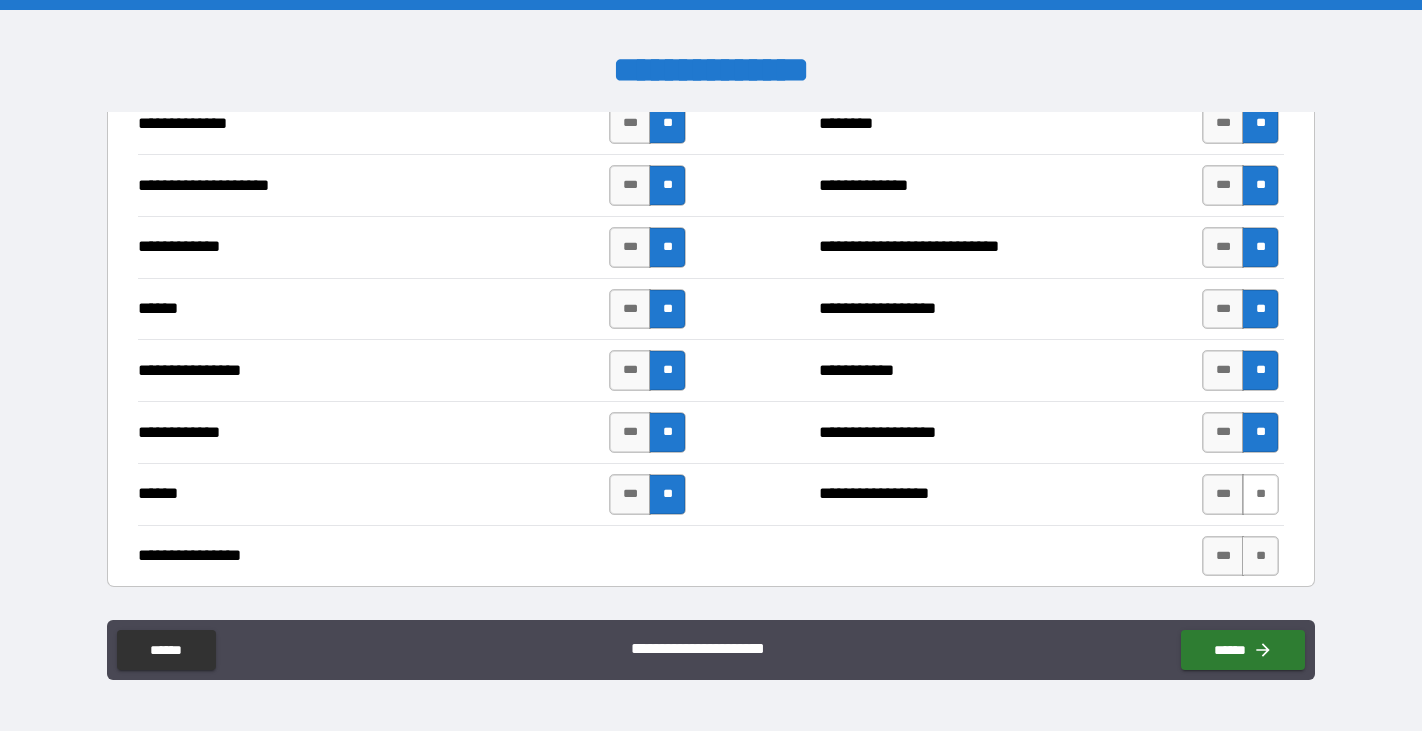 click on "**" at bounding box center (1260, 494) 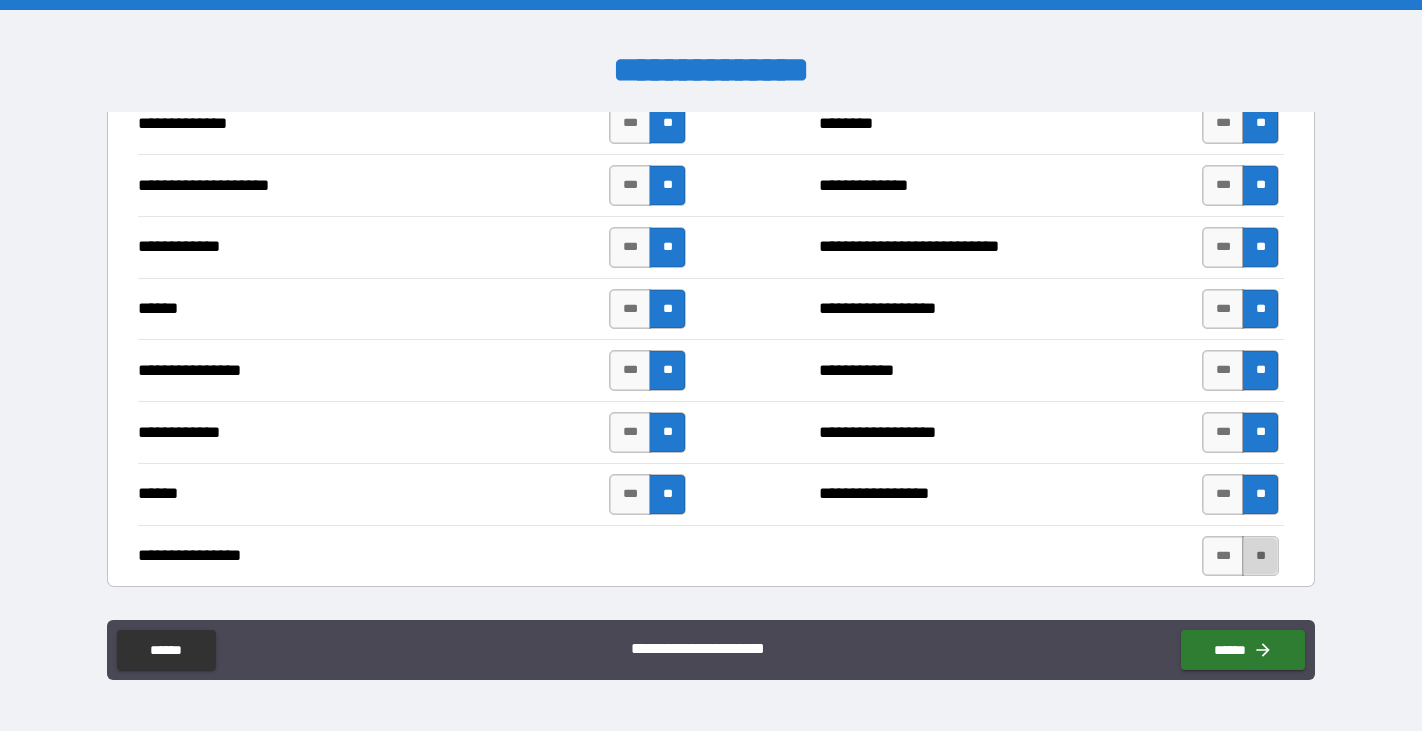click on "**" at bounding box center (1260, 556) 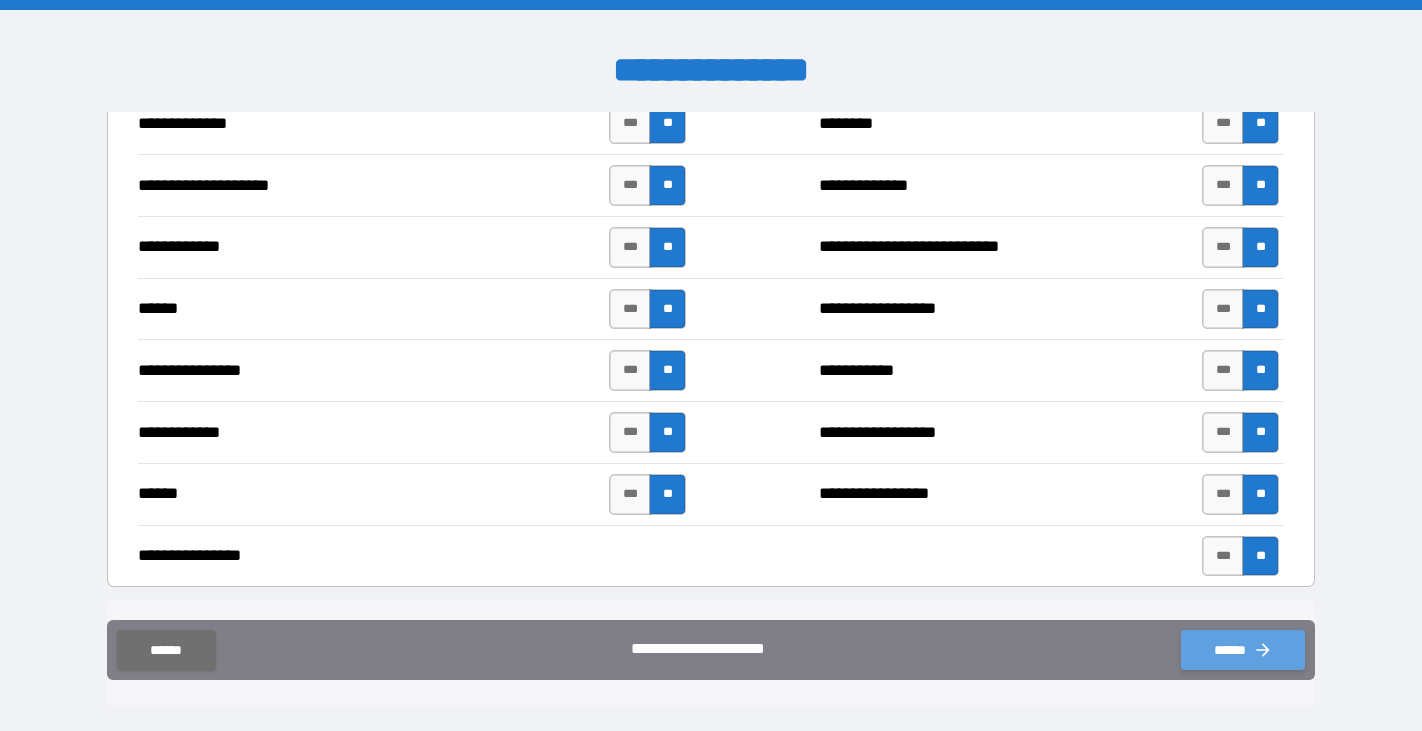 click 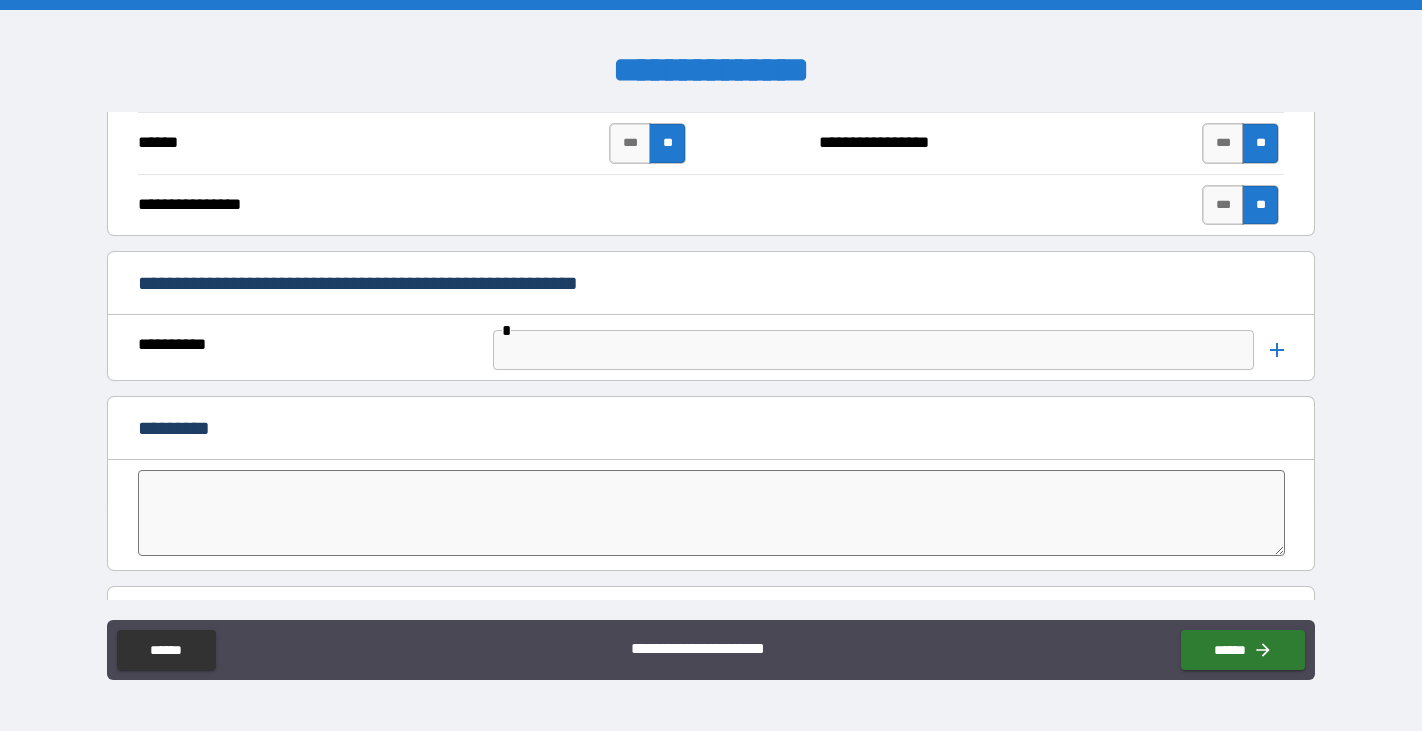 scroll, scrollTop: 4029, scrollLeft: 0, axis: vertical 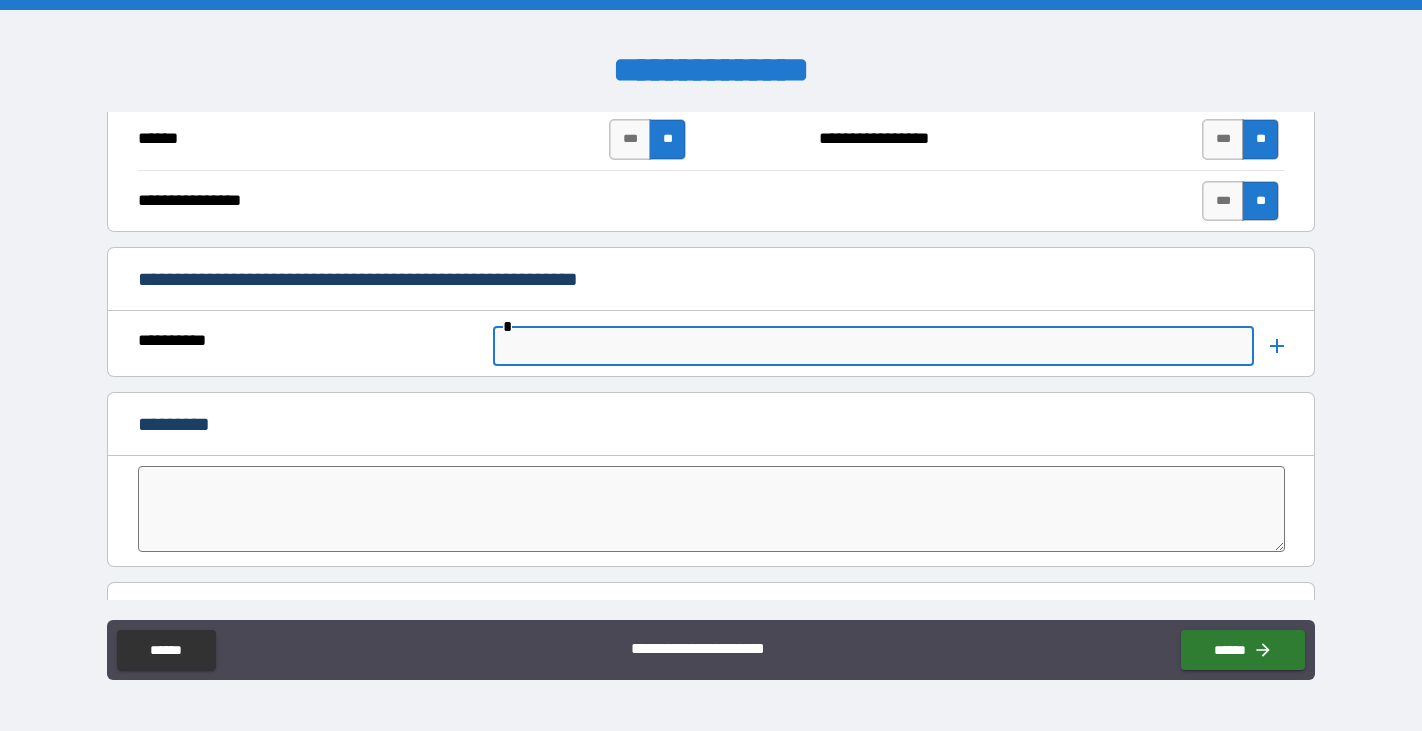 click at bounding box center (873, 346) 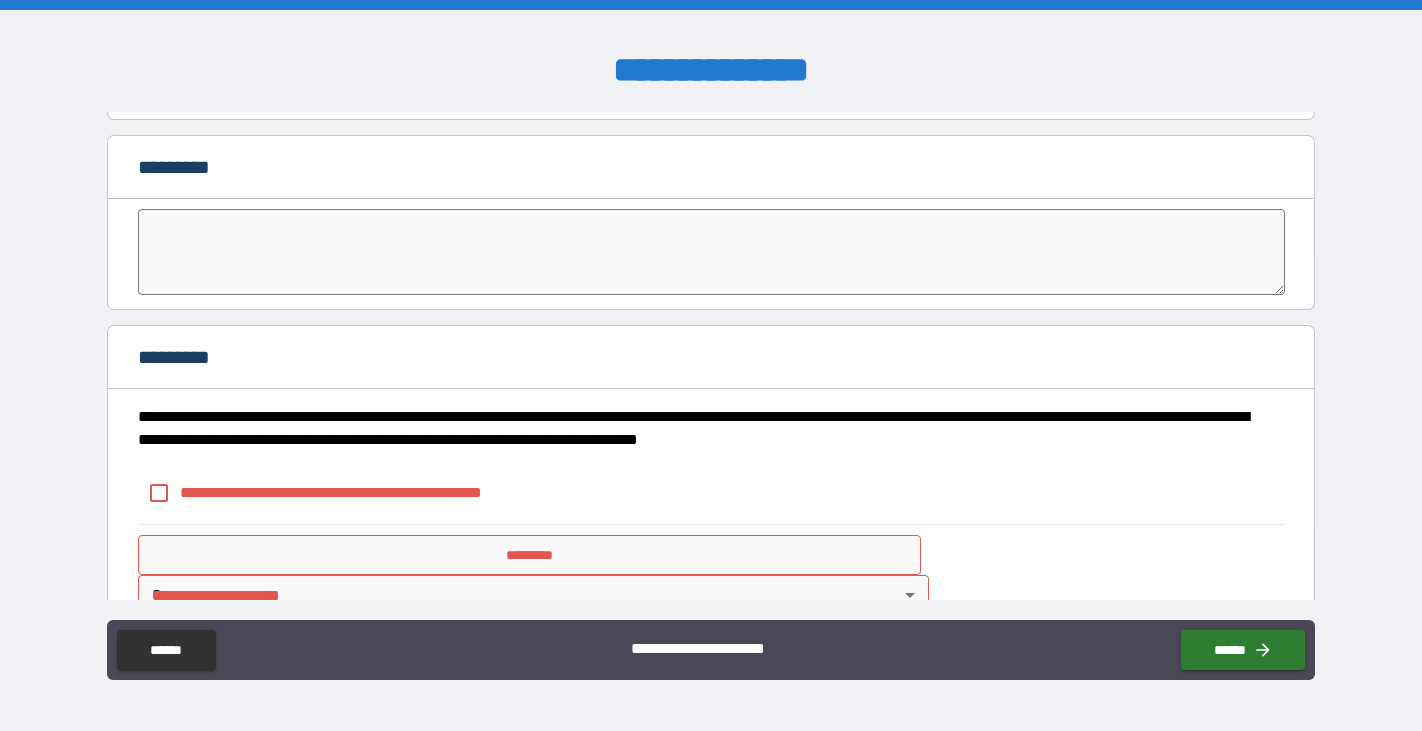 scroll, scrollTop: 4306, scrollLeft: 0, axis: vertical 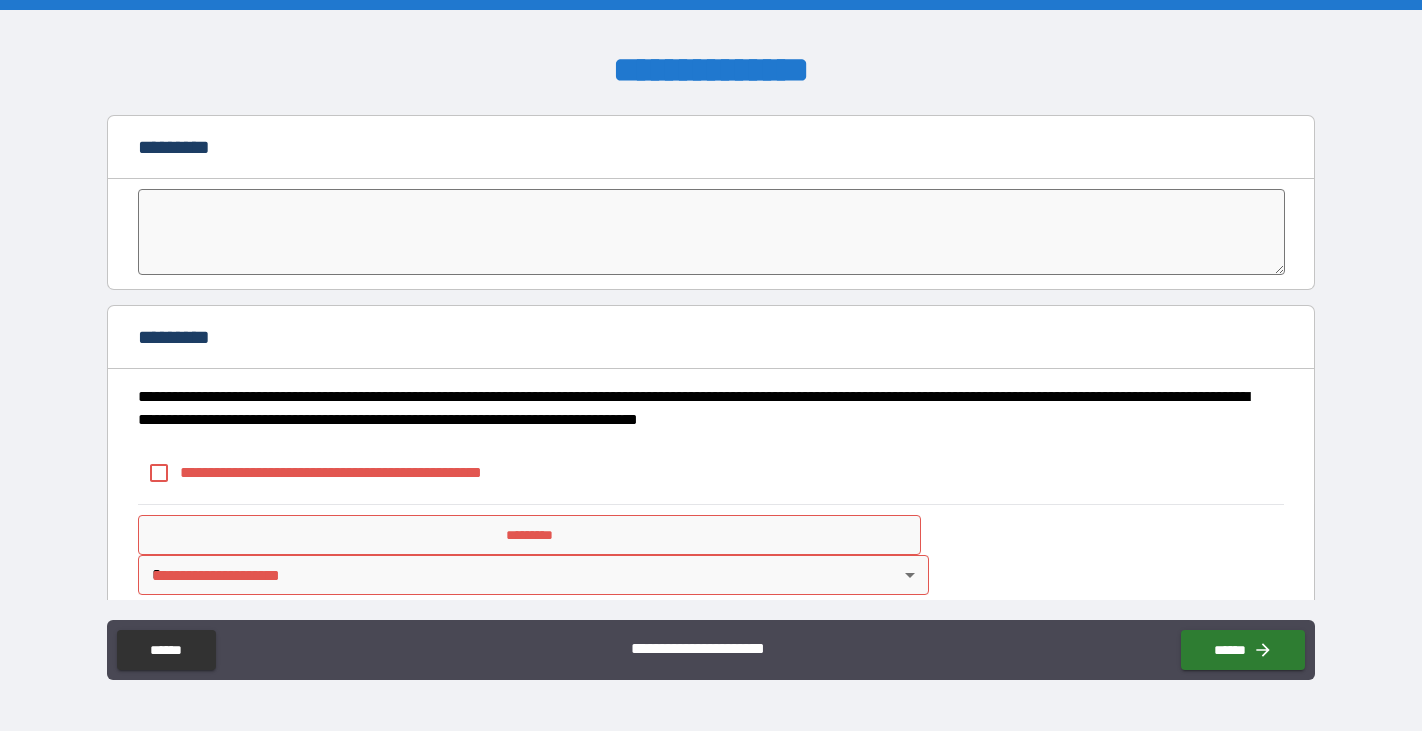 type on "**" 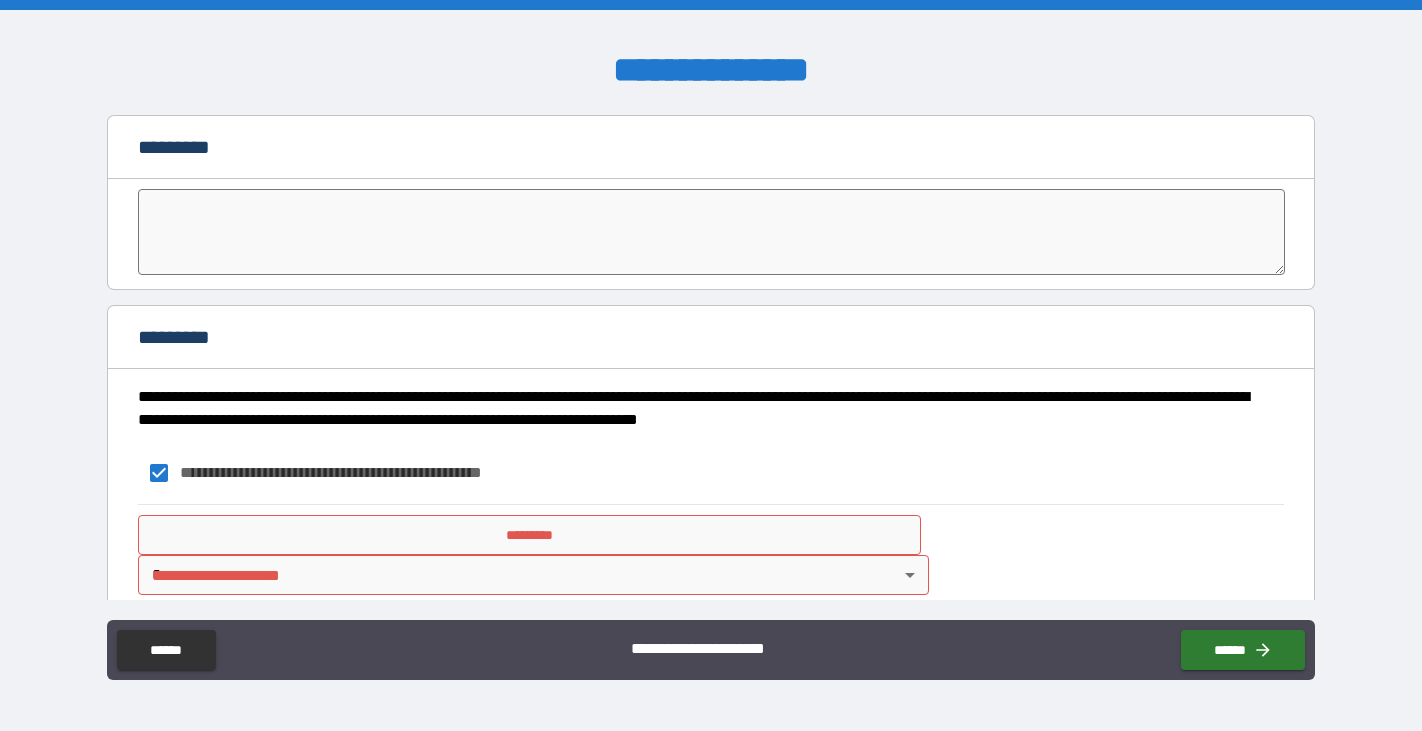 click on "*********" at bounding box center [529, 535] 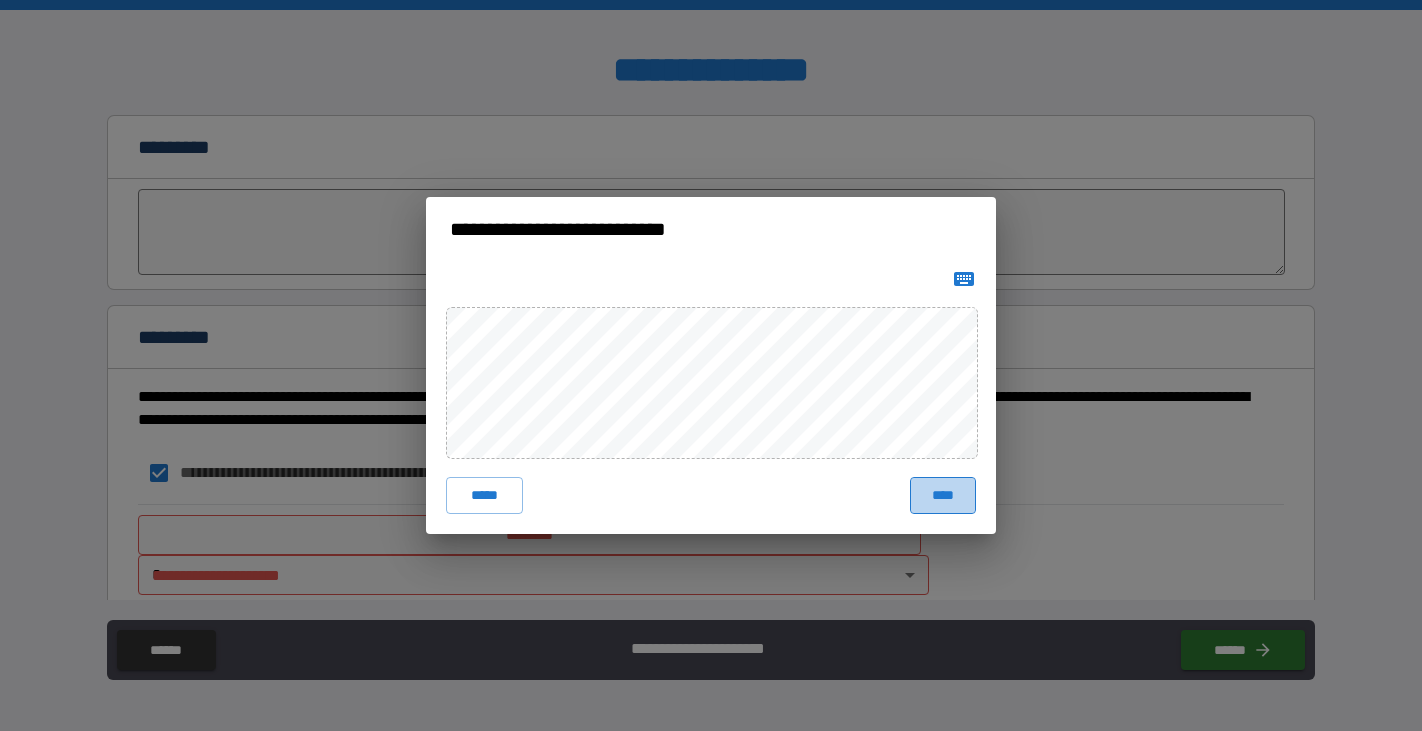 click on "****" at bounding box center (943, 495) 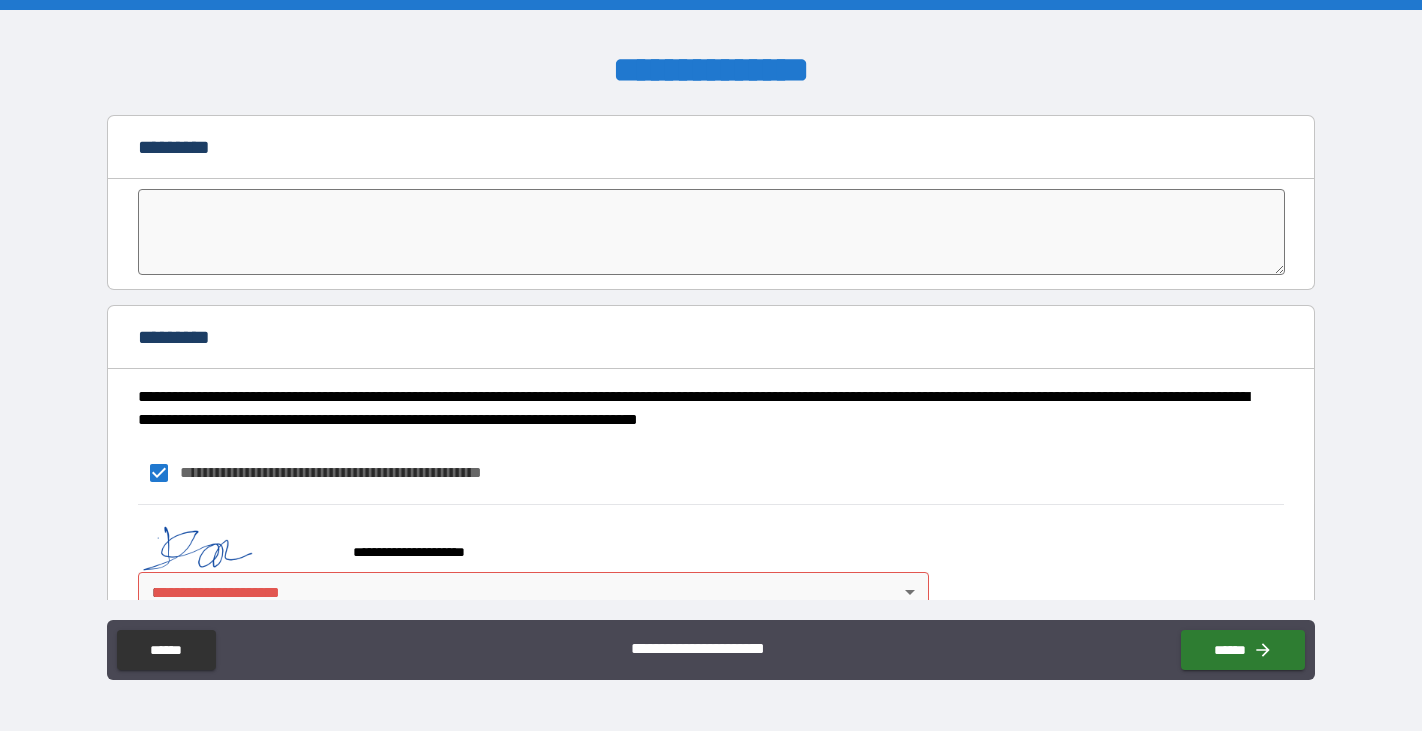 scroll, scrollTop: 4349, scrollLeft: 0, axis: vertical 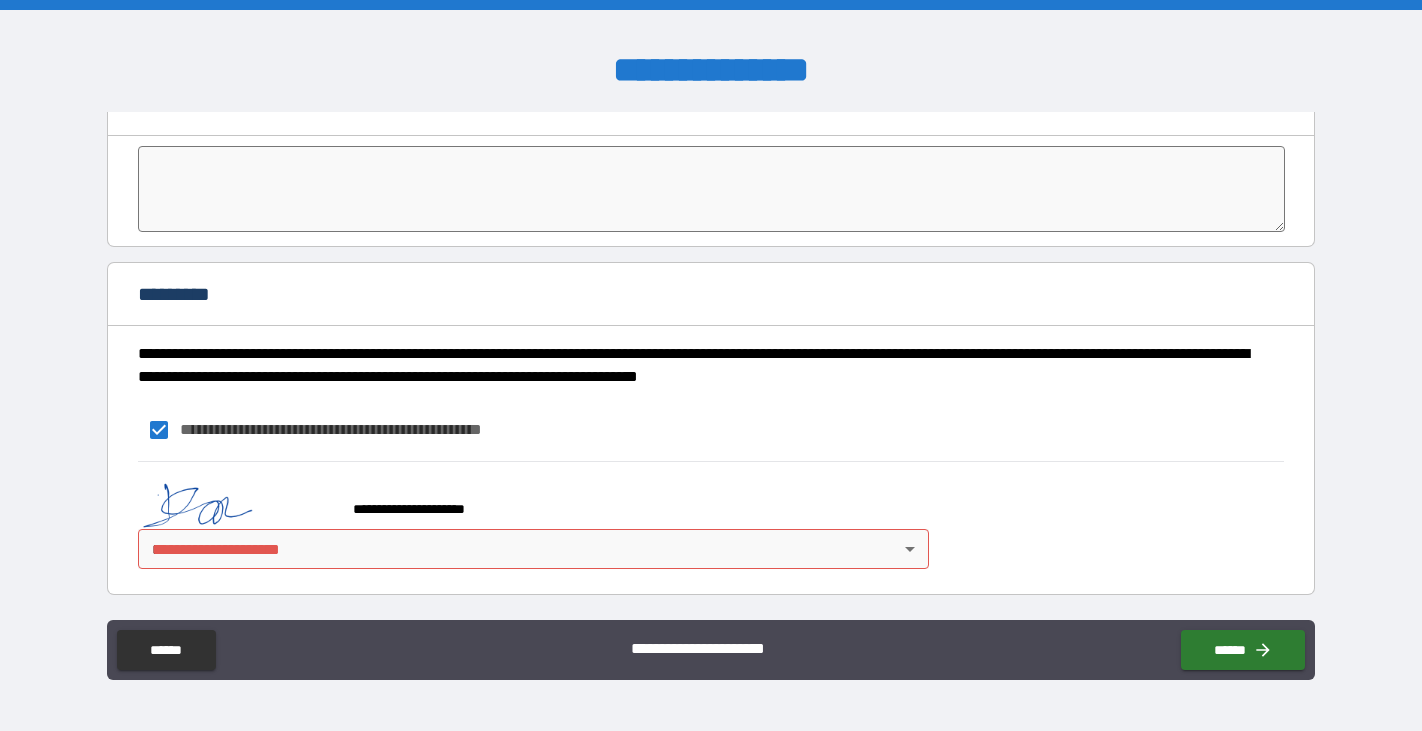 click on "**********" at bounding box center (711, 365) 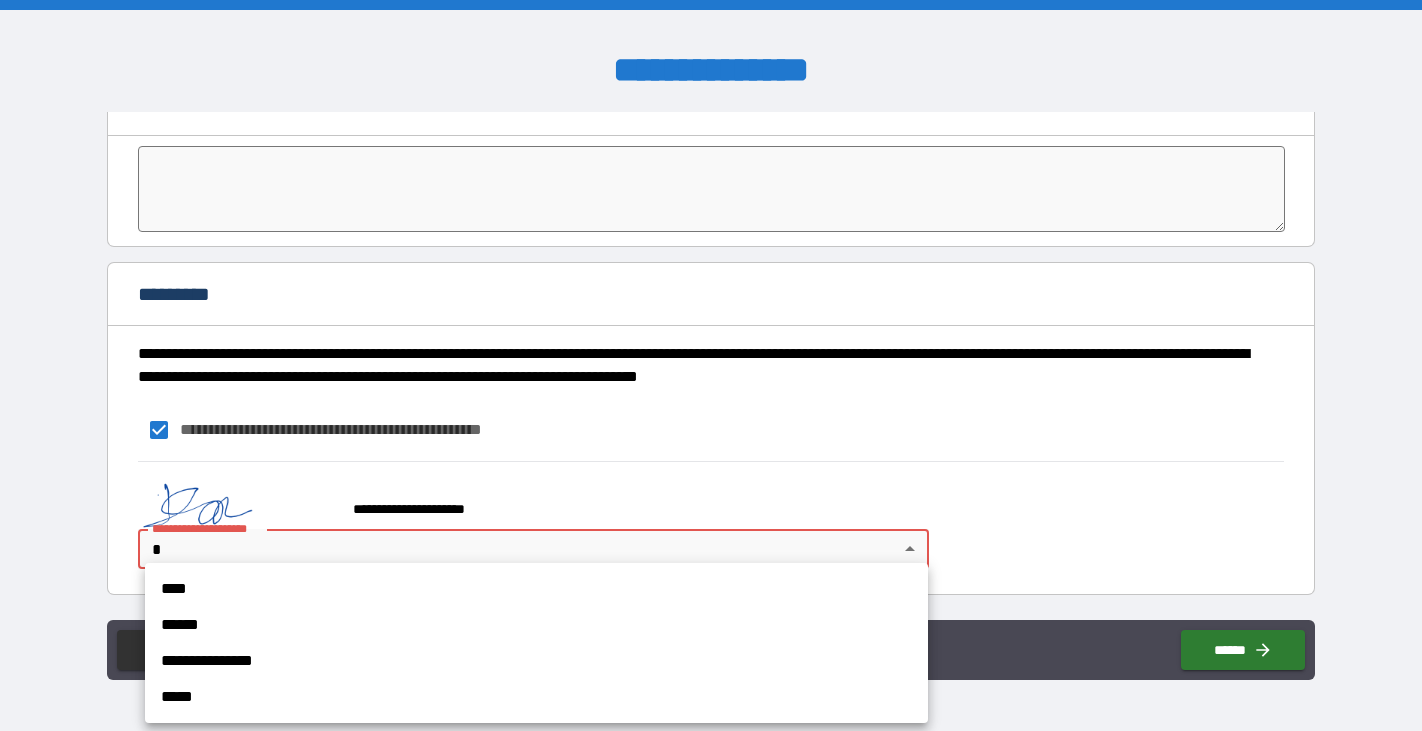click on "****" at bounding box center (536, 589) 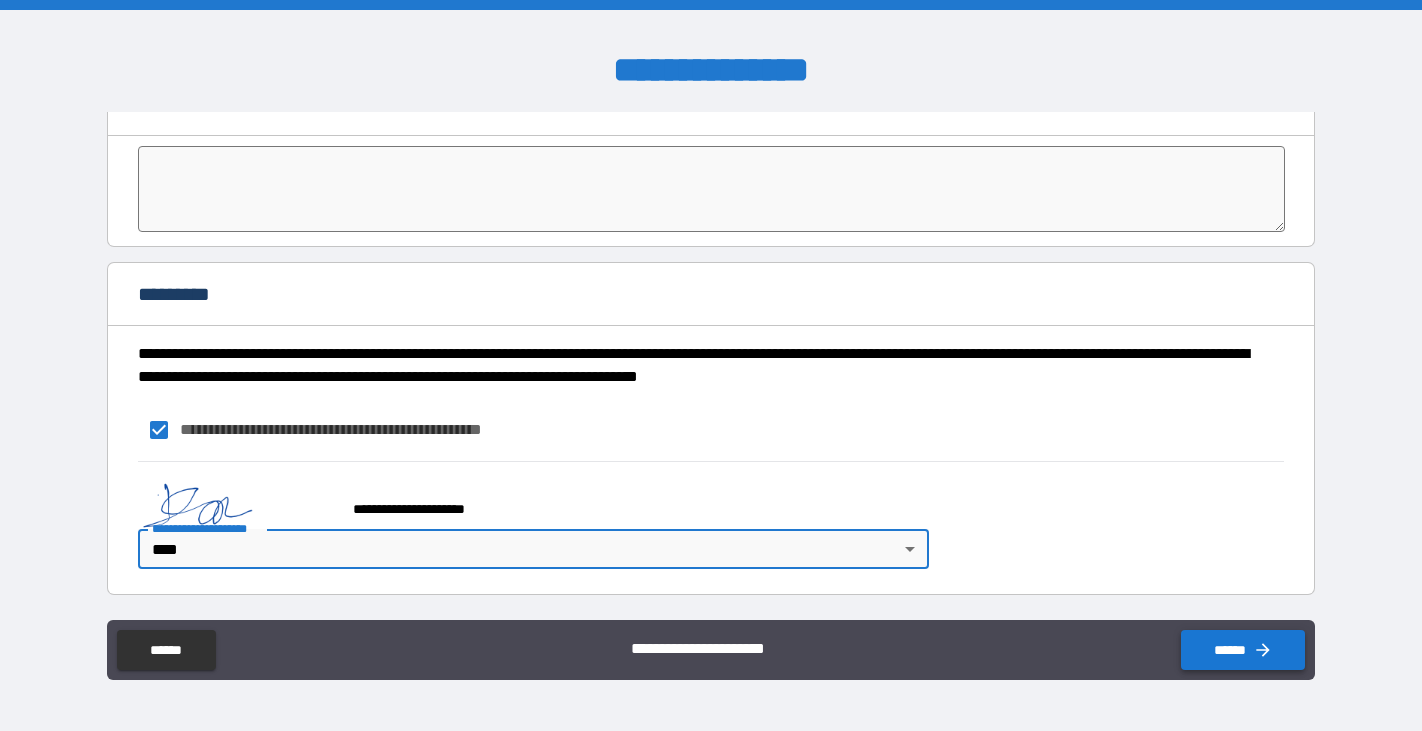 click on "******" at bounding box center (1243, 650) 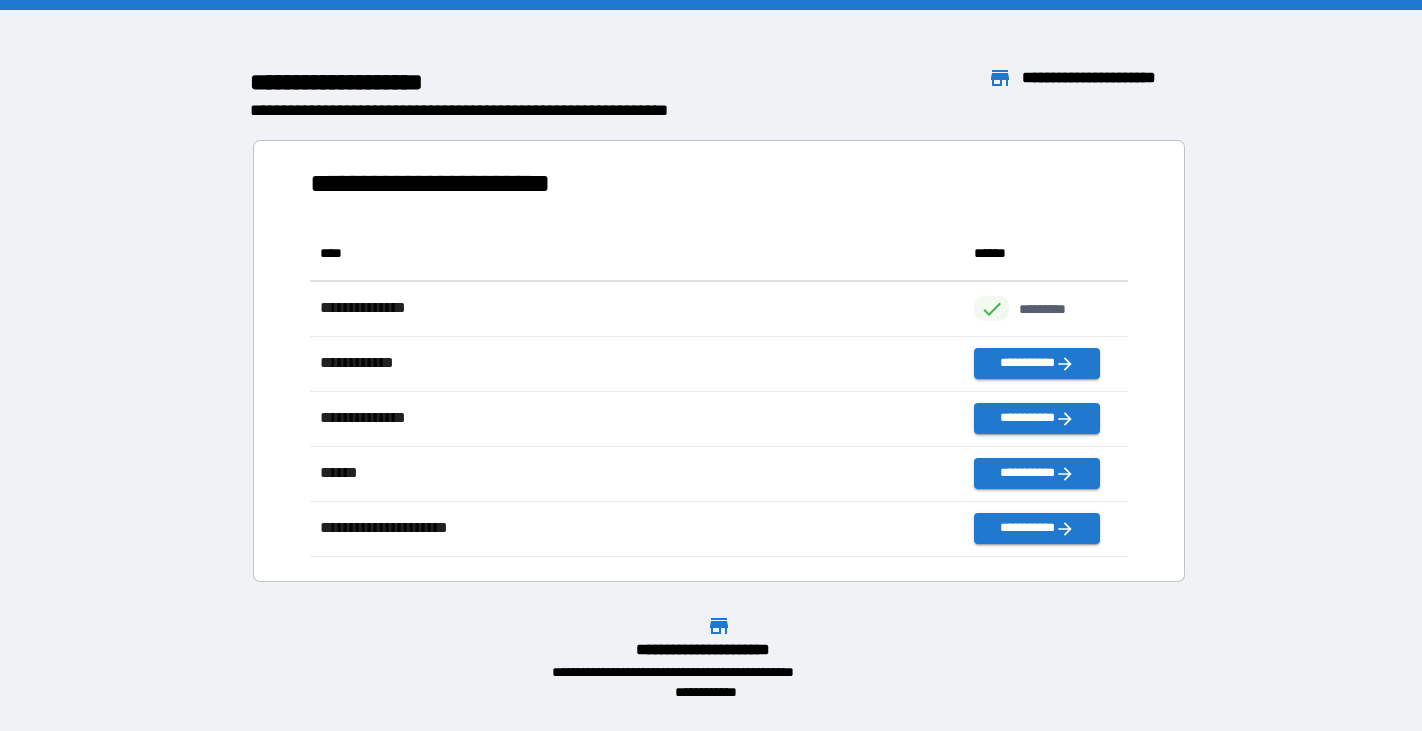 scroll, scrollTop: 1, scrollLeft: 1, axis: both 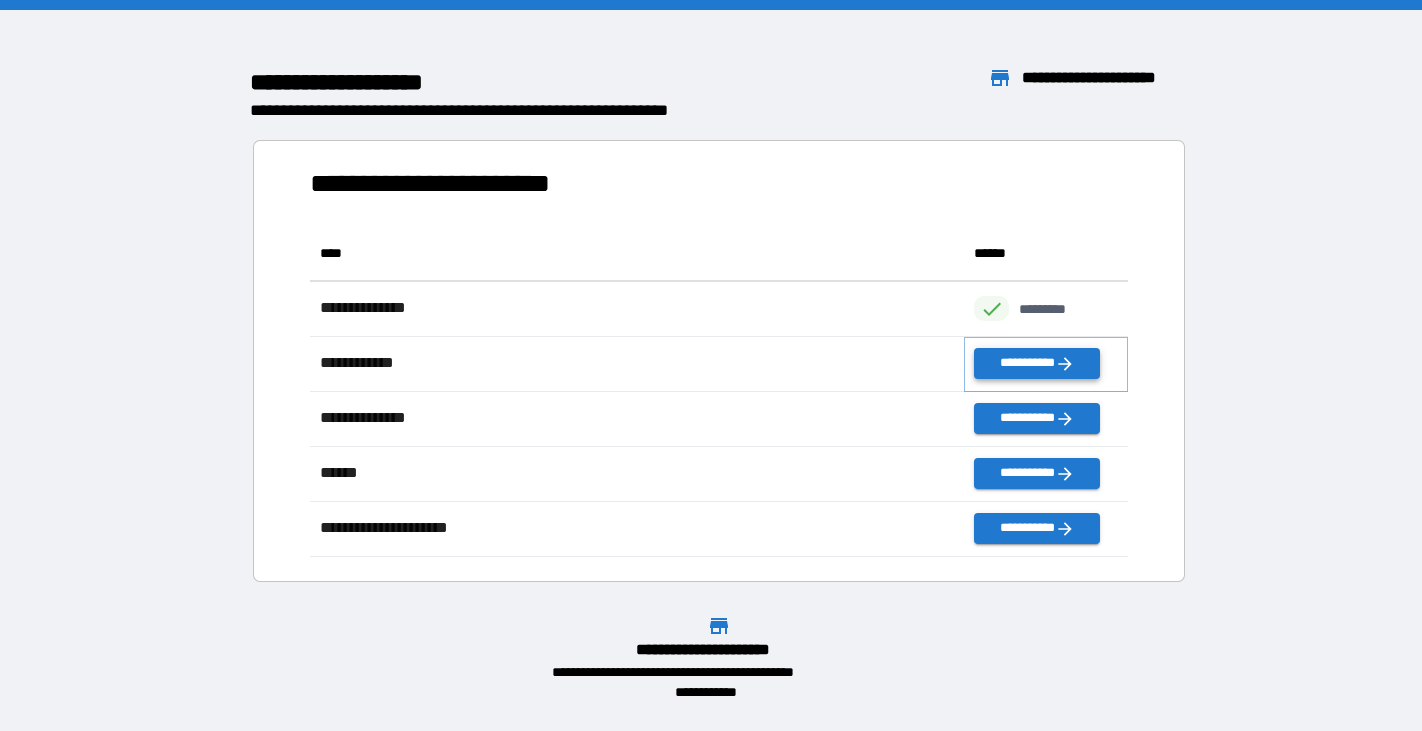 click on "**********" at bounding box center [1036, 363] 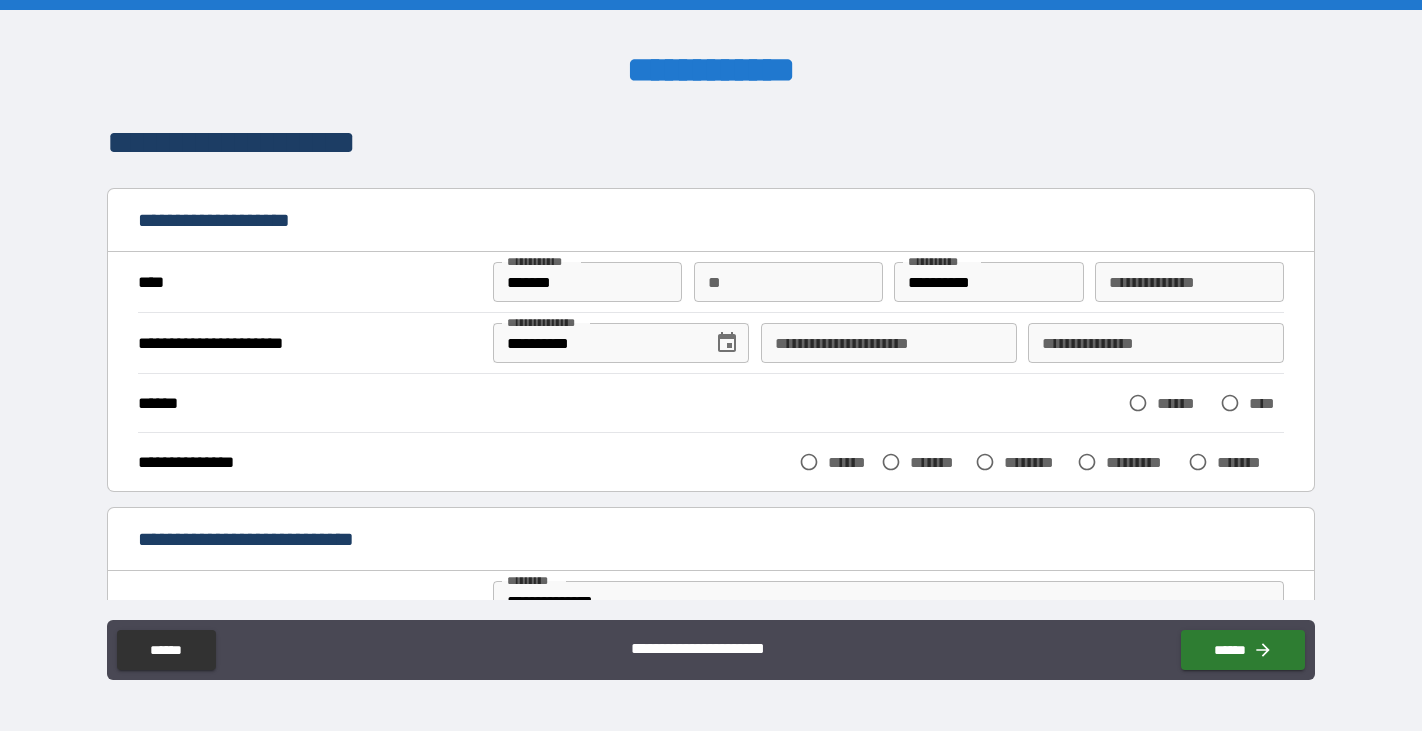 click on "**********" at bounding box center (889, 343) 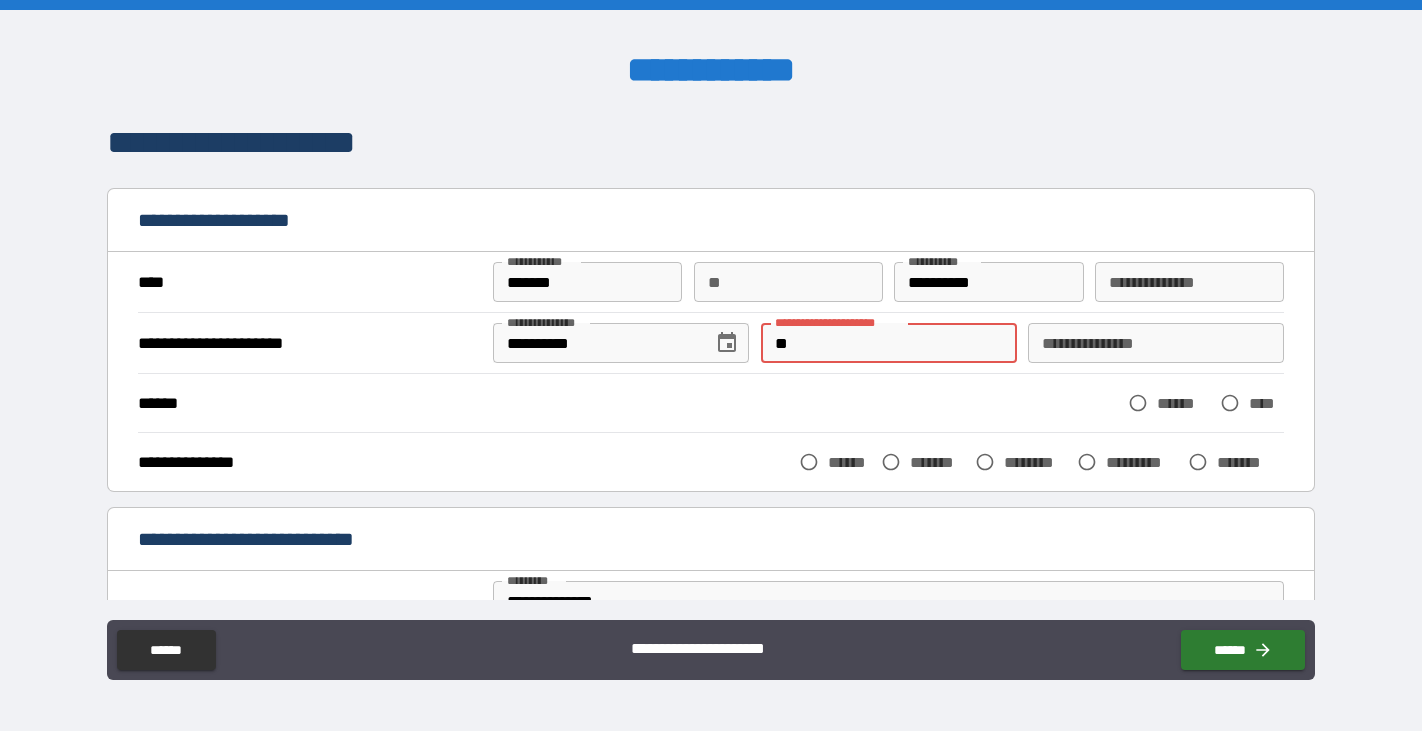 type on "*" 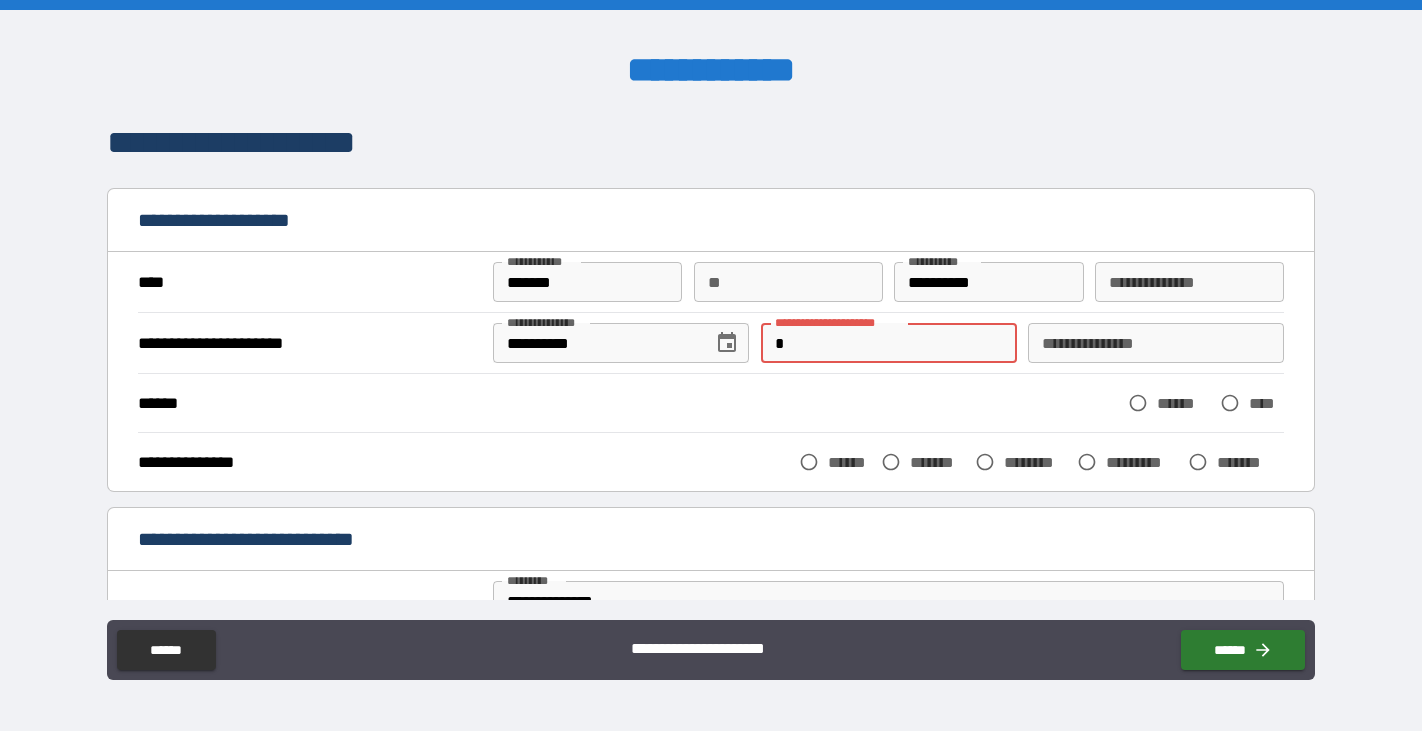 type 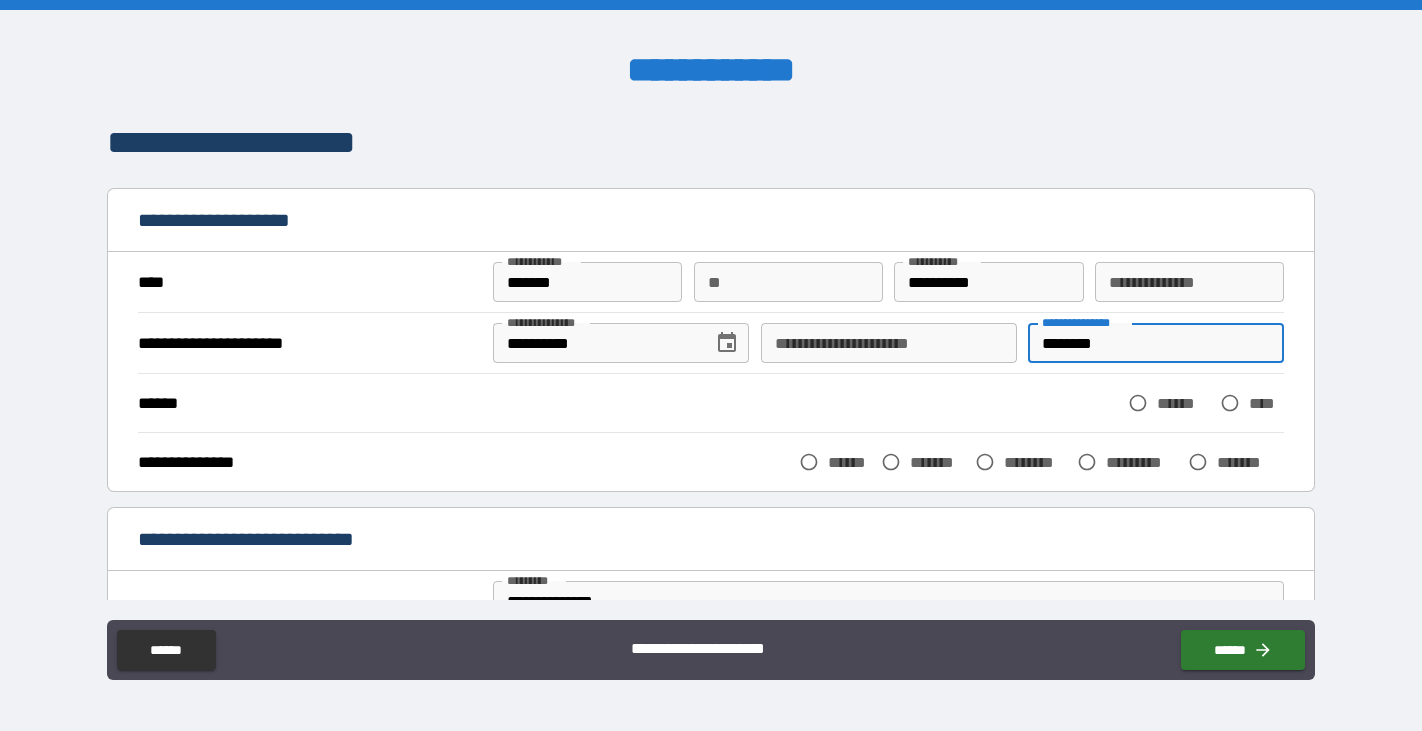 type on "********" 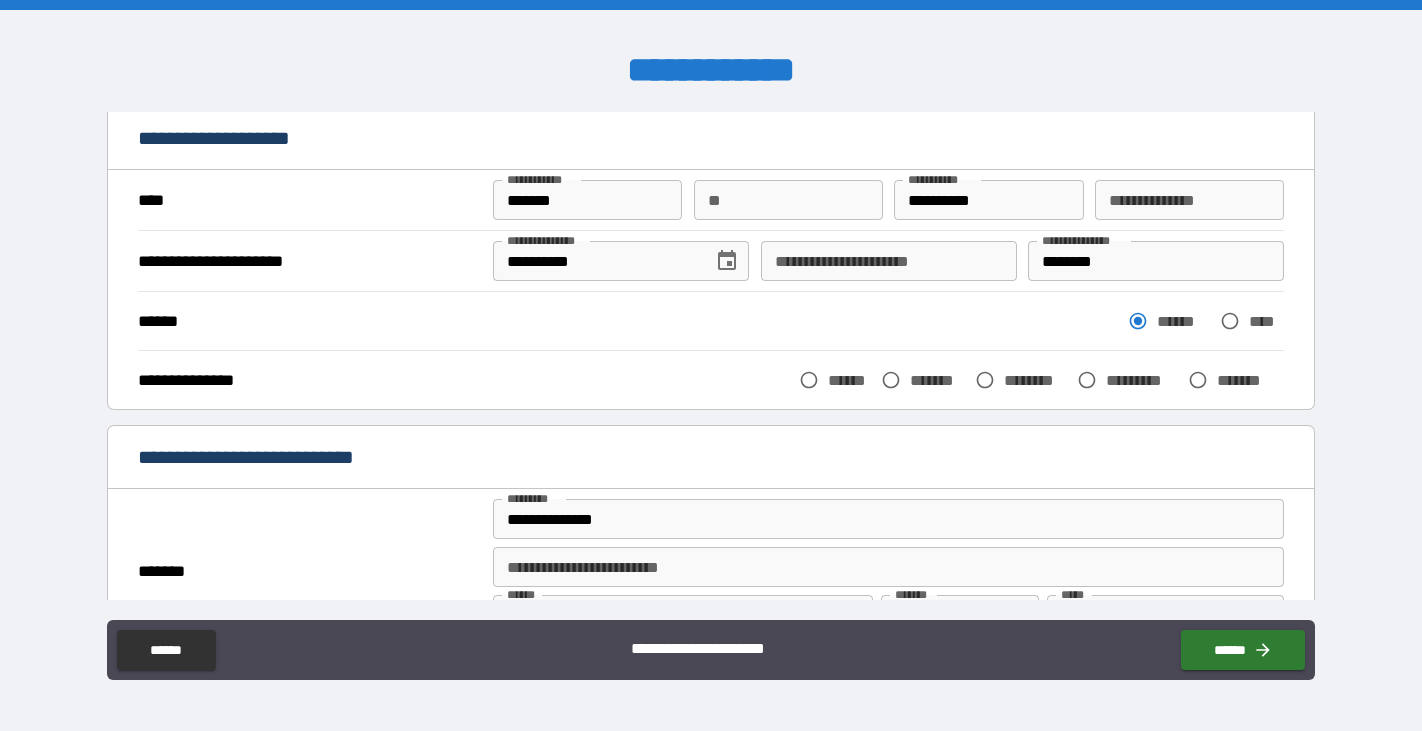 scroll, scrollTop: 87, scrollLeft: 0, axis: vertical 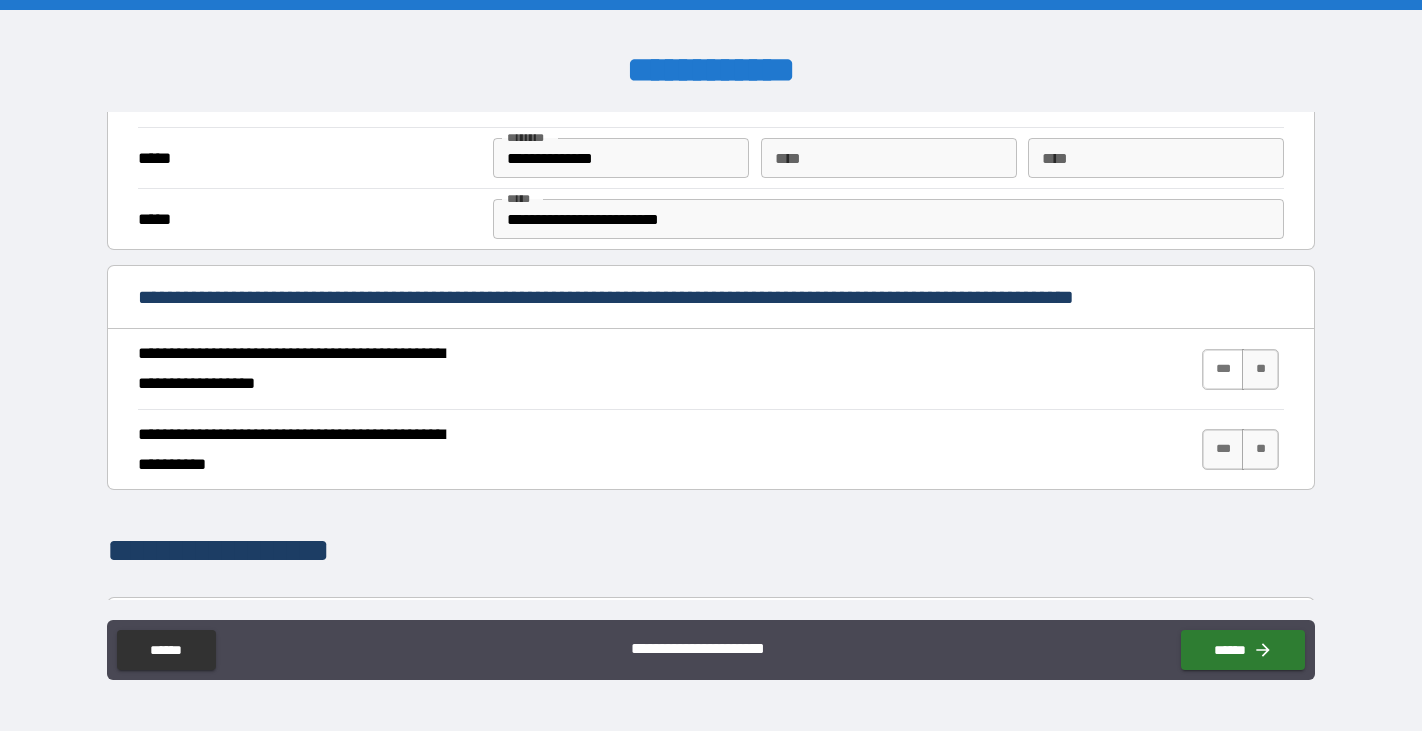 click on "***" at bounding box center (1223, 369) 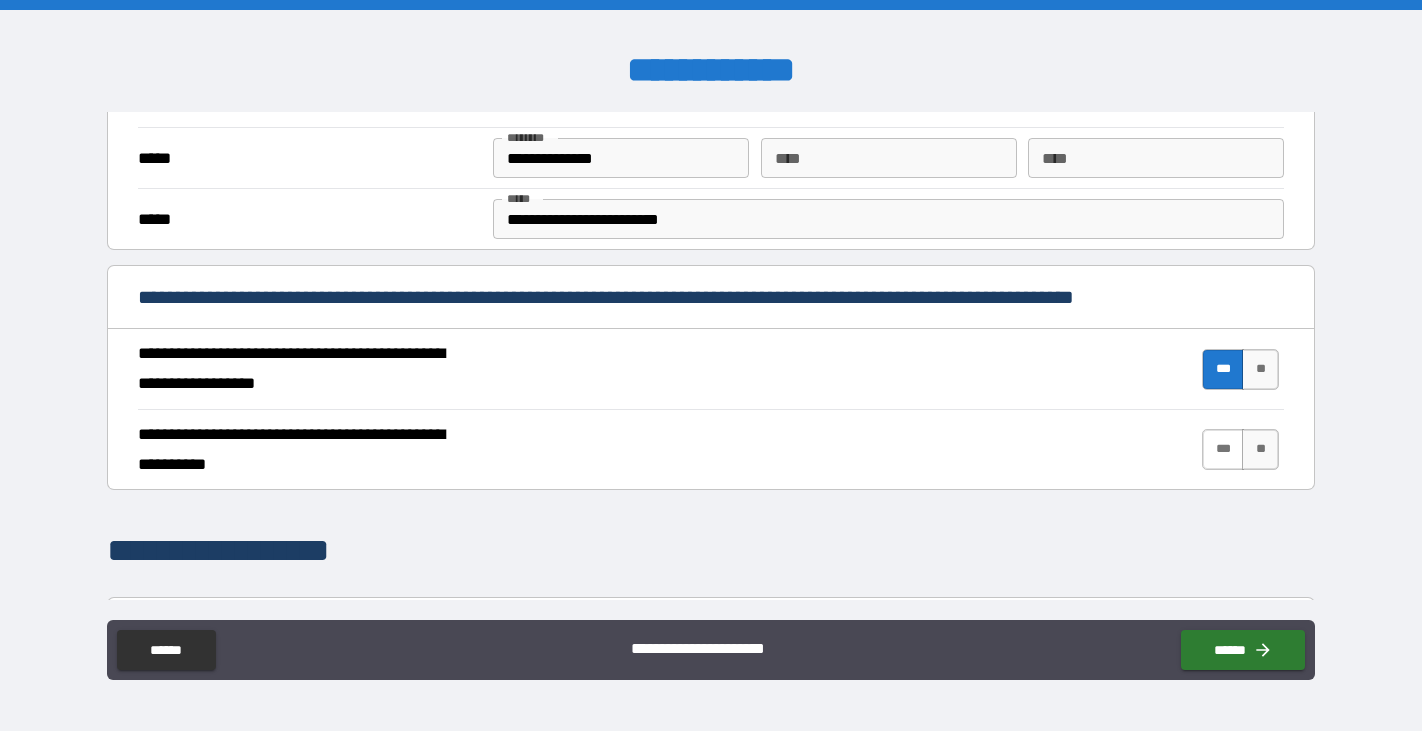 click on "***" at bounding box center (1223, 449) 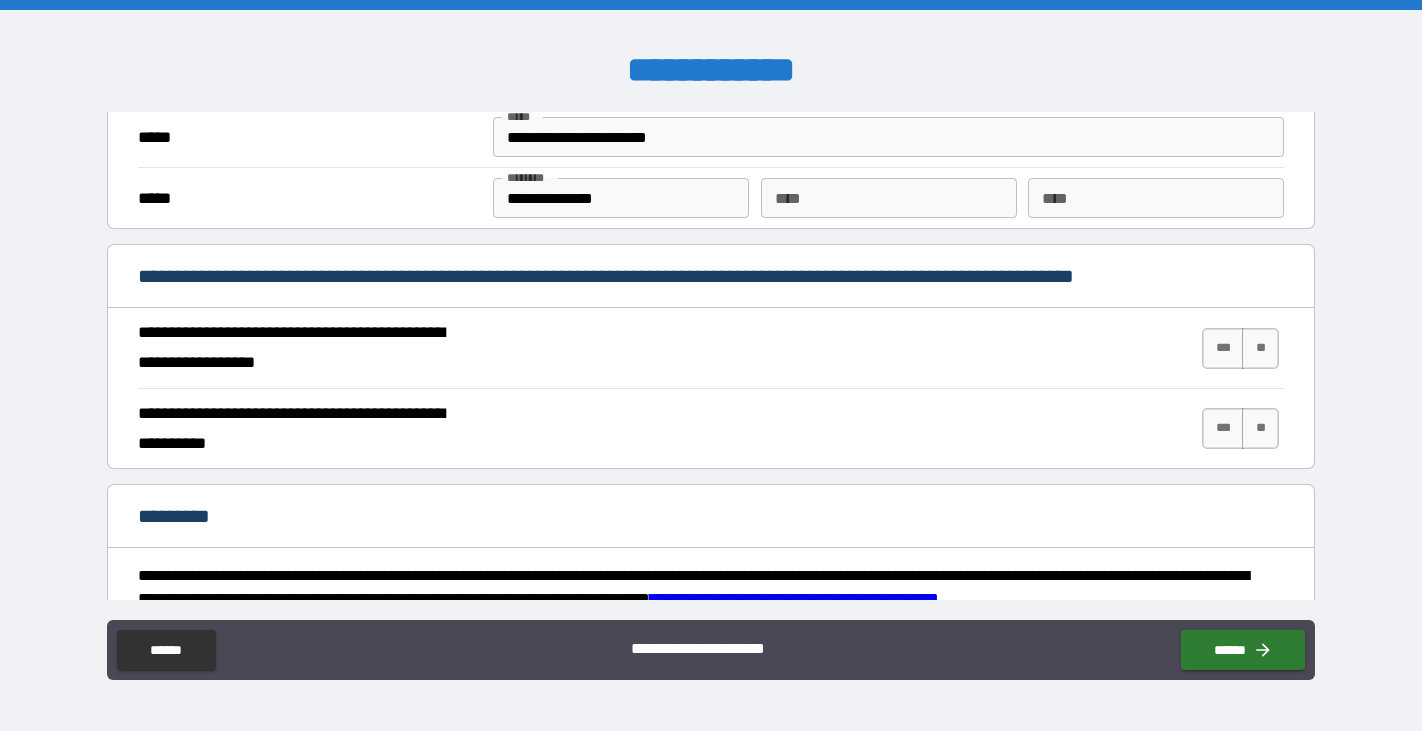 scroll, scrollTop: 1668, scrollLeft: 0, axis: vertical 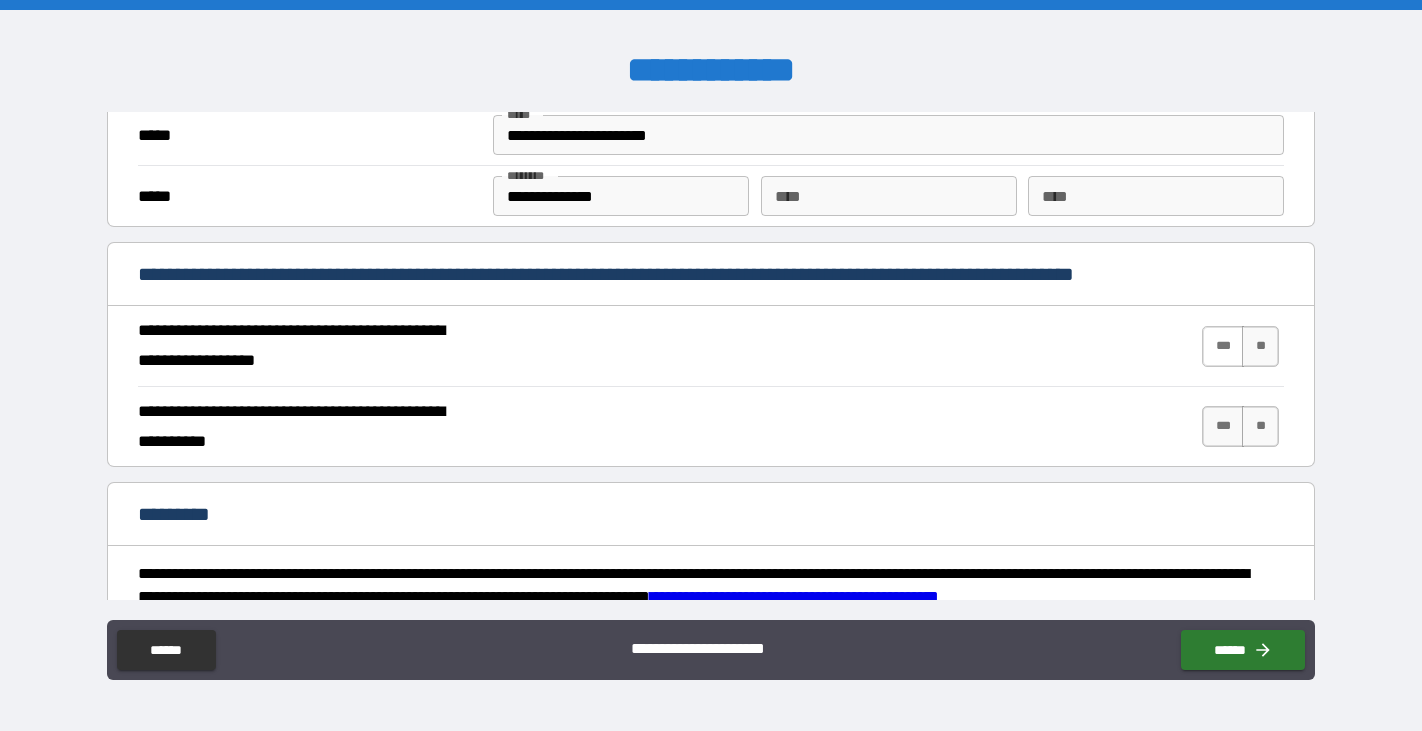 click on "***" at bounding box center (1223, 346) 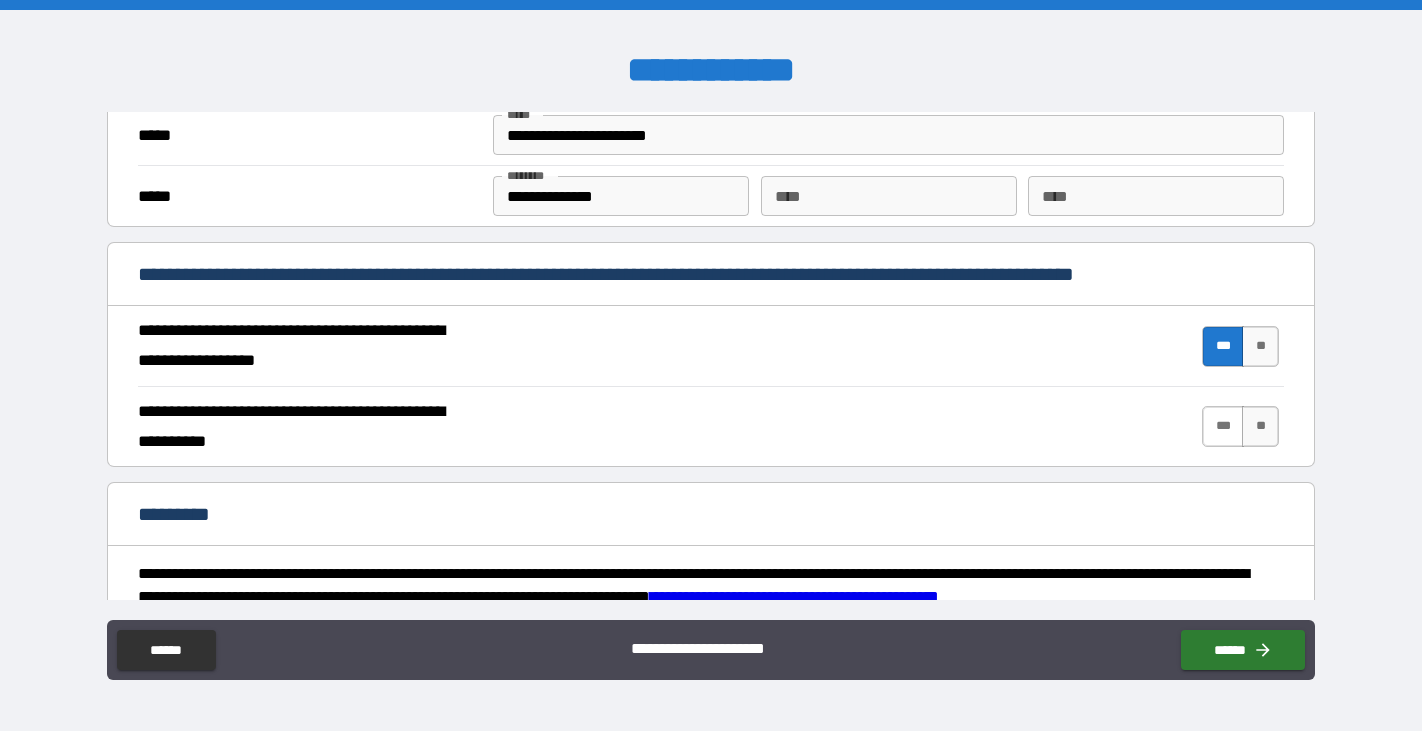 click on "***" at bounding box center (1223, 426) 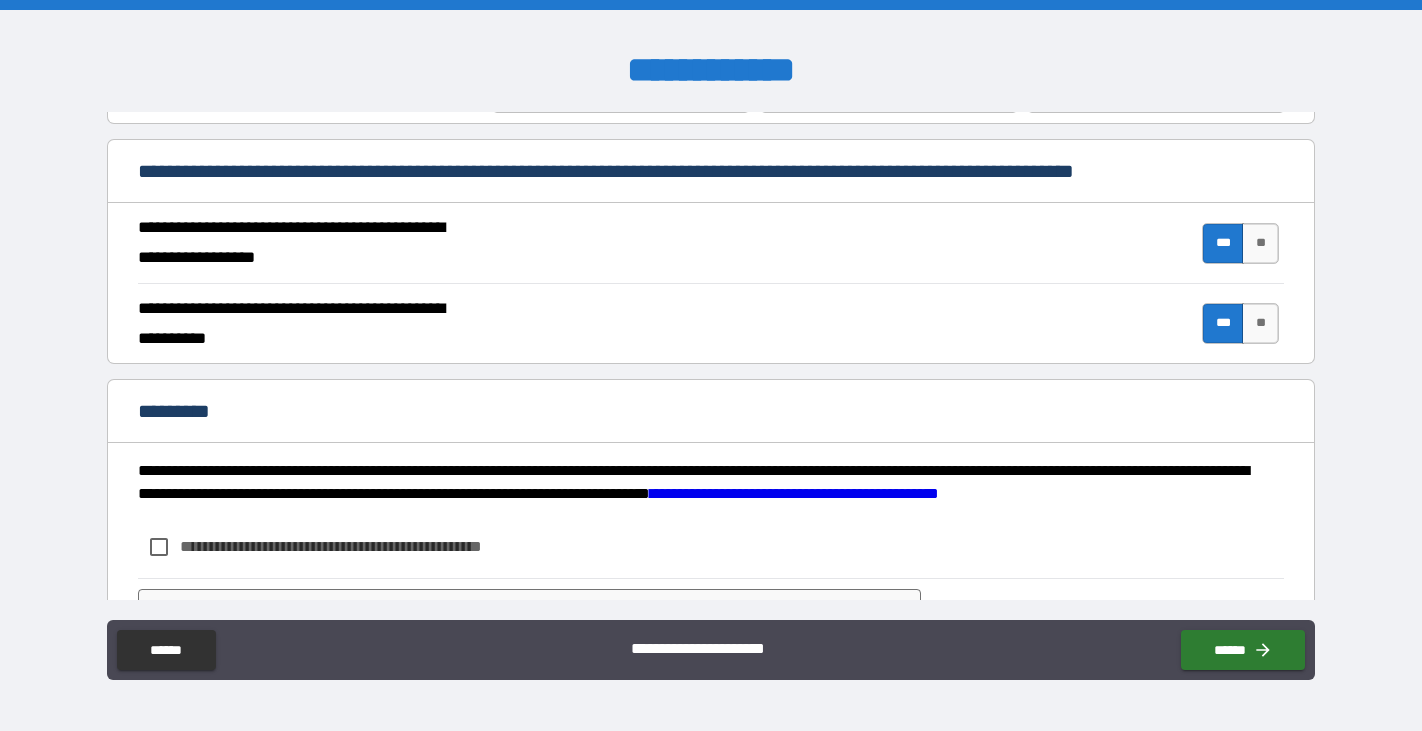 scroll, scrollTop: 1871, scrollLeft: 0, axis: vertical 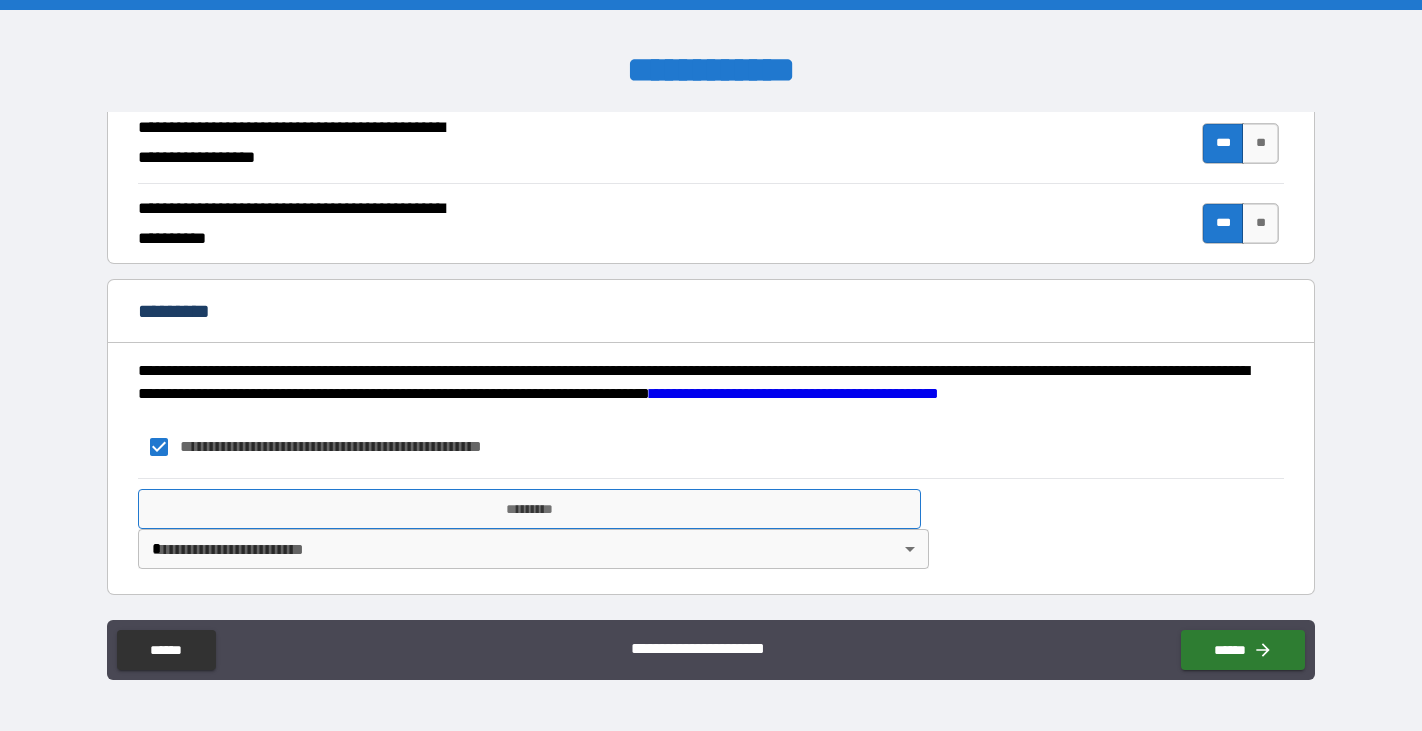 click on "*********" at bounding box center (529, 509) 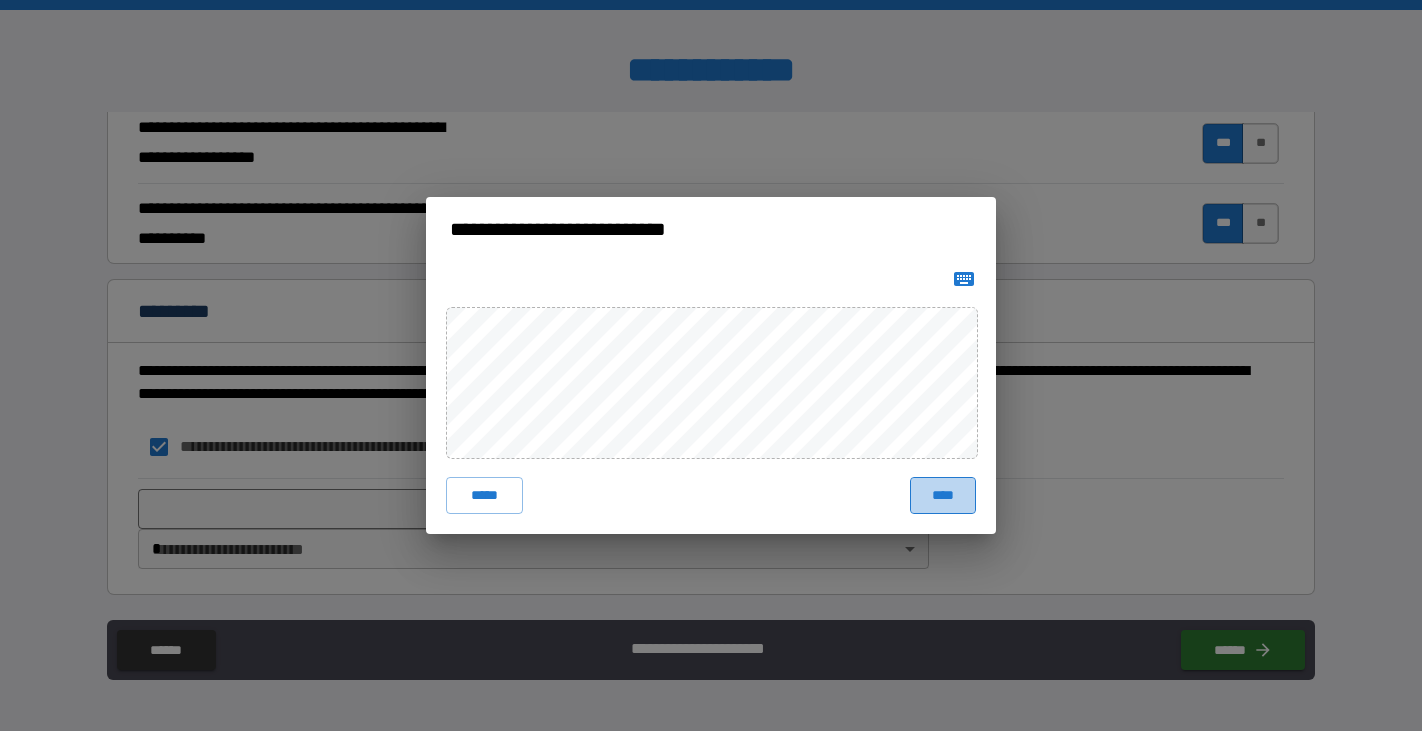 click on "****" at bounding box center (943, 495) 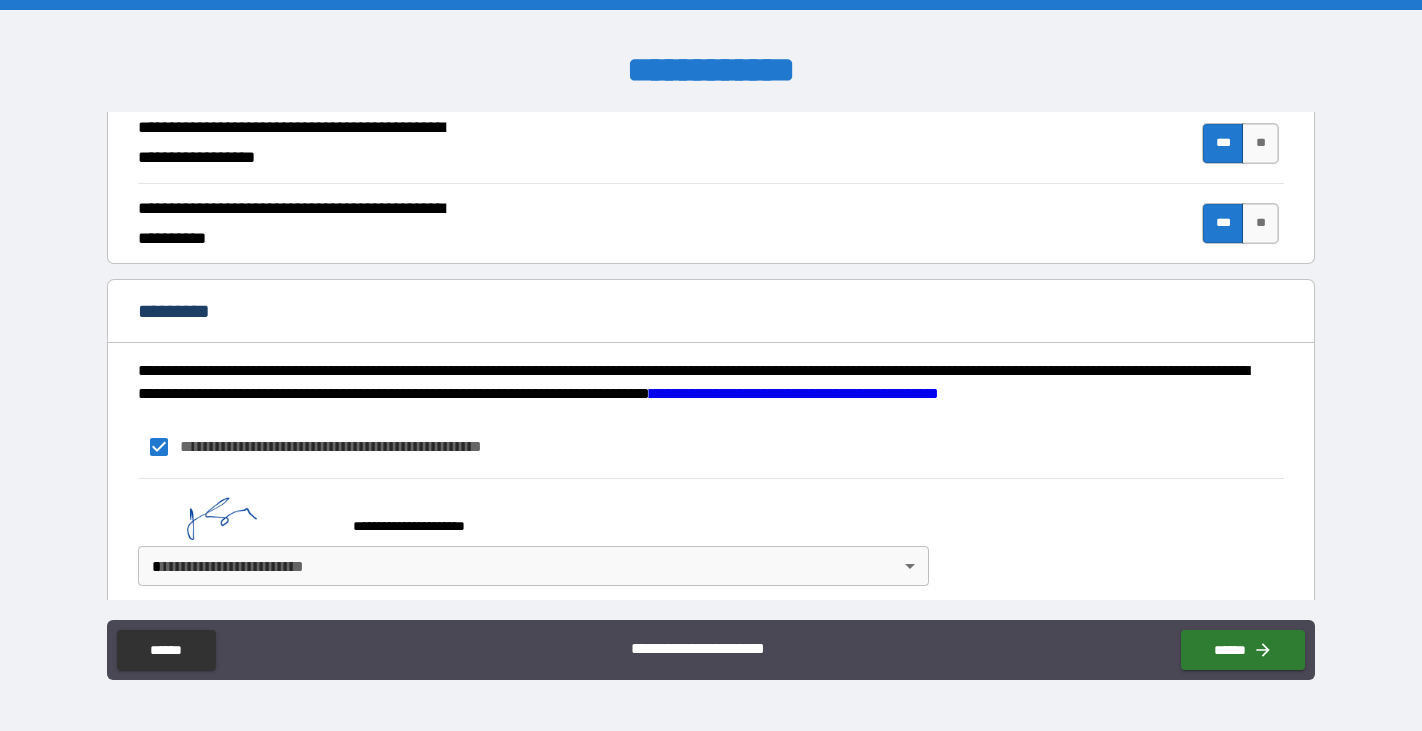 scroll, scrollTop: 1888, scrollLeft: 0, axis: vertical 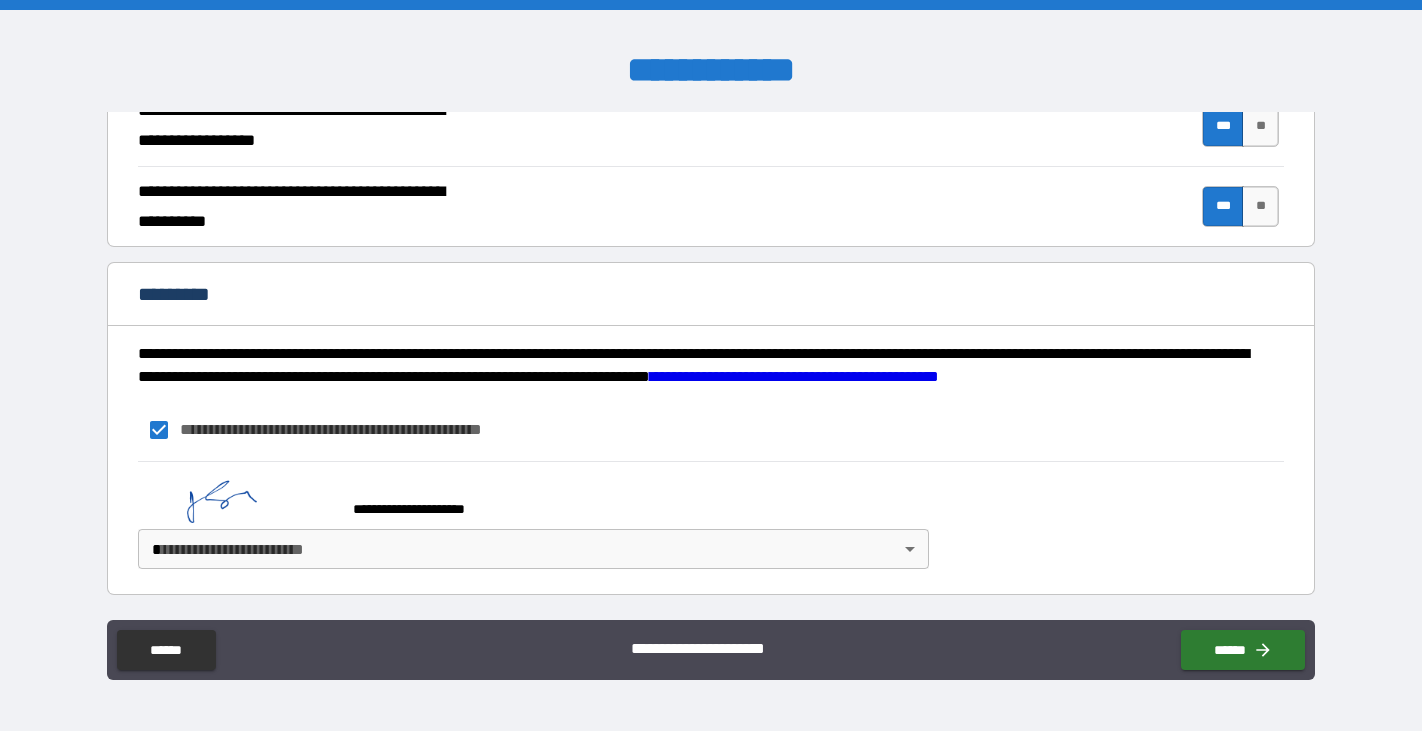 click on "**********" at bounding box center (711, 365) 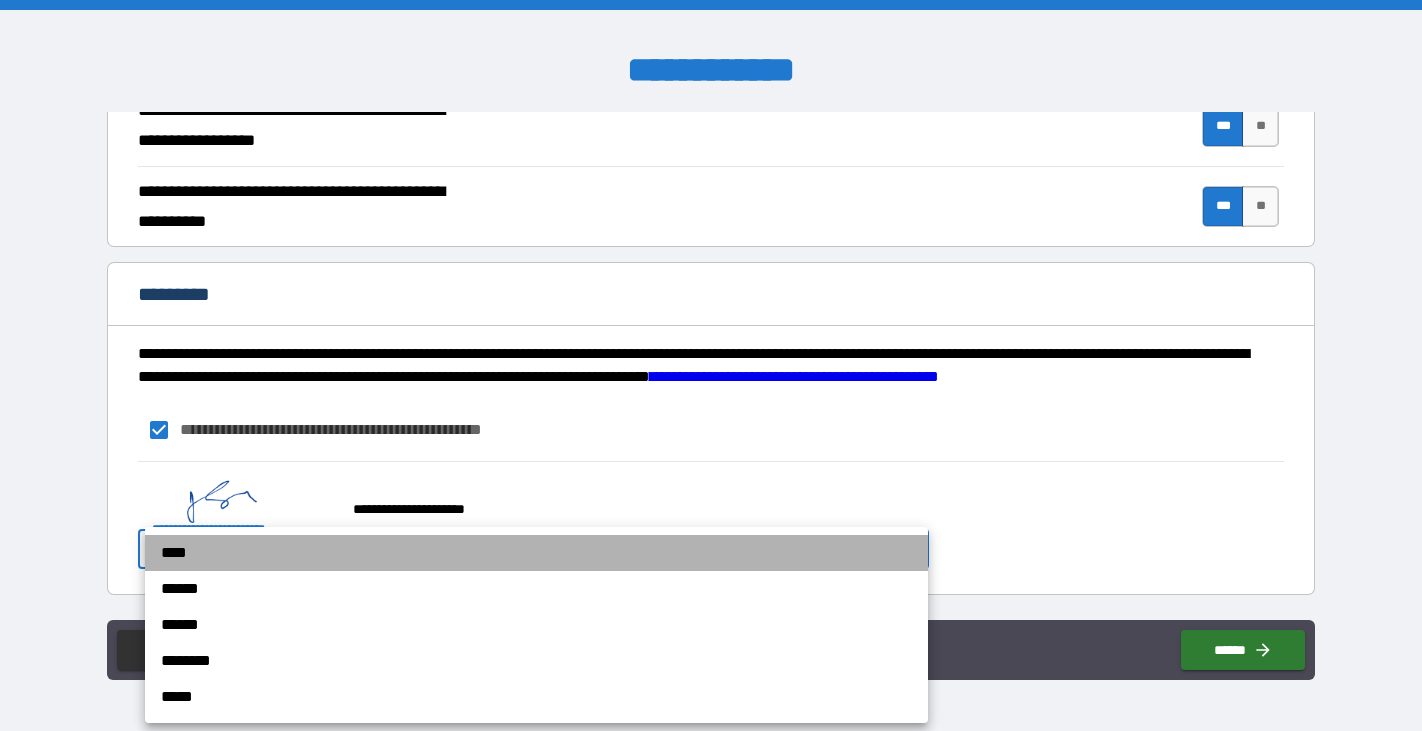 click on "****" at bounding box center (536, 553) 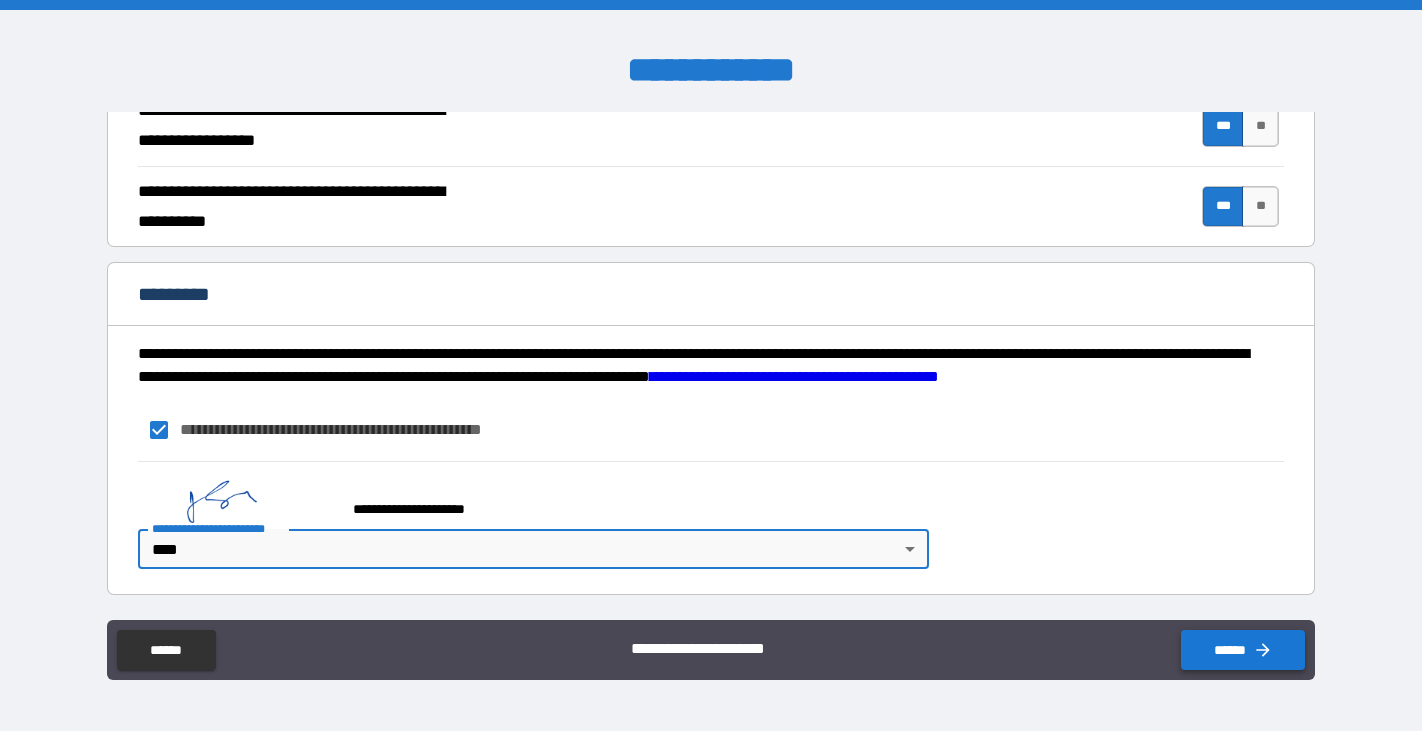 click 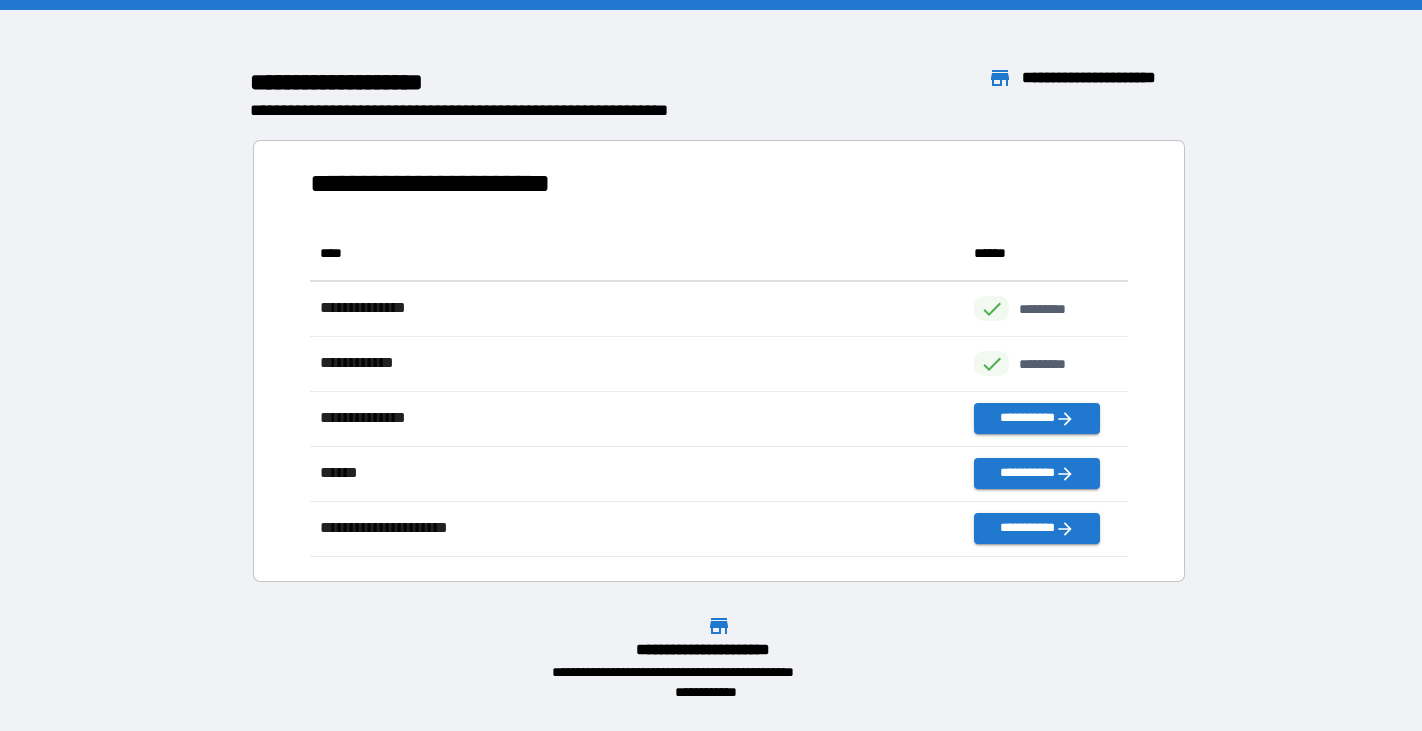 scroll, scrollTop: 1, scrollLeft: 1, axis: both 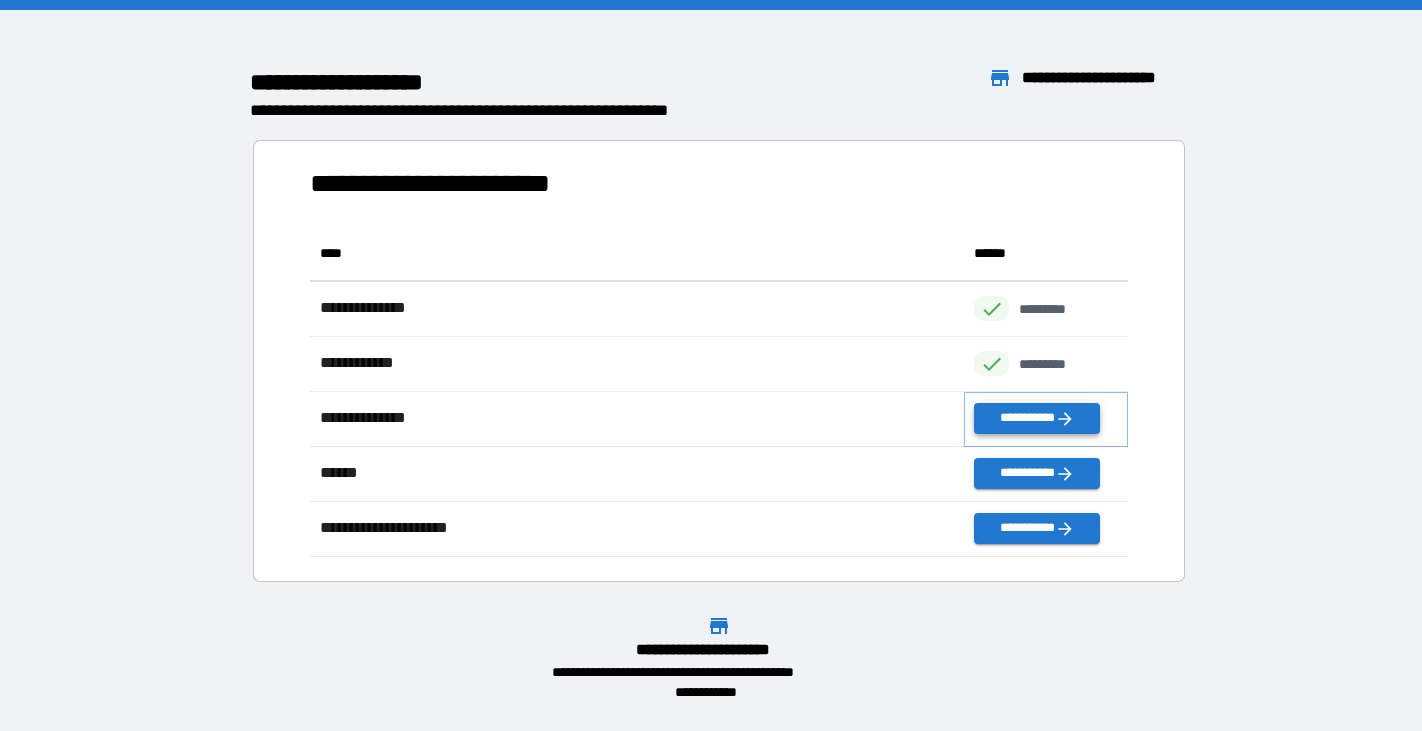 click on "**********" at bounding box center [1036, 418] 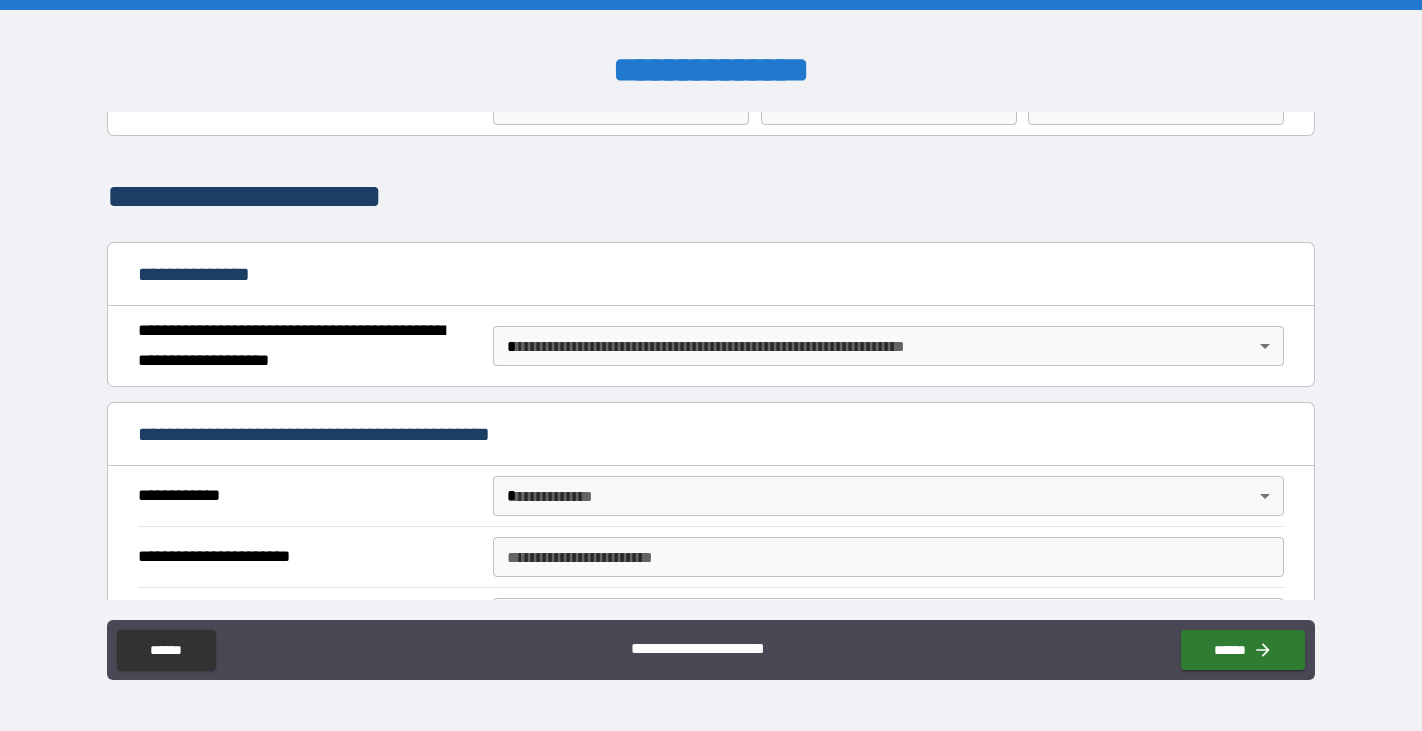 scroll, scrollTop: 104, scrollLeft: 0, axis: vertical 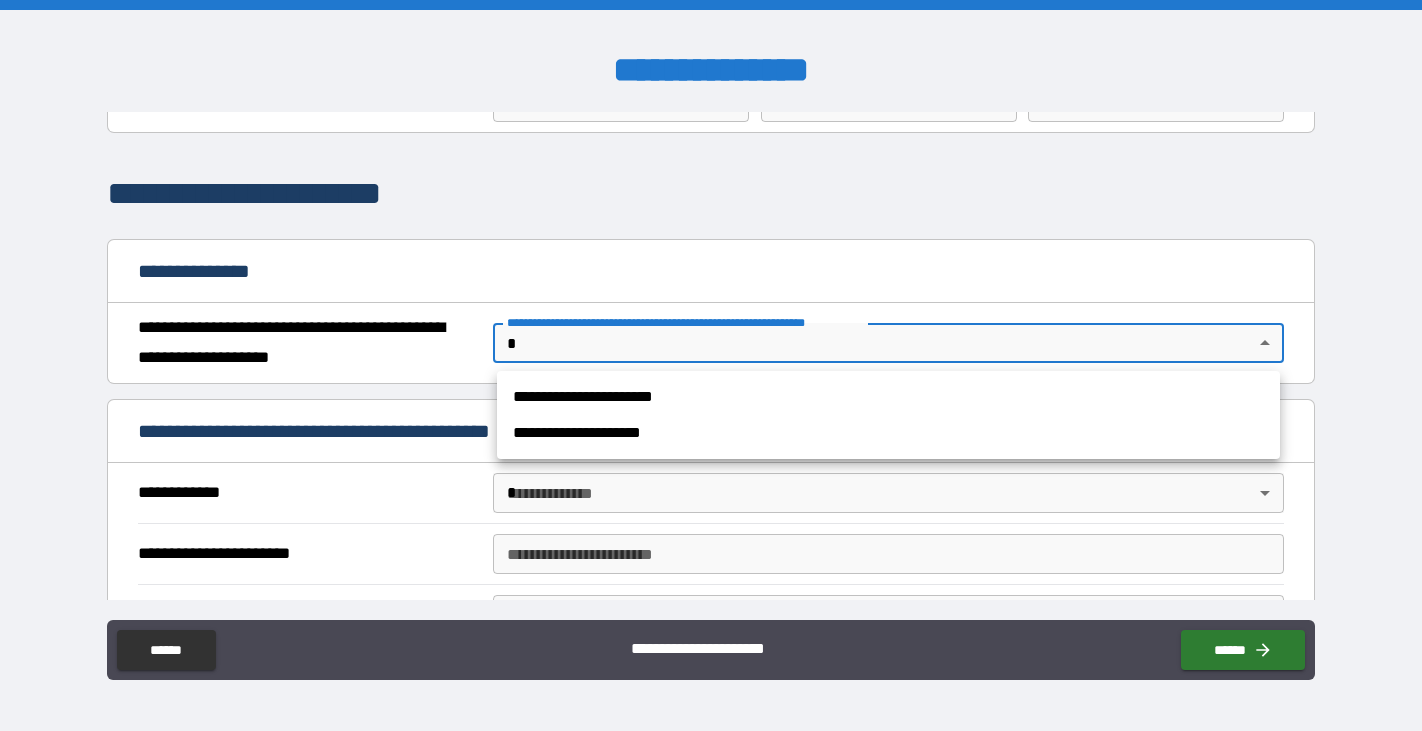 click on "**********" at bounding box center (711, 365) 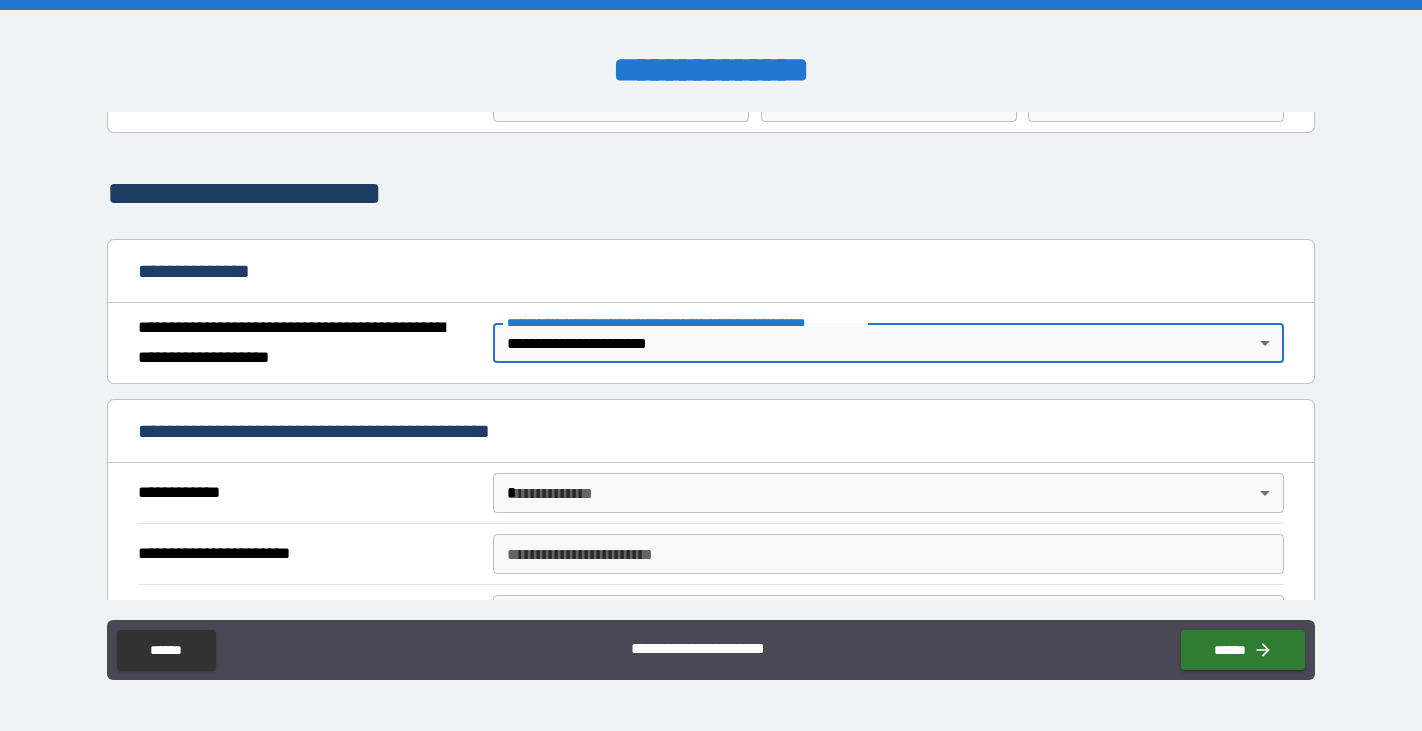 scroll, scrollTop: 257, scrollLeft: 0, axis: vertical 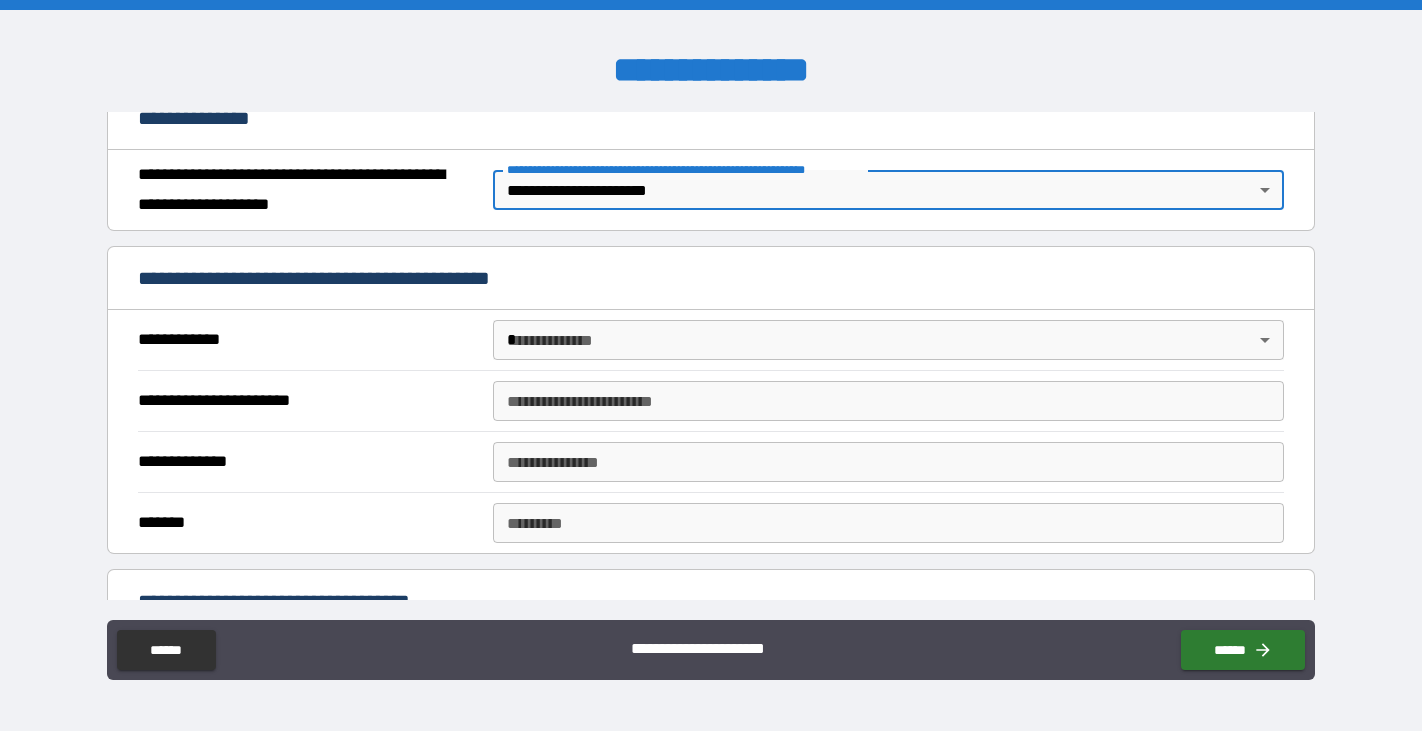 click on "**********" at bounding box center (711, 365) 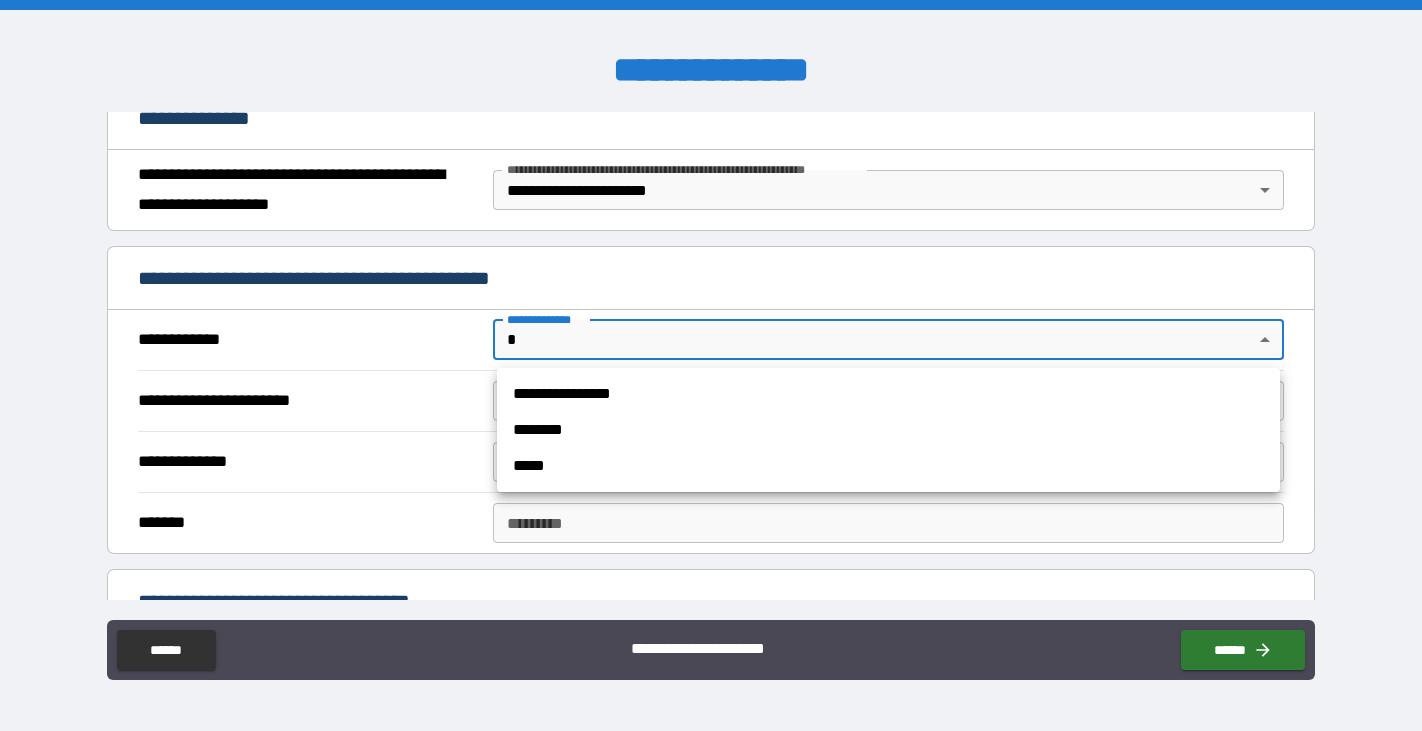 click on "**********" at bounding box center [888, 394] 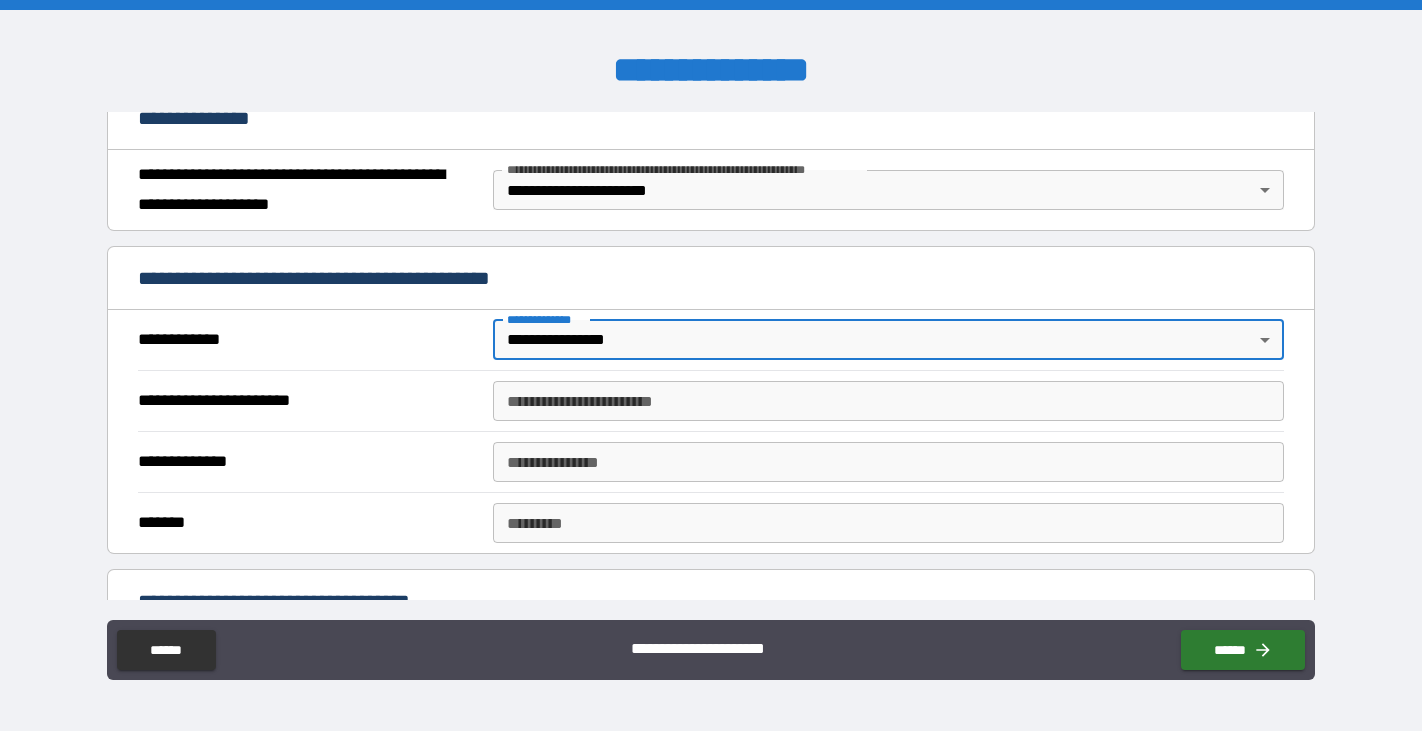 click on "**********" at bounding box center [888, 401] 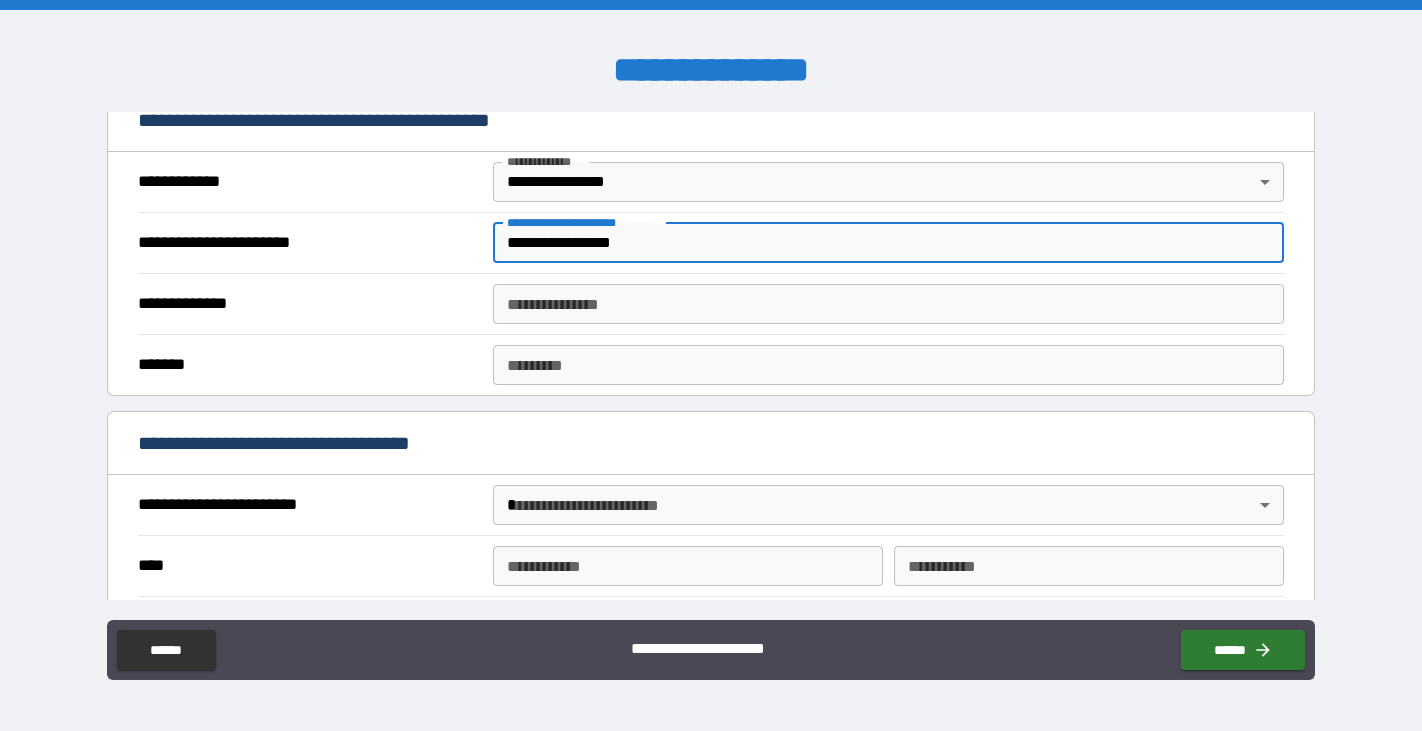 scroll, scrollTop: 497, scrollLeft: 0, axis: vertical 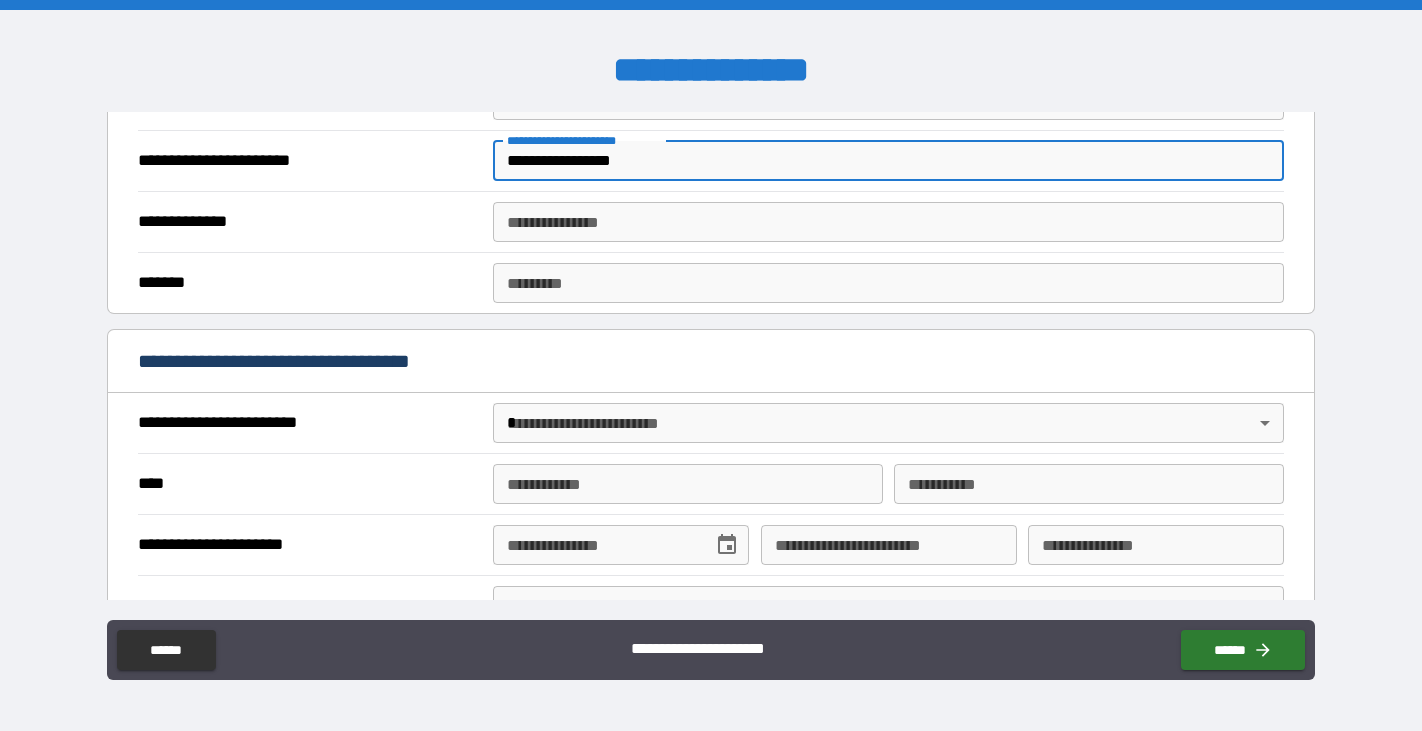 type on "**********" 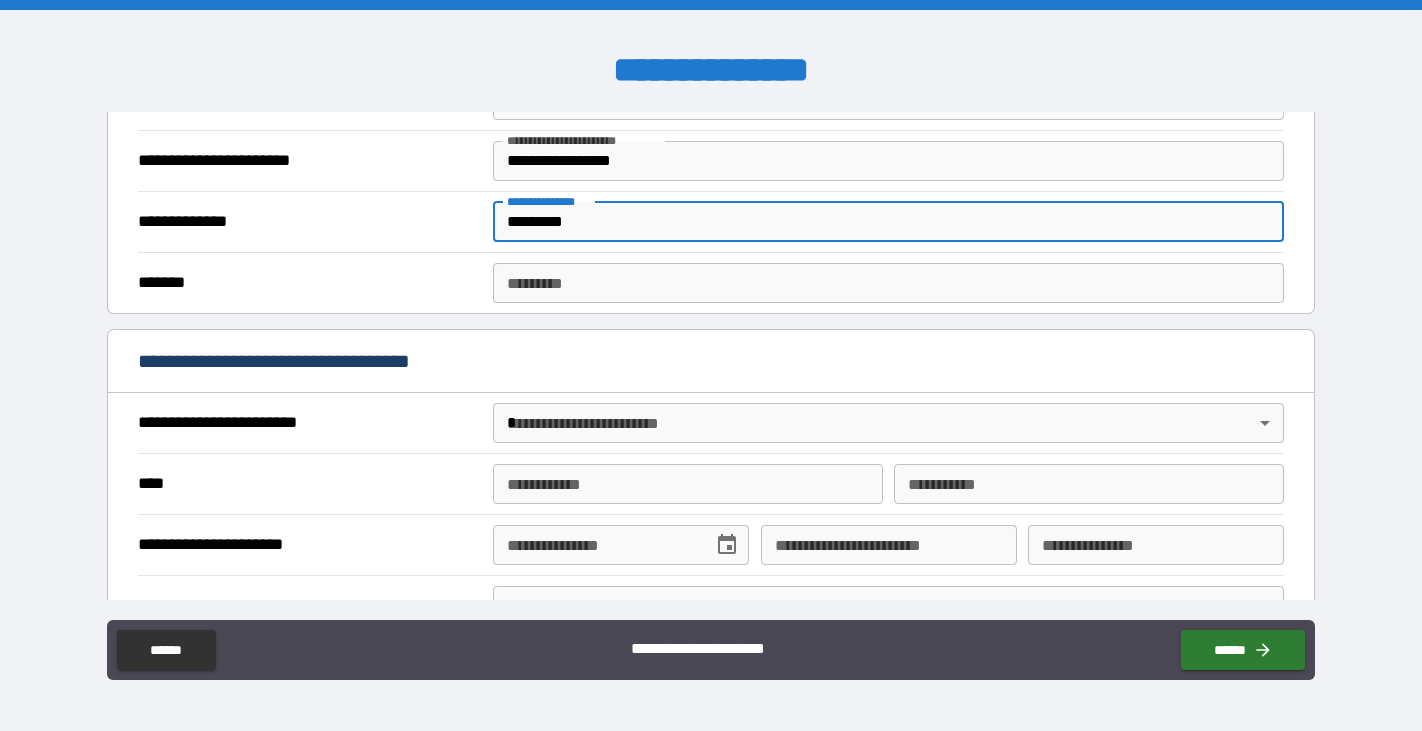 type on "*********" 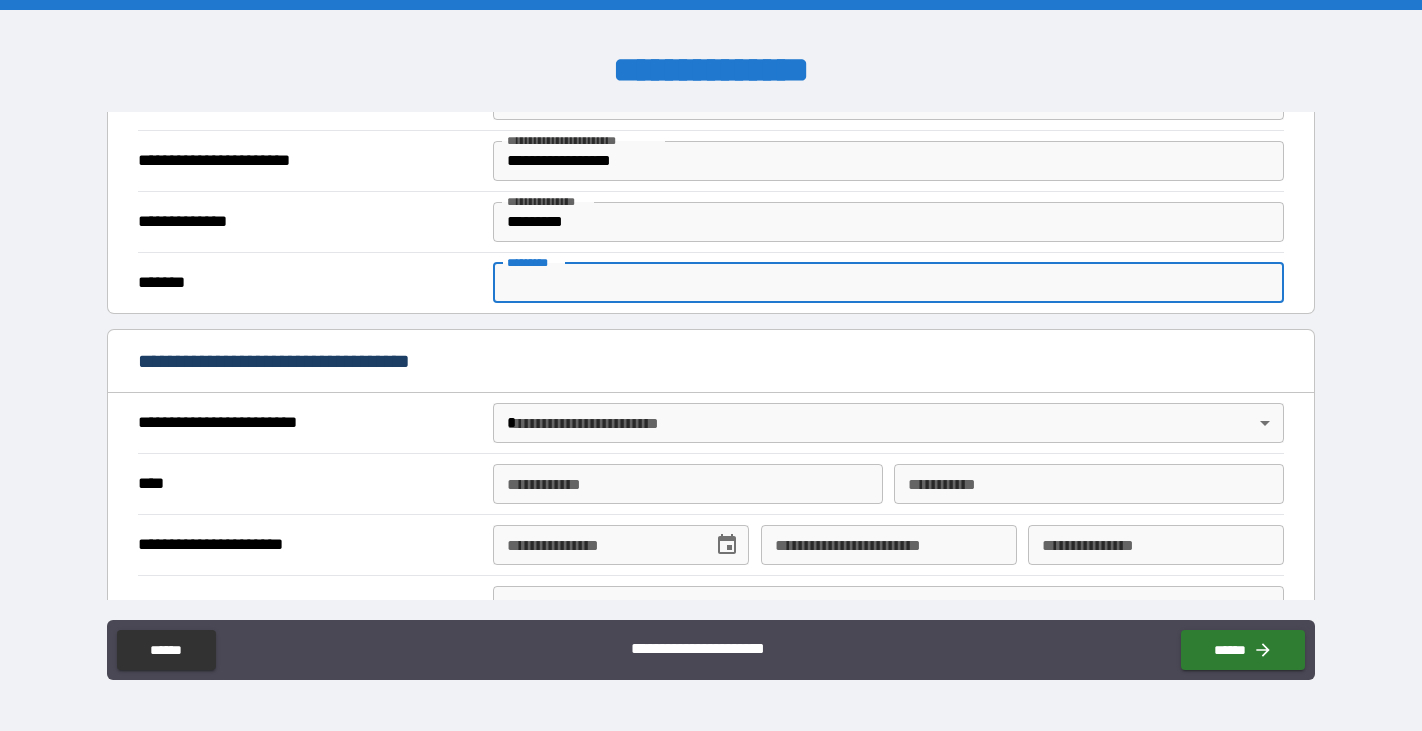 click on "*******   * *******   *" at bounding box center (888, 283) 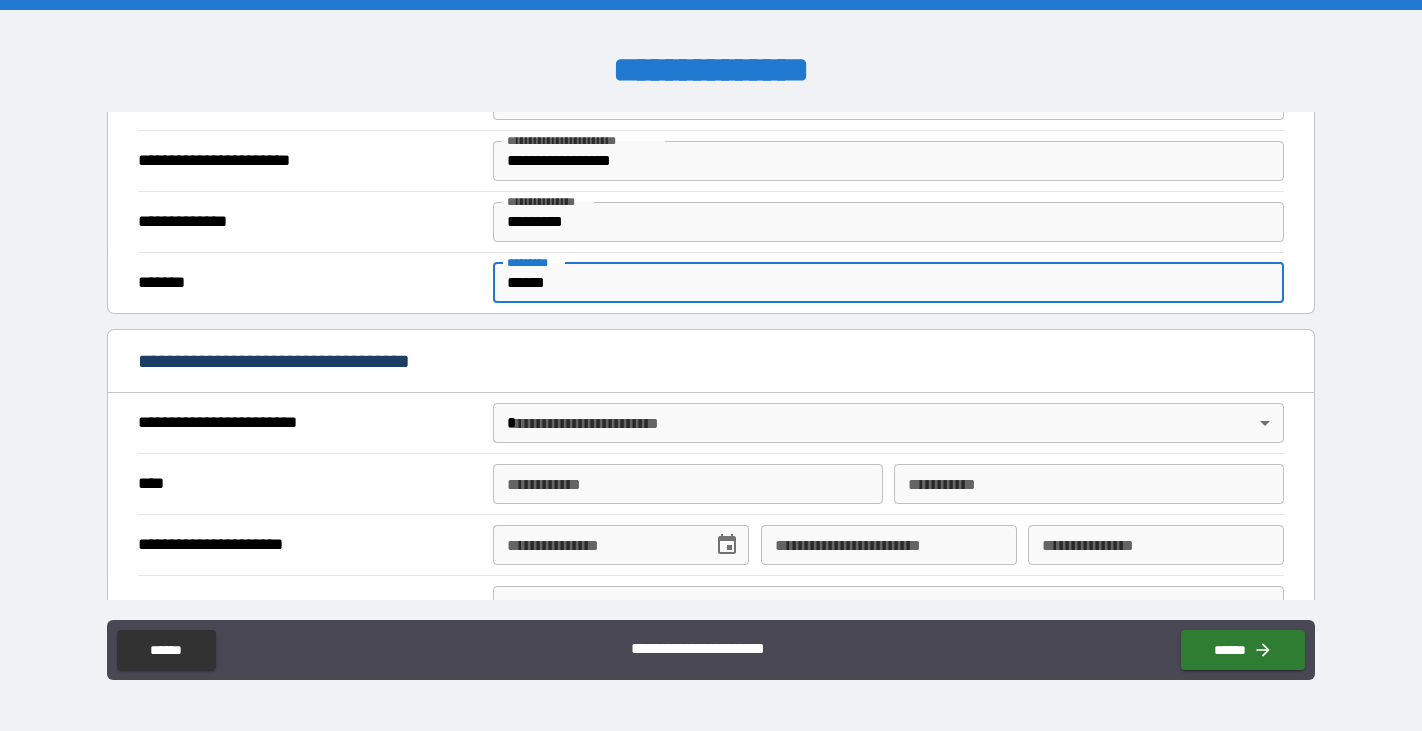 type on "******" 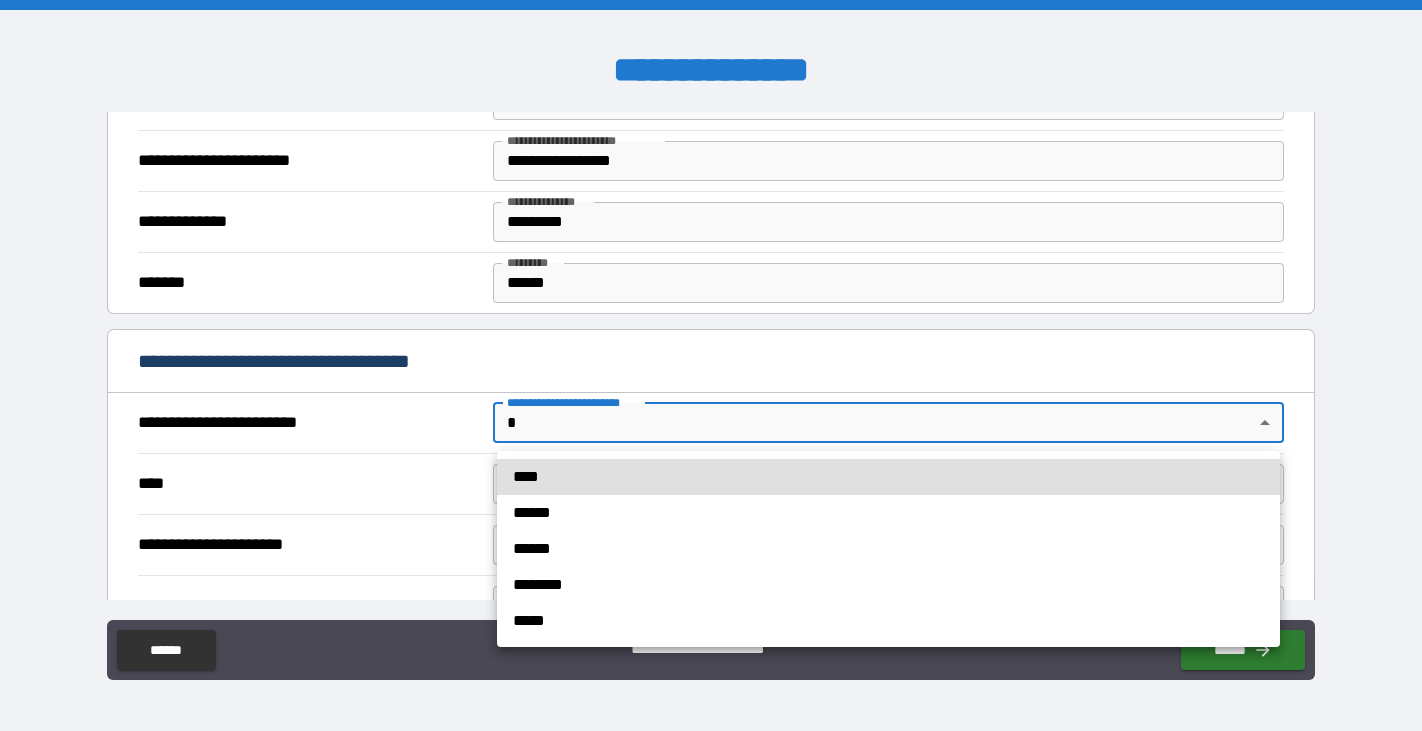 click on "**********" at bounding box center [711, 365] 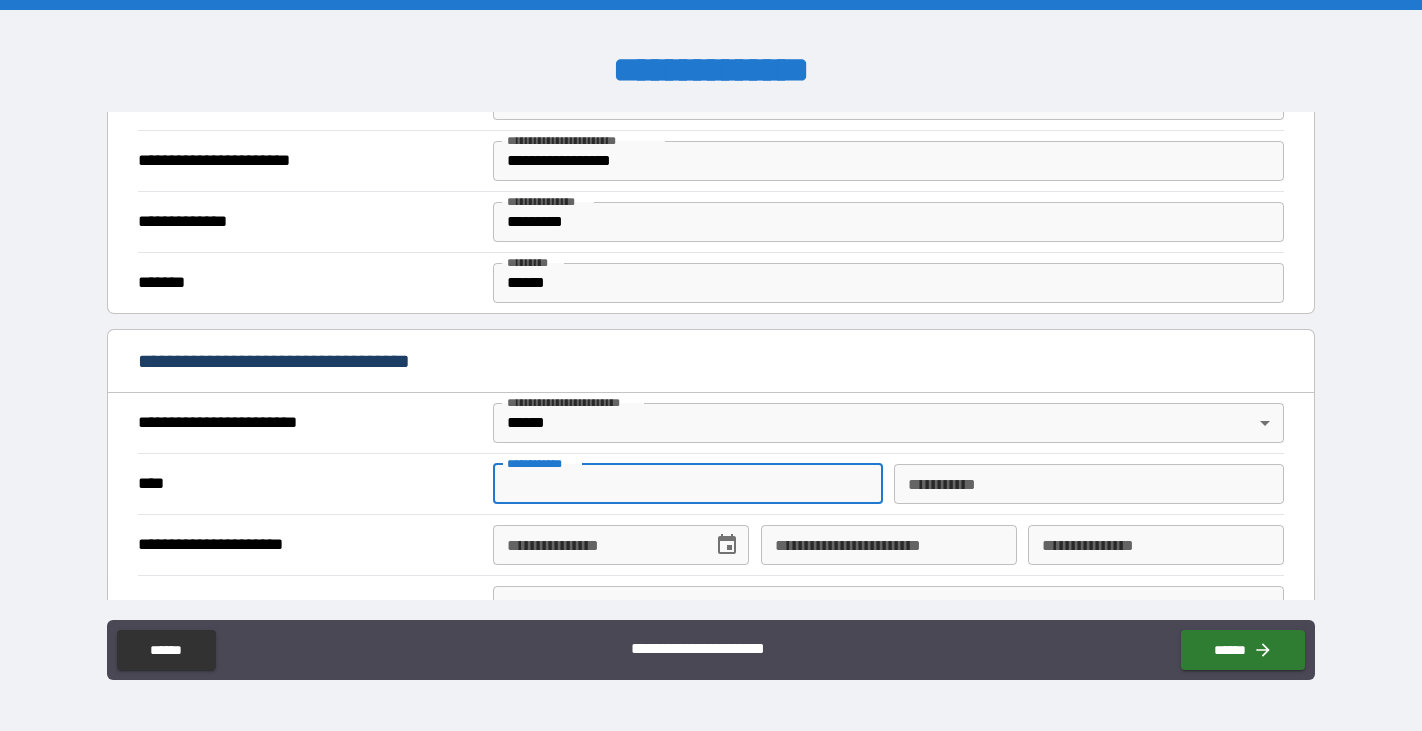 click on "**********" at bounding box center (688, 484) 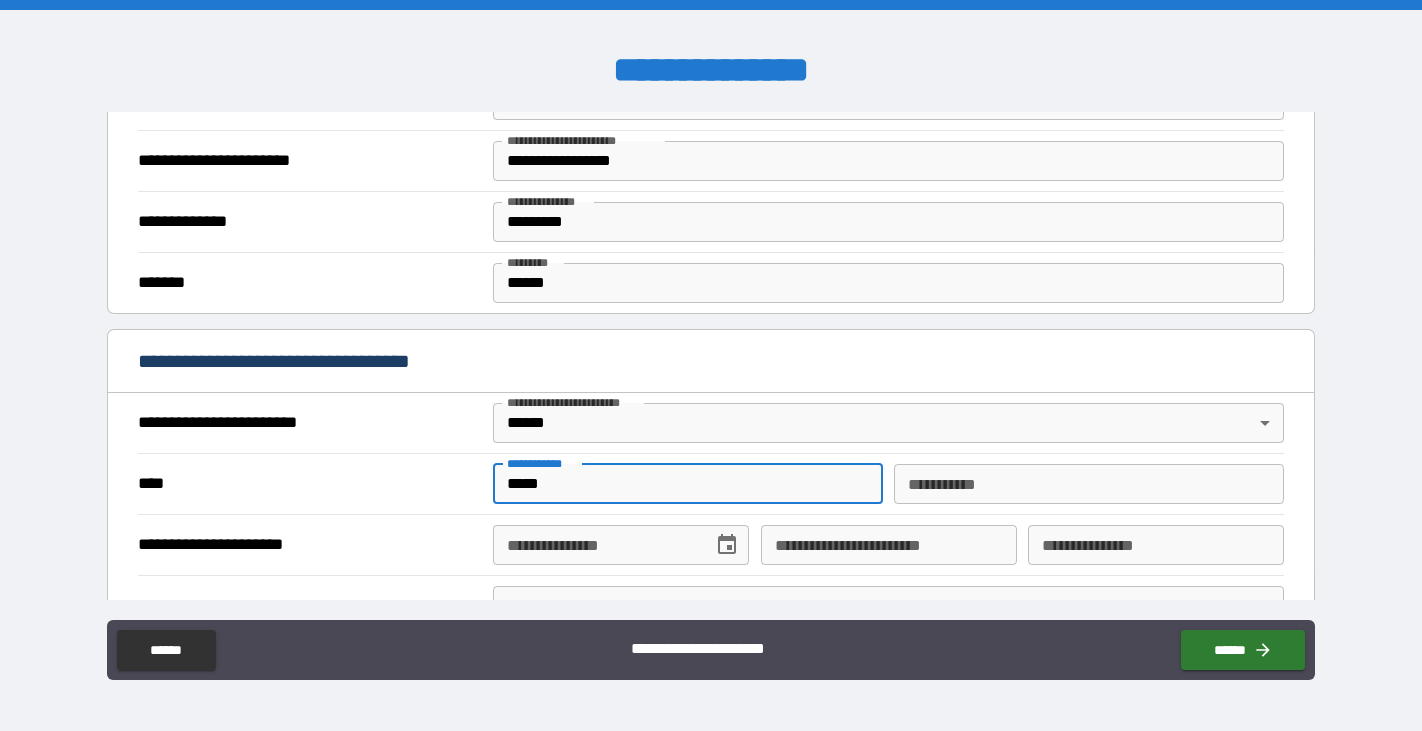 type on "*****" 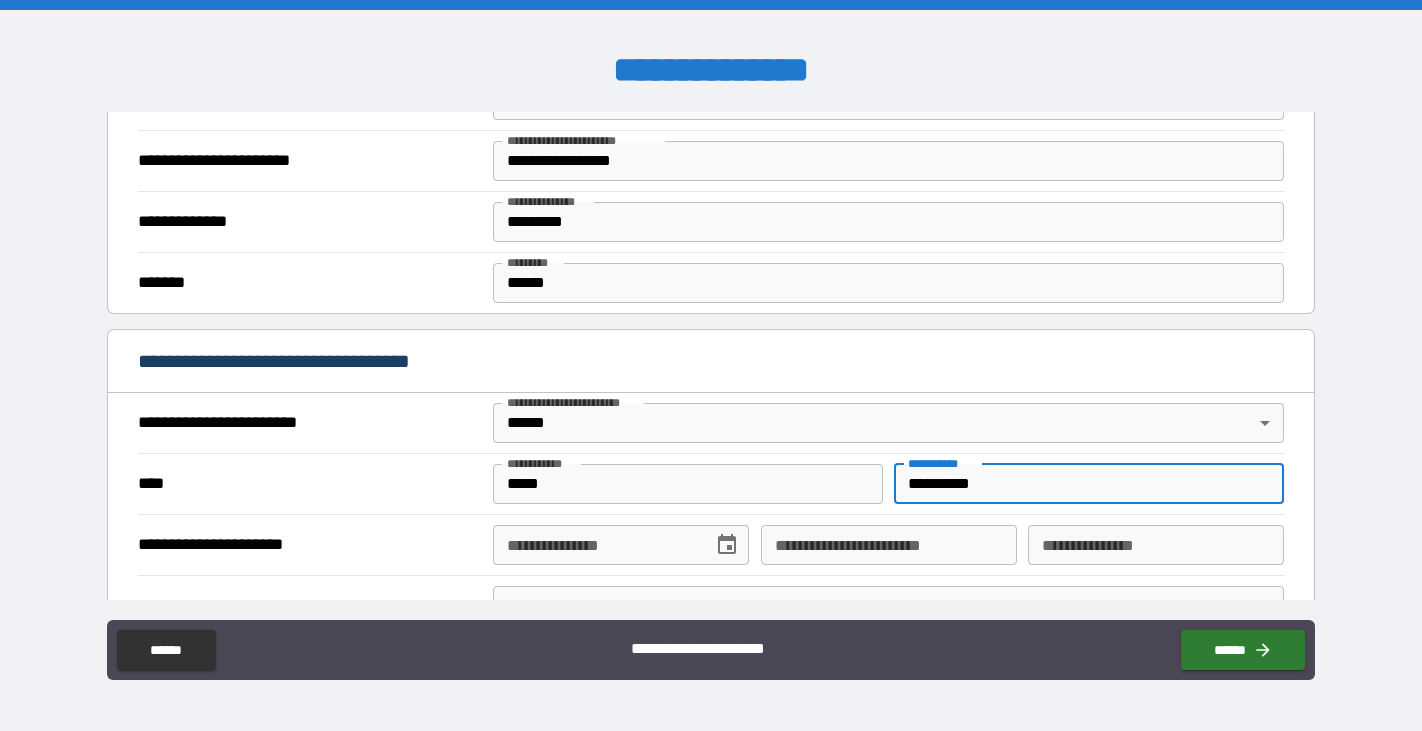 type on "**********" 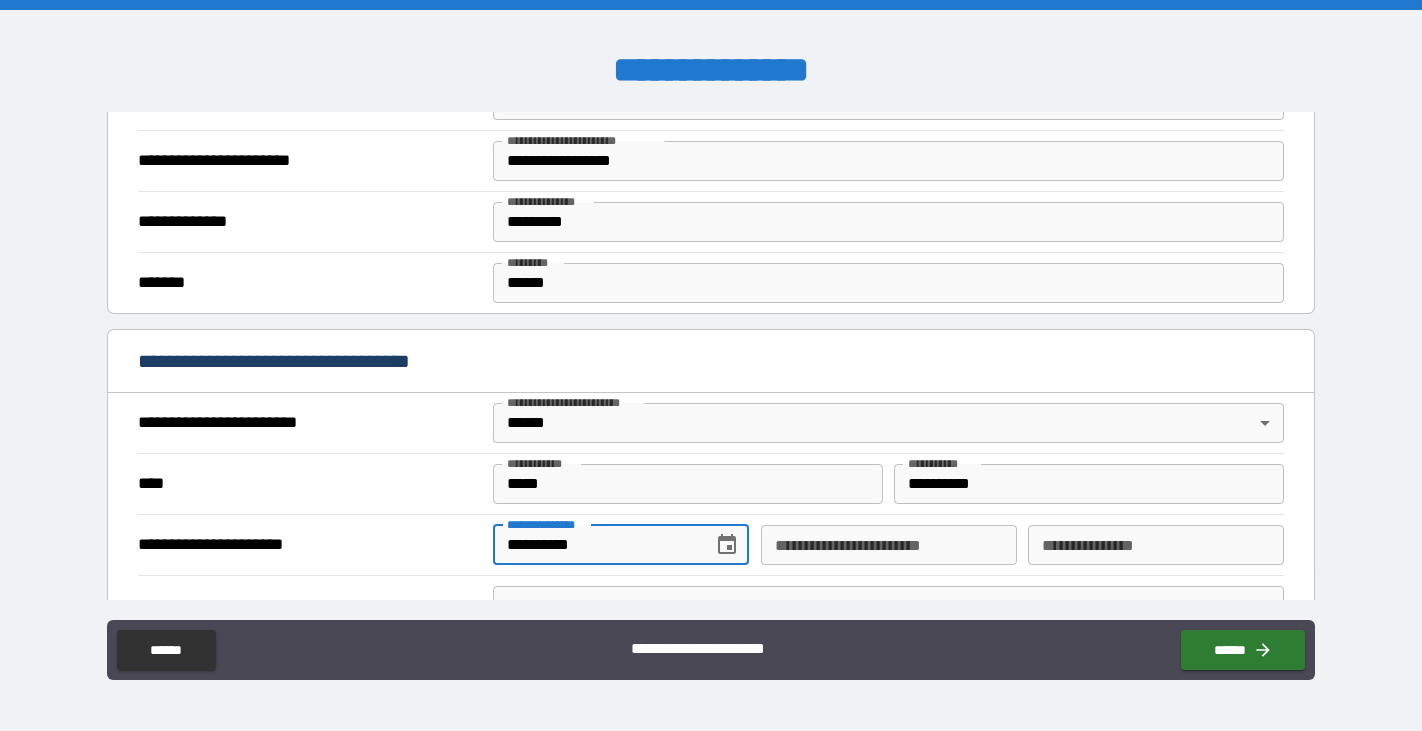 type on "**********" 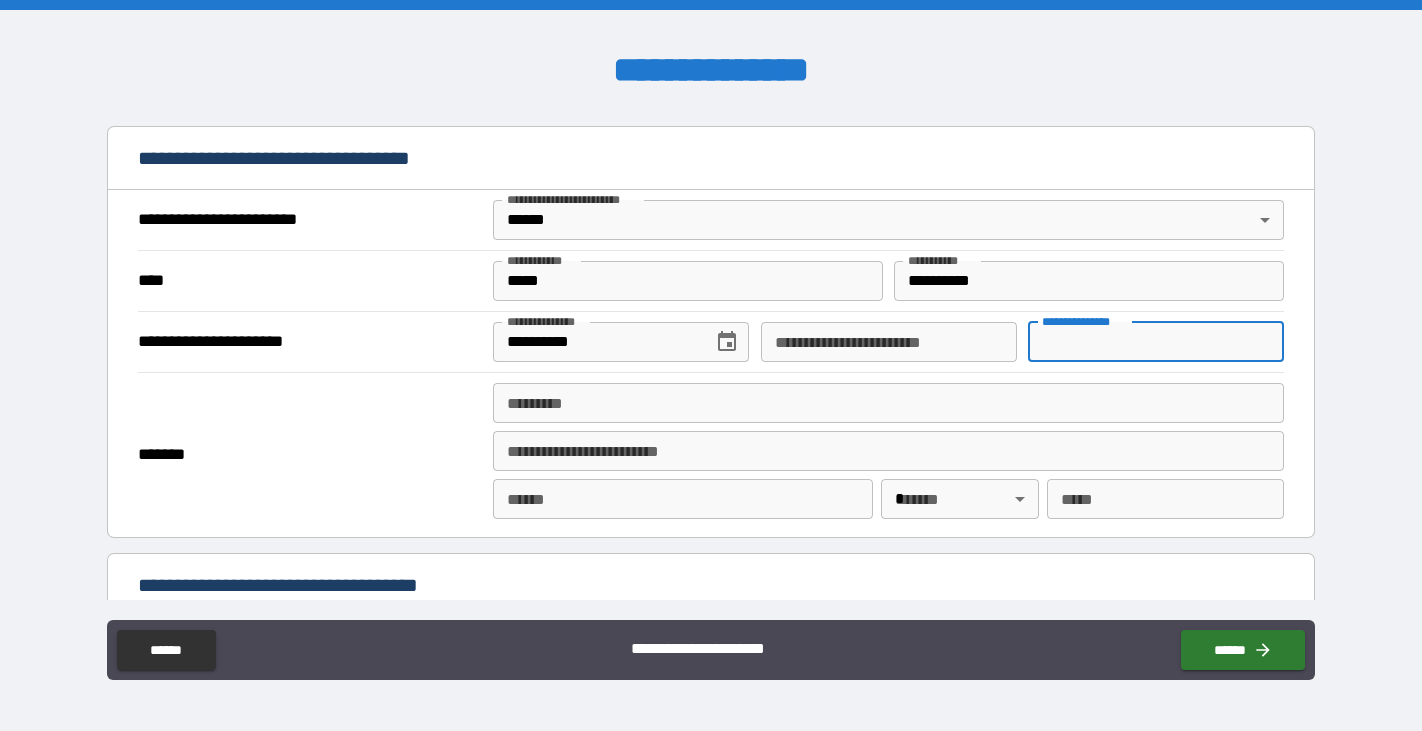 scroll, scrollTop: 713, scrollLeft: 0, axis: vertical 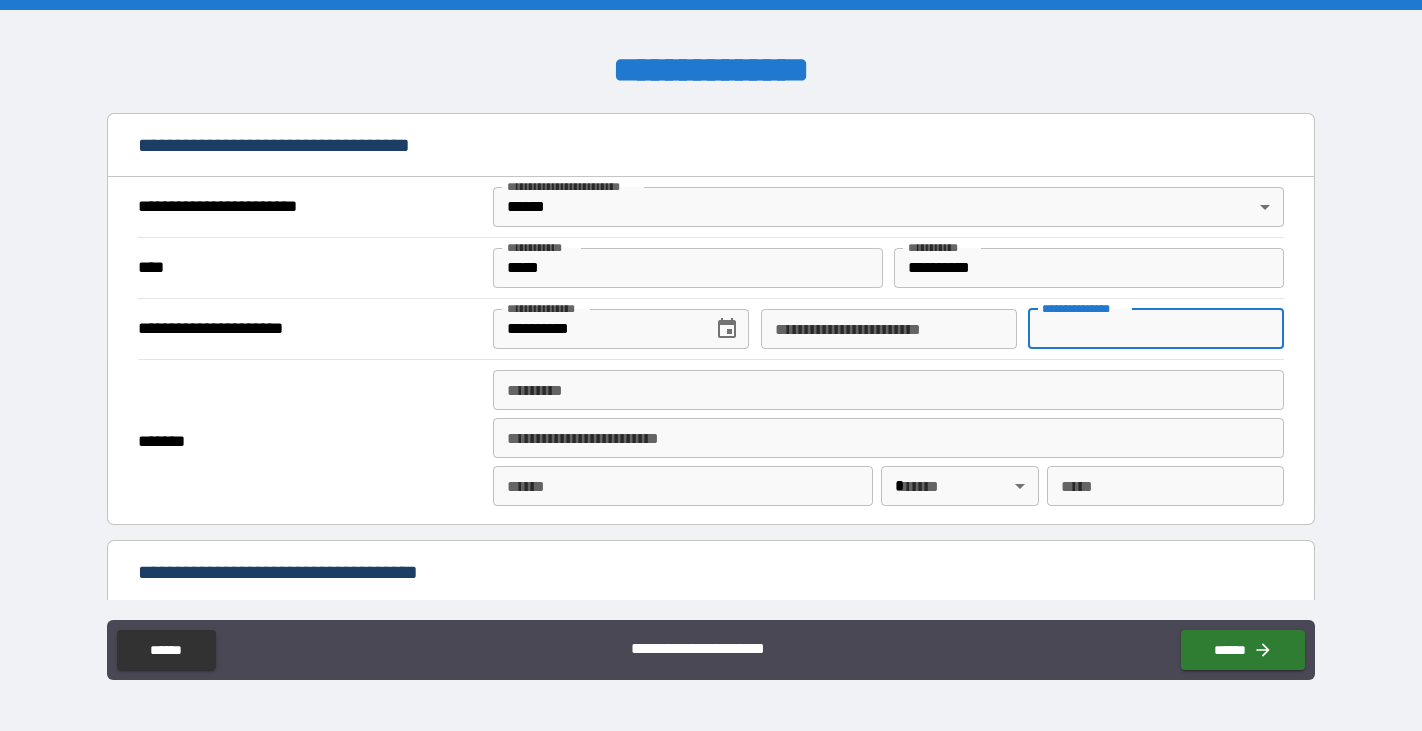 click on "*******   *" at bounding box center (888, 390) 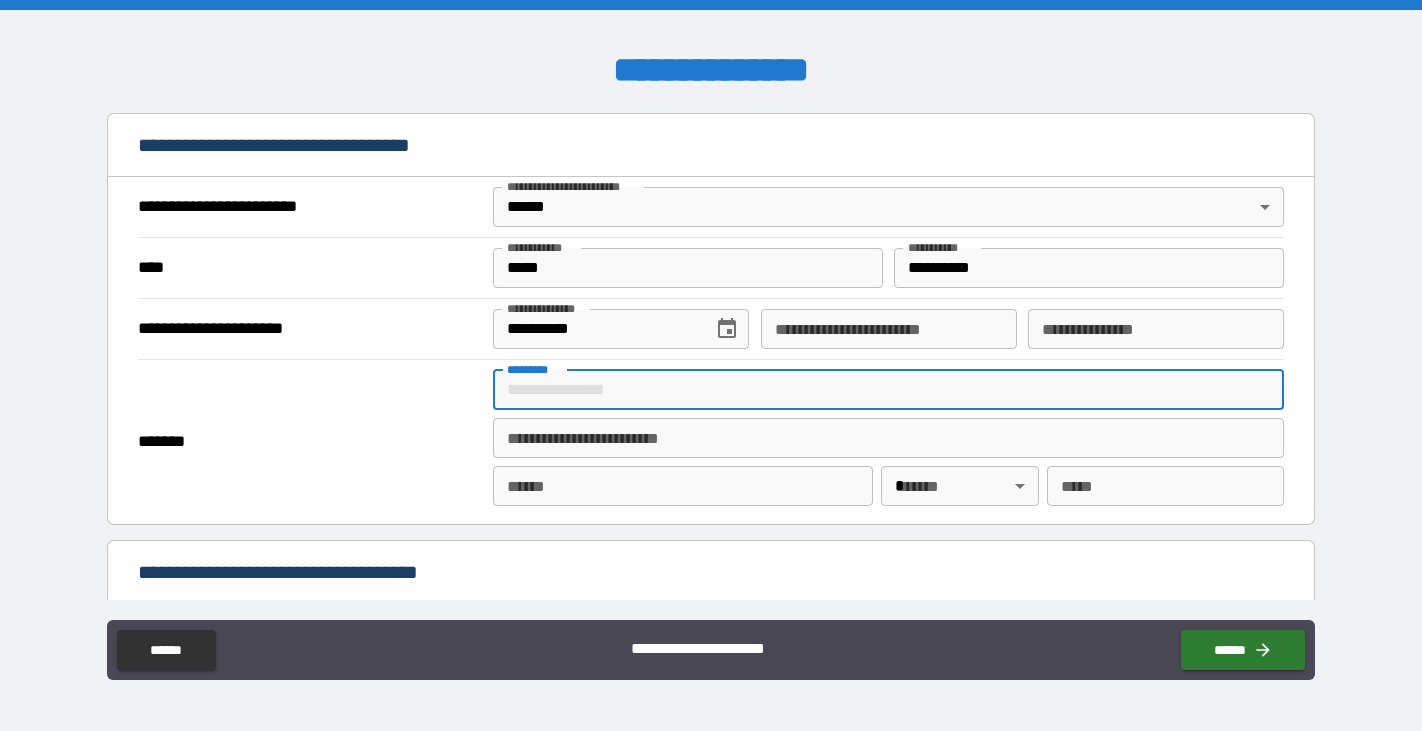 type on "**********" 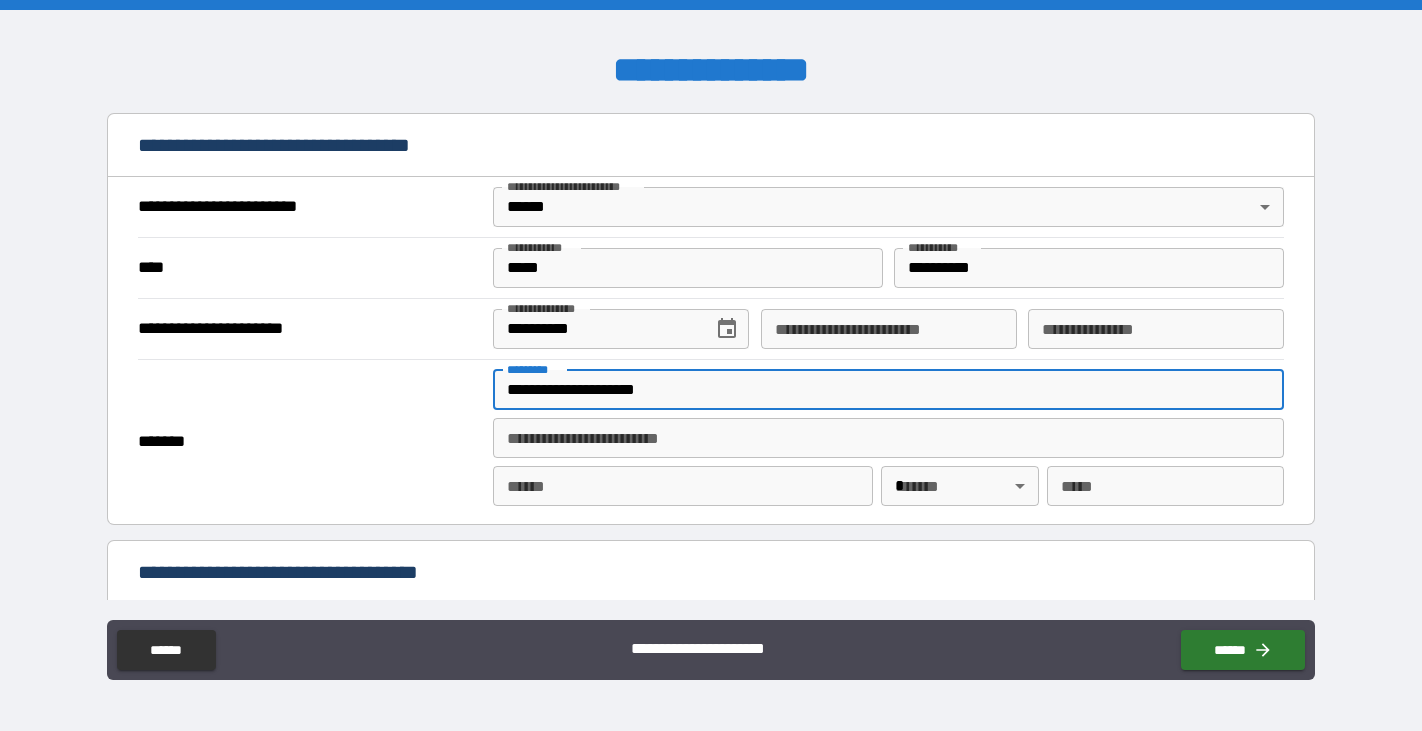 type on "******" 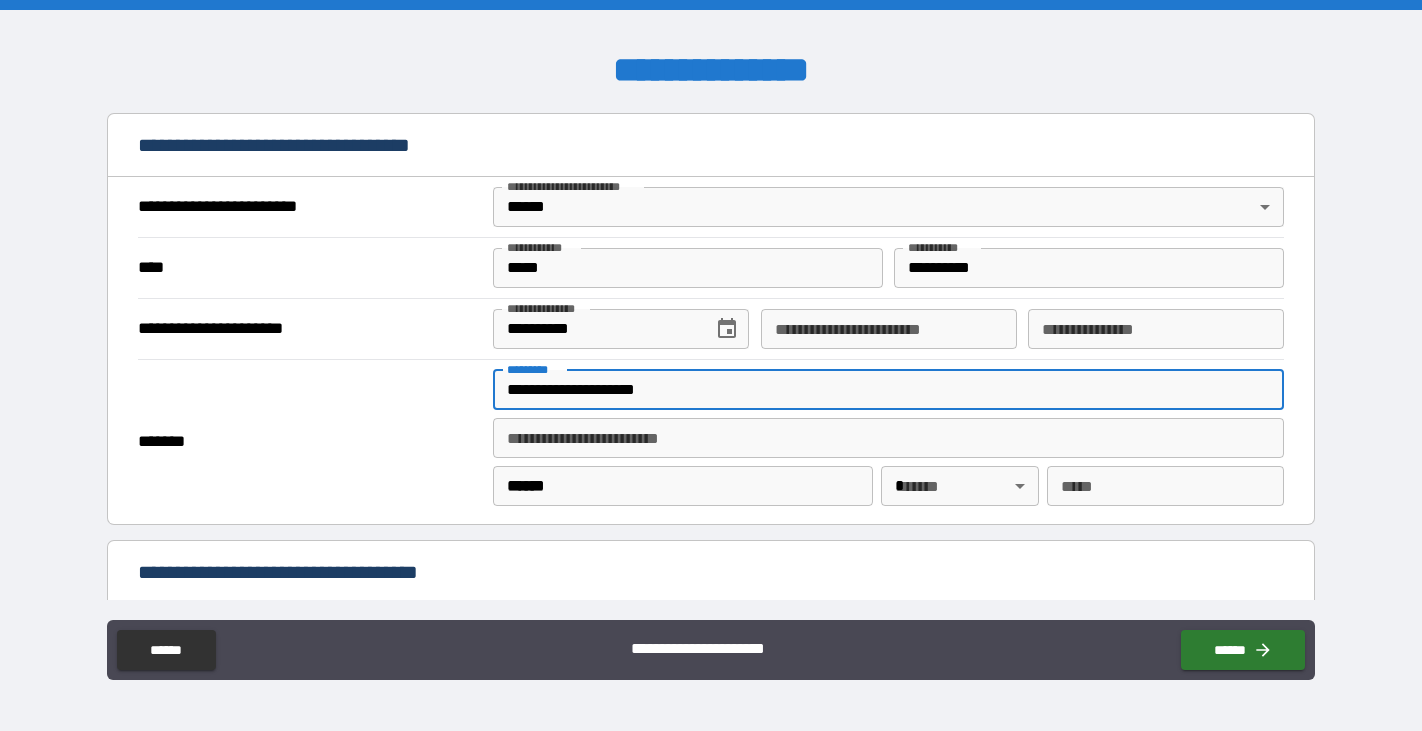 type on "**" 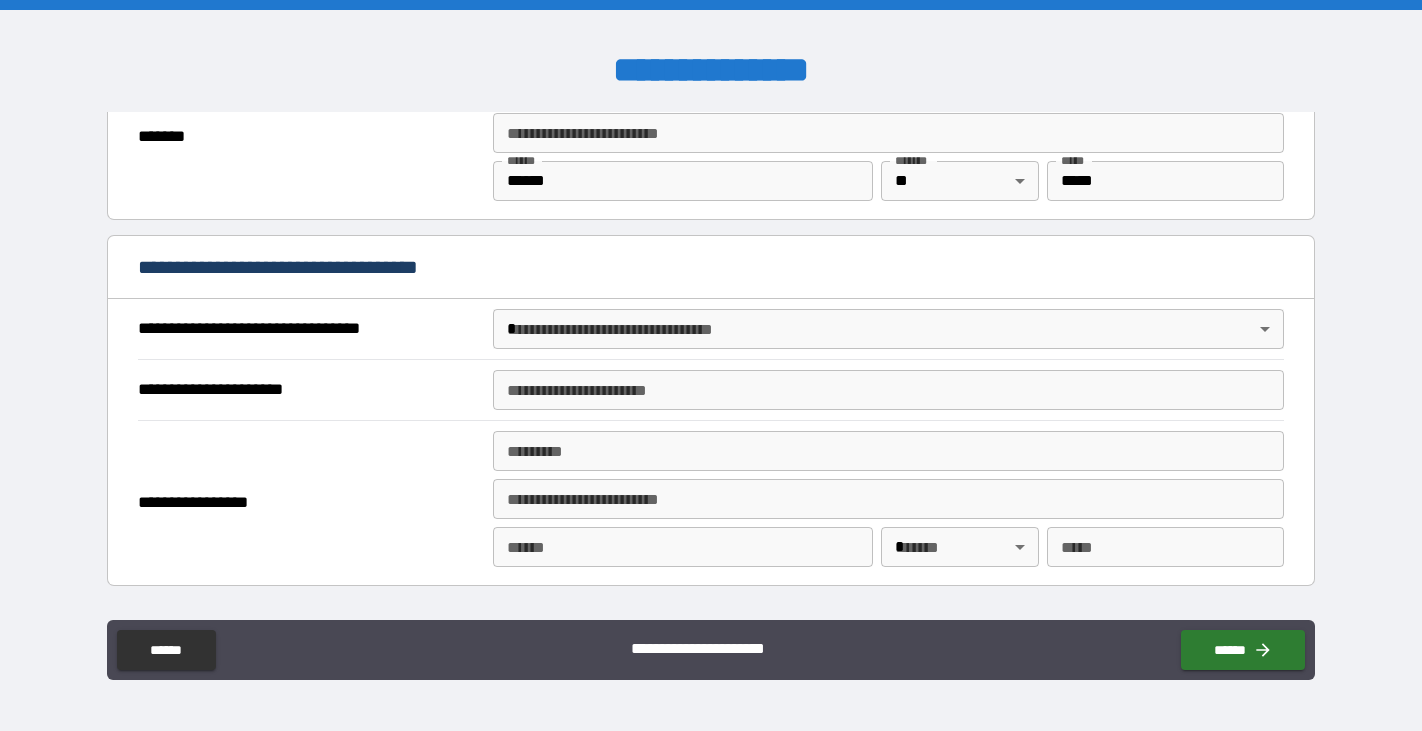 scroll, scrollTop: 1034, scrollLeft: 0, axis: vertical 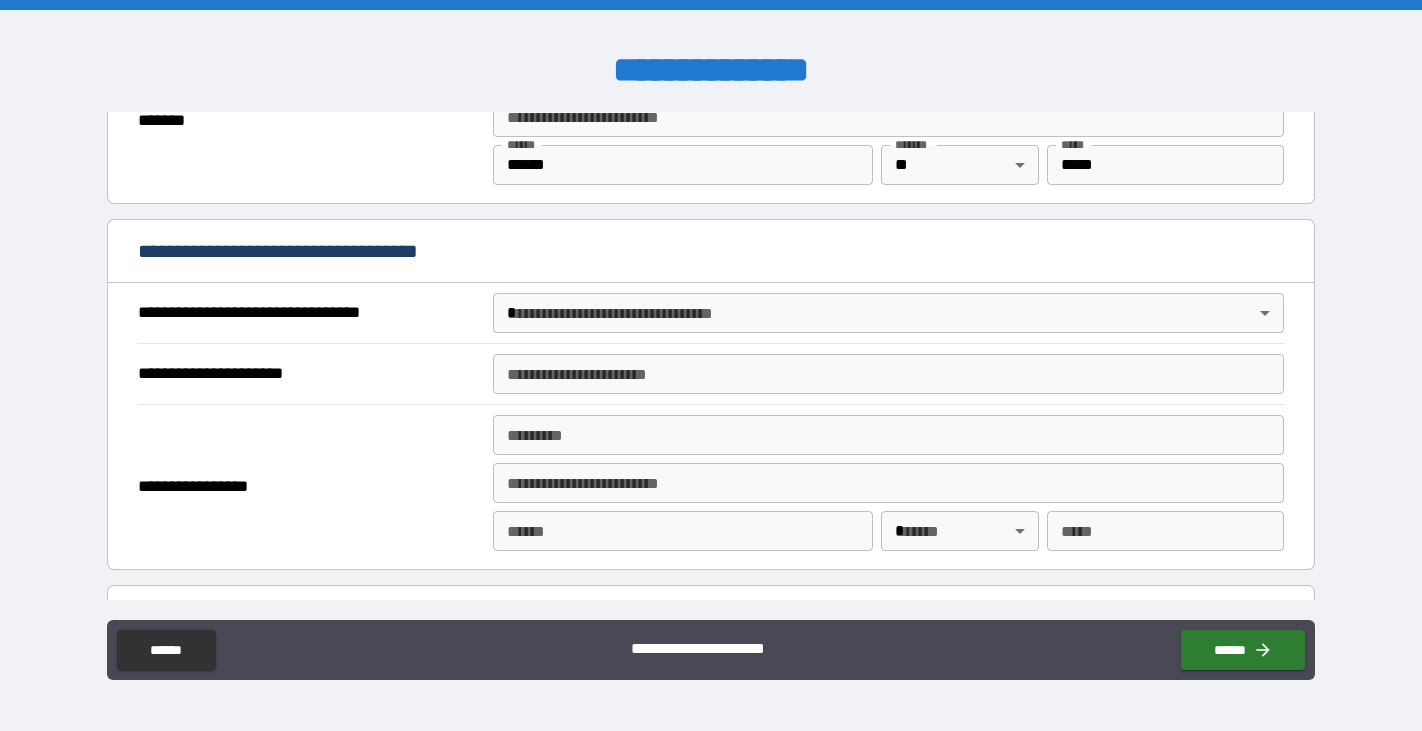 click on "**********" at bounding box center [711, 365] 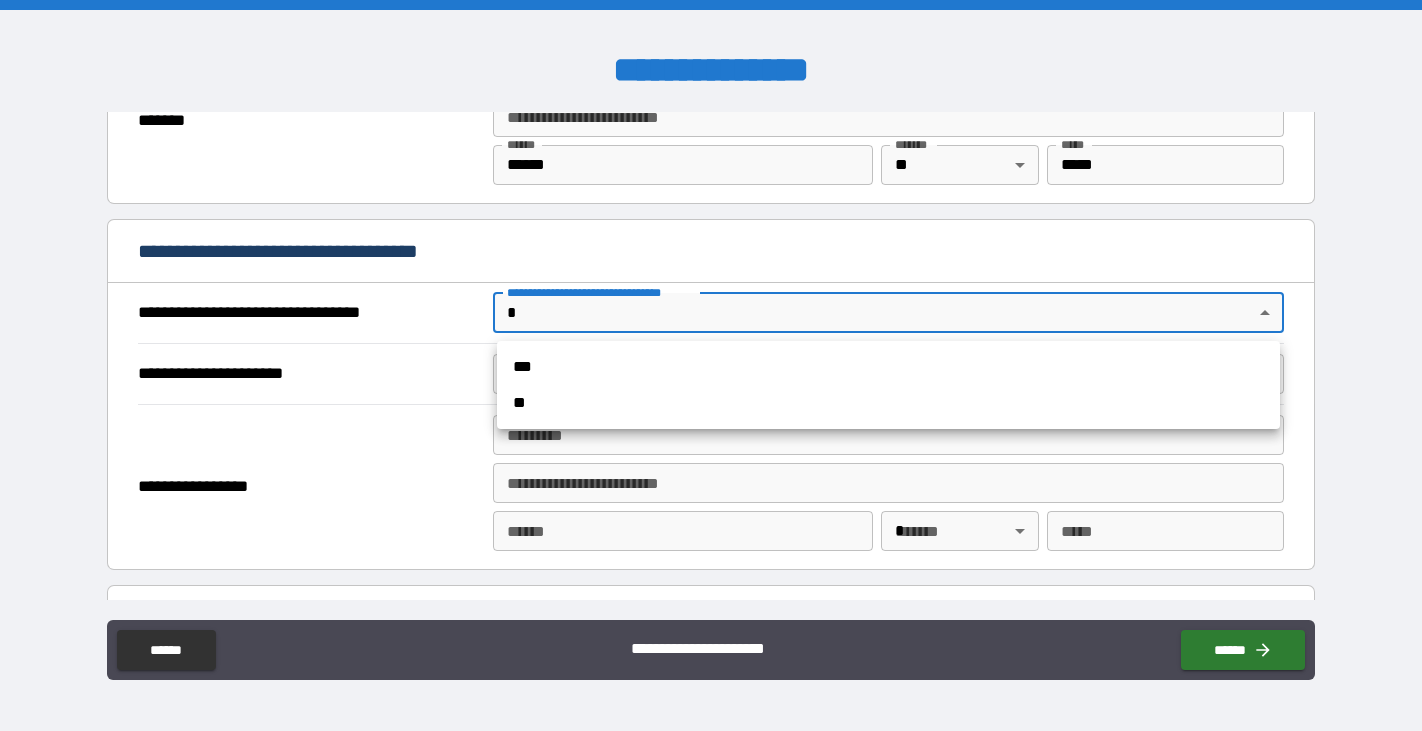 click on "***" at bounding box center (888, 367) 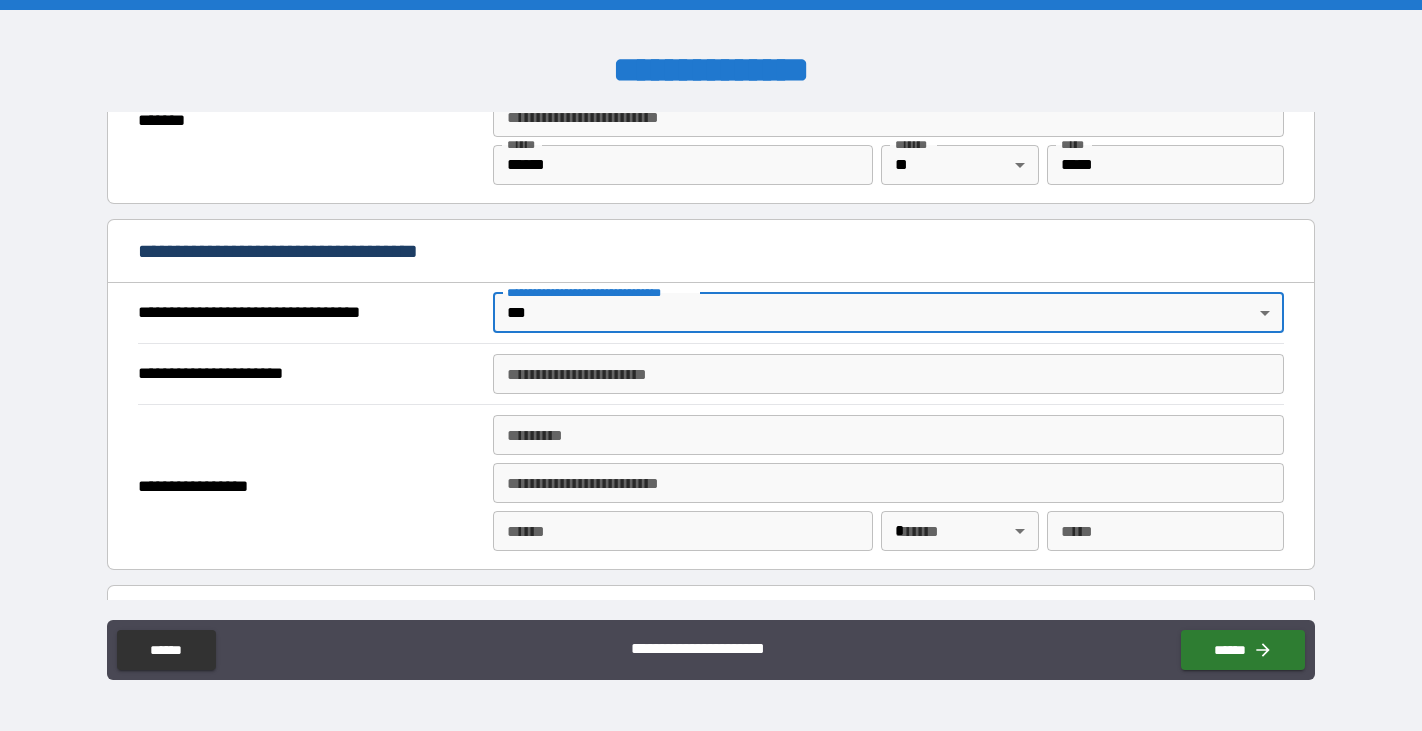 click on "**********" at bounding box center [888, 374] 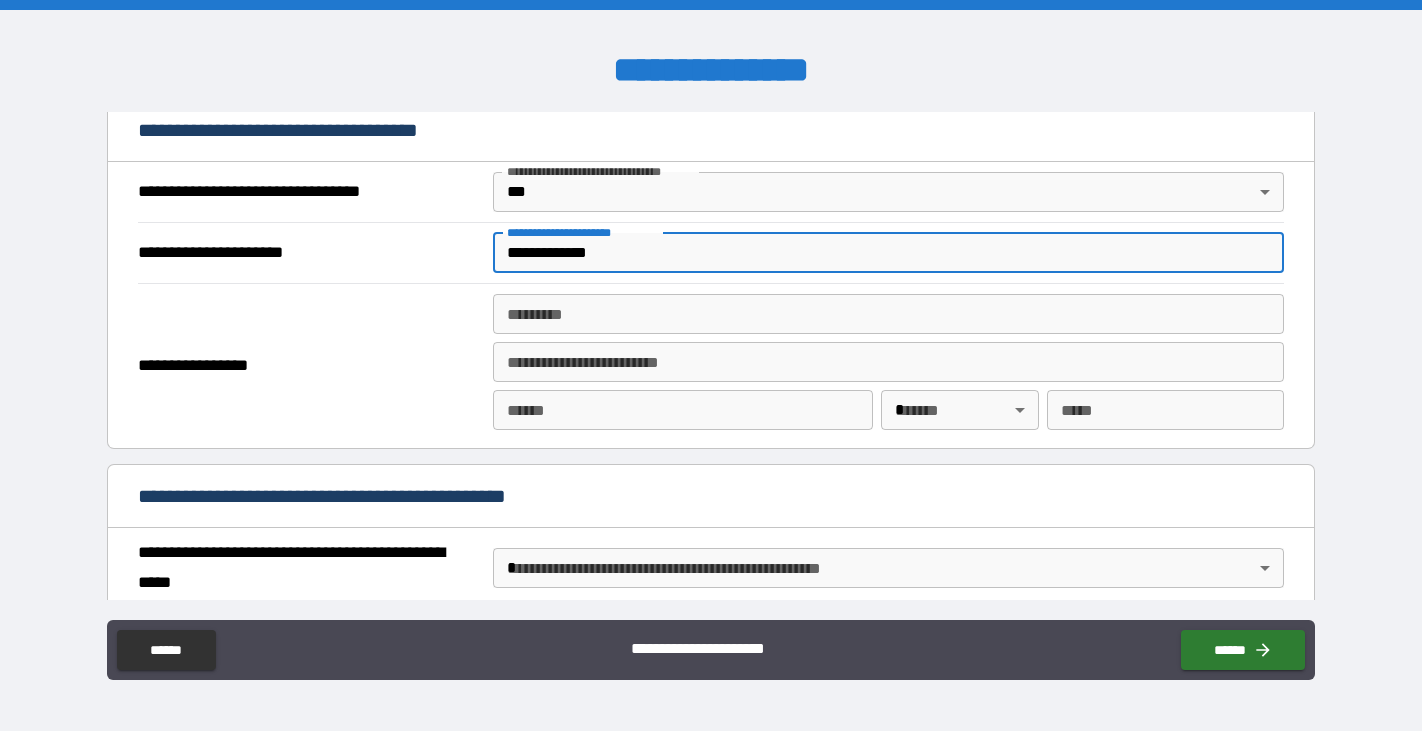 scroll, scrollTop: 1156, scrollLeft: 0, axis: vertical 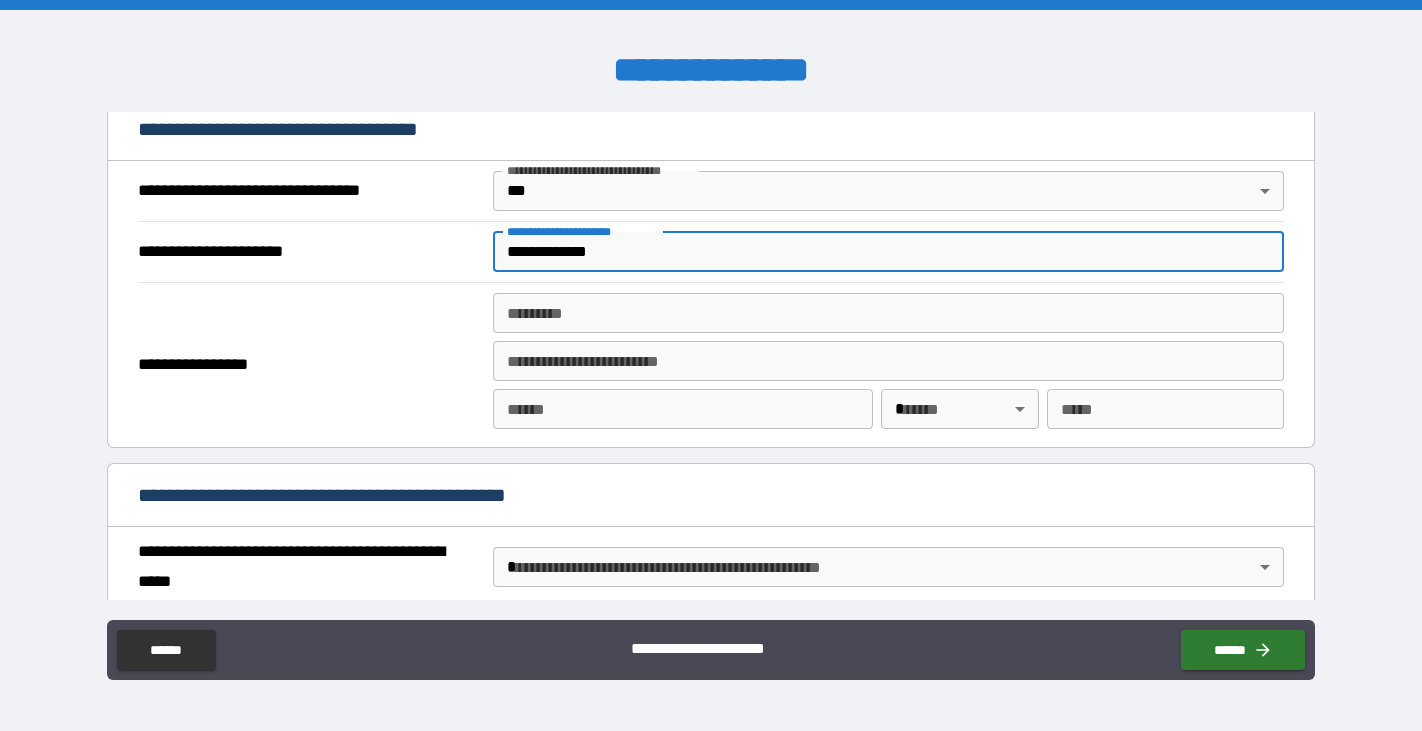 type on "**********" 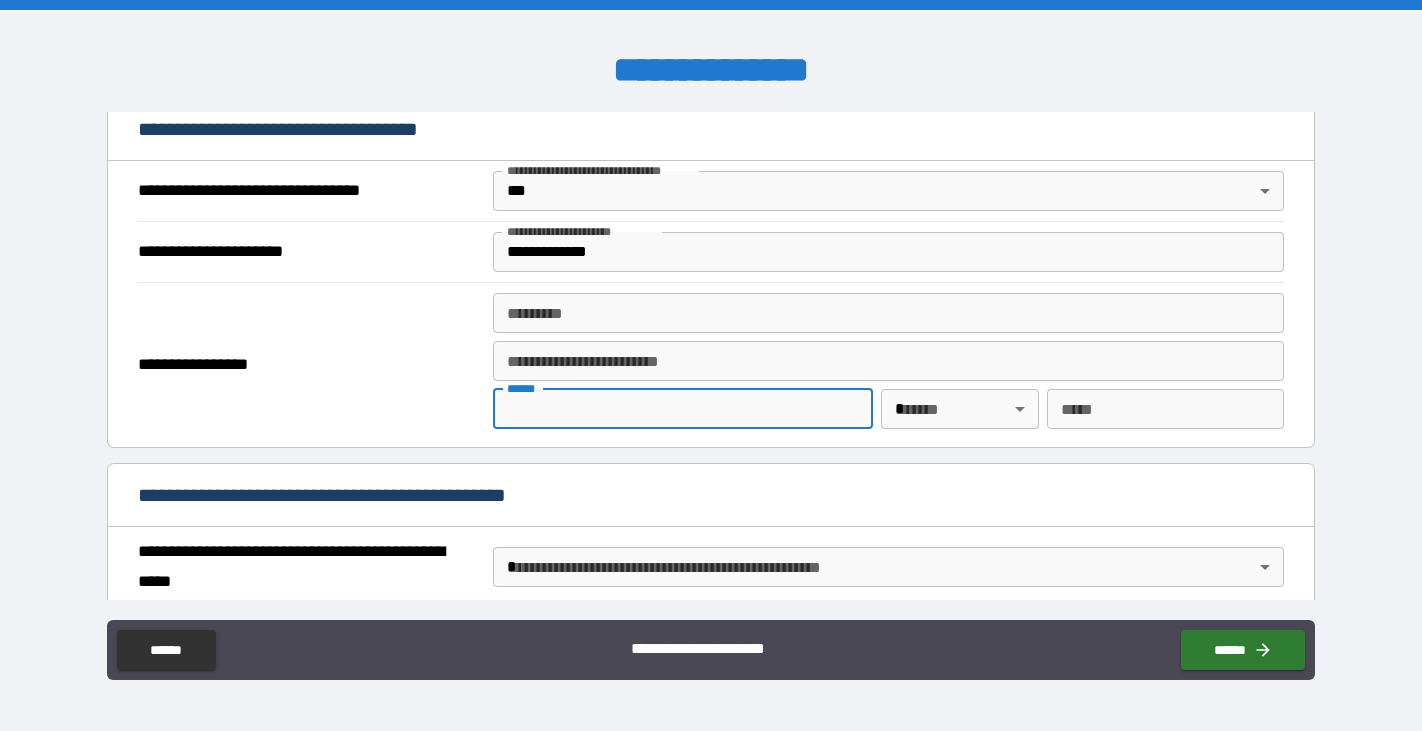 click on "*******   *" at bounding box center (888, 313) 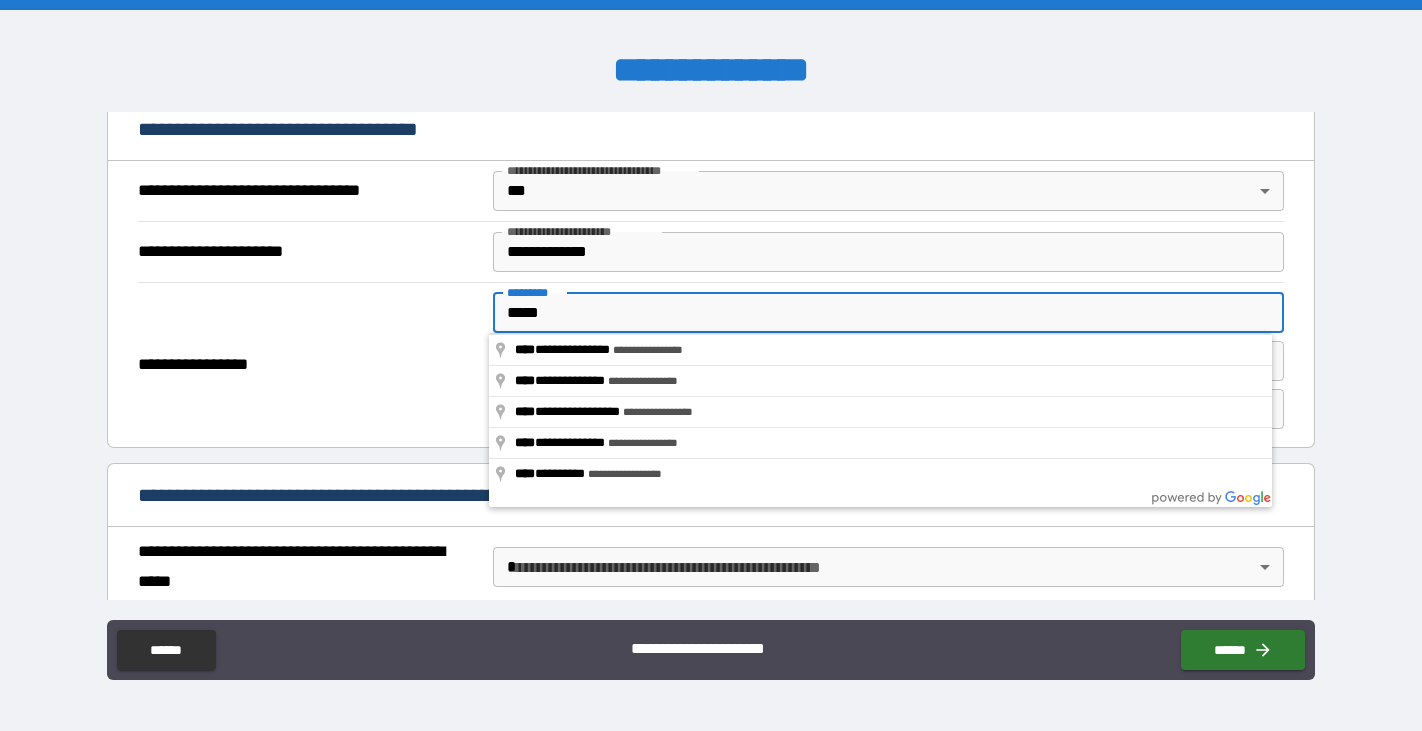 type on "**********" 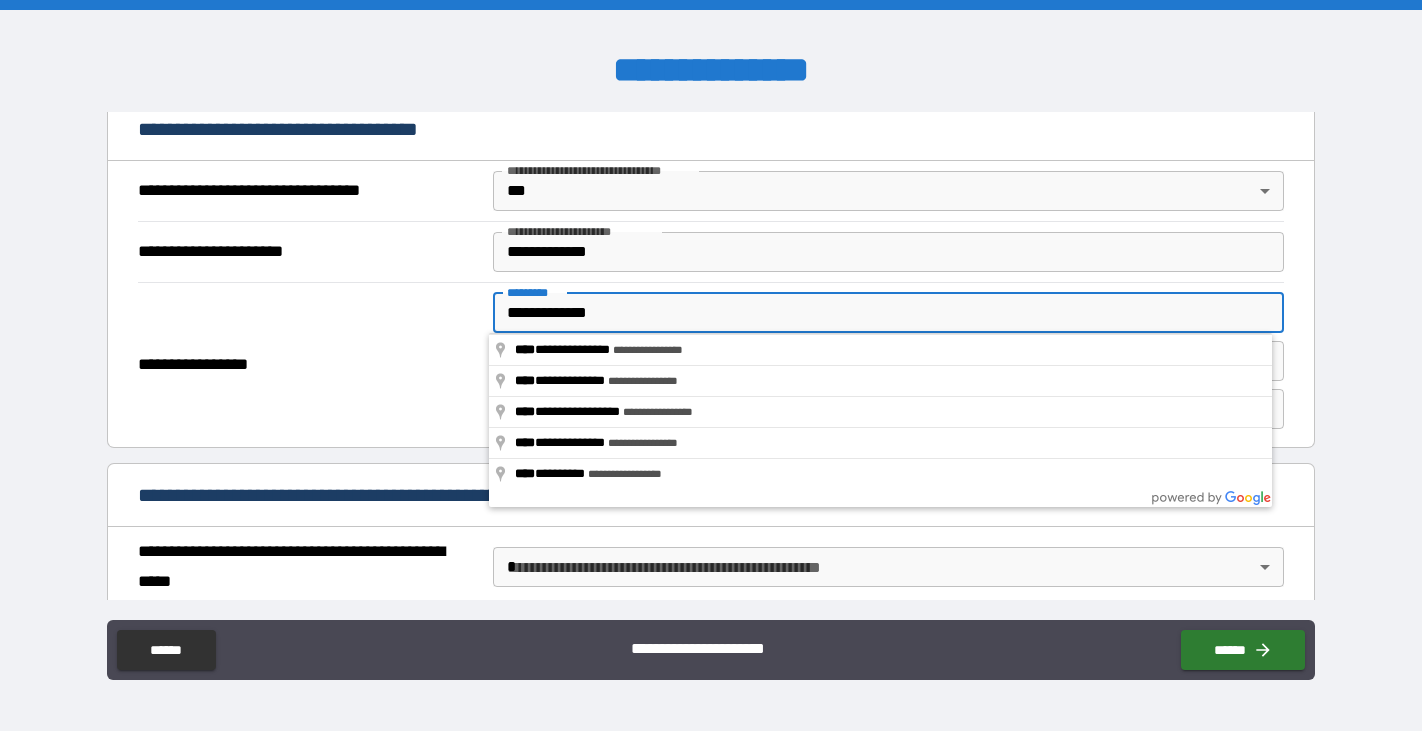type on "********" 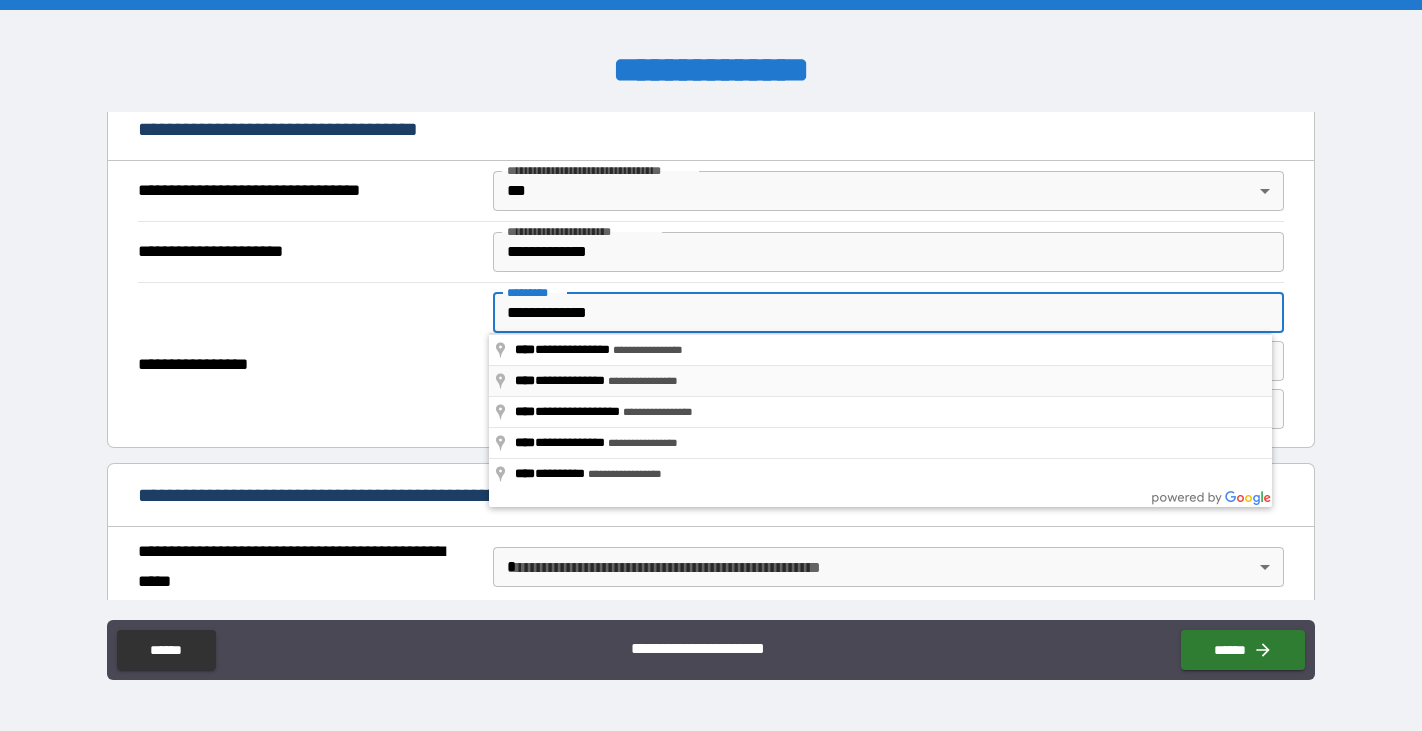type 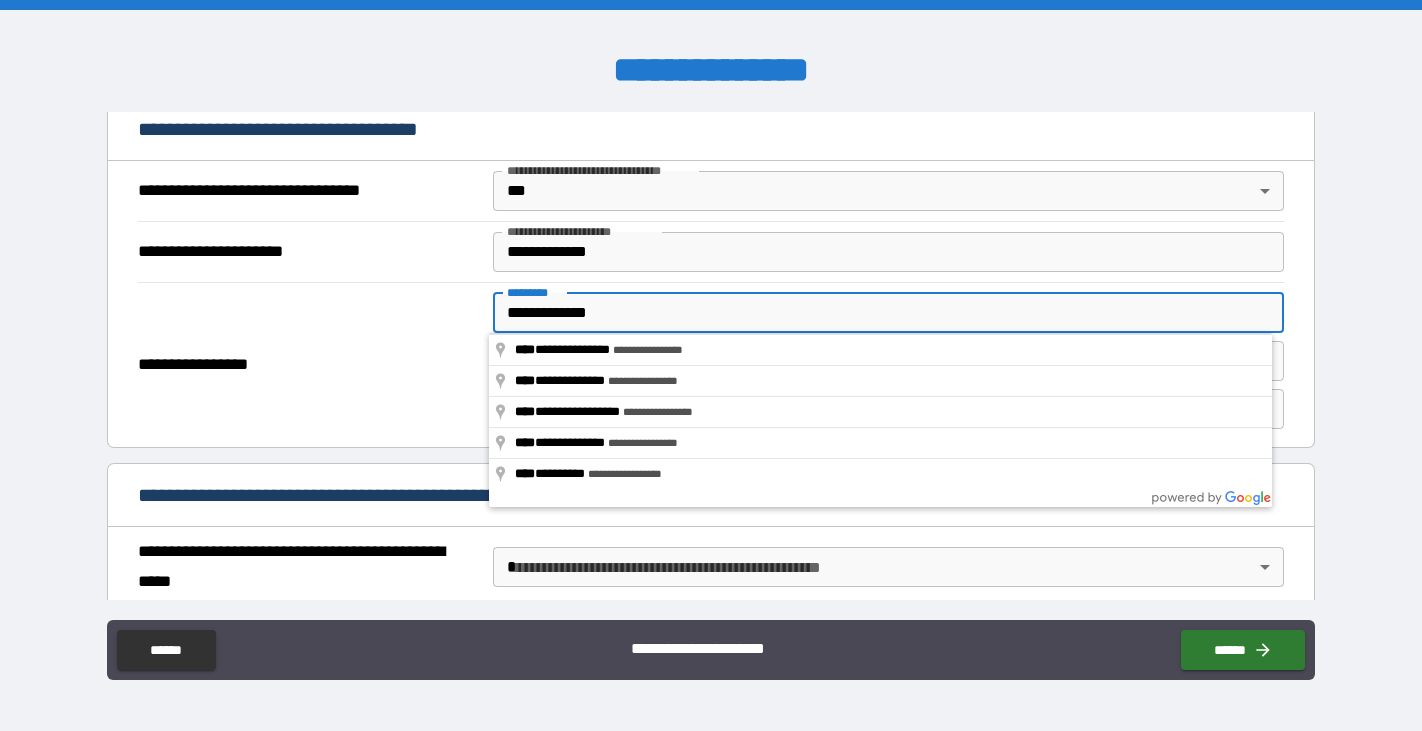 click on "**********" at bounding box center (308, 365) 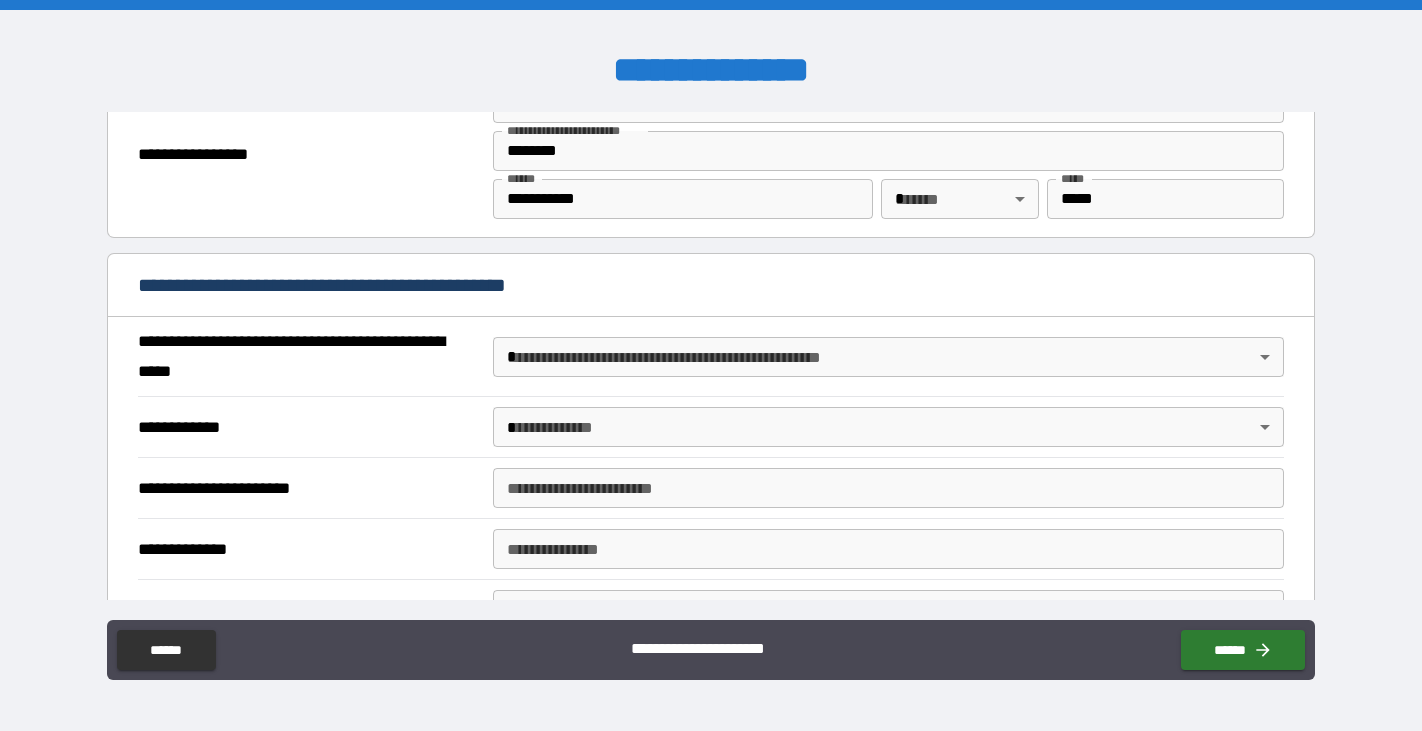 scroll, scrollTop: 1367, scrollLeft: 0, axis: vertical 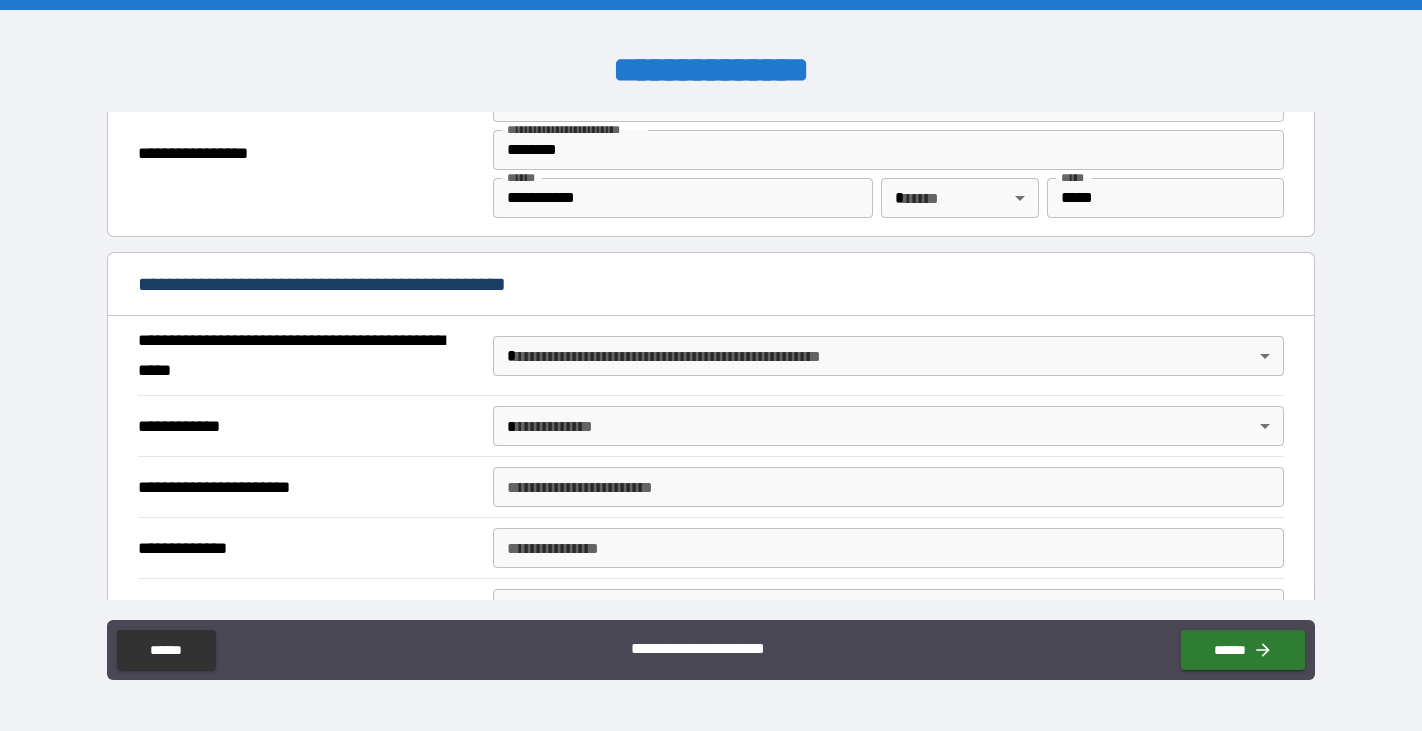 click on "**********" at bounding box center [711, 365] 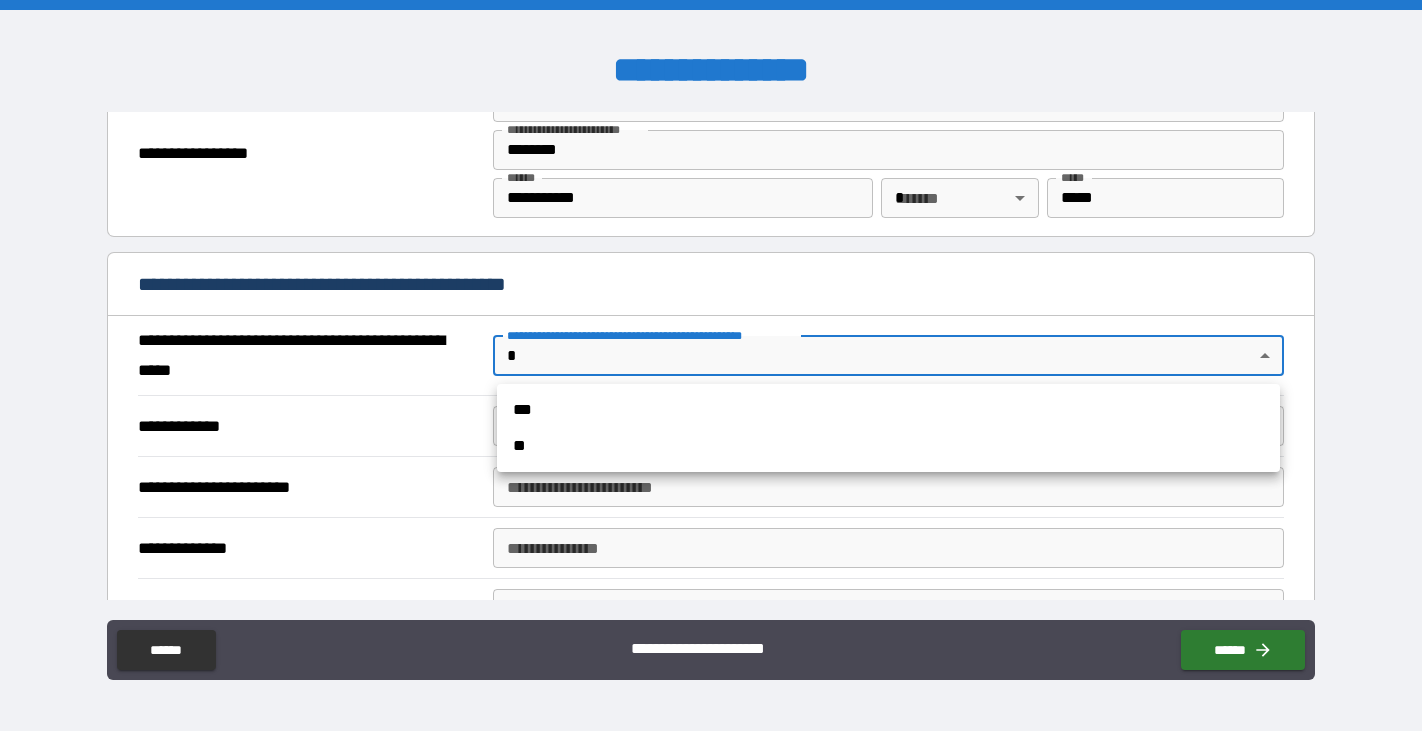click on "**" at bounding box center [888, 446] 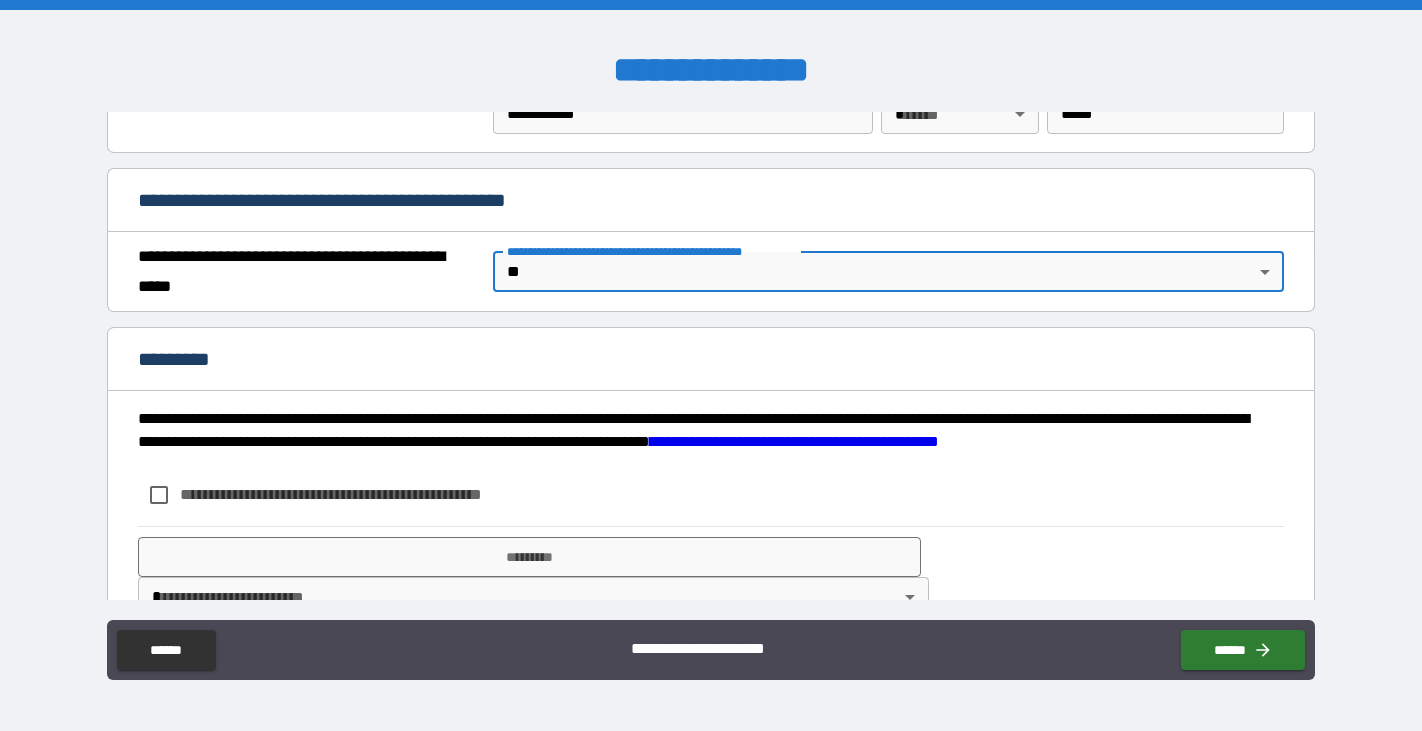 scroll, scrollTop: 1478, scrollLeft: 0, axis: vertical 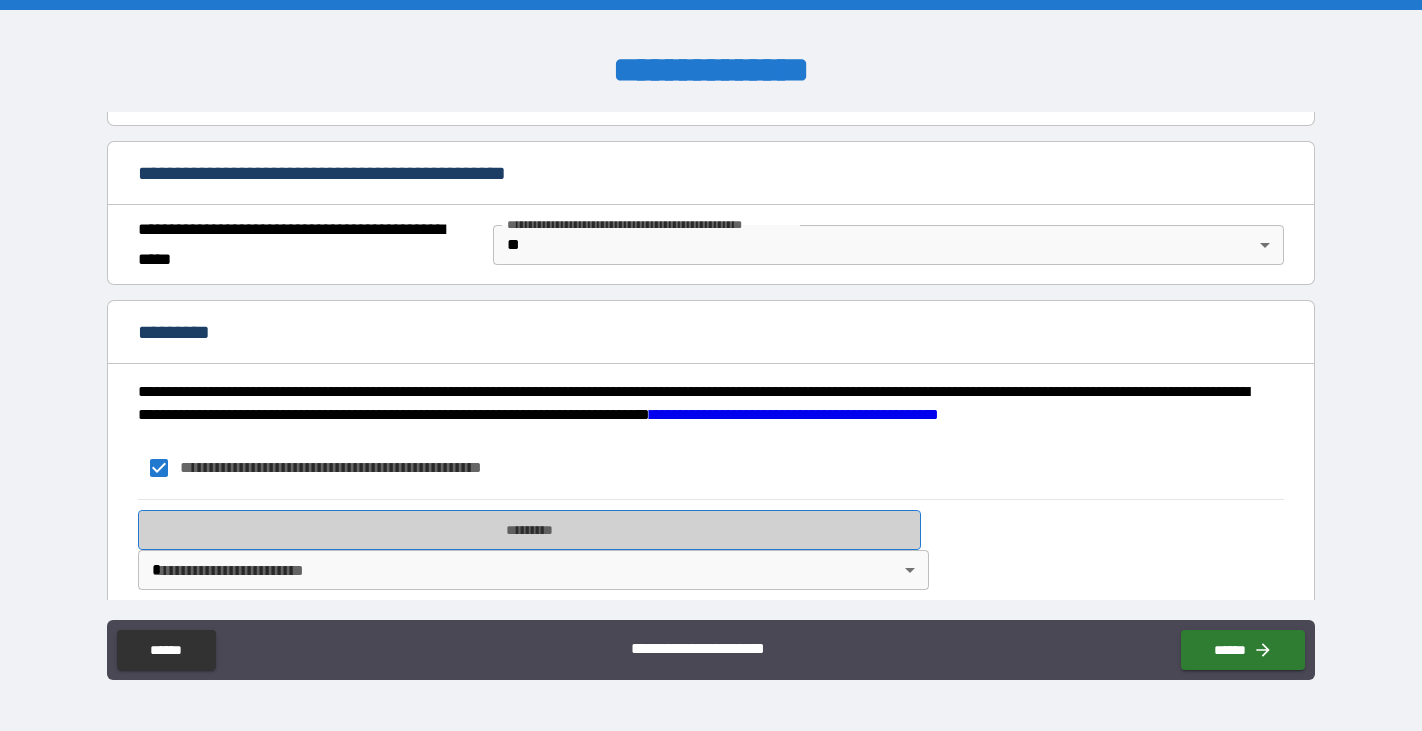 click on "*********" at bounding box center [529, 530] 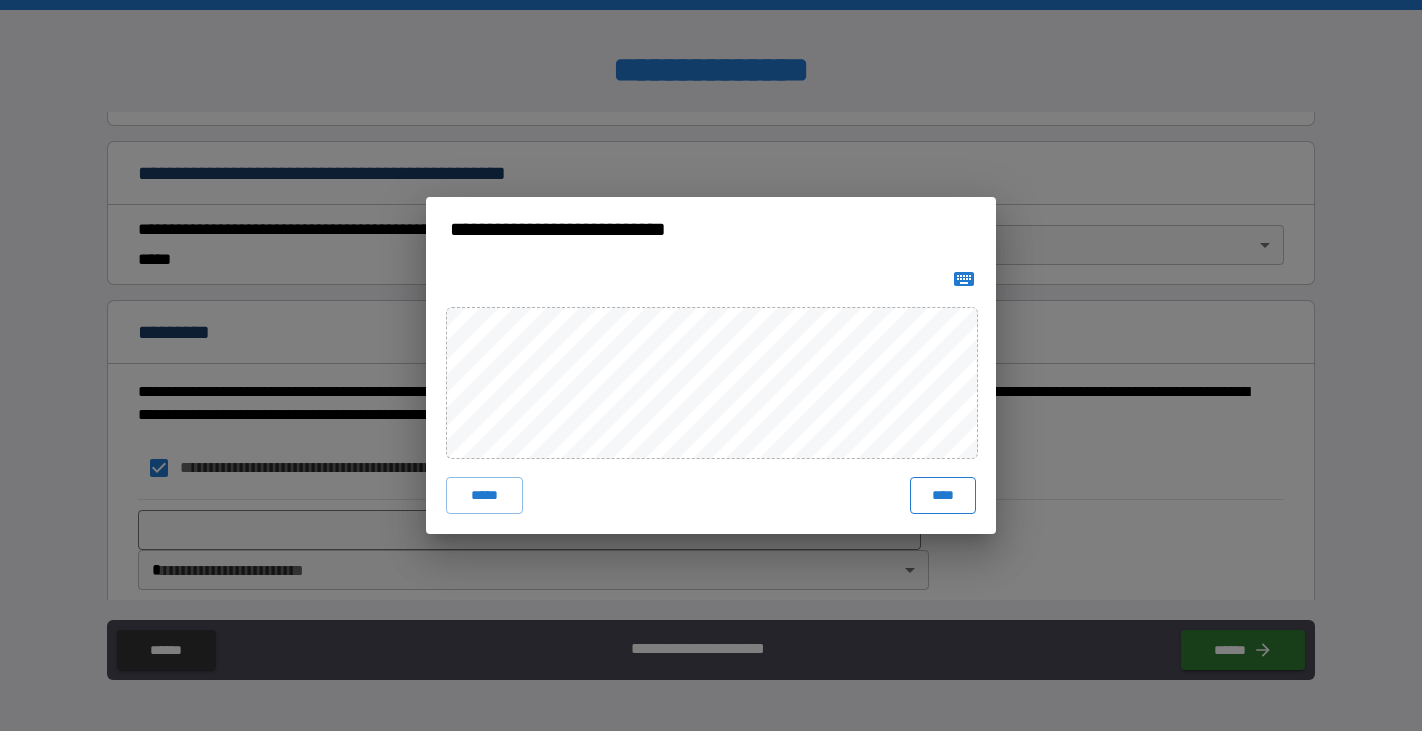 click on "****" at bounding box center (943, 495) 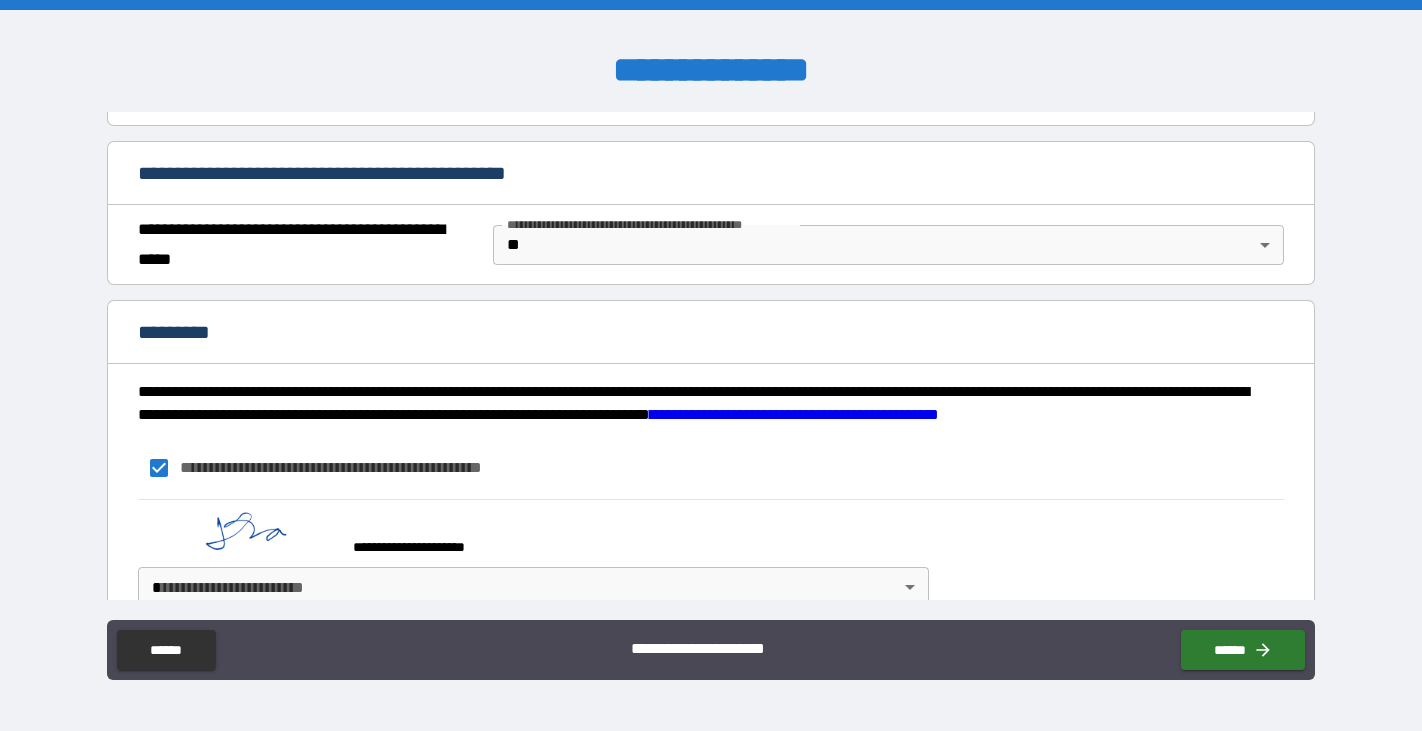 scroll, scrollTop: 1516, scrollLeft: 0, axis: vertical 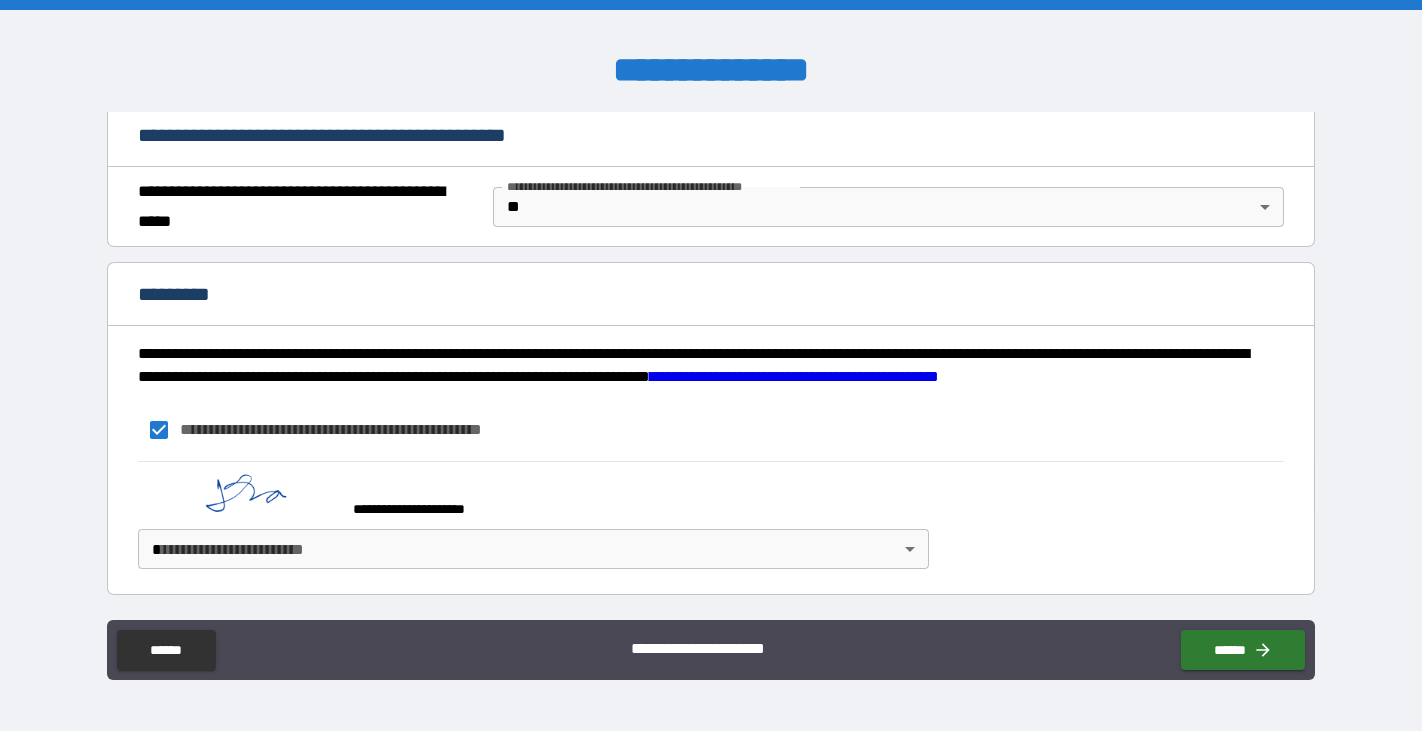 click on "**********" at bounding box center [711, 365] 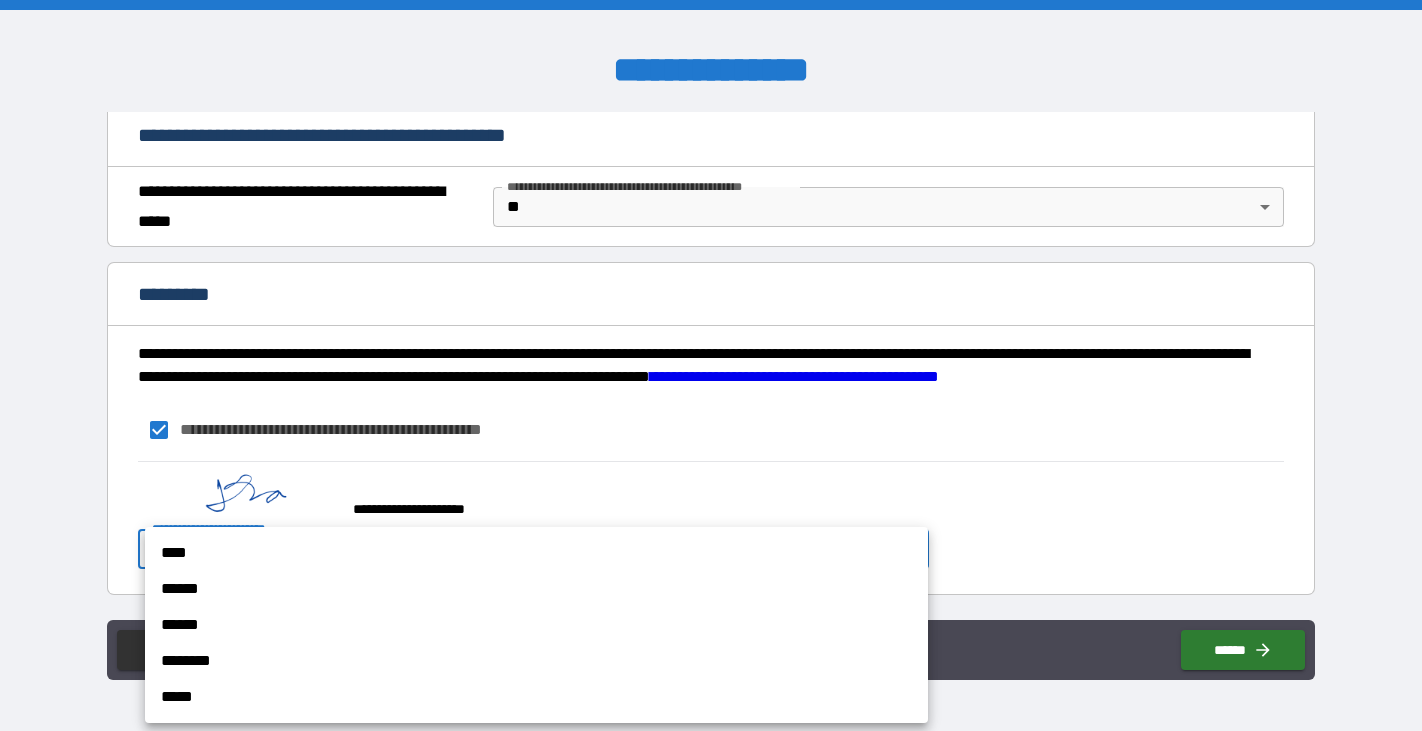 click on "****" at bounding box center (536, 553) 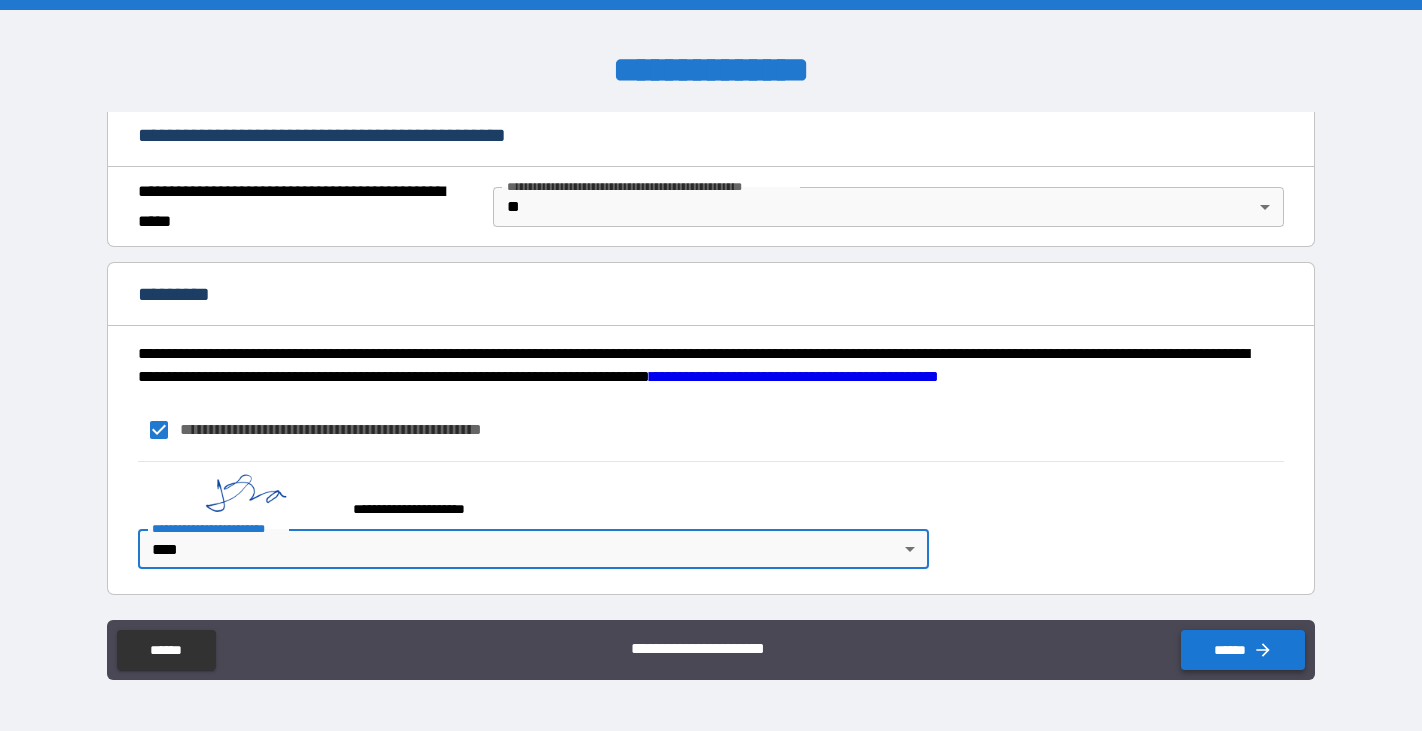 click on "******" at bounding box center (1243, 650) 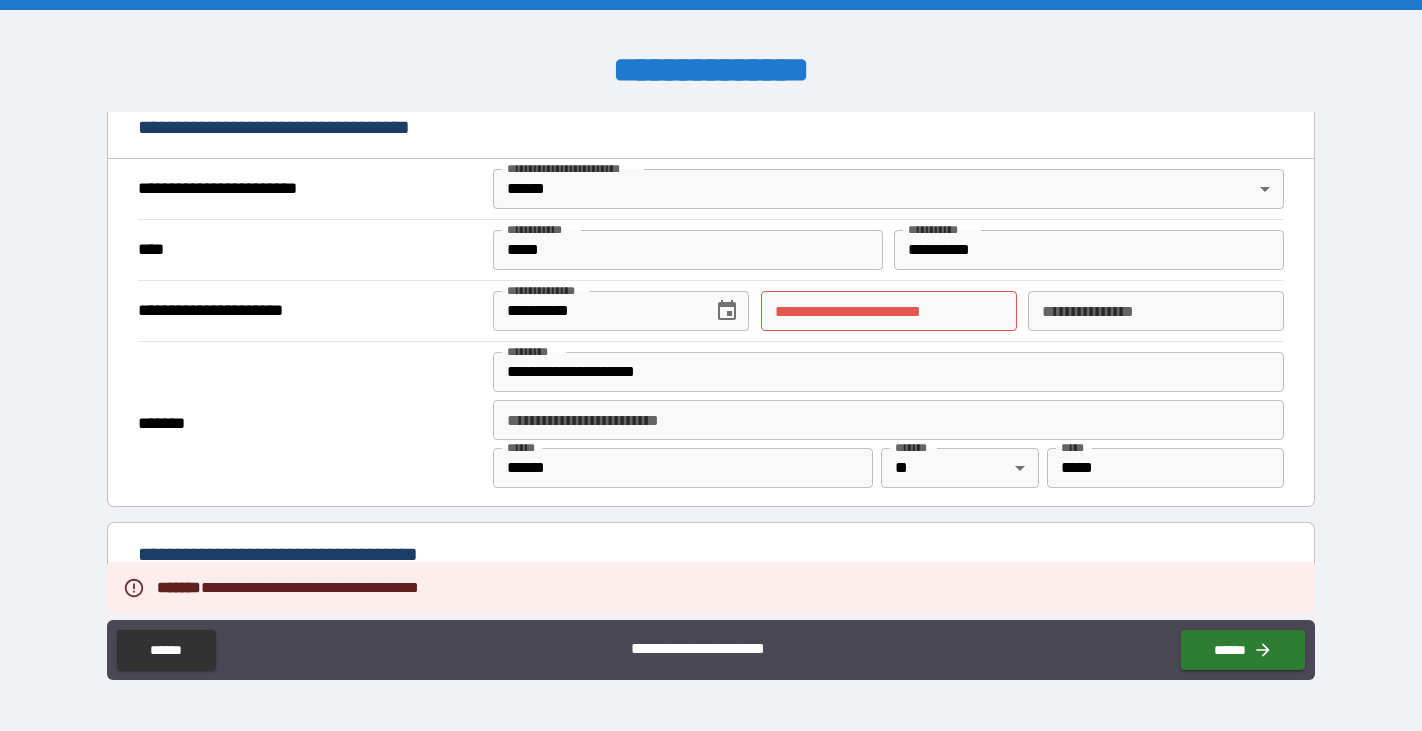 scroll, scrollTop: 689, scrollLeft: 0, axis: vertical 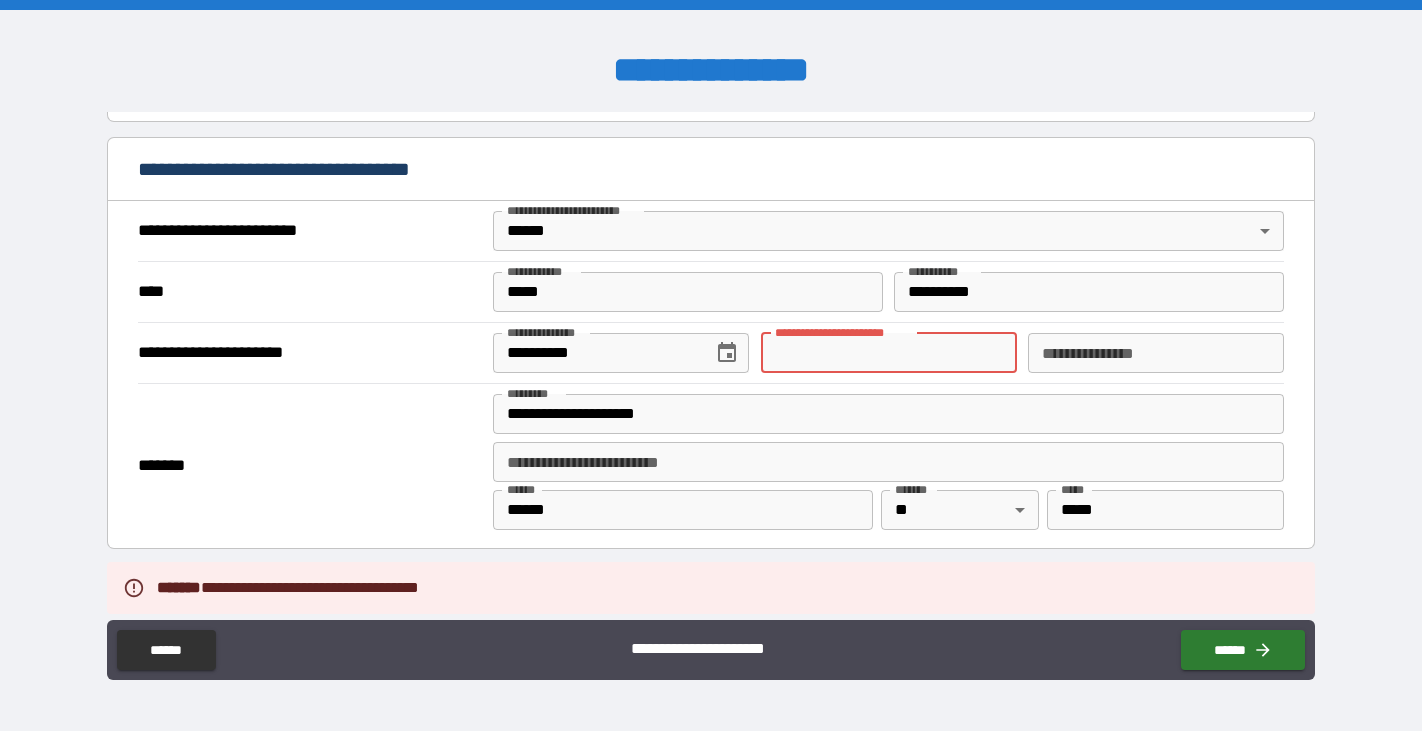 click on "**********" at bounding box center [889, 353] 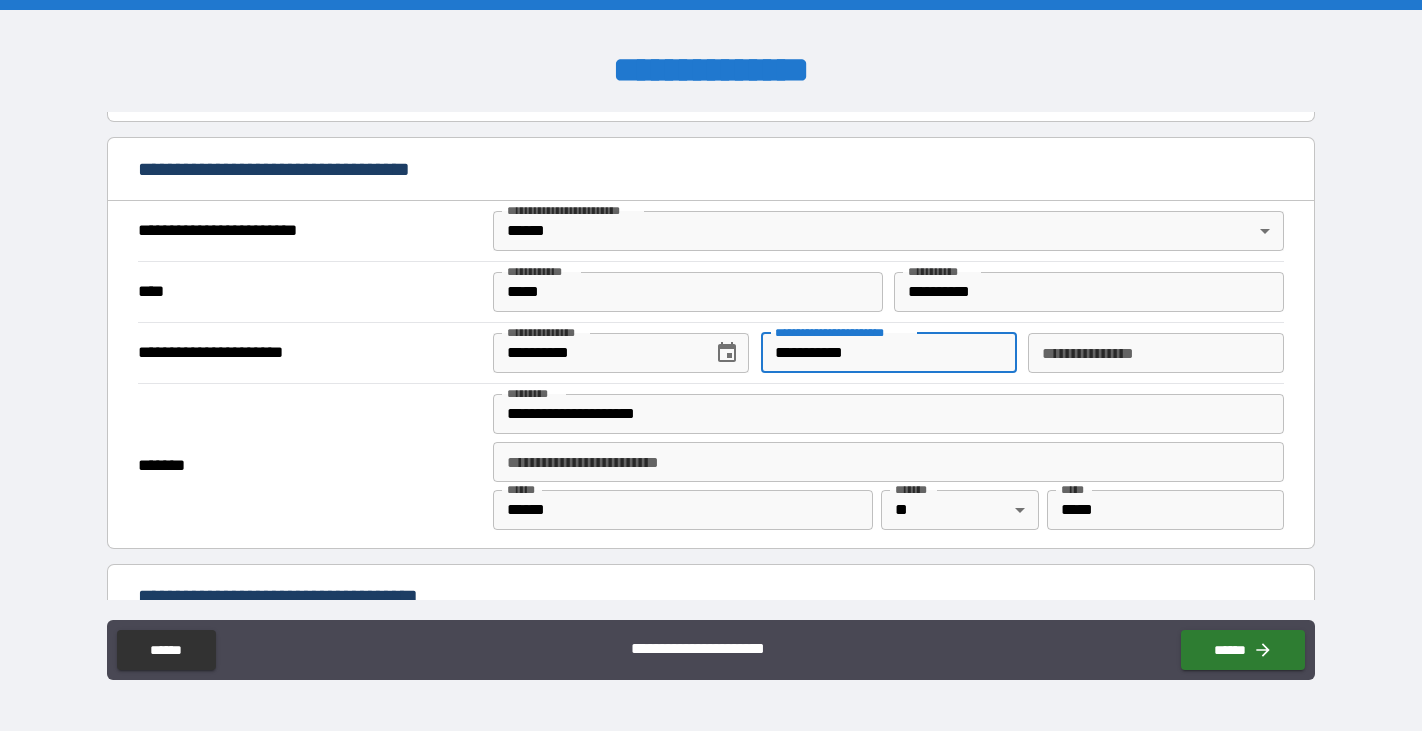 click on "**********" at bounding box center (889, 353) 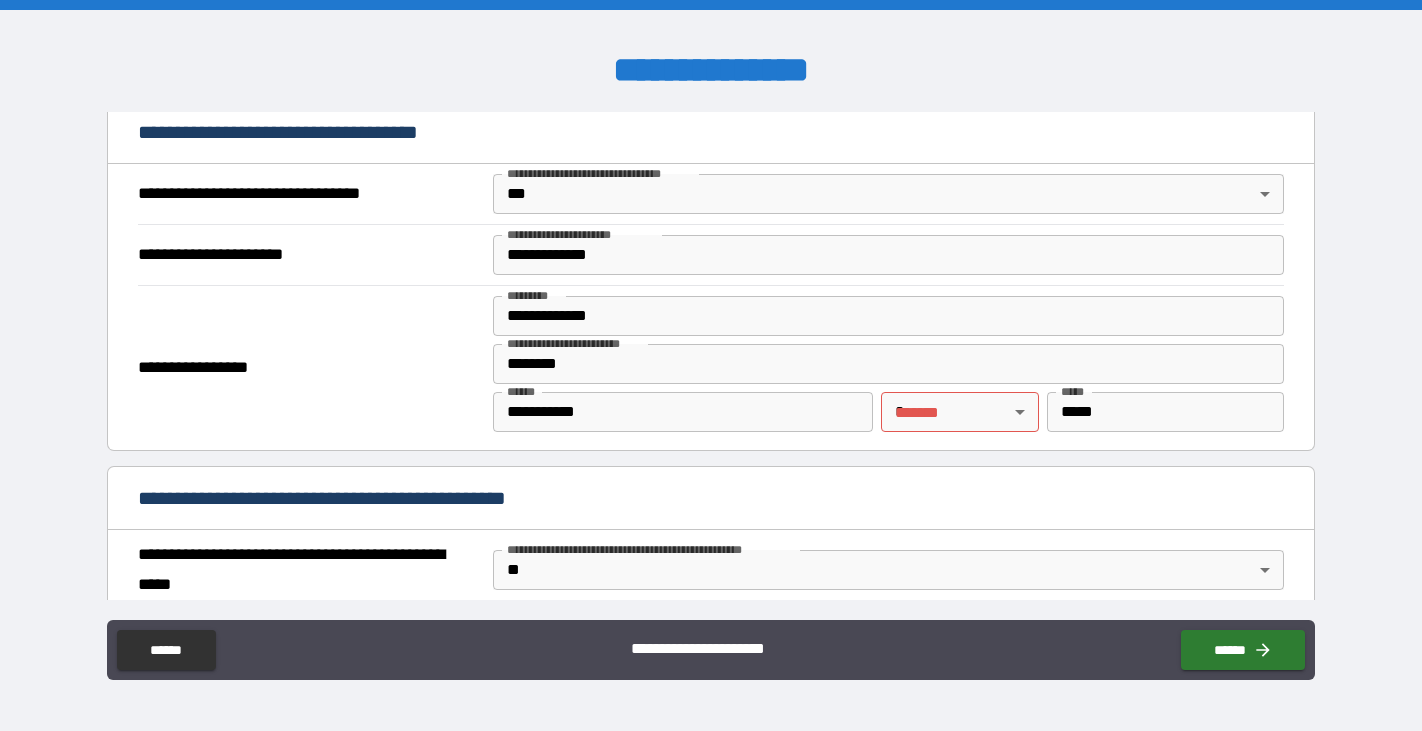 scroll, scrollTop: 1179, scrollLeft: 0, axis: vertical 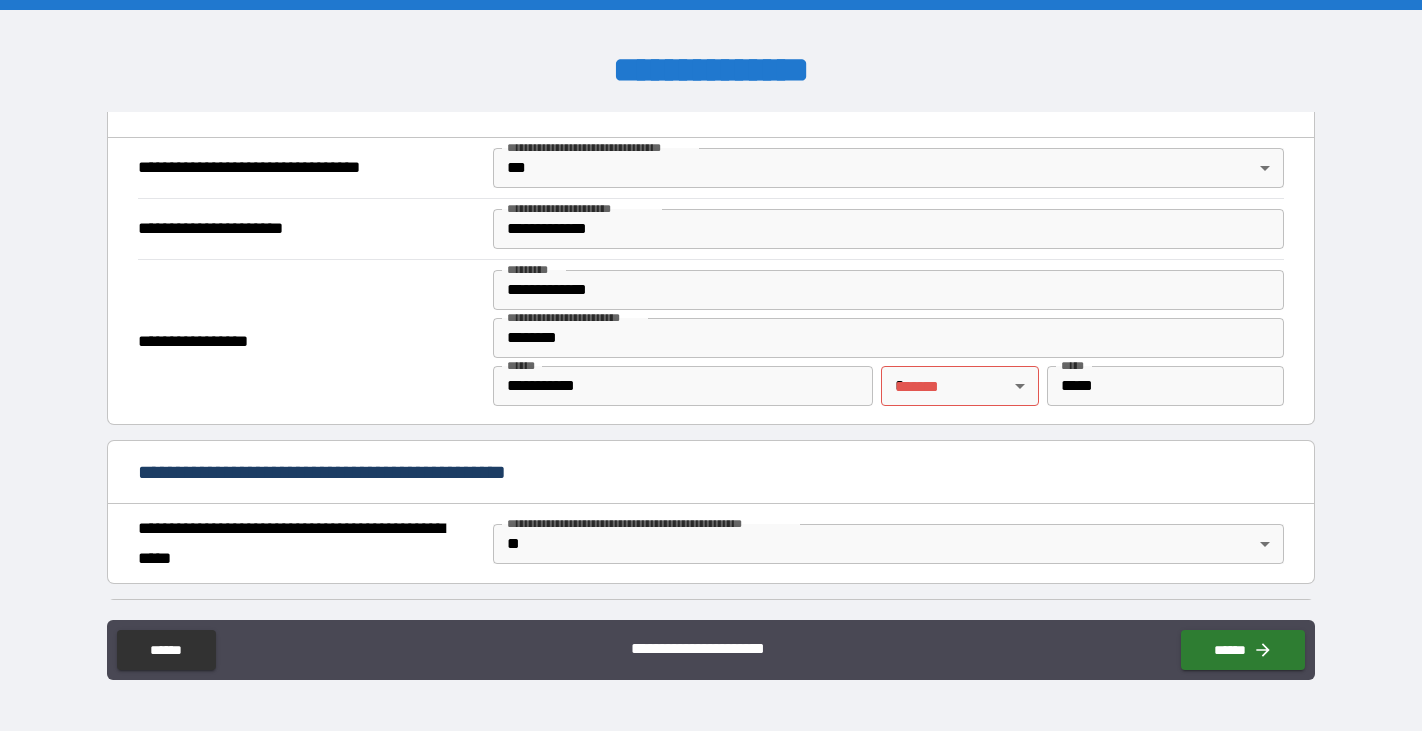 type on "**********" 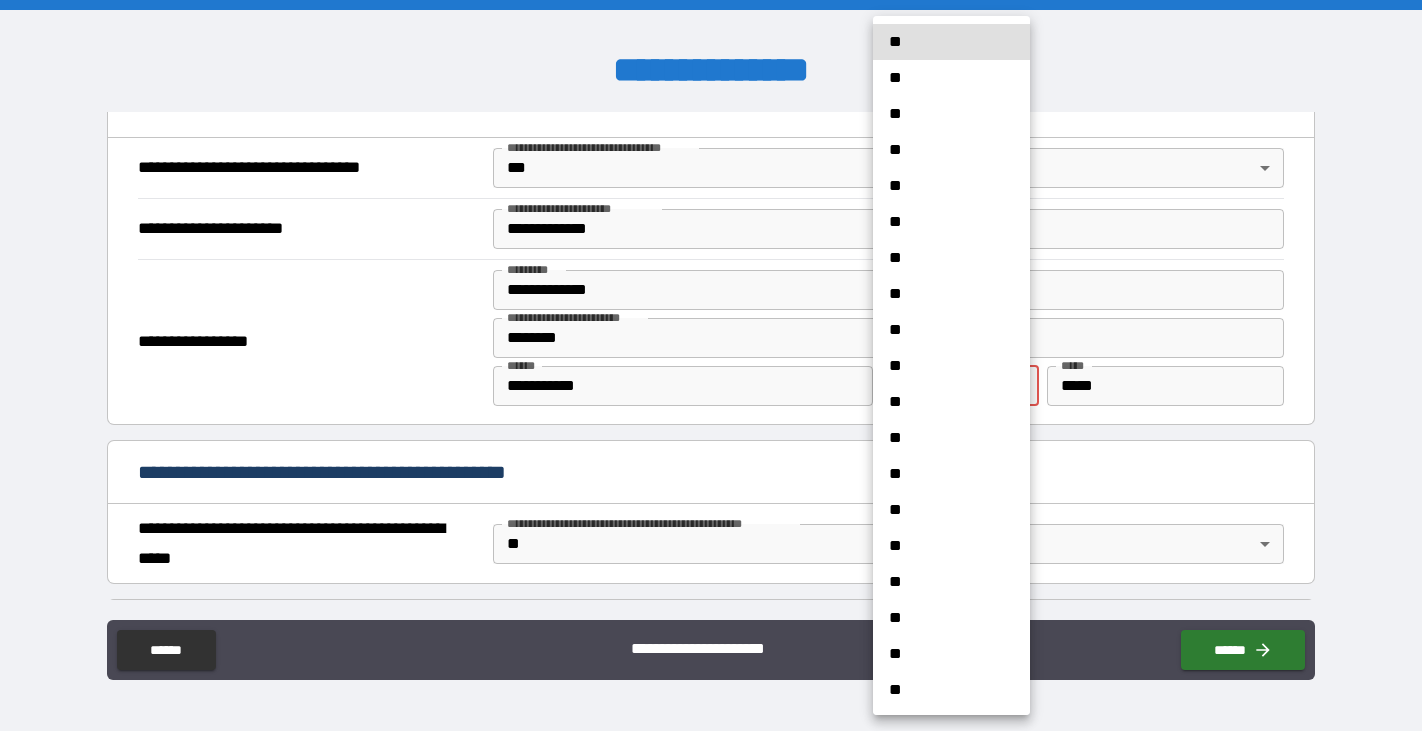 click on "**********" at bounding box center (711, 365) 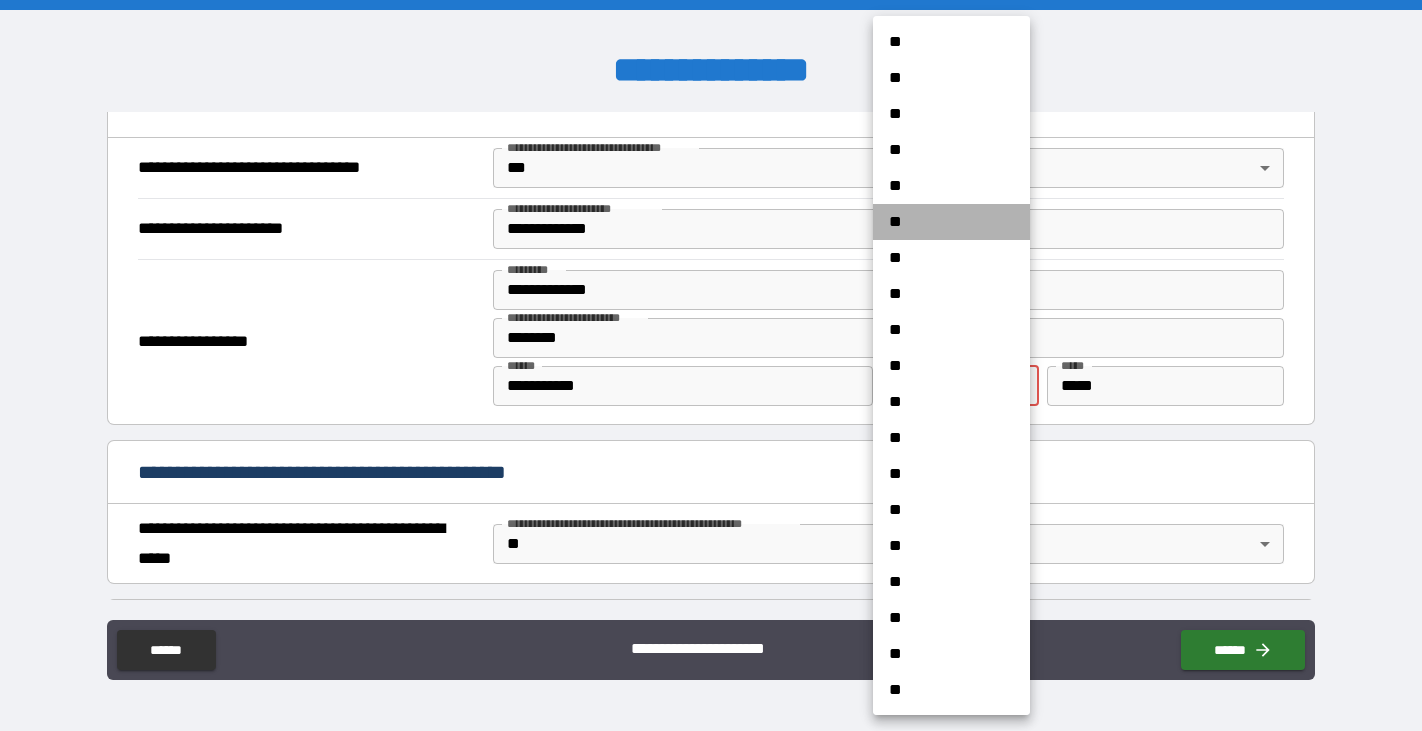 click on "**" at bounding box center (951, 222) 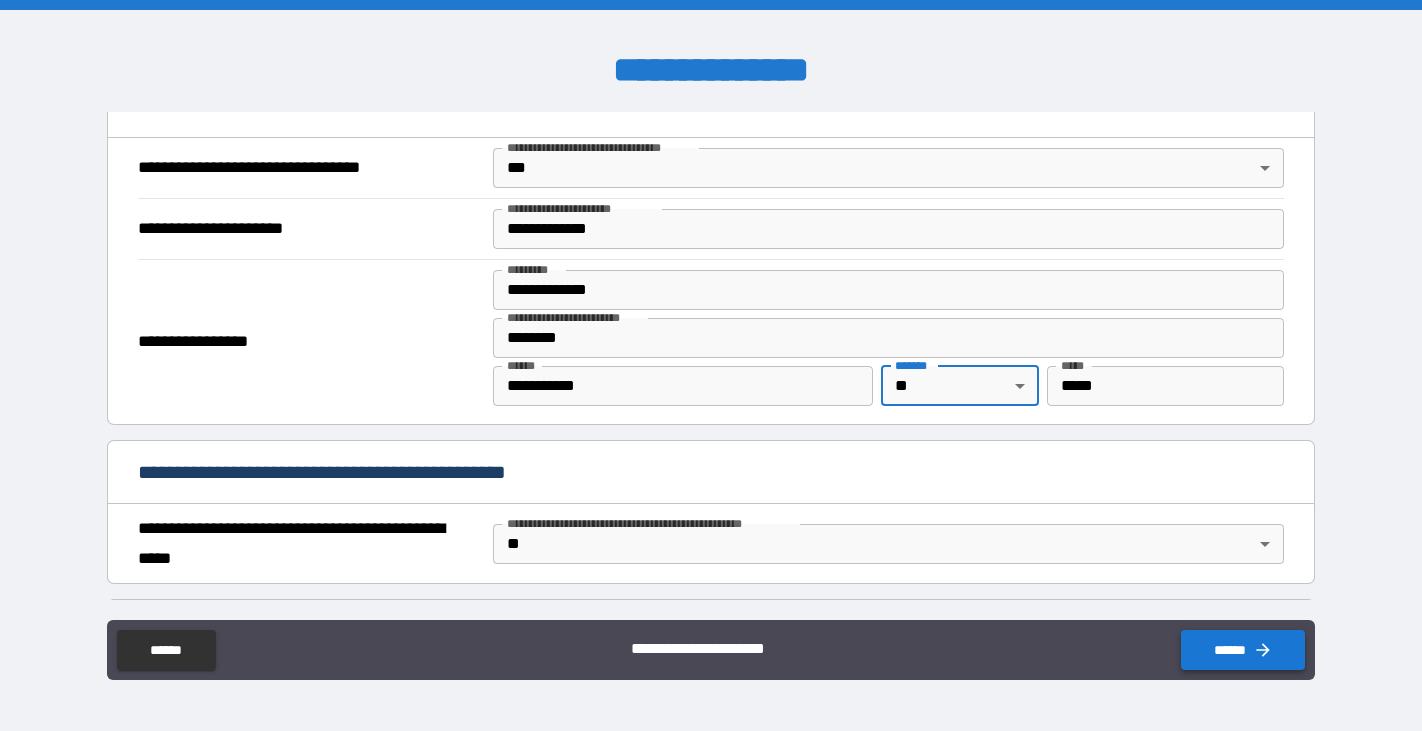 click on "******" at bounding box center [1243, 650] 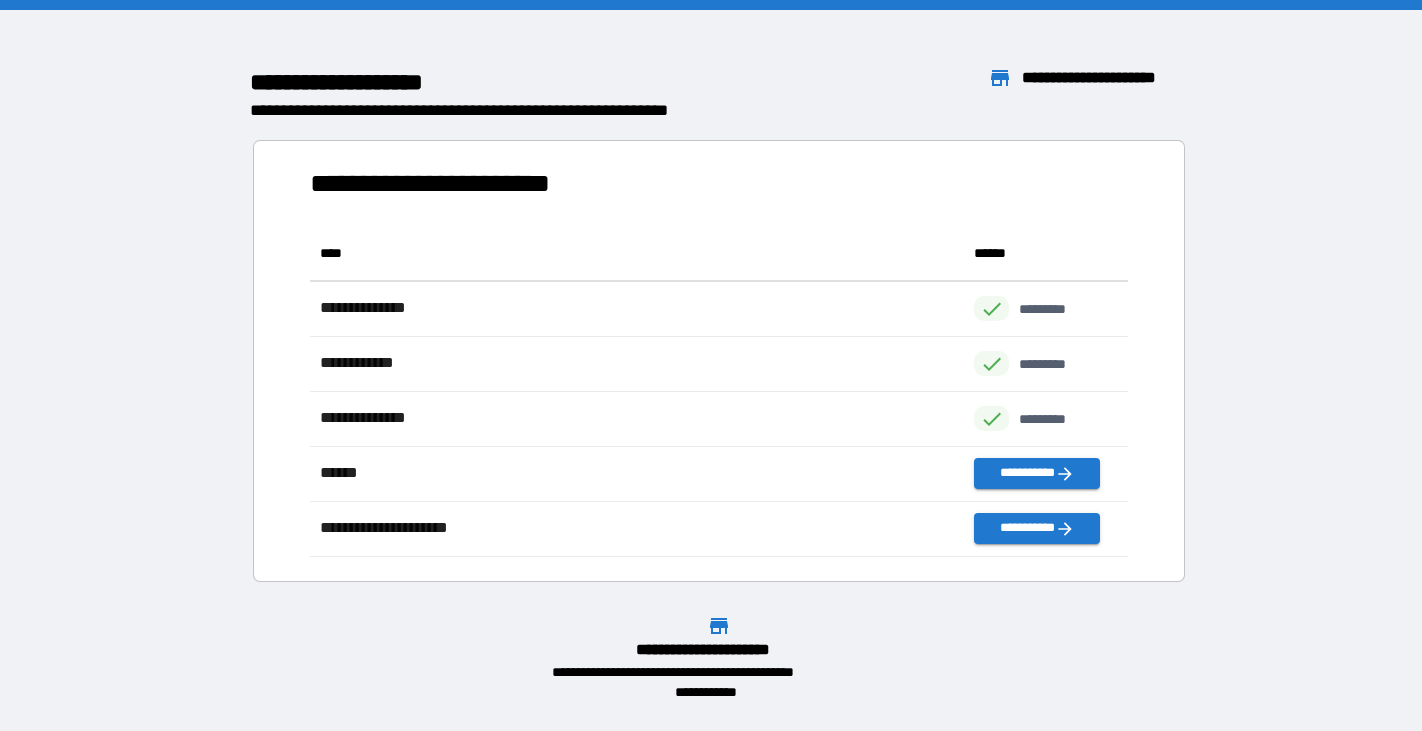 scroll, scrollTop: 1, scrollLeft: 1, axis: both 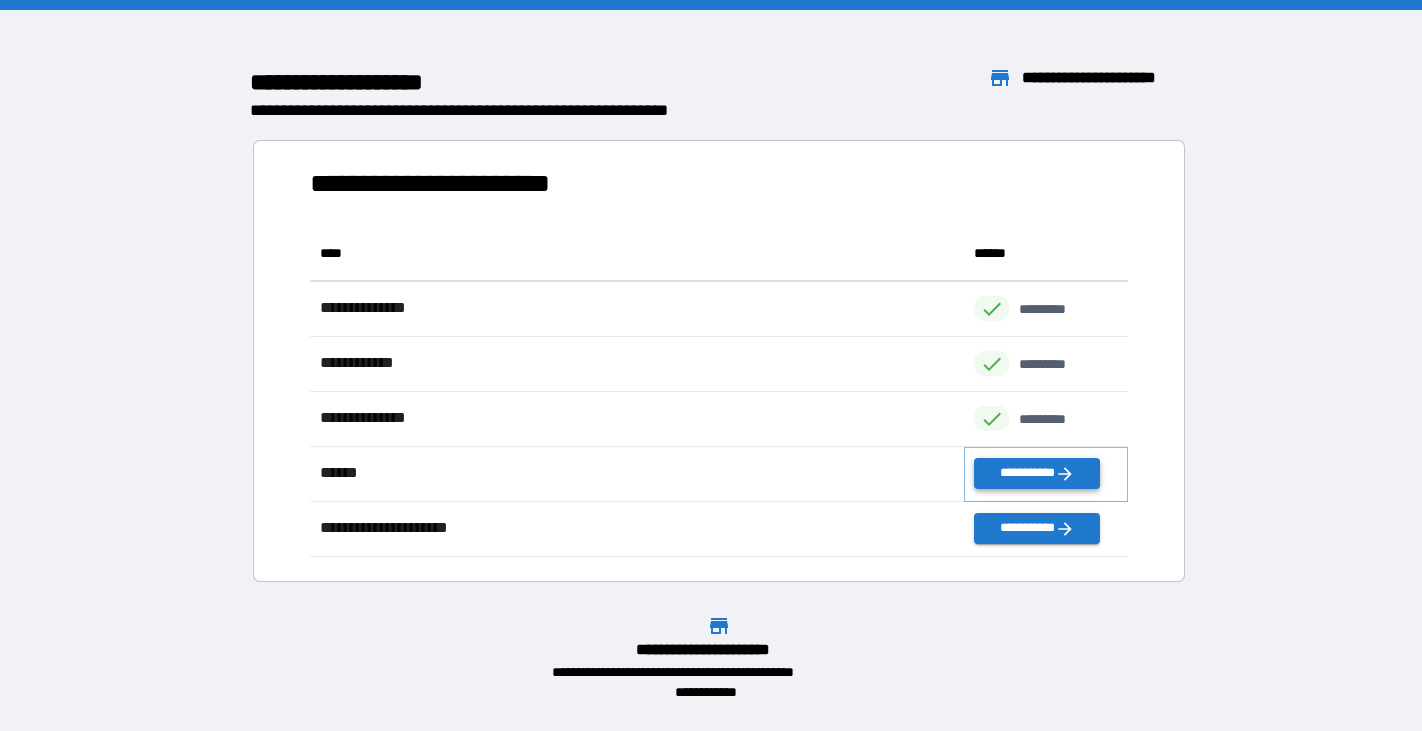 click on "**********" at bounding box center [1036, 473] 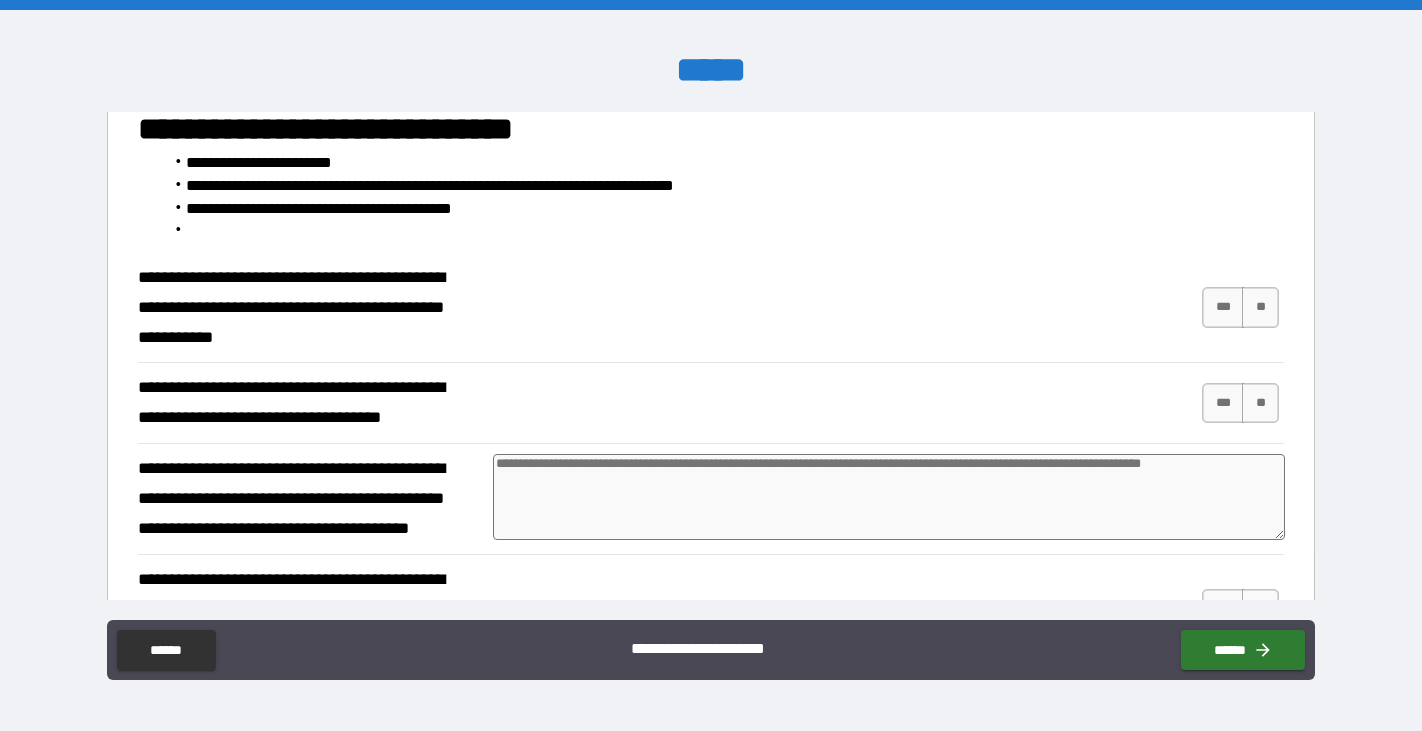 scroll, scrollTop: 3467, scrollLeft: 0, axis: vertical 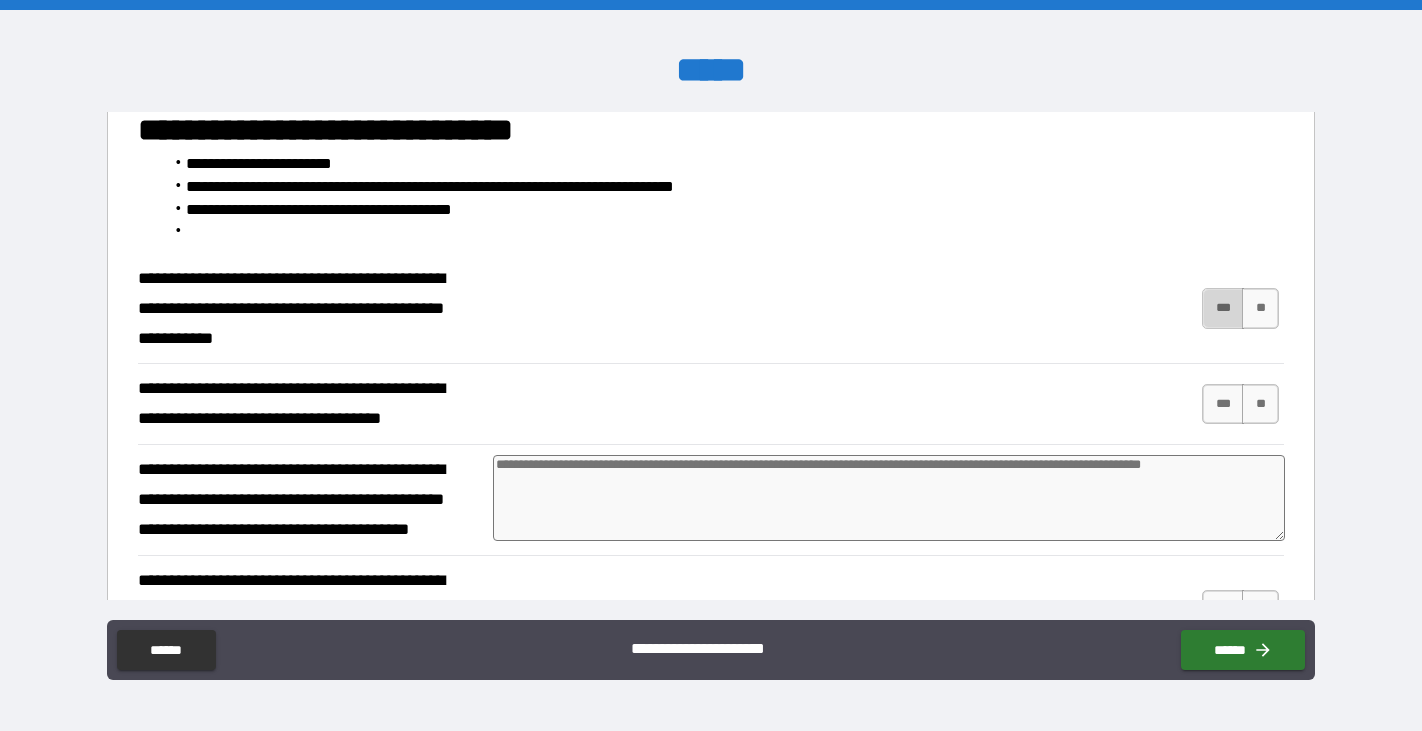 click on "***" at bounding box center (1223, 308) 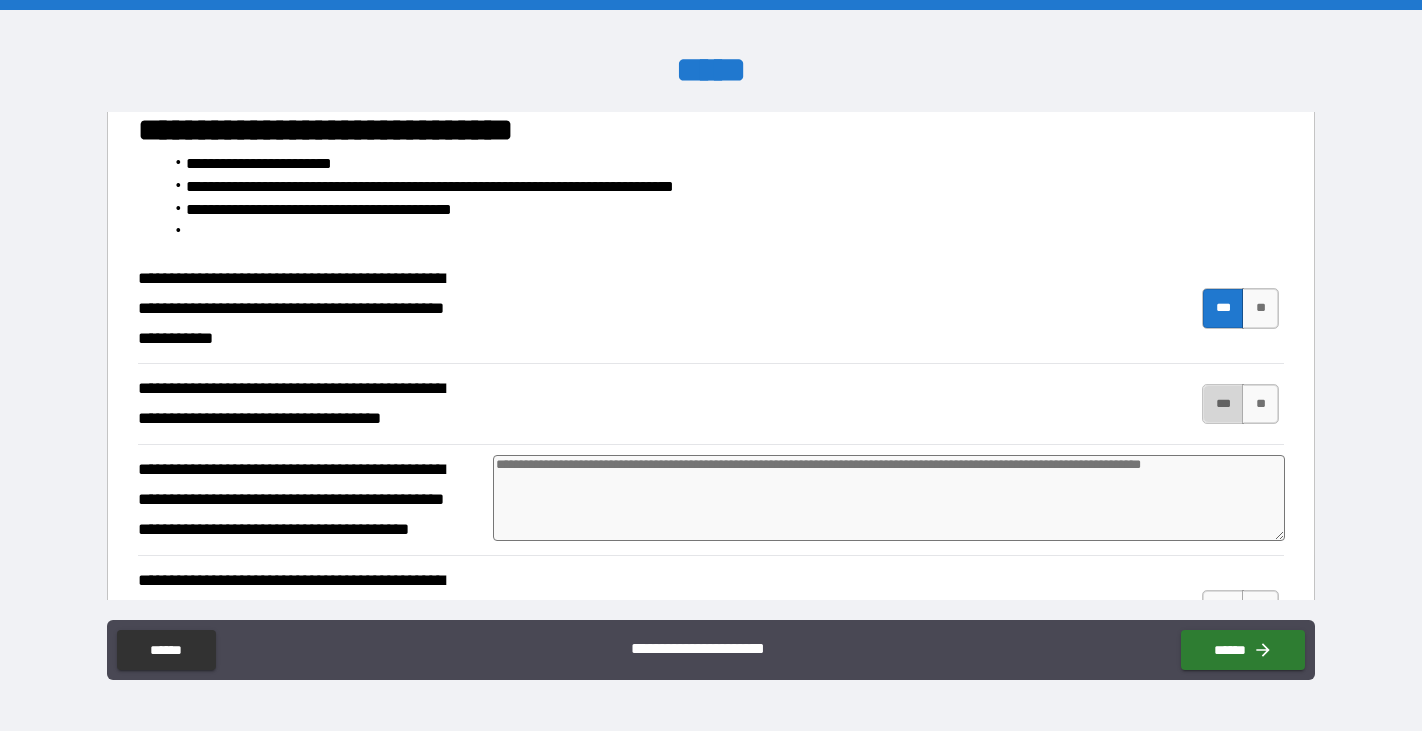 click on "***" at bounding box center (1223, 404) 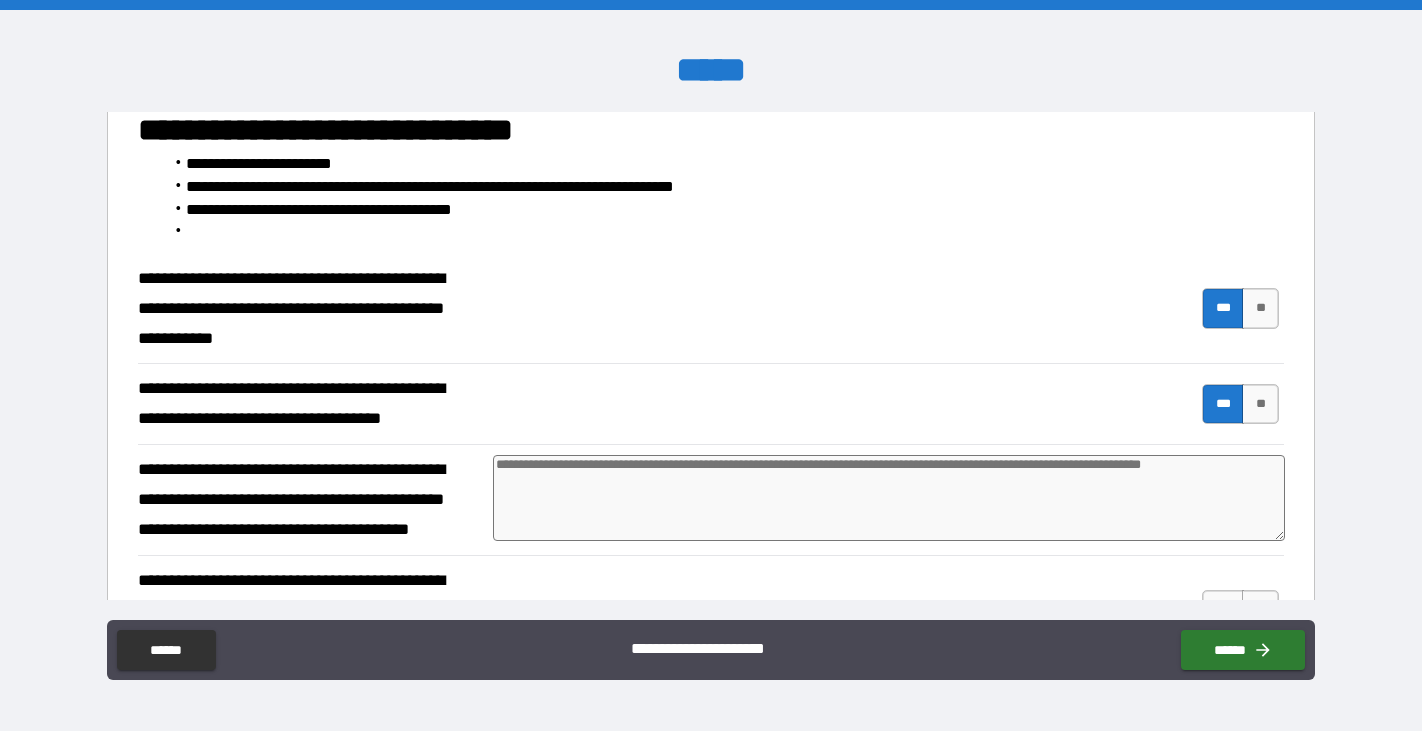 type on "*" 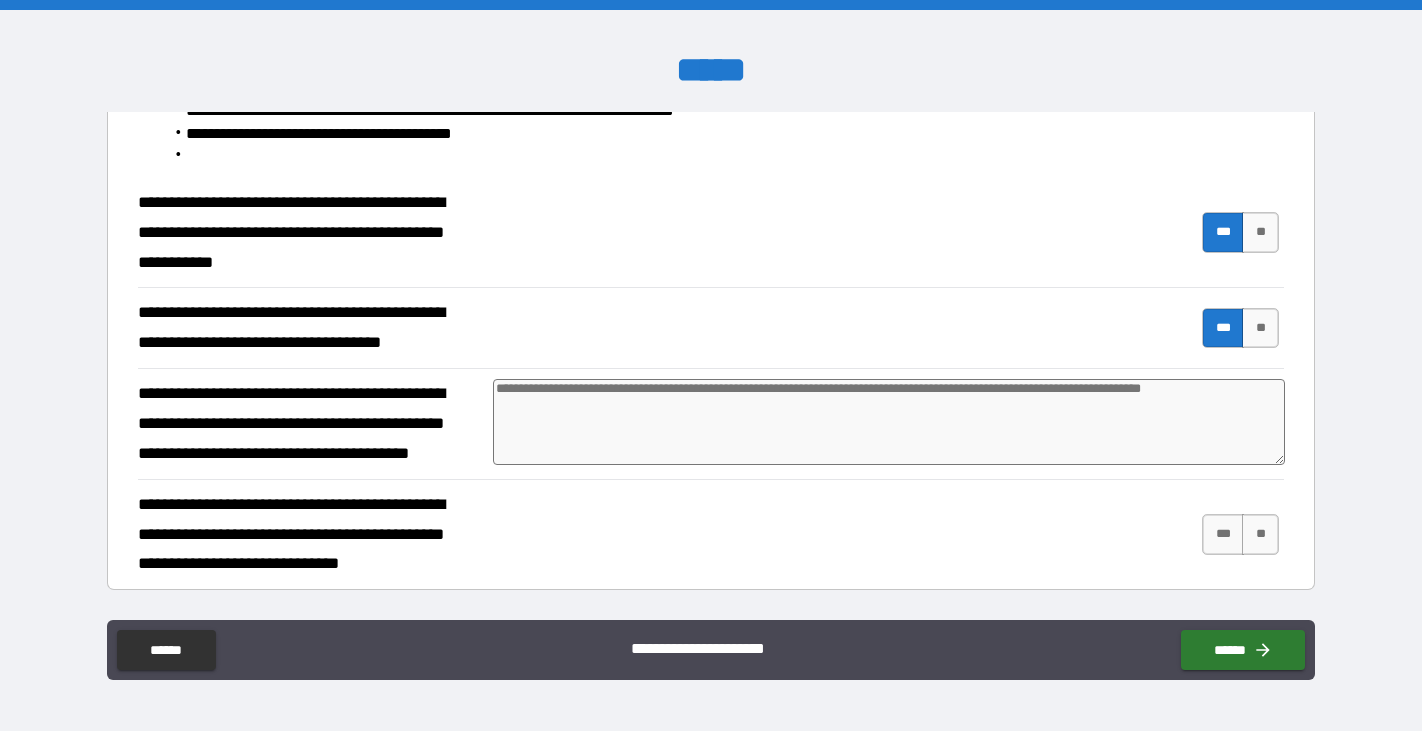 click at bounding box center (889, 422) 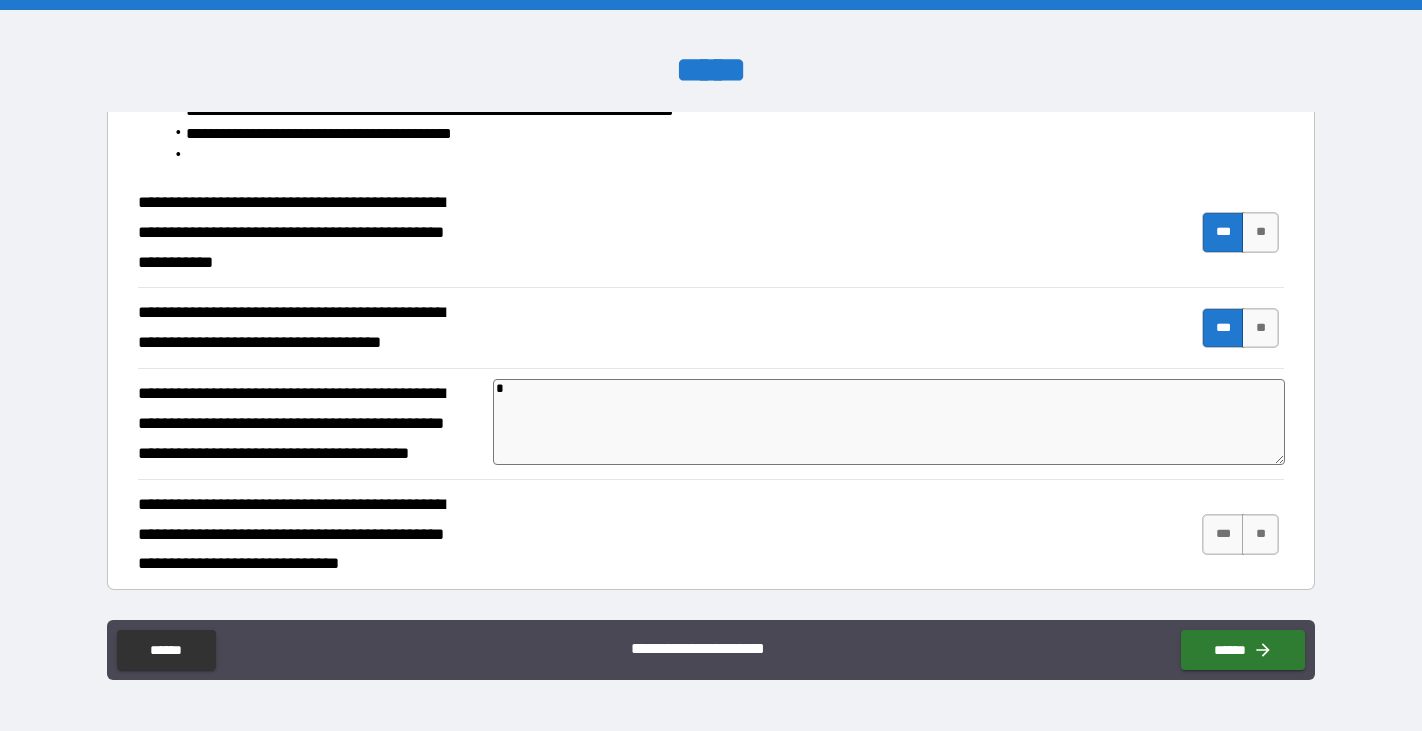 type on "**" 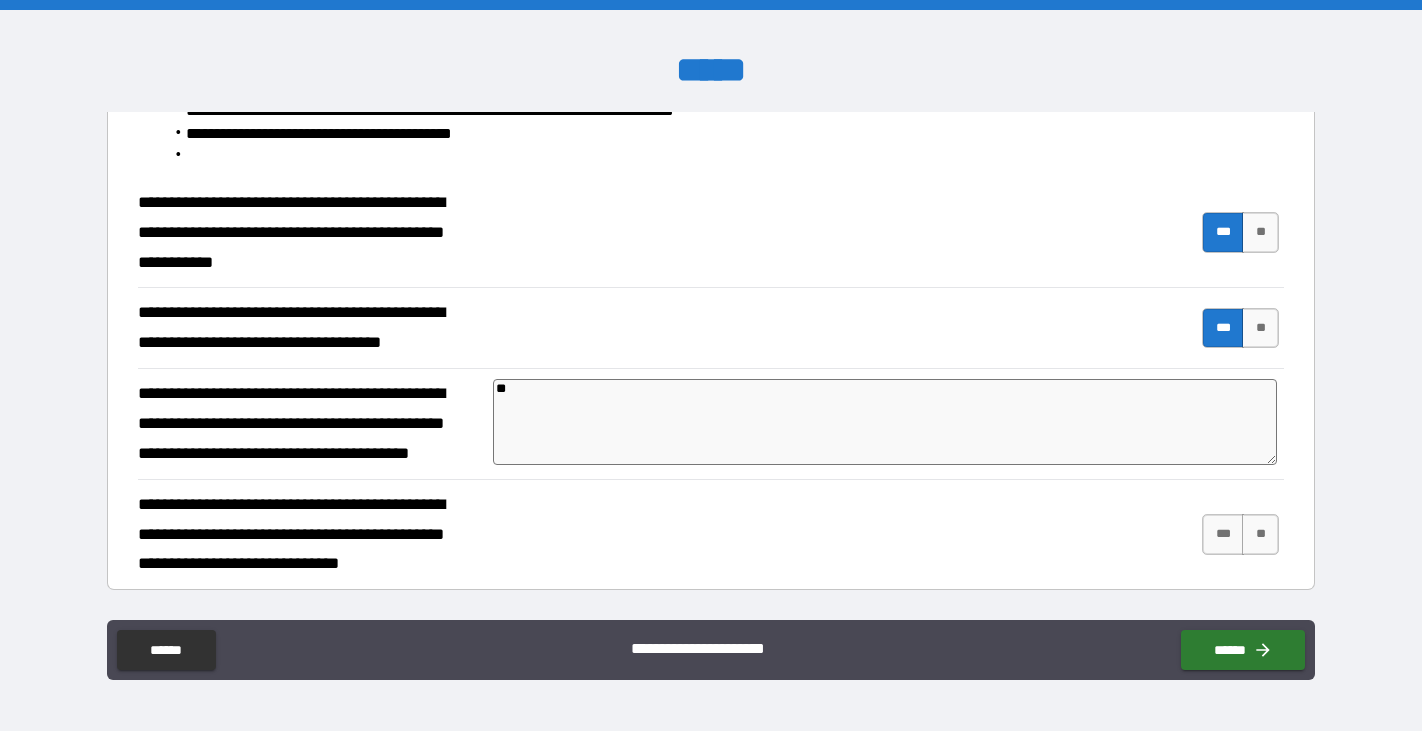 type on "***" 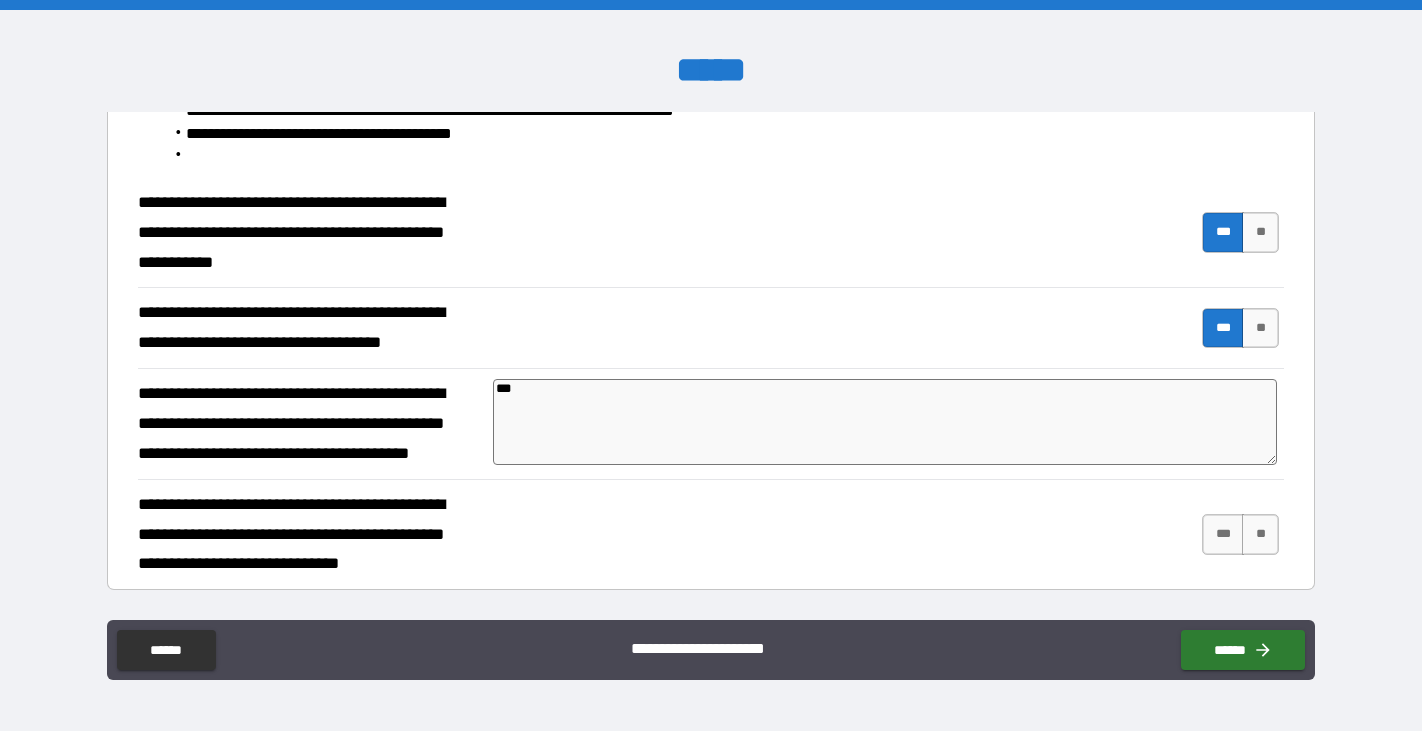 type on "****" 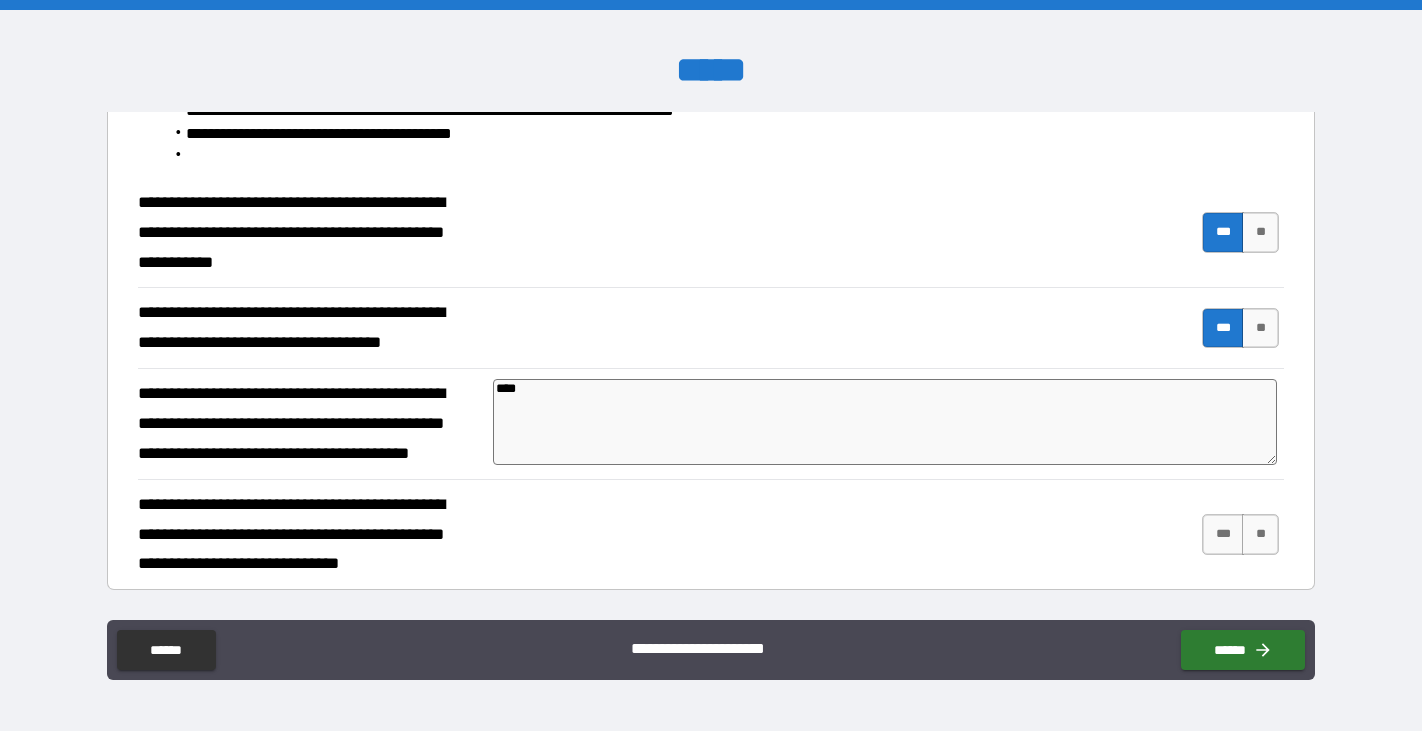 type on "*" 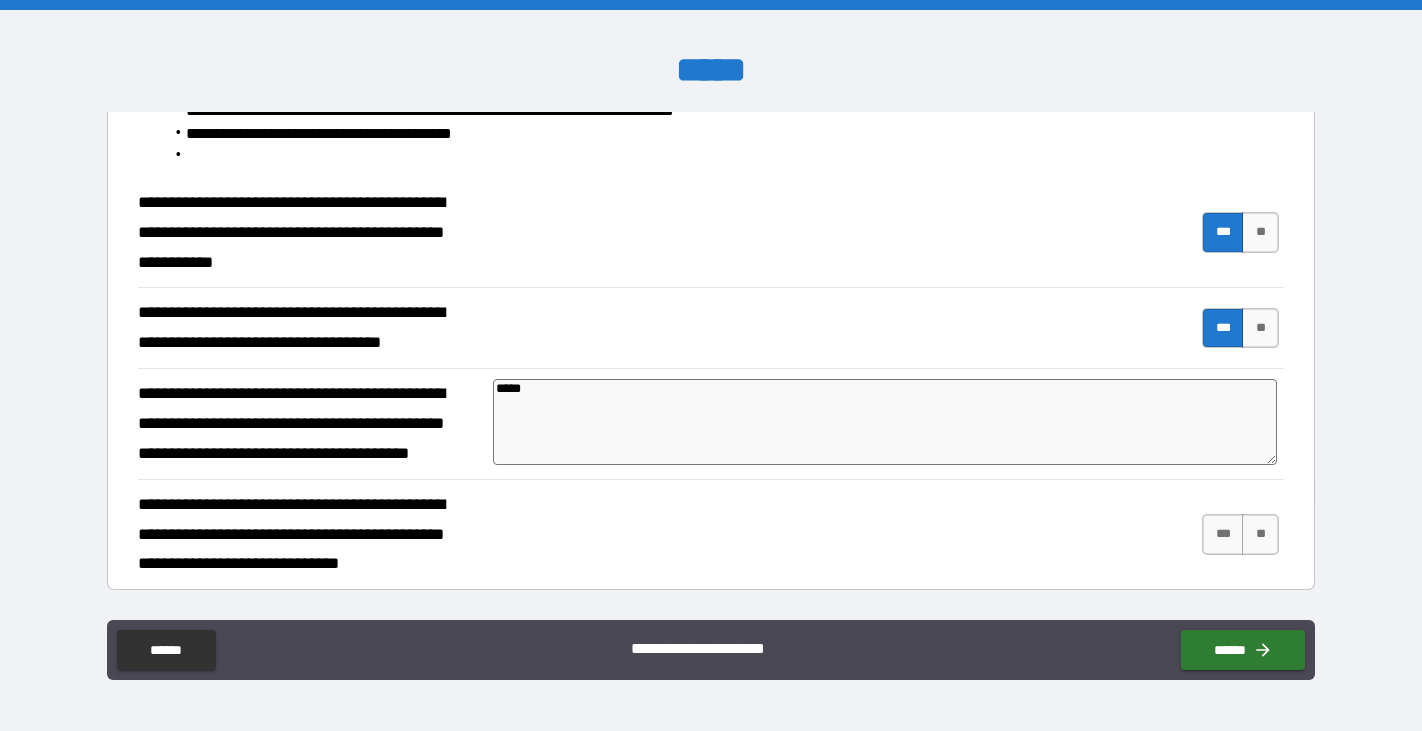 type on "*****" 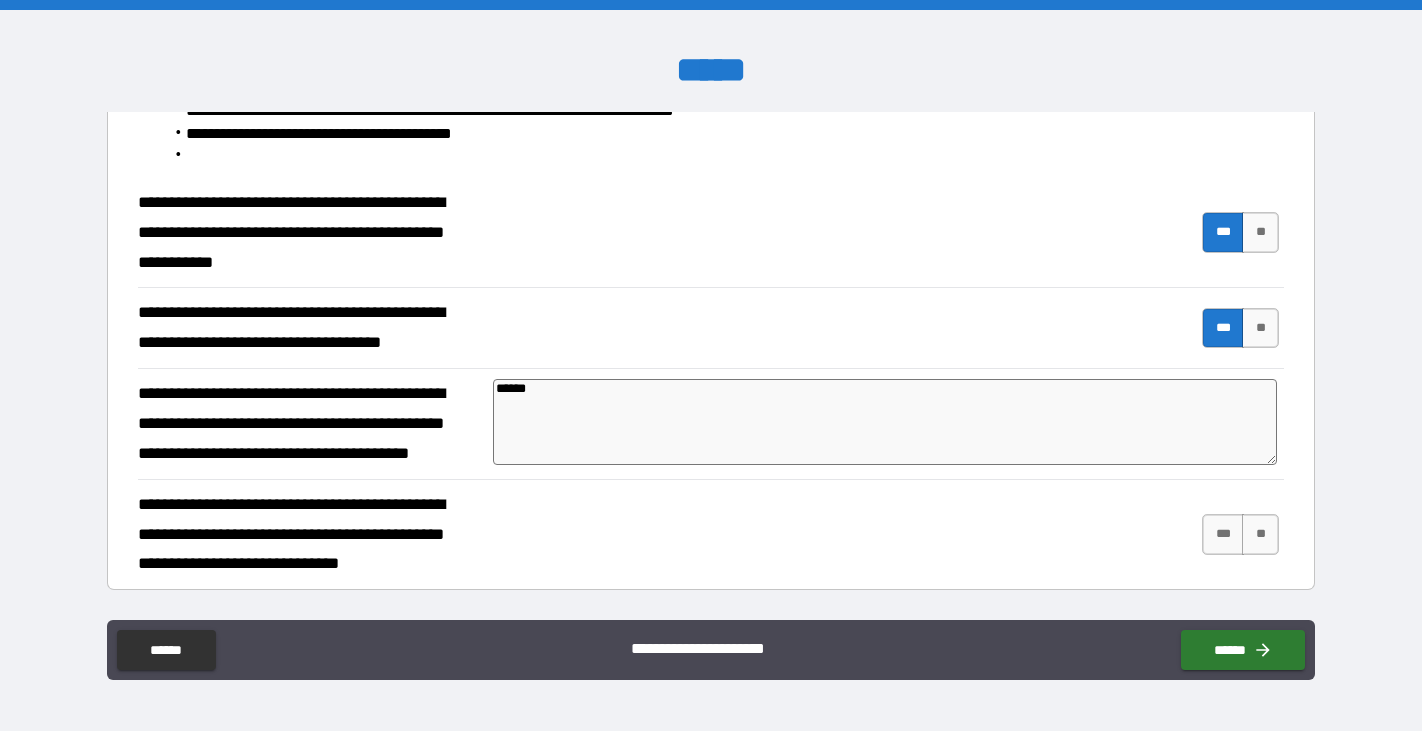 type on "*" 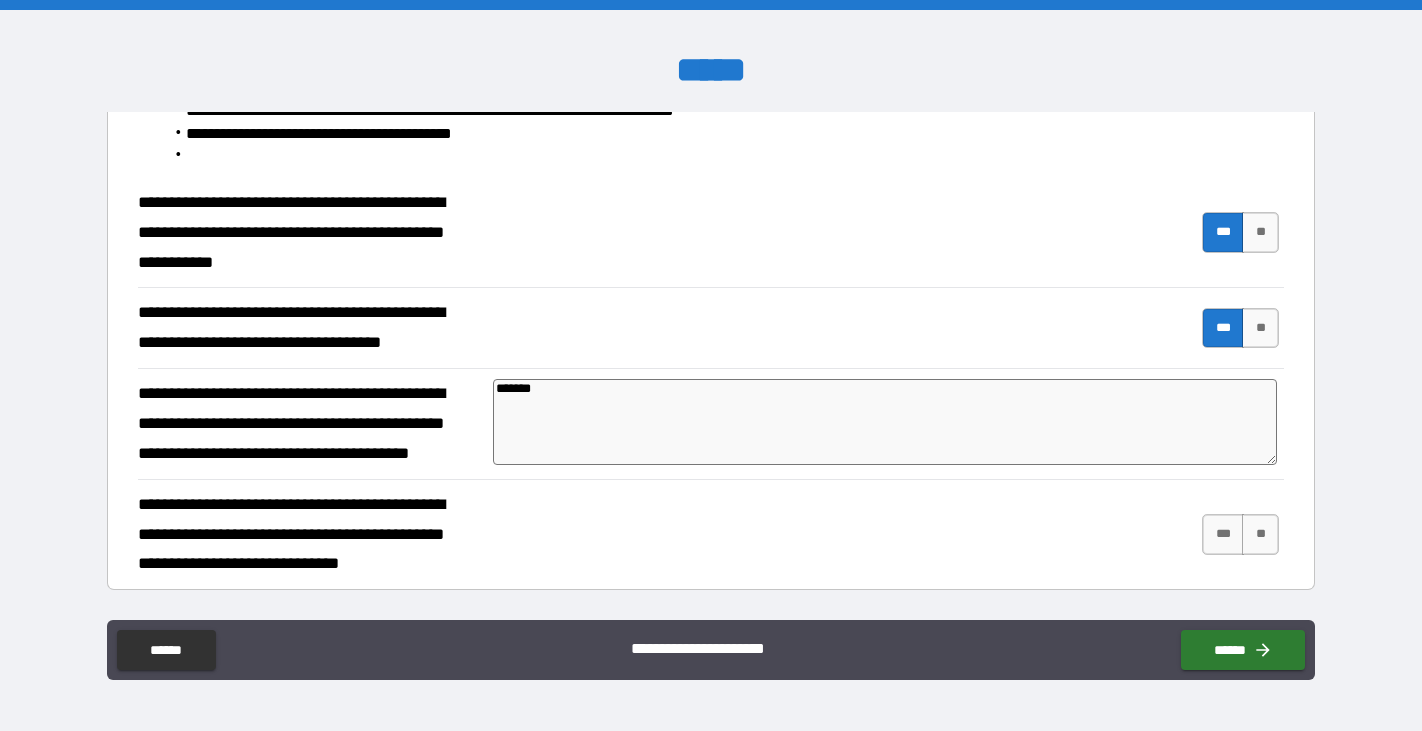 type on "********" 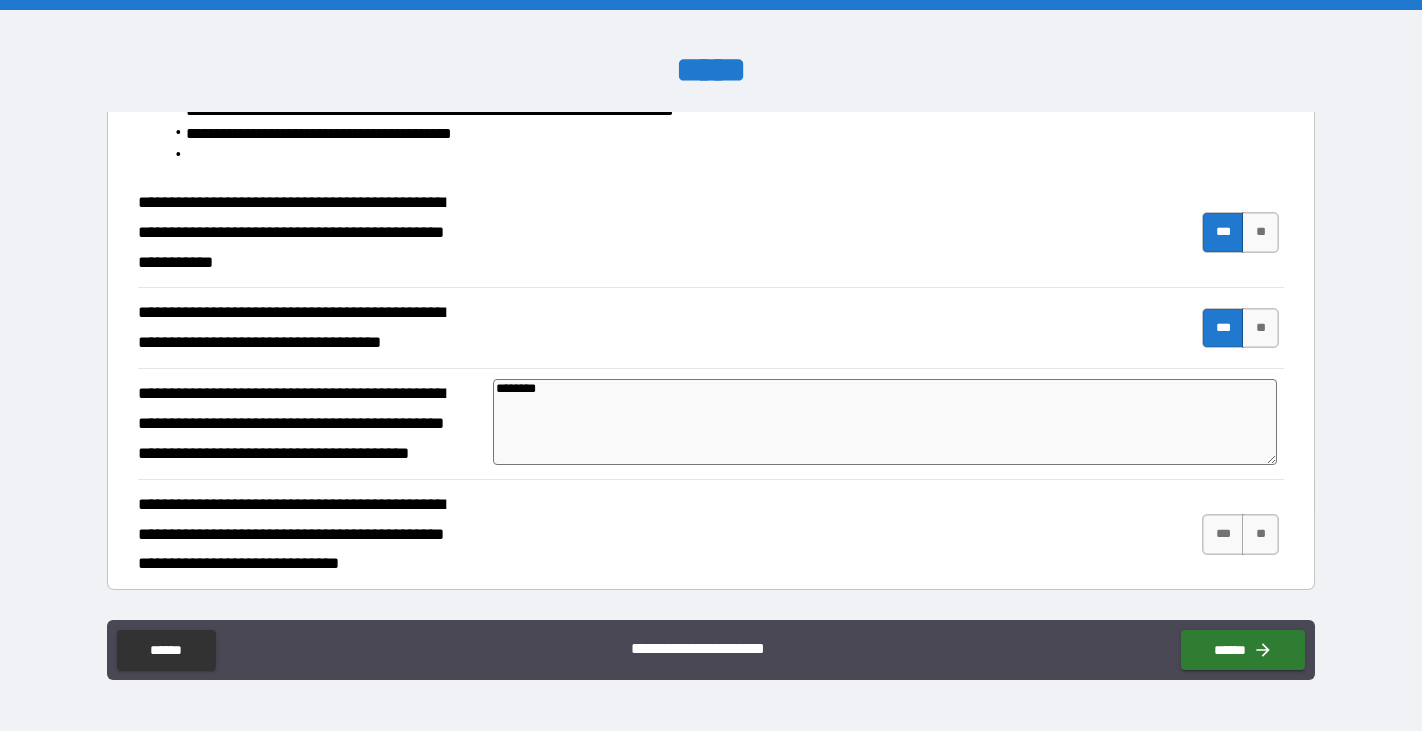 type on "*********" 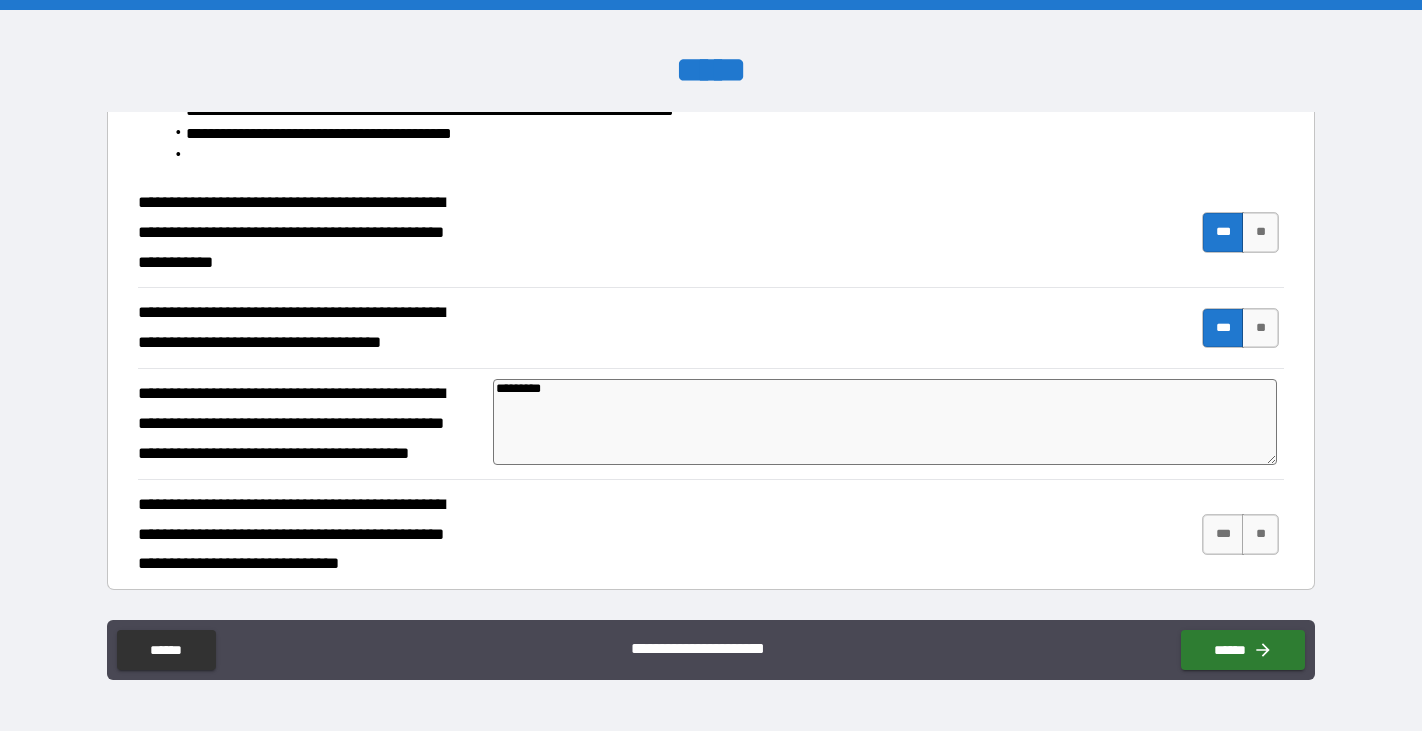 type on "**********" 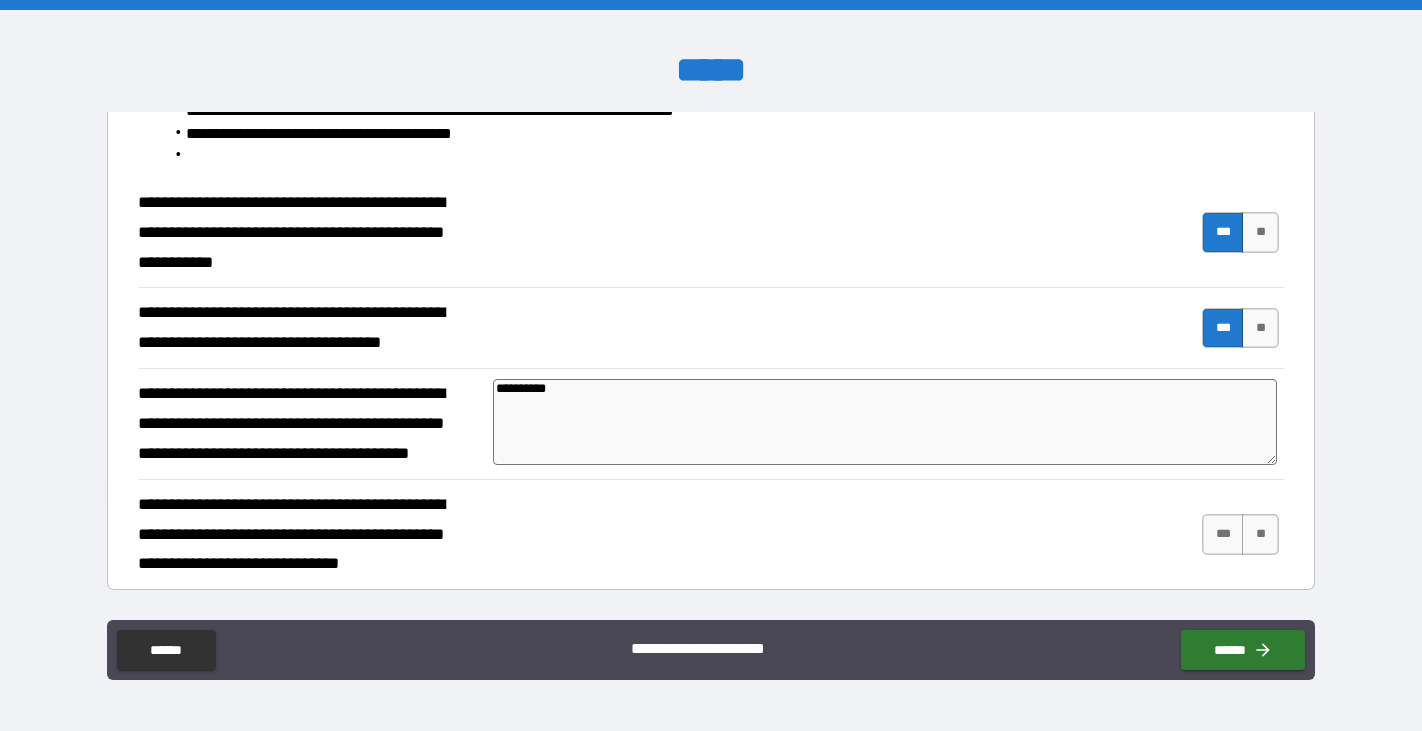 type on "**********" 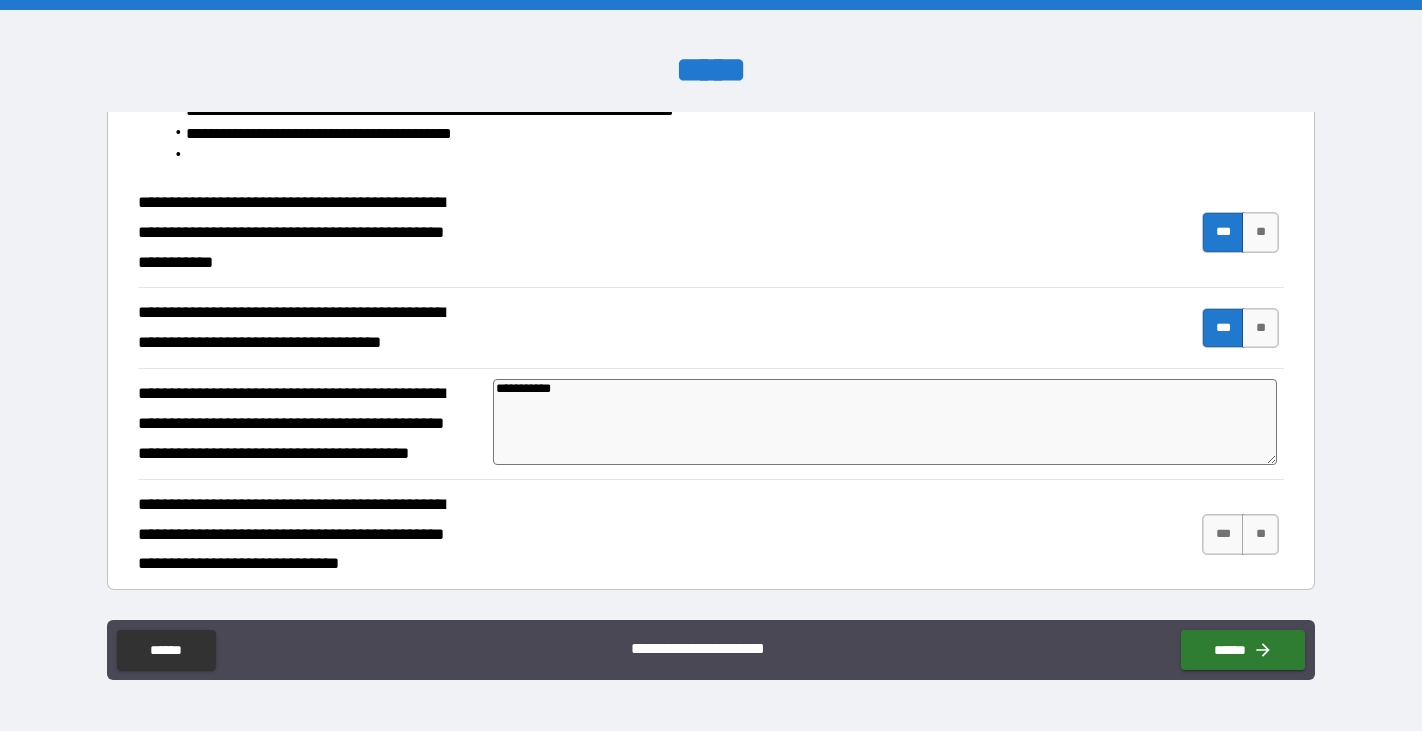 type on "**********" 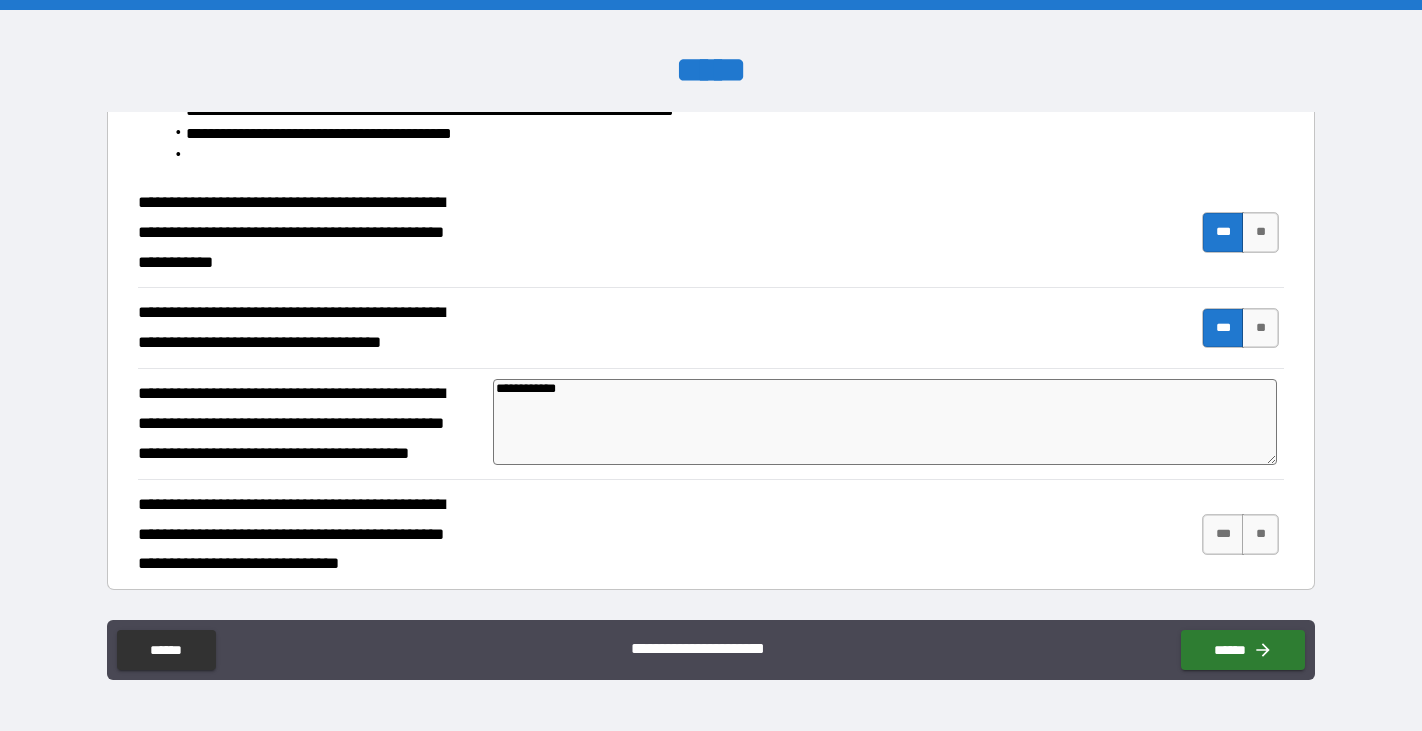 type on "**********" 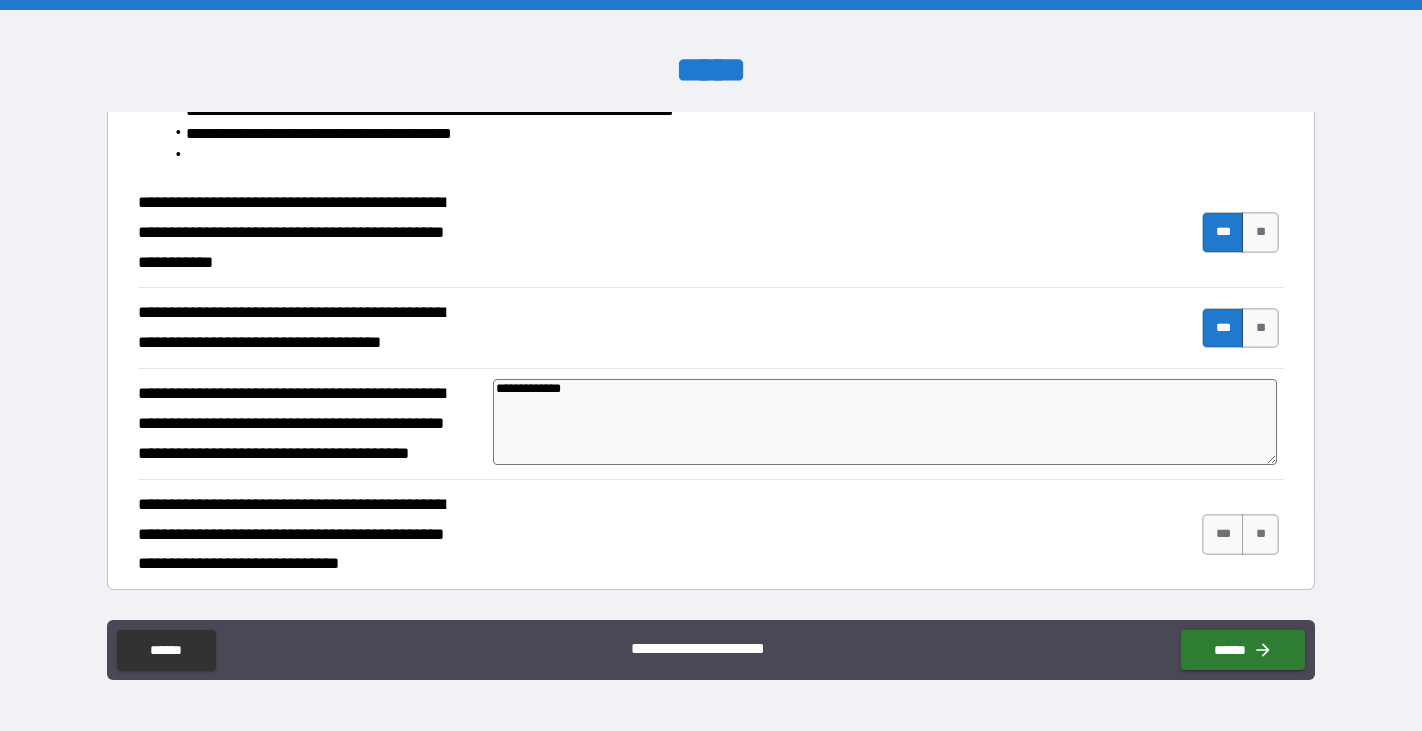 type on "**********" 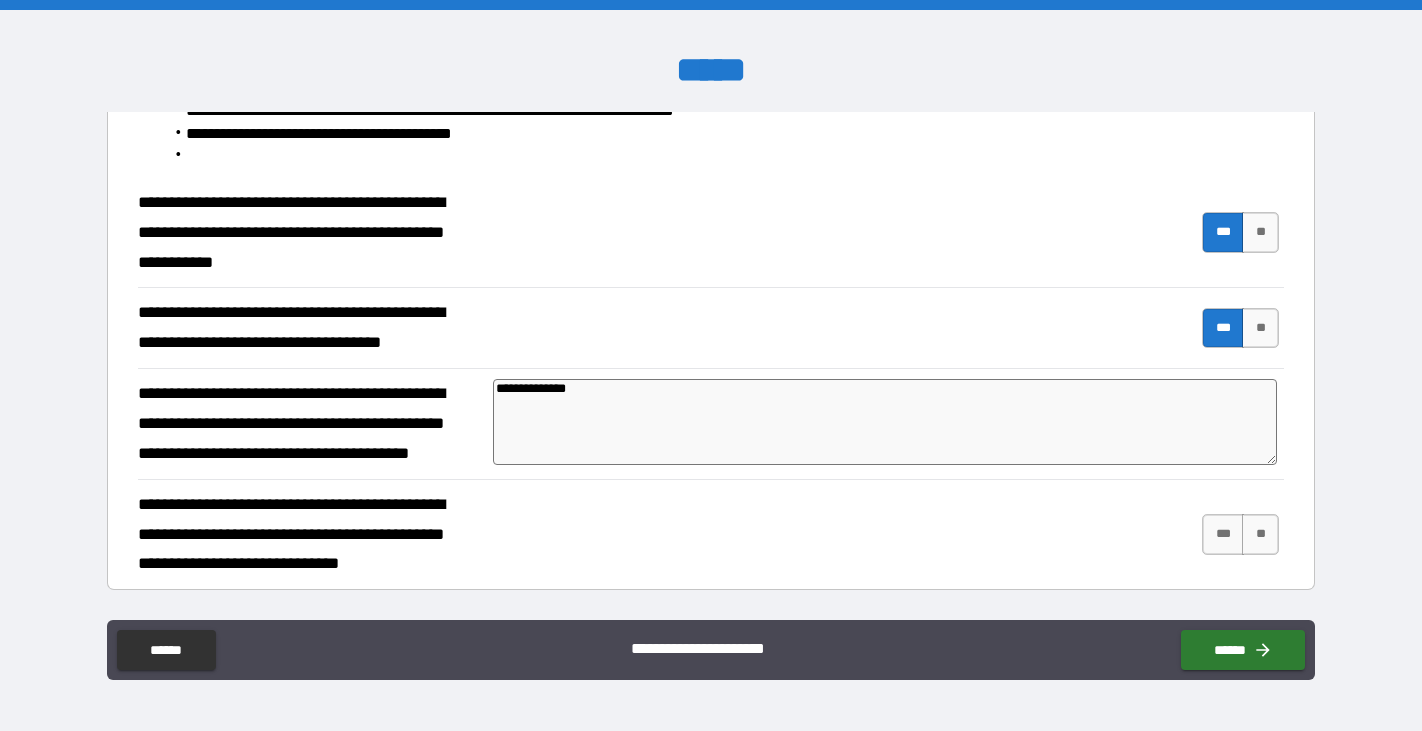 type on "**********" 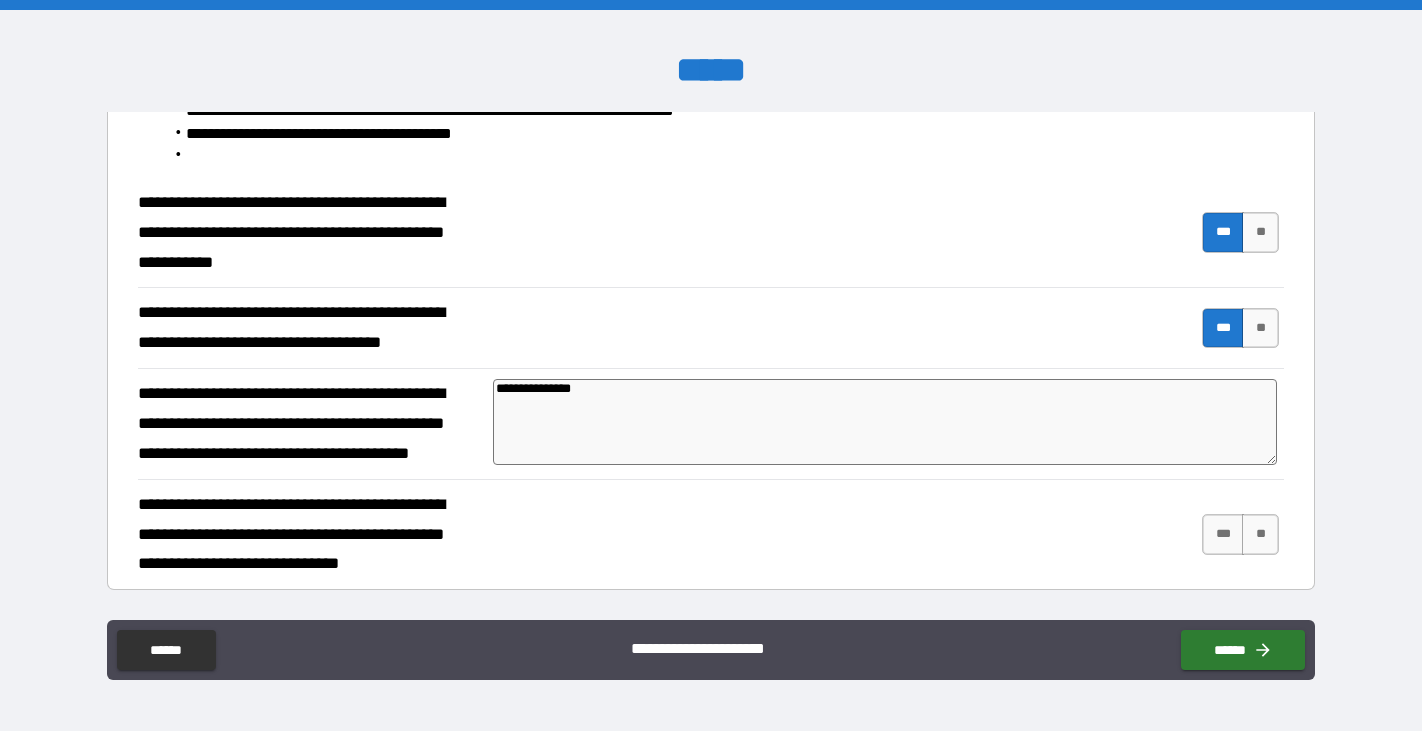 type on "*" 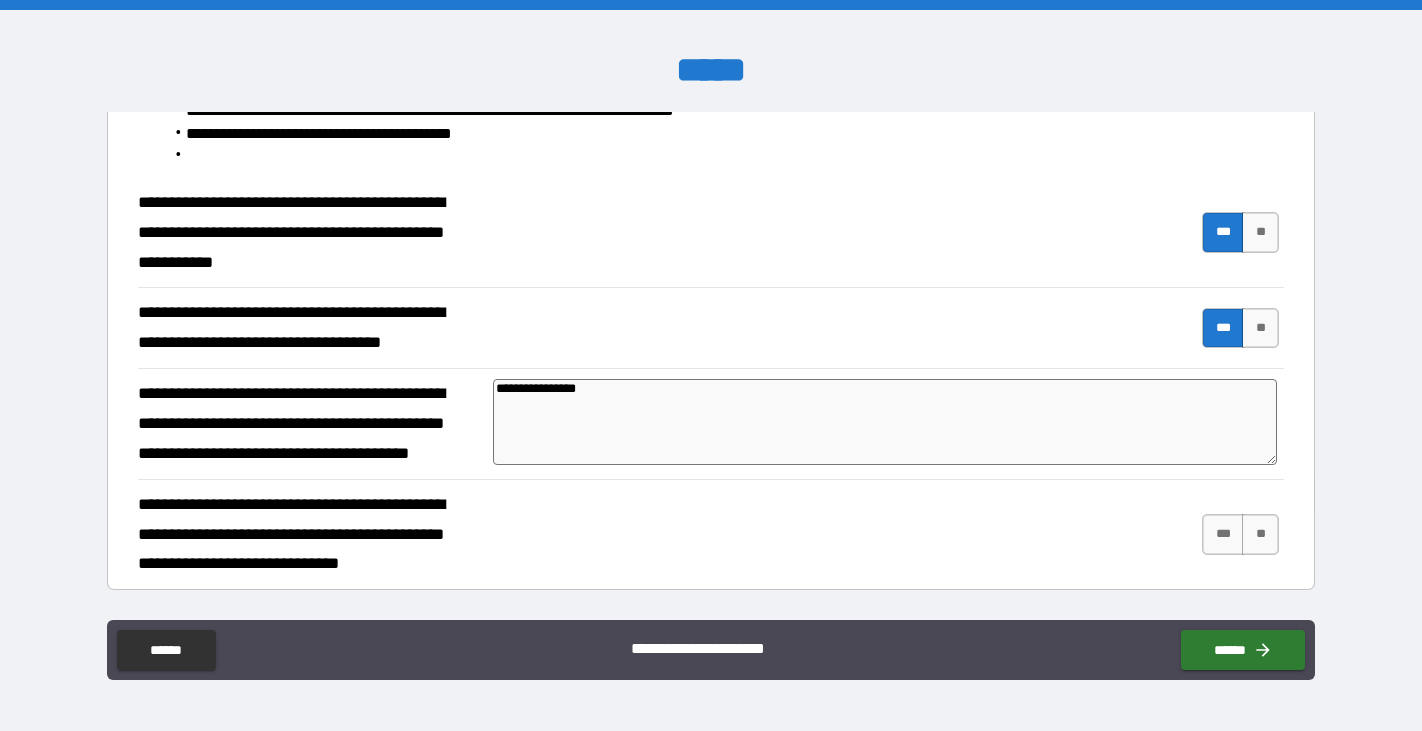 type on "*" 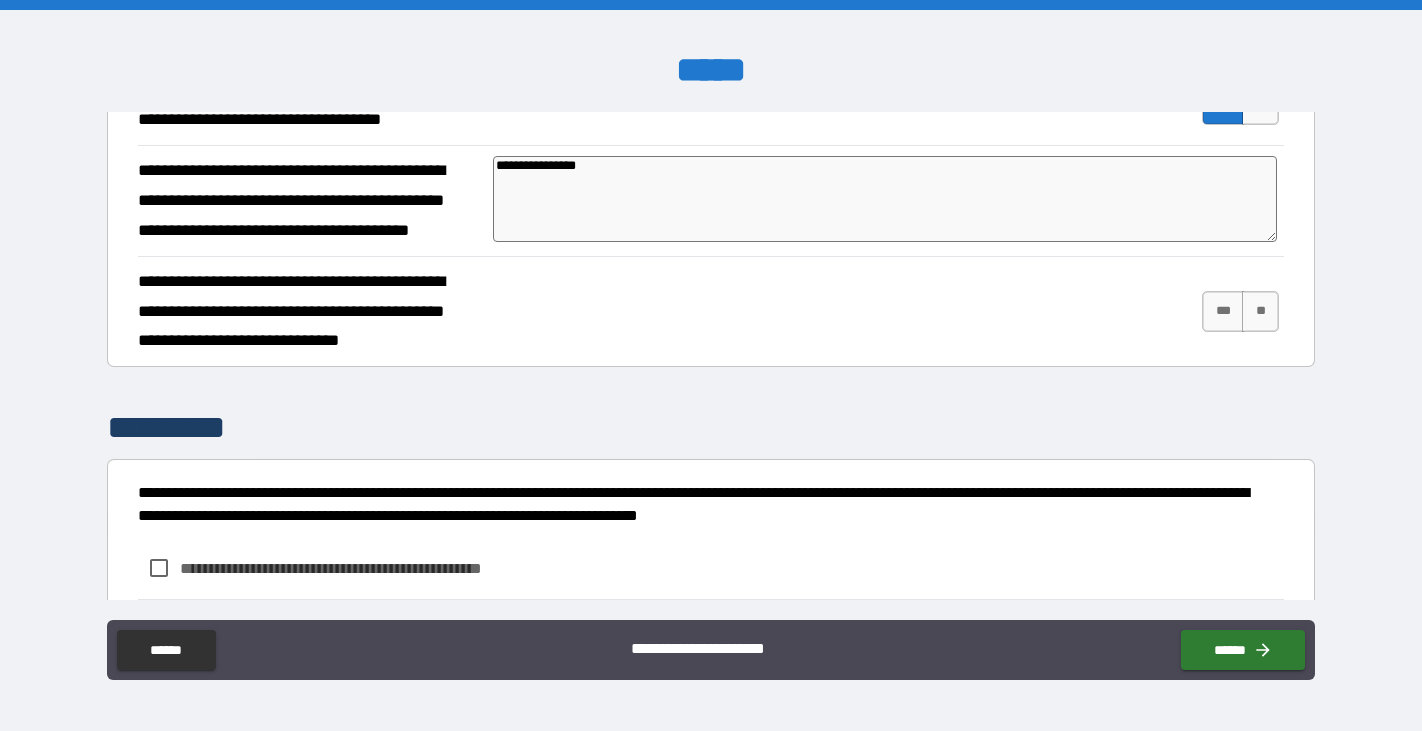 scroll, scrollTop: 3781, scrollLeft: 0, axis: vertical 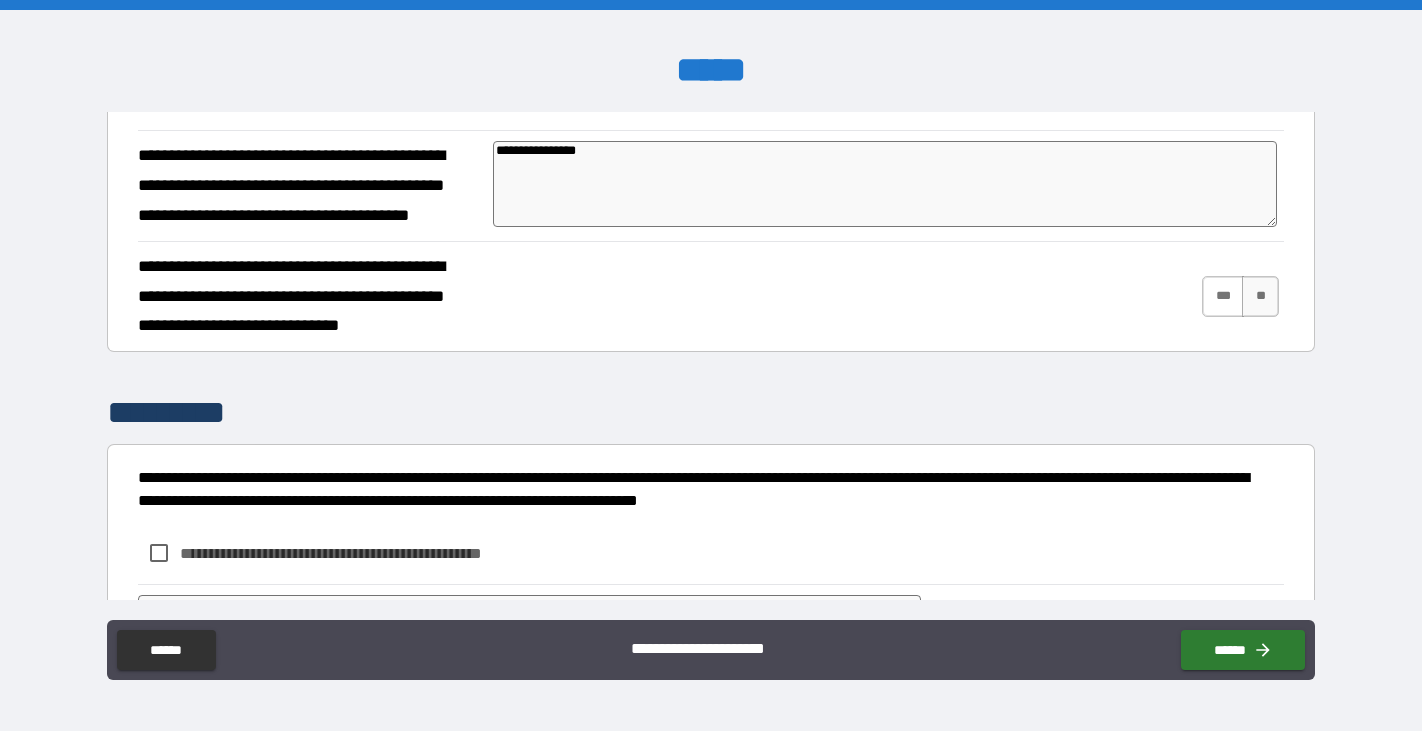 type on "**********" 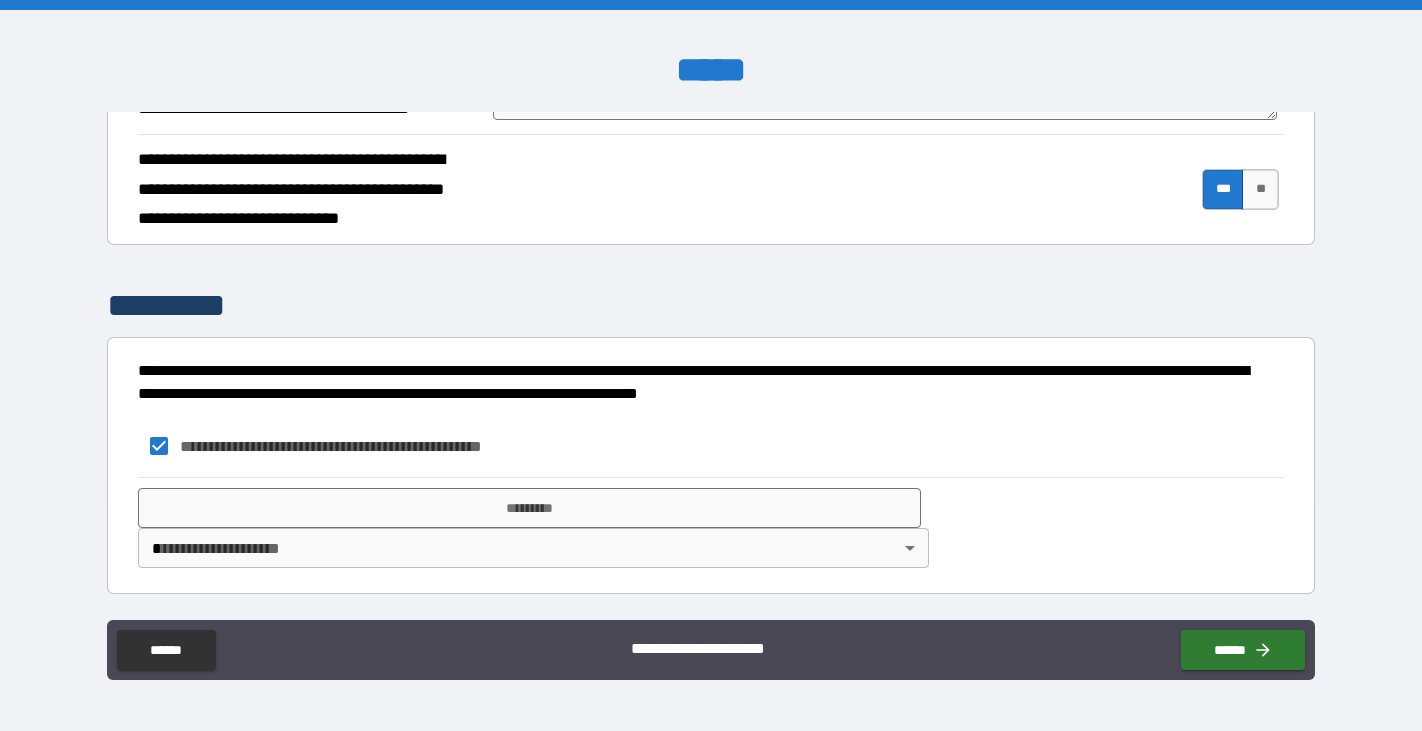 scroll, scrollTop: 3910, scrollLeft: 0, axis: vertical 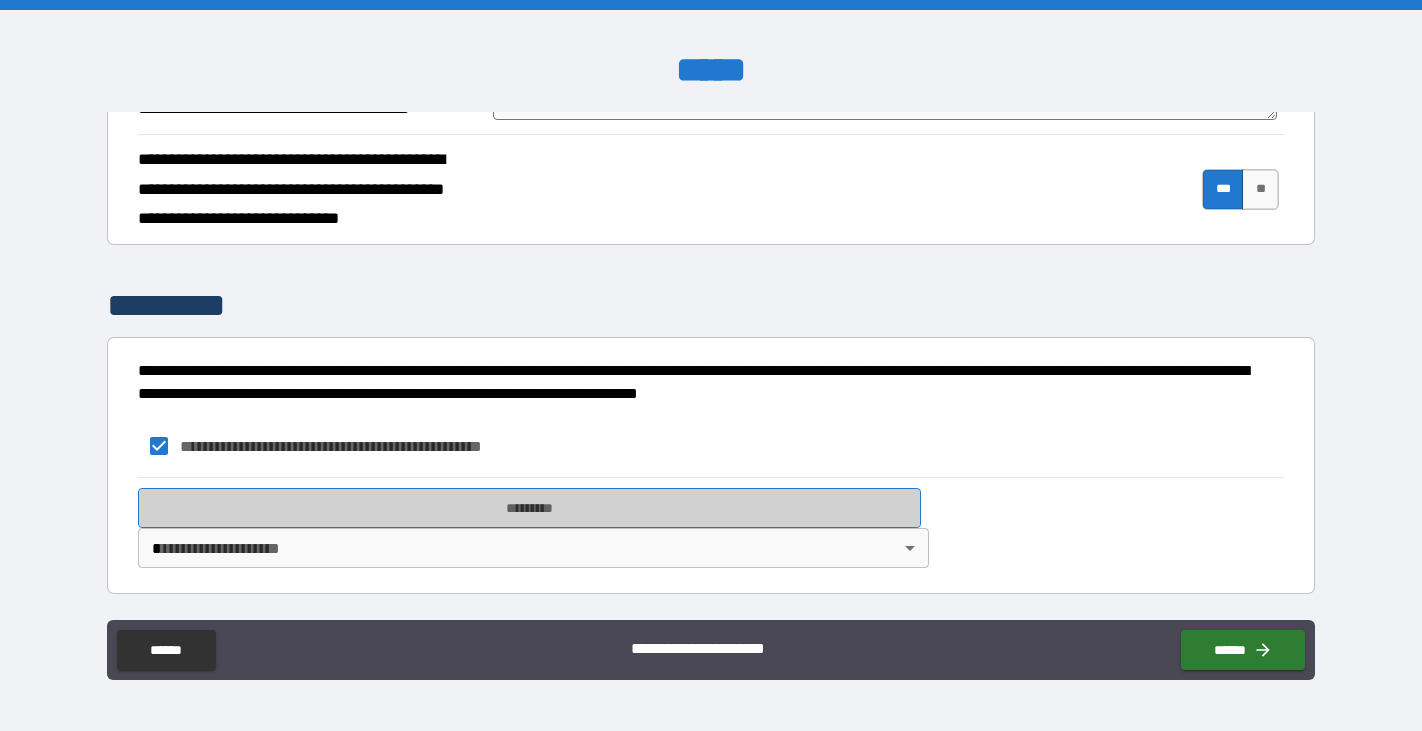 click on "*********" at bounding box center [529, 508] 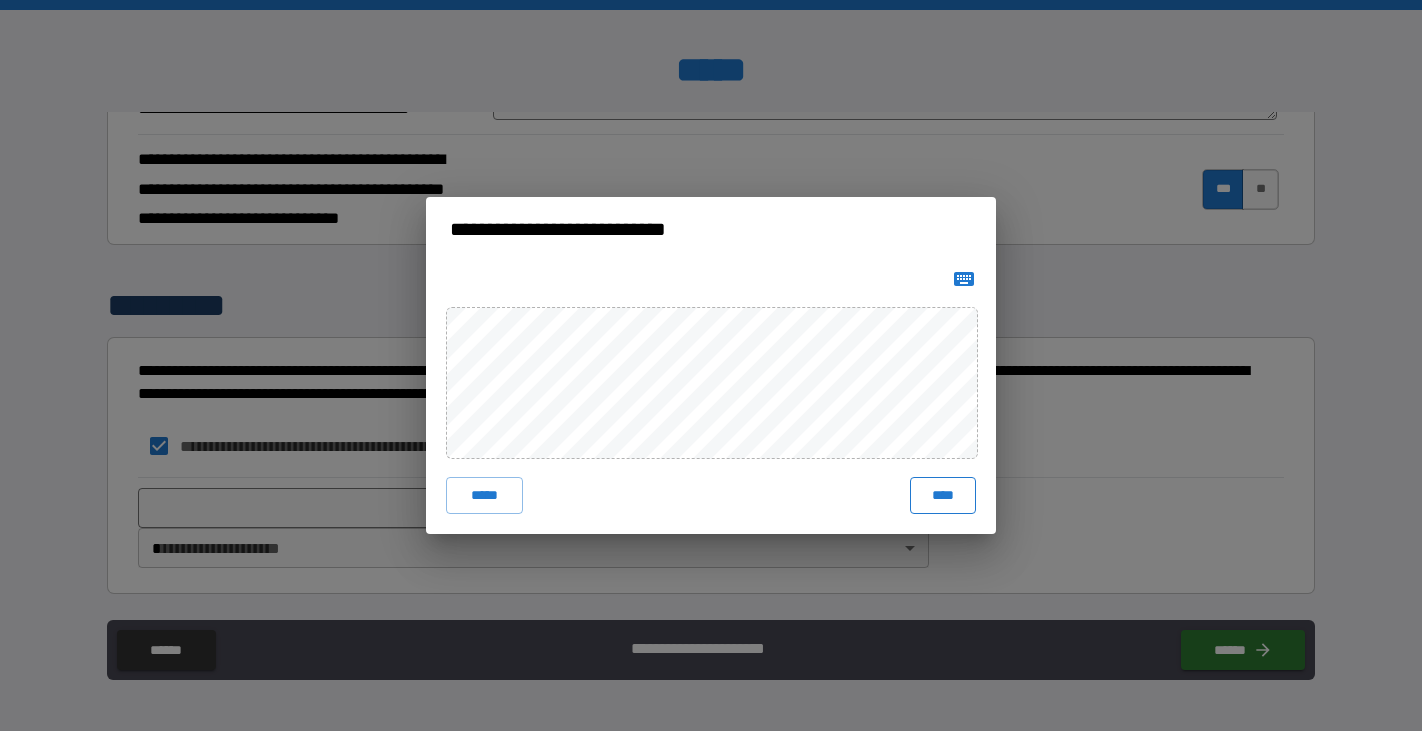 click on "****" at bounding box center [943, 495] 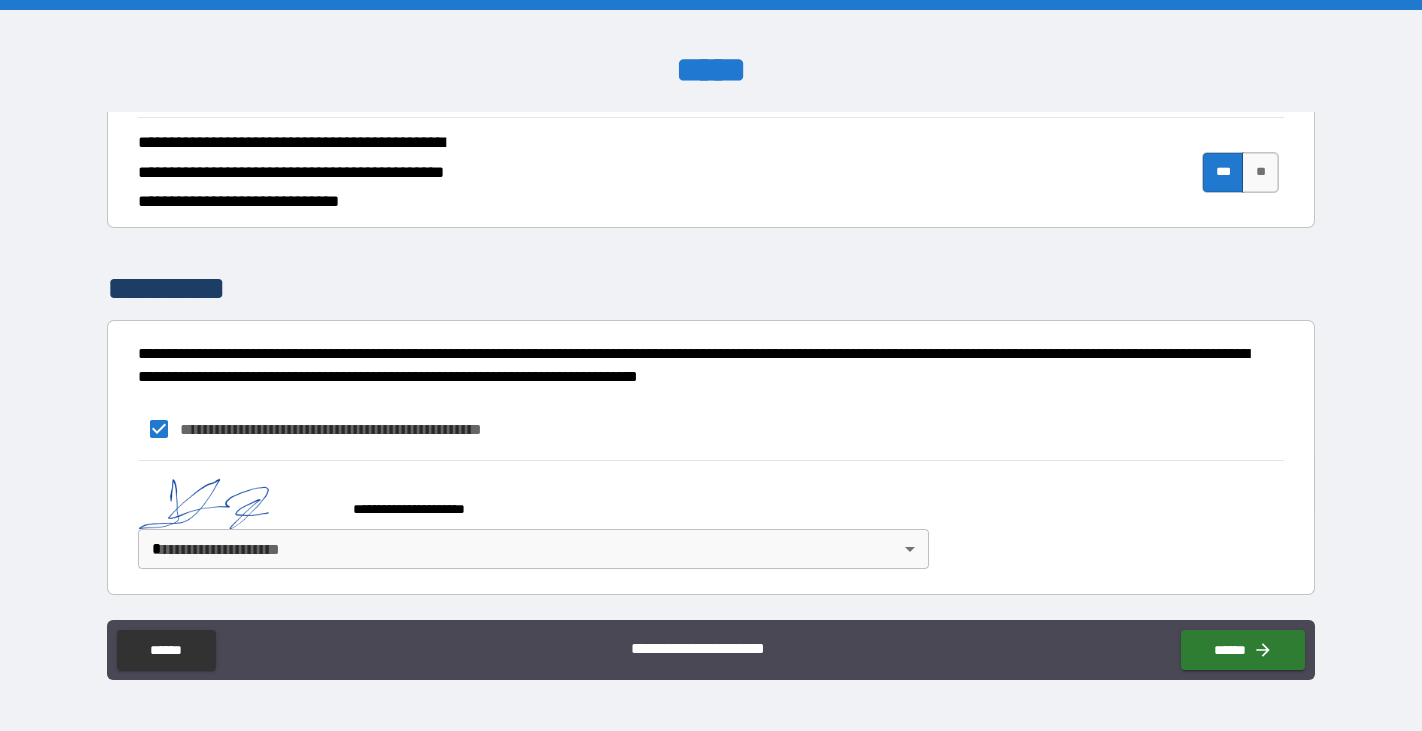 scroll, scrollTop: 3928, scrollLeft: 0, axis: vertical 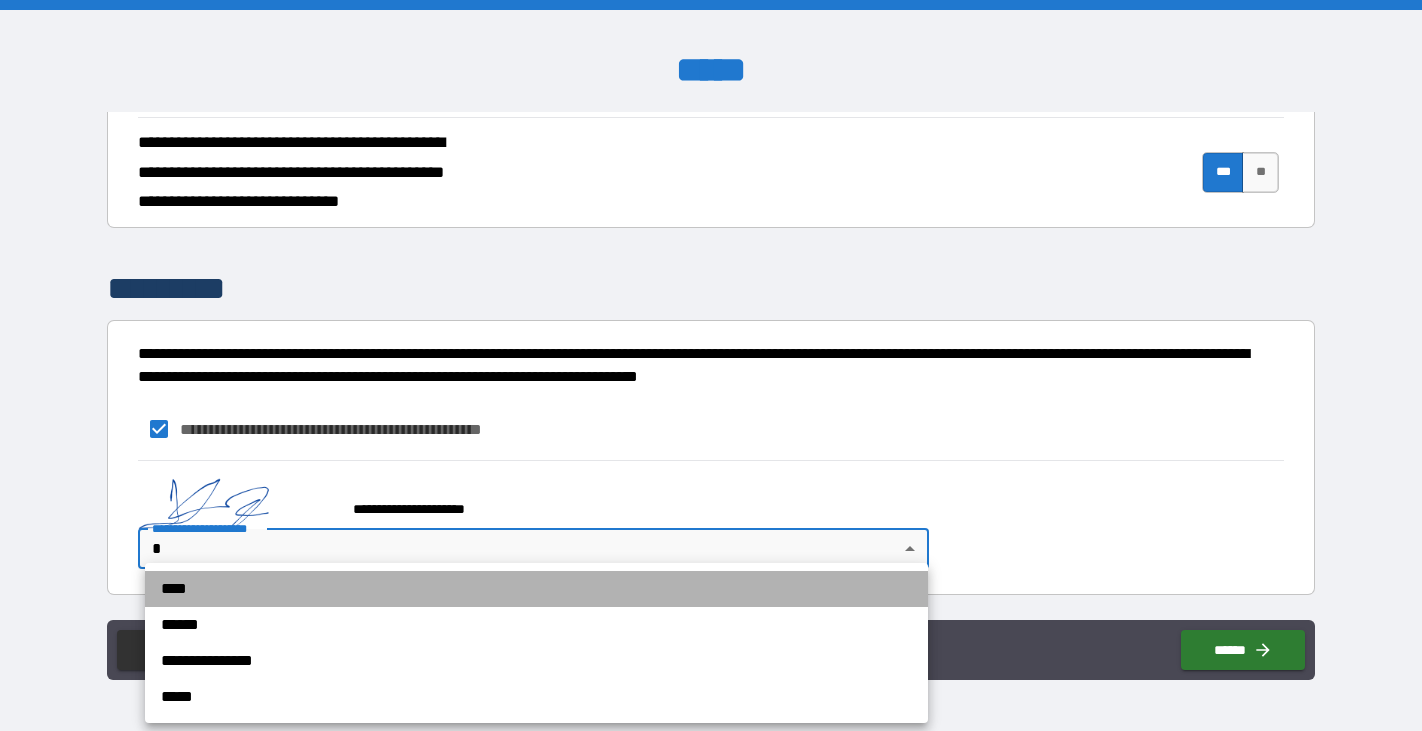 click on "****" at bounding box center (536, 589) 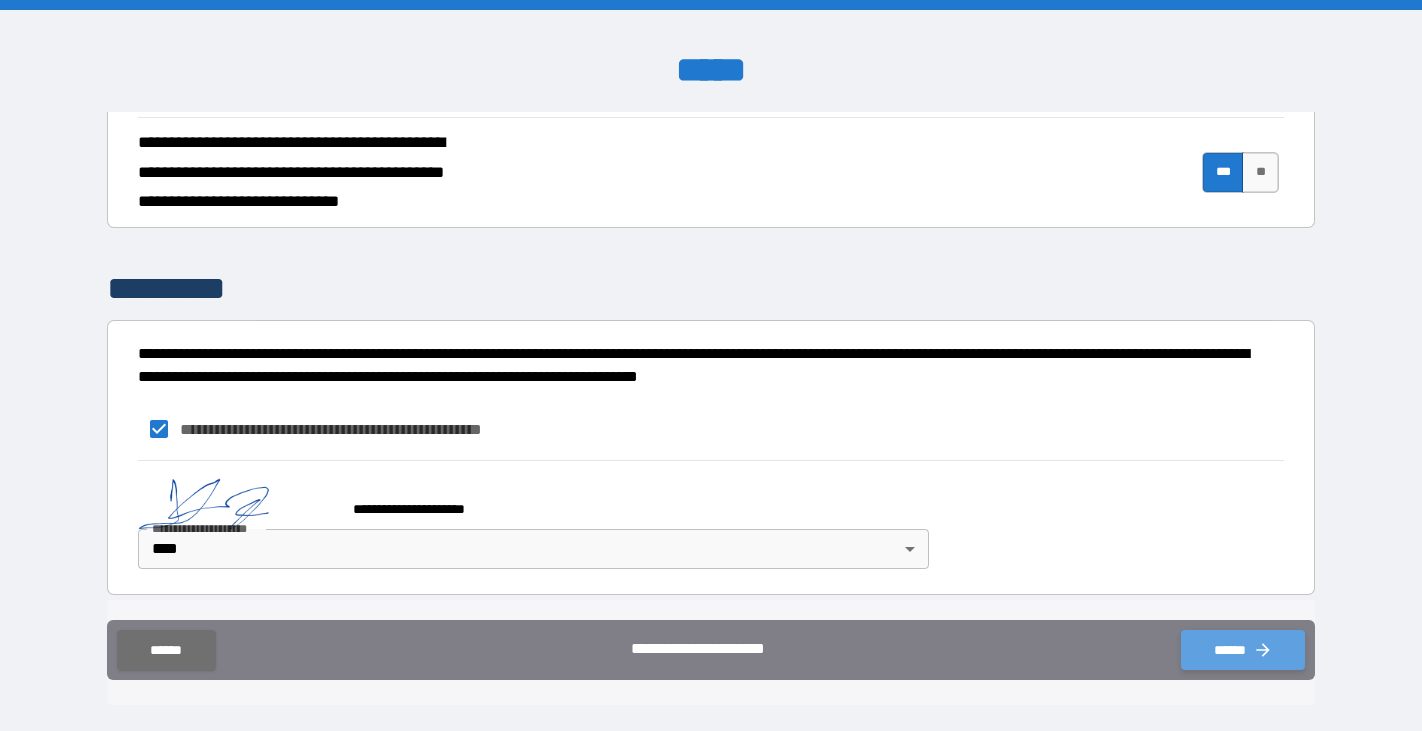 click on "******" at bounding box center [1243, 650] 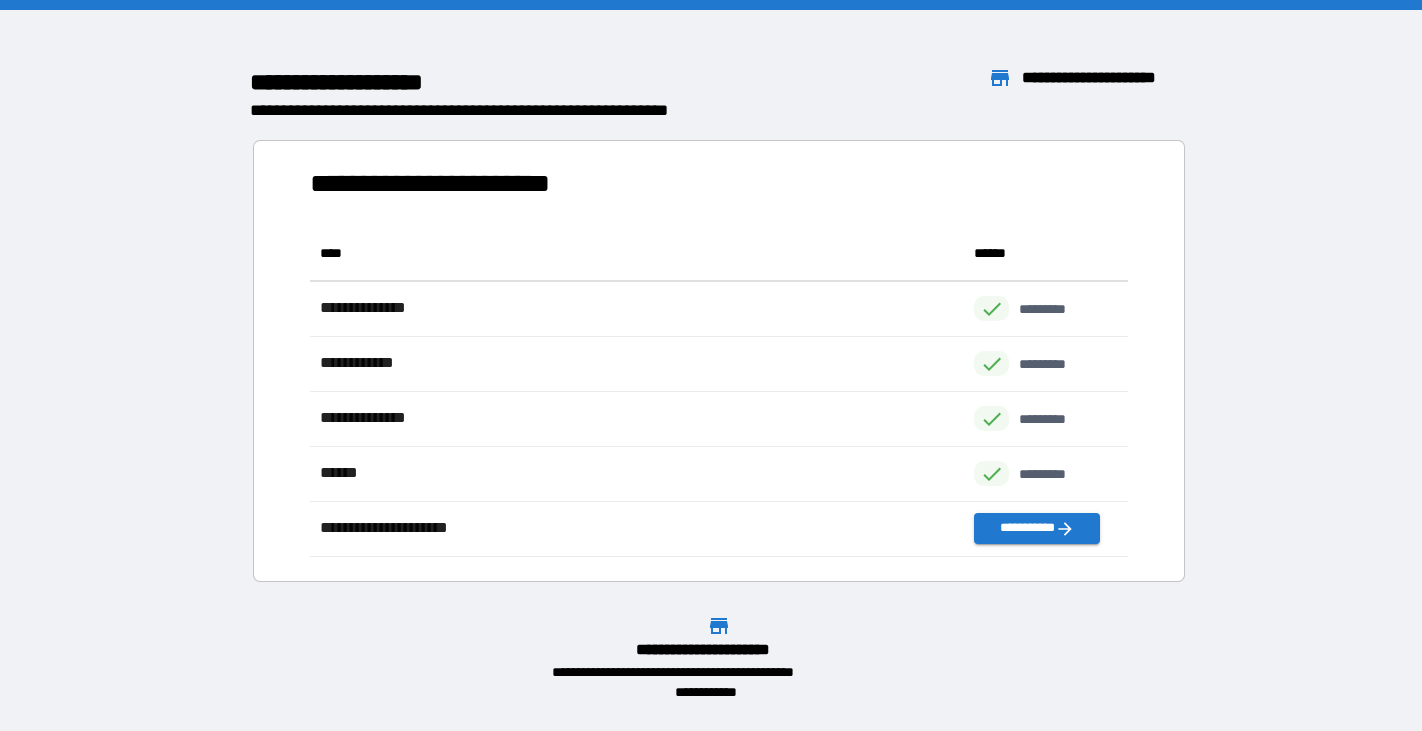 scroll, scrollTop: 1, scrollLeft: 1, axis: both 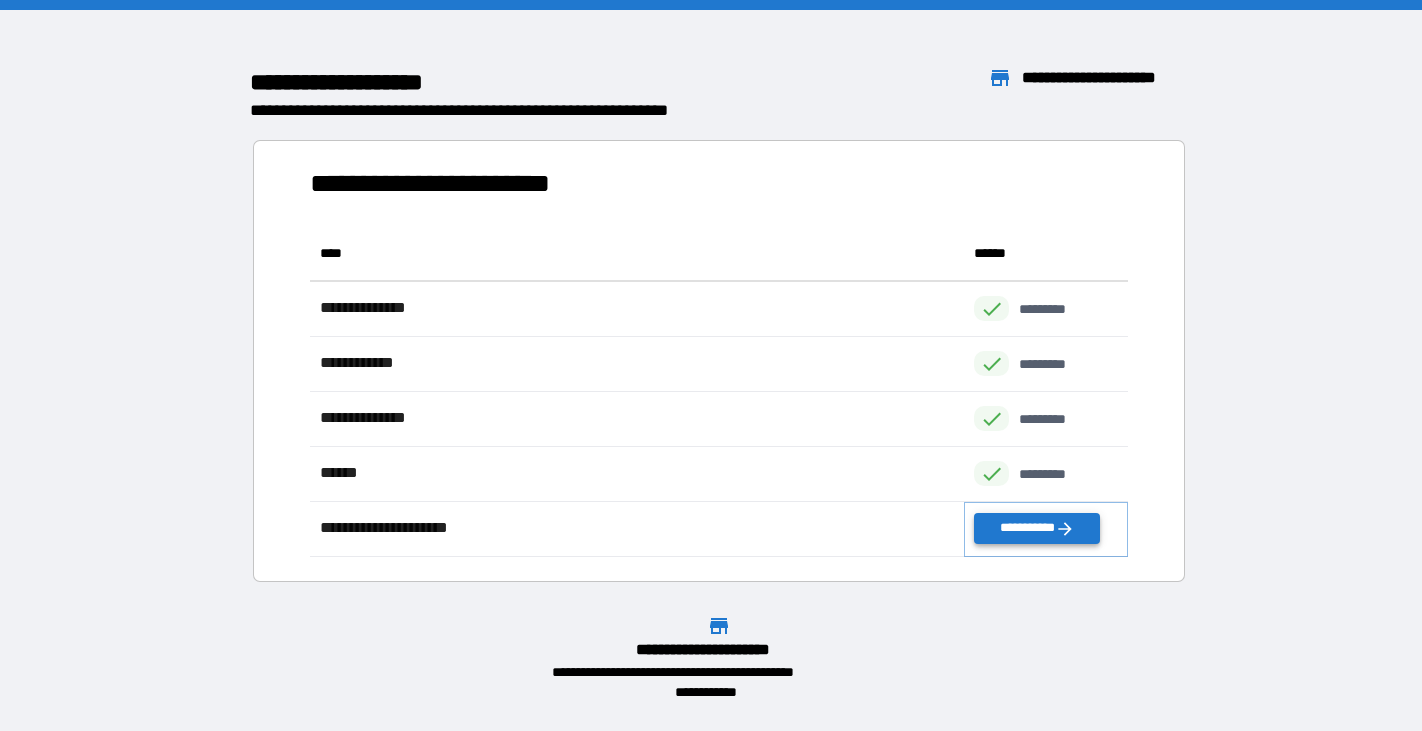 click on "**********" at bounding box center (1036, 528) 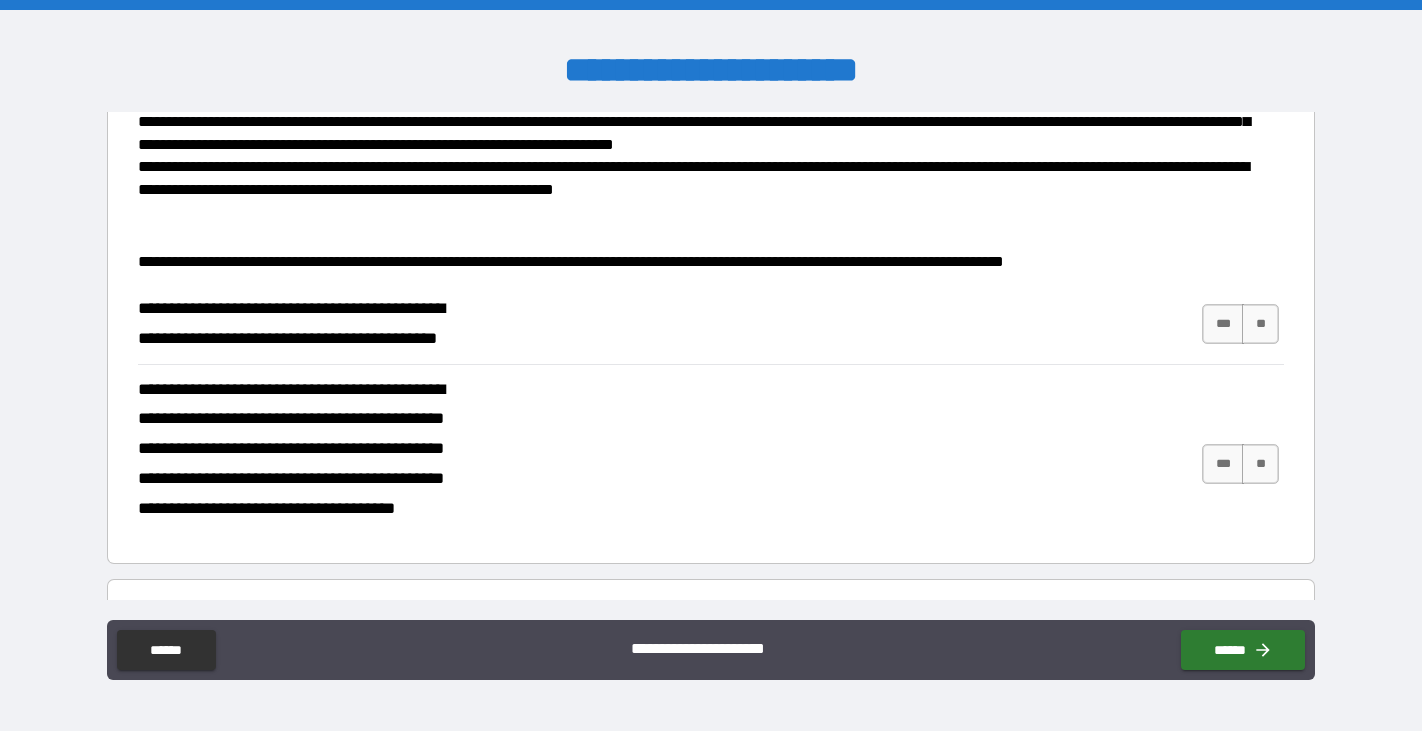 scroll, scrollTop: 473, scrollLeft: 0, axis: vertical 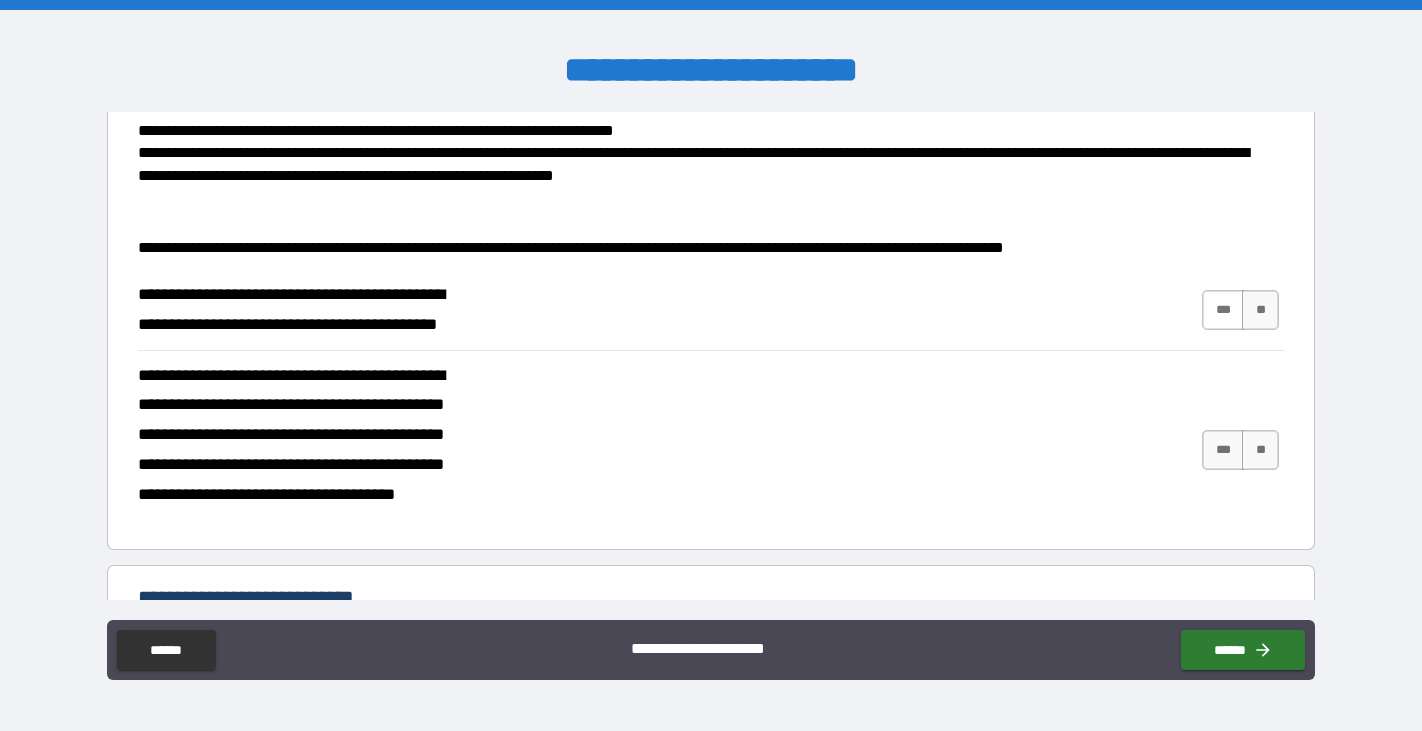 click on "***" at bounding box center (1223, 310) 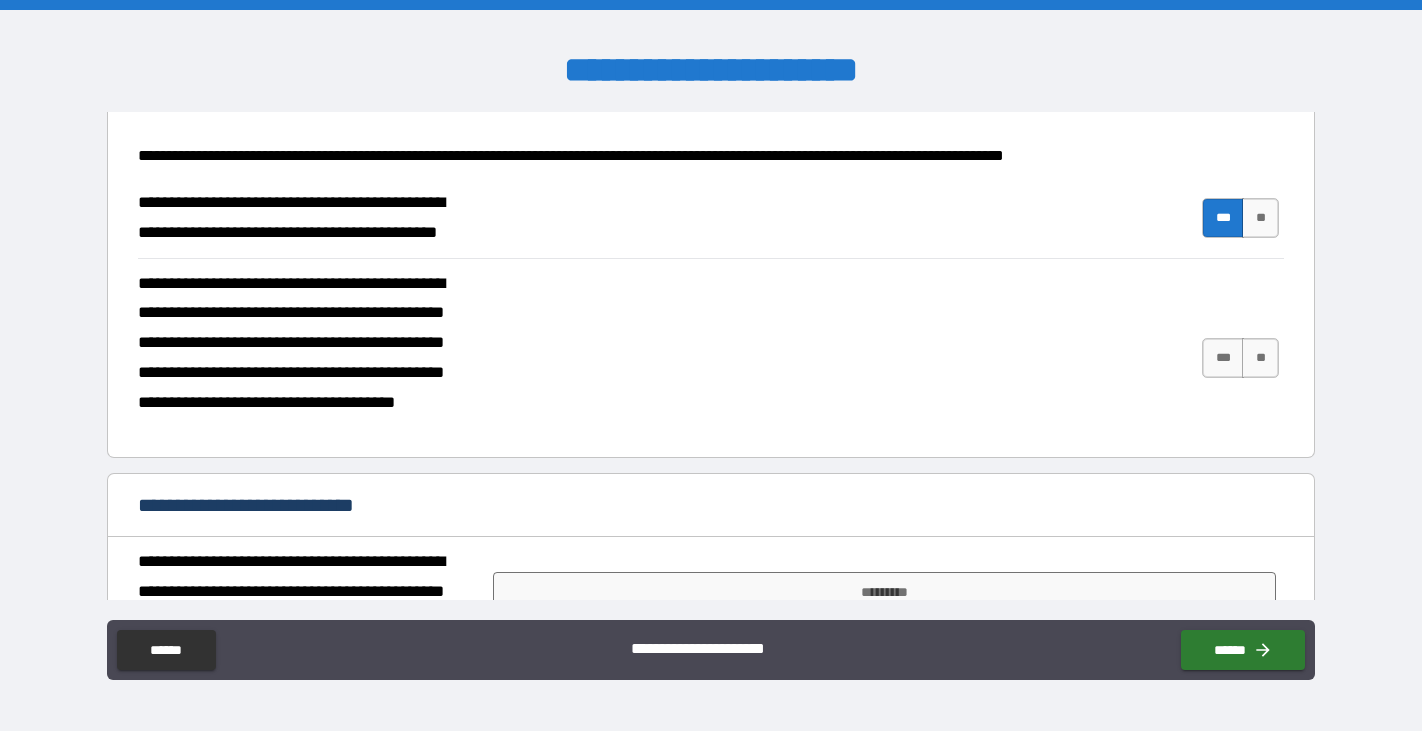 scroll, scrollTop: 566, scrollLeft: 0, axis: vertical 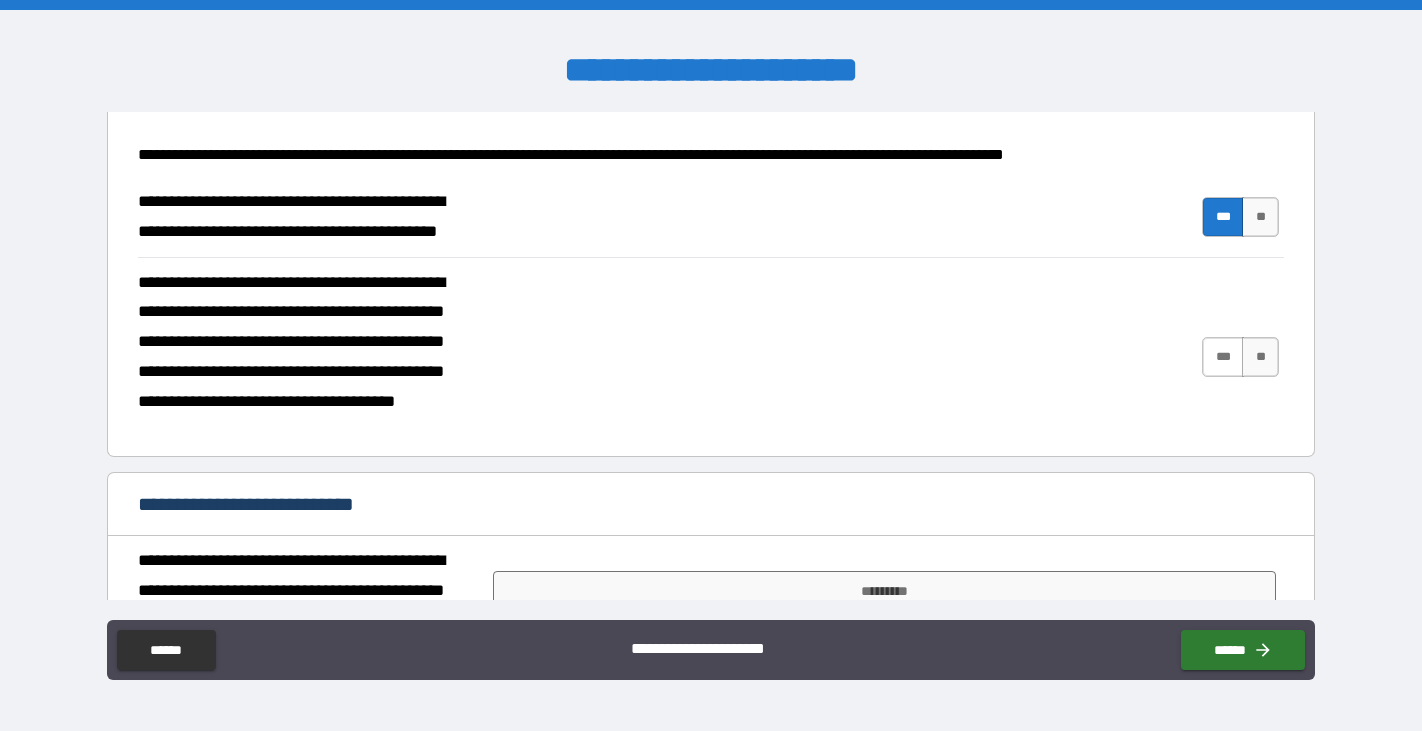 click on "***" at bounding box center [1223, 357] 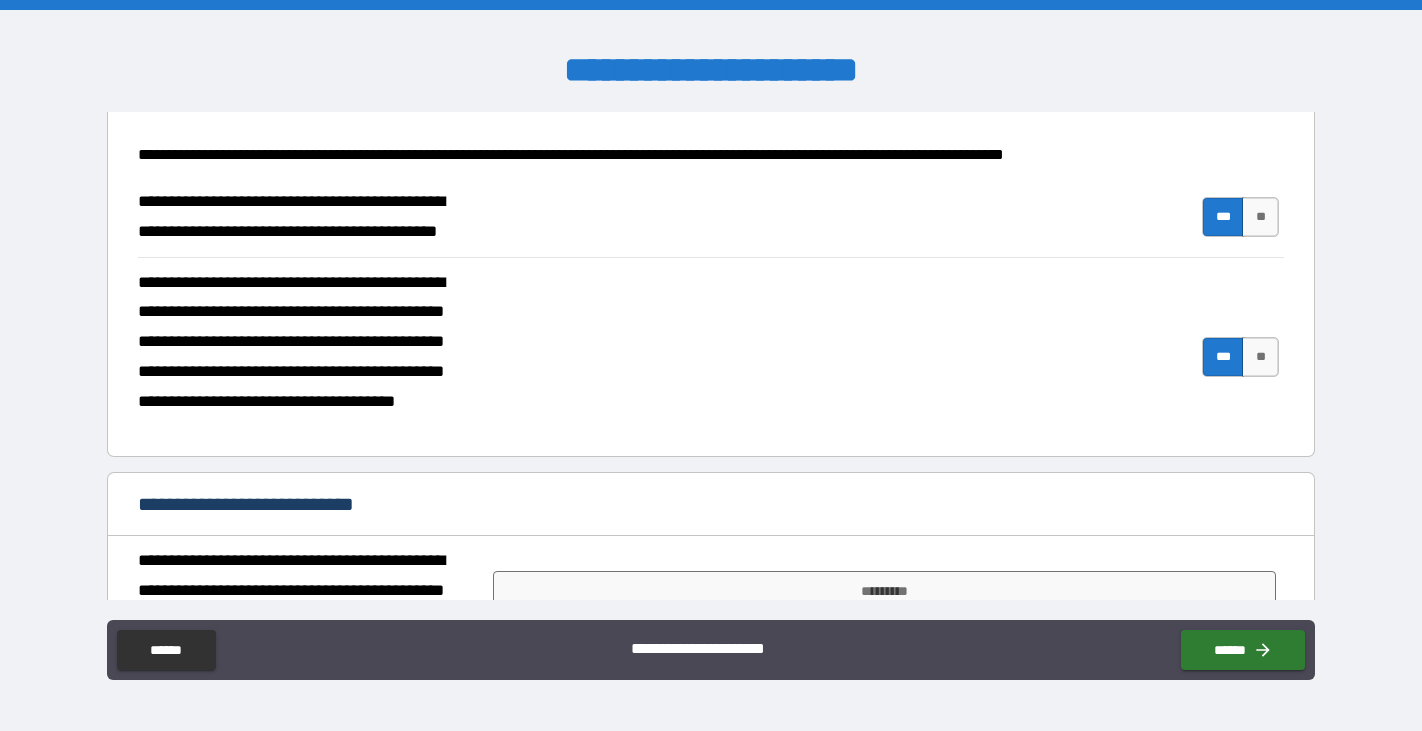 scroll, scrollTop: 725, scrollLeft: 0, axis: vertical 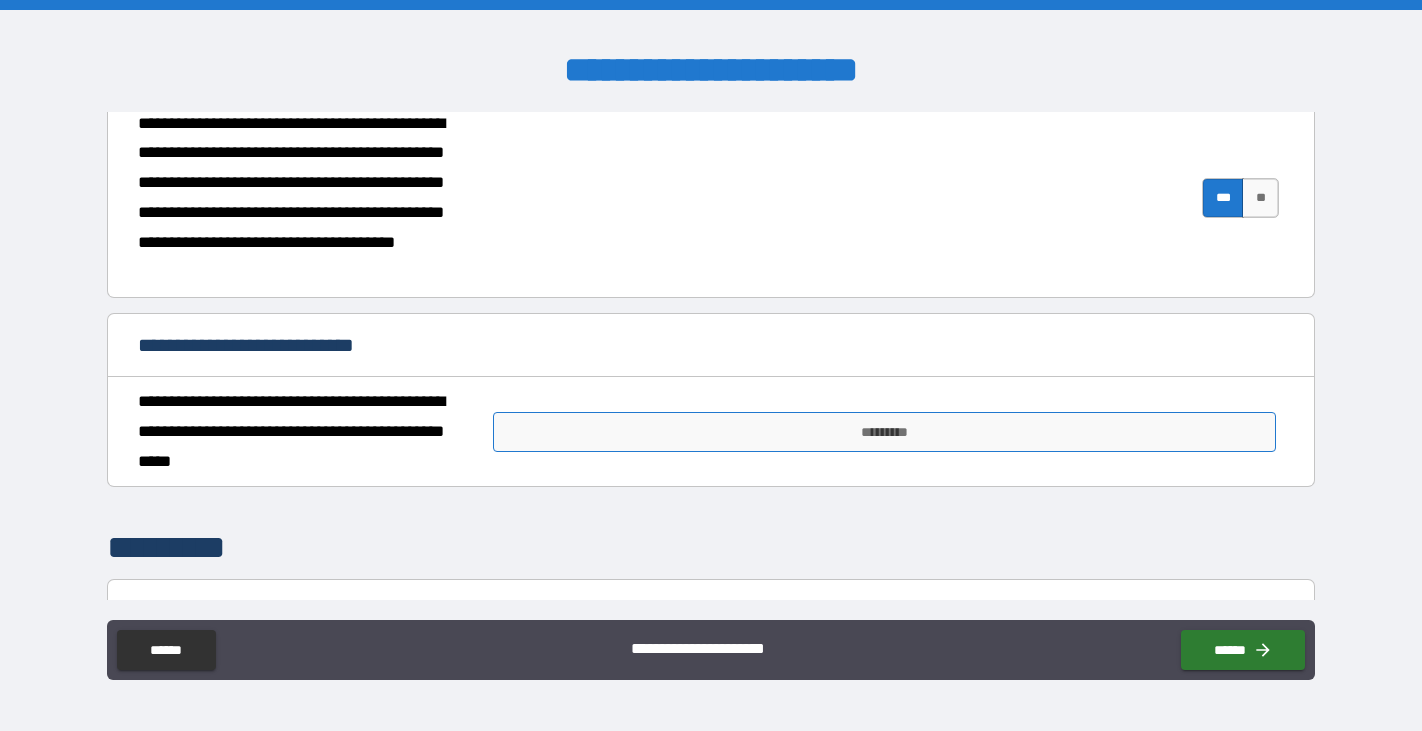 click on "*********" at bounding box center (884, 432) 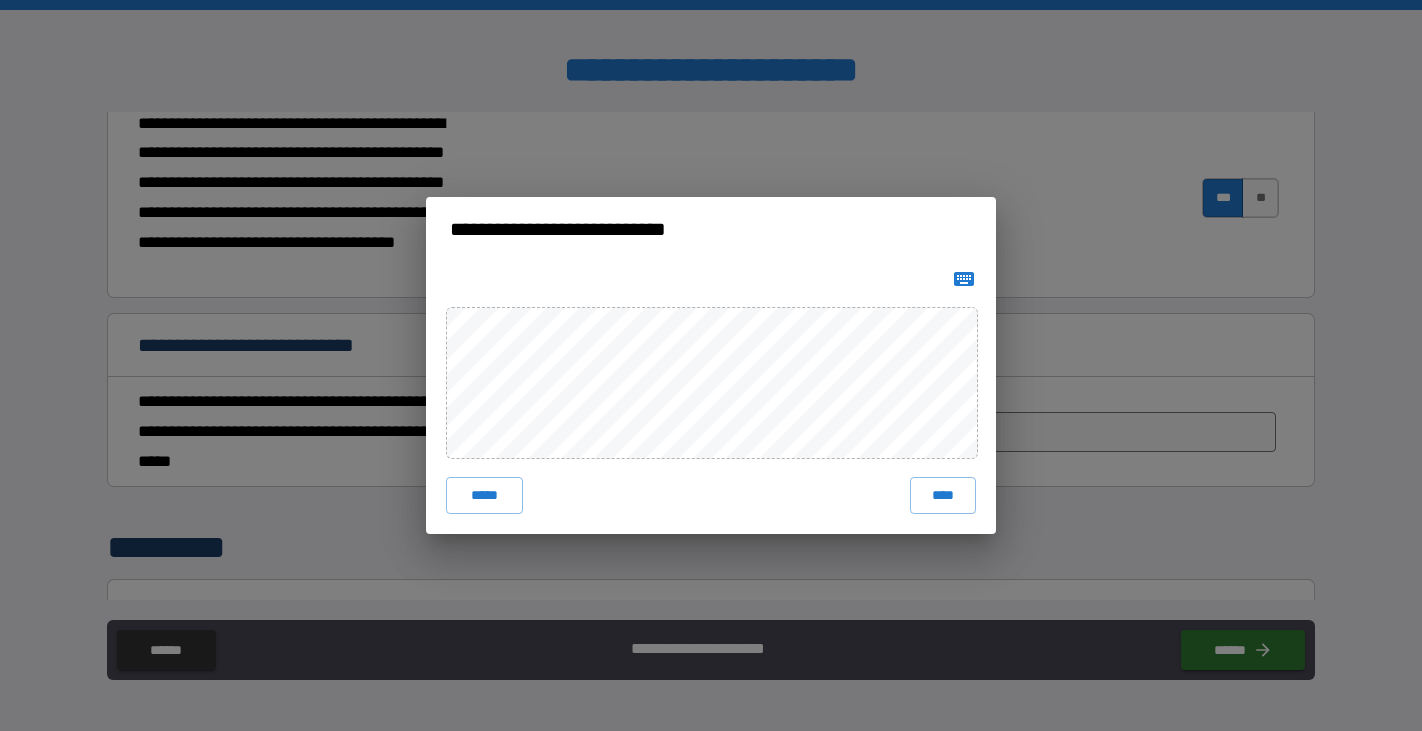 click at bounding box center [711, 382] 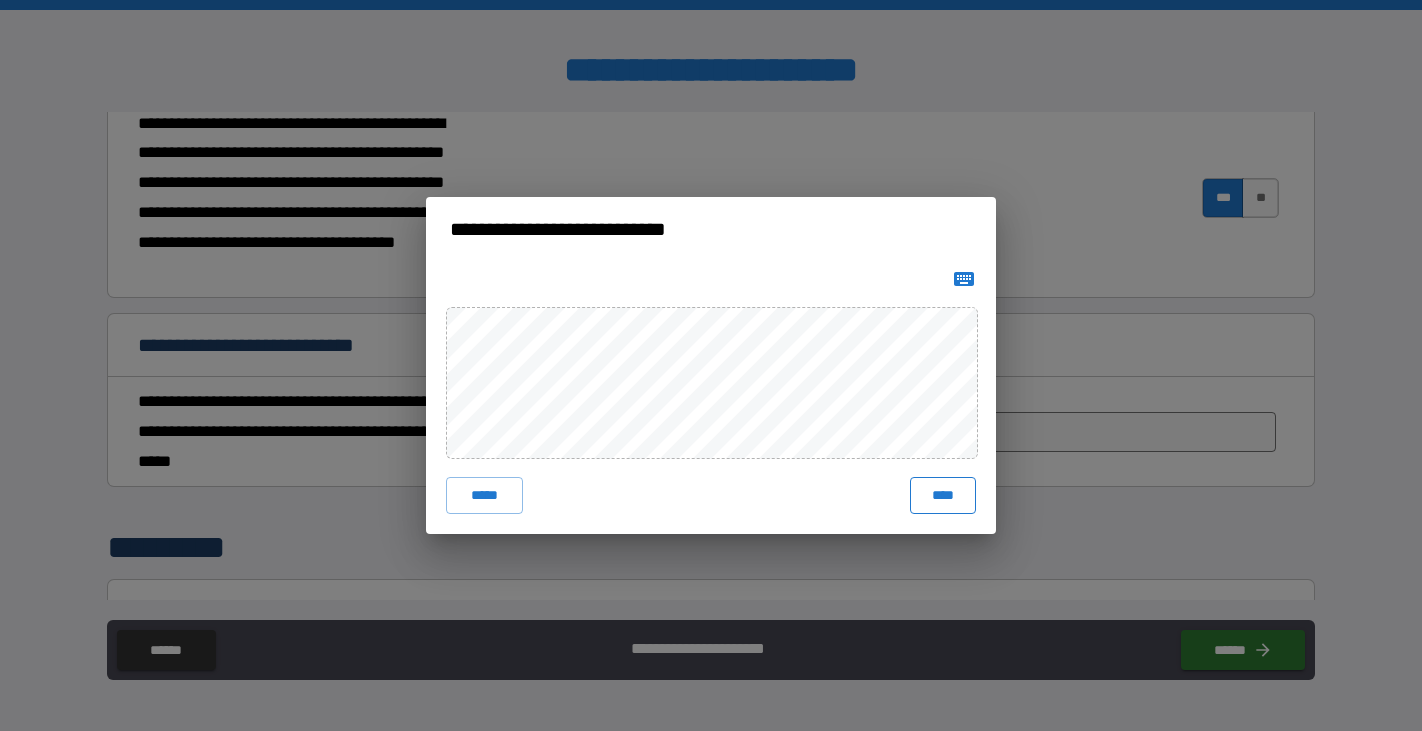 click on "****" at bounding box center (943, 495) 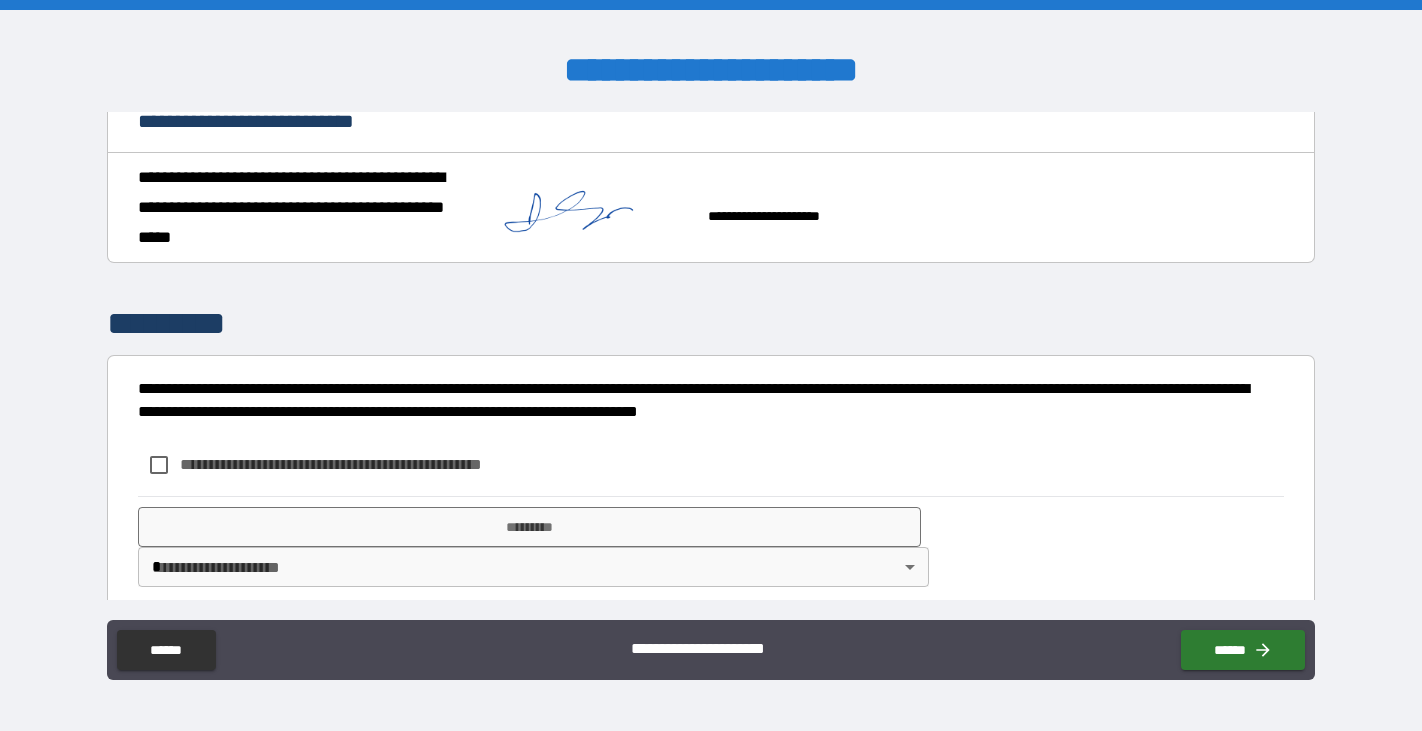 scroll, scrollTop: 967, scrollLeft: 0, axis: vertical 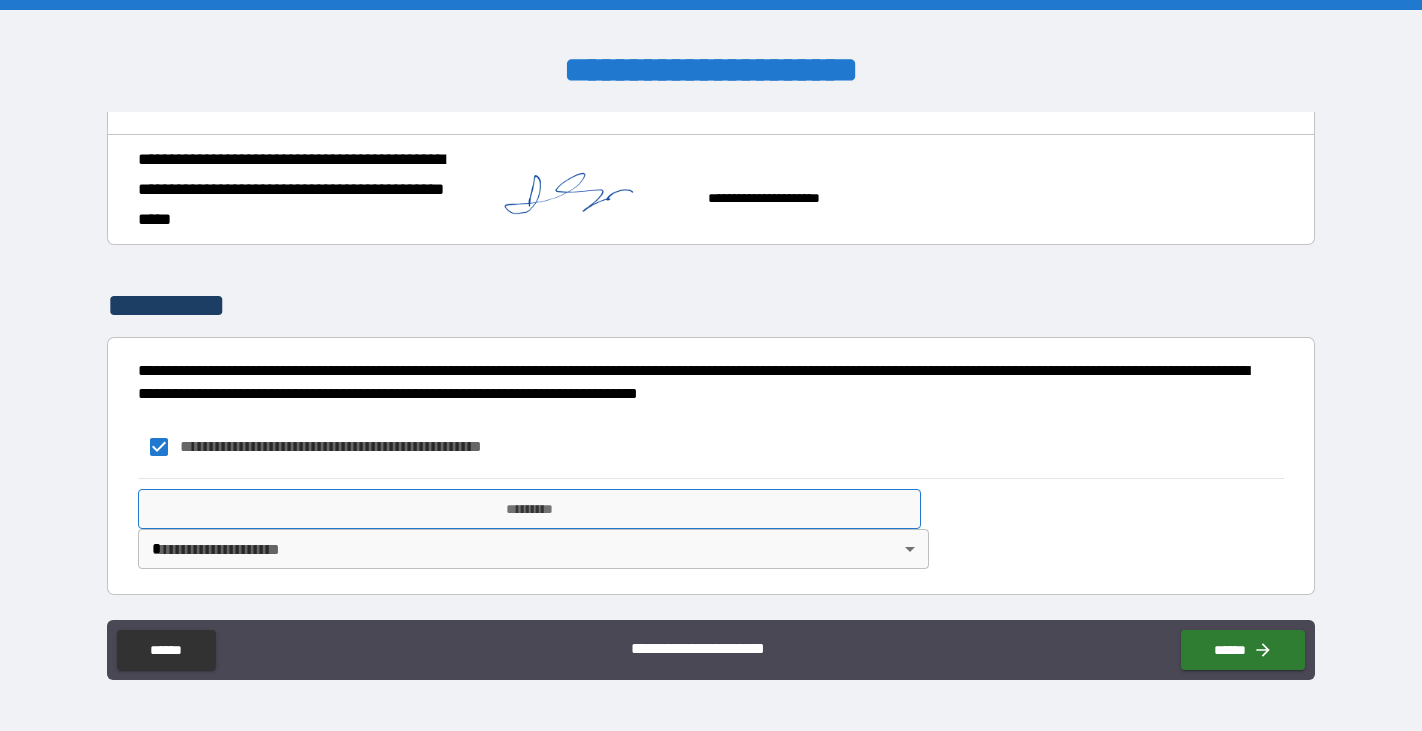 click on "*********" at bounding box center (529, 509) 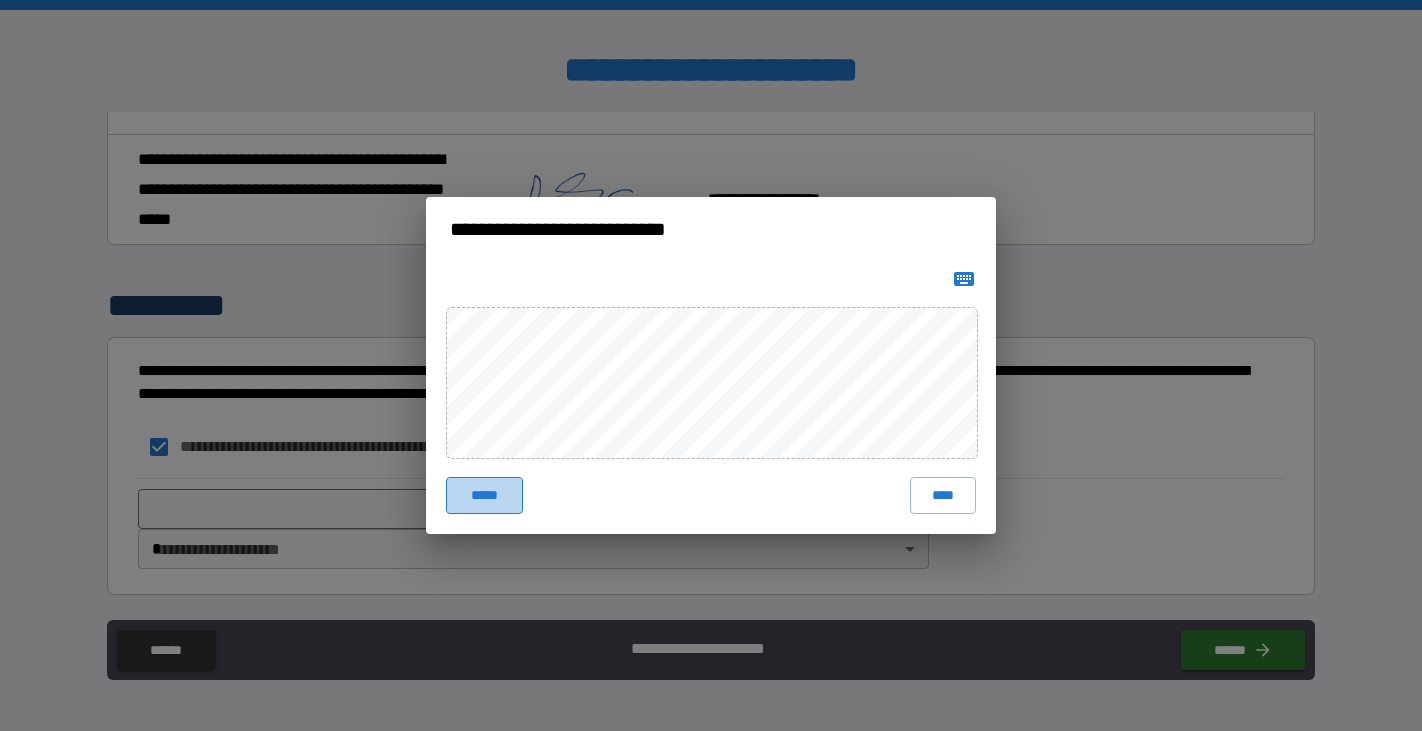 click on "*****" at bounding box center [484, 495] 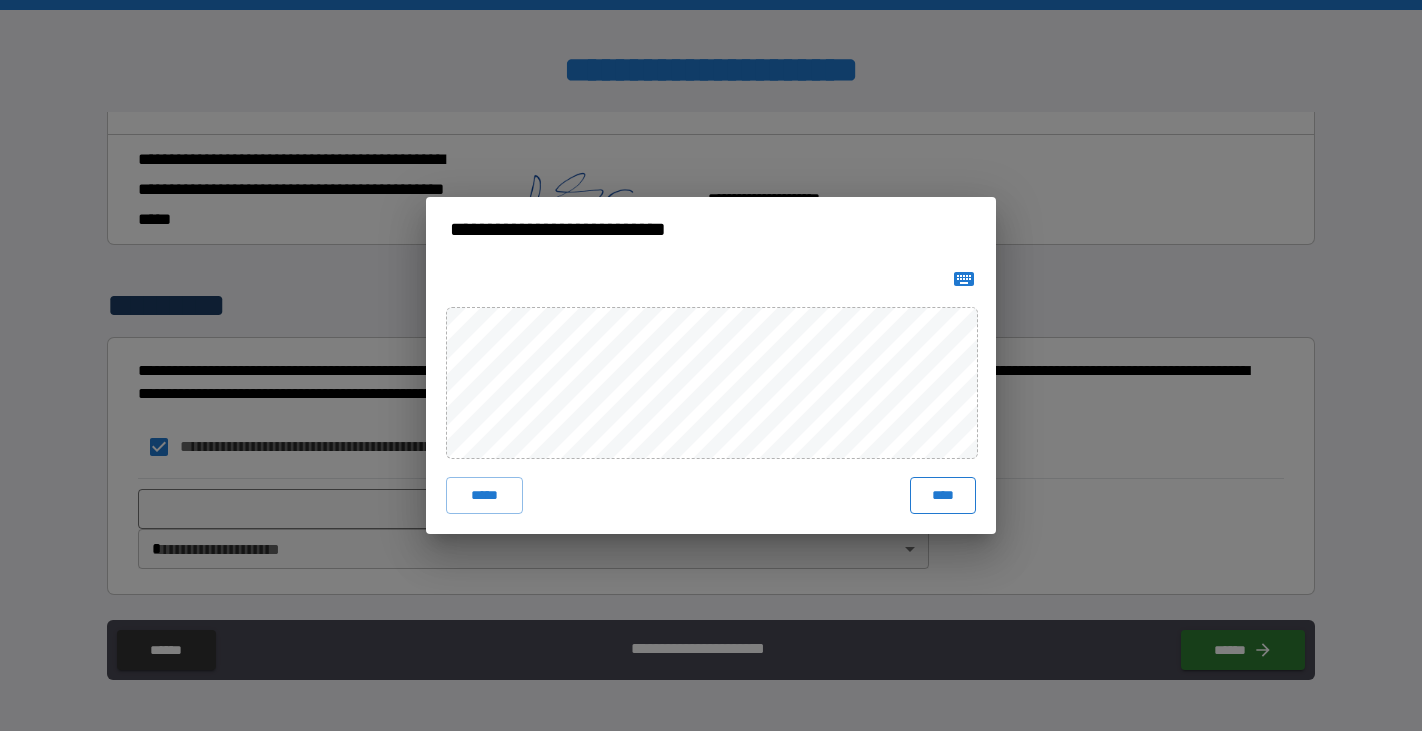 click on "****" at bounding box center [943, 495] 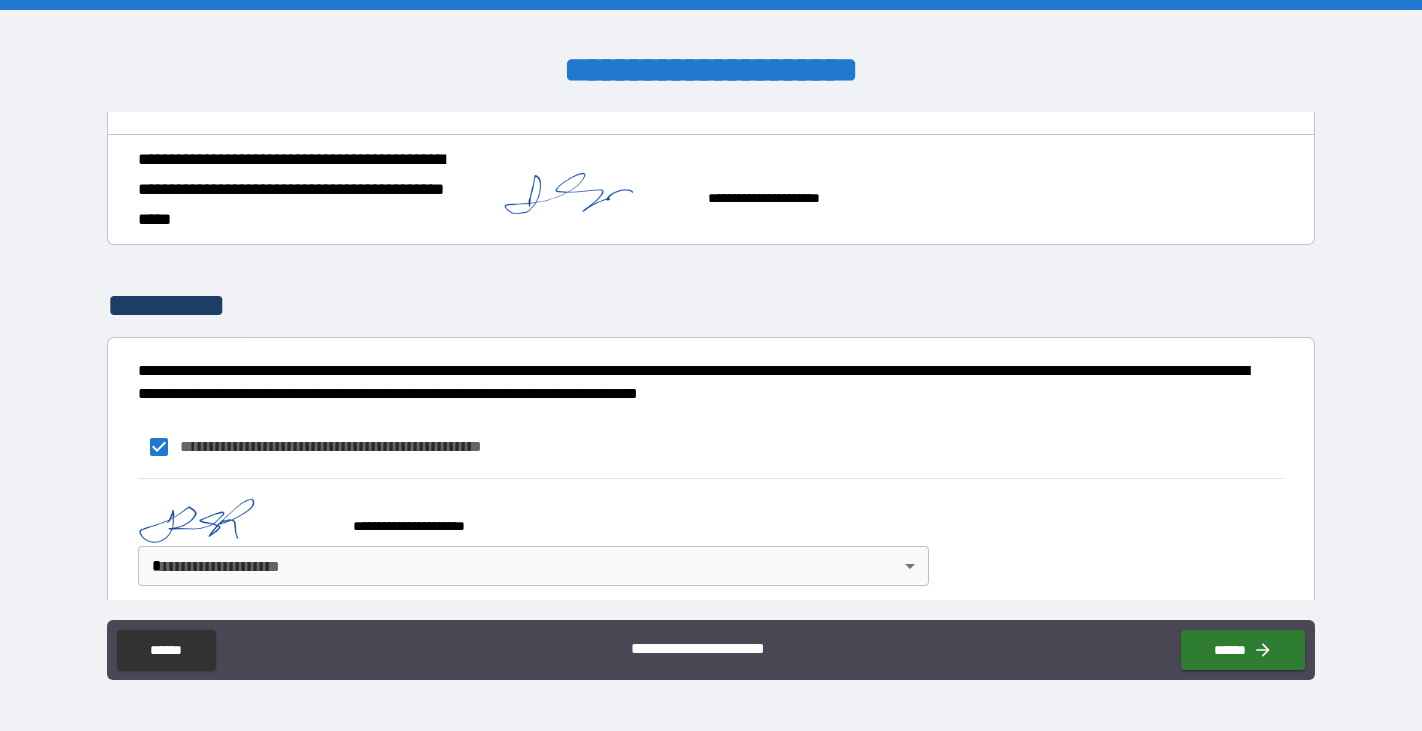 click on "**********" at bounding box center [711, 365] 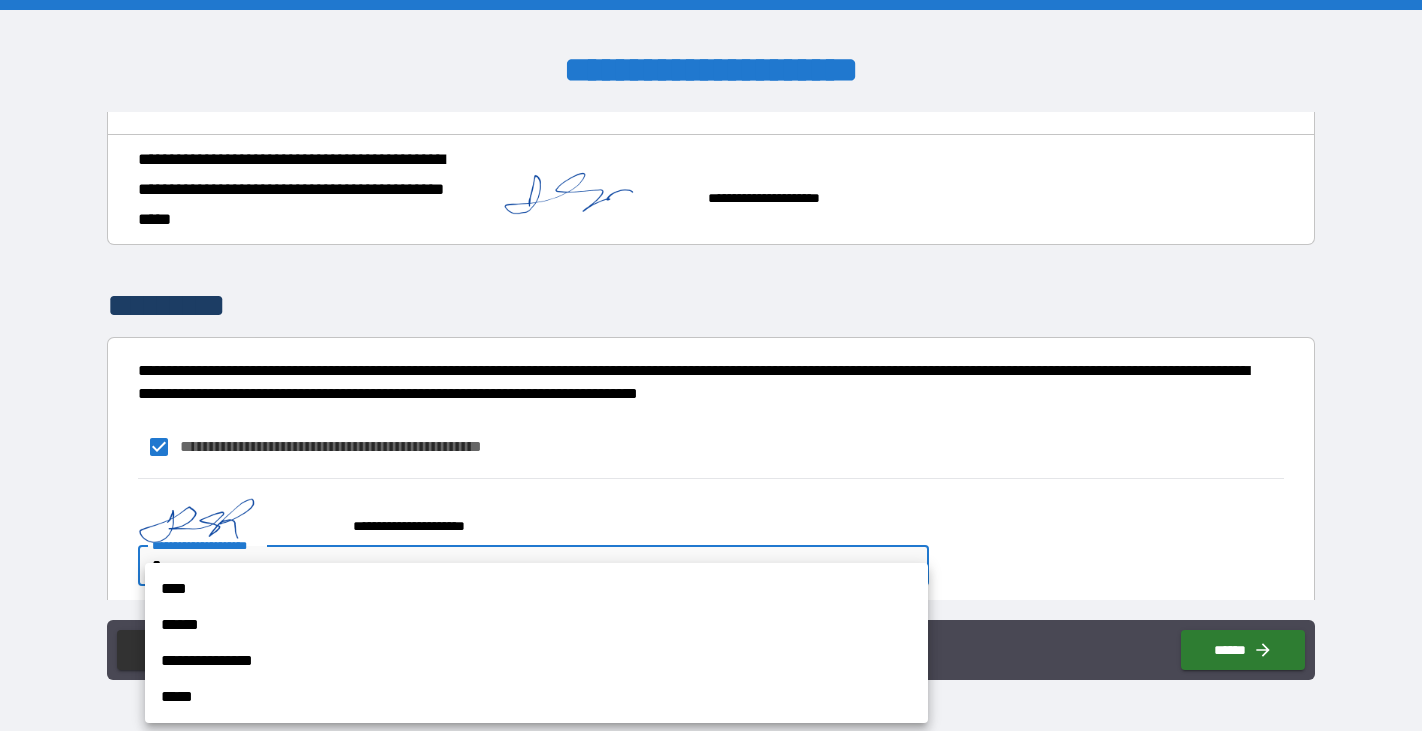 click on "****" at bounding box center (536, 589) 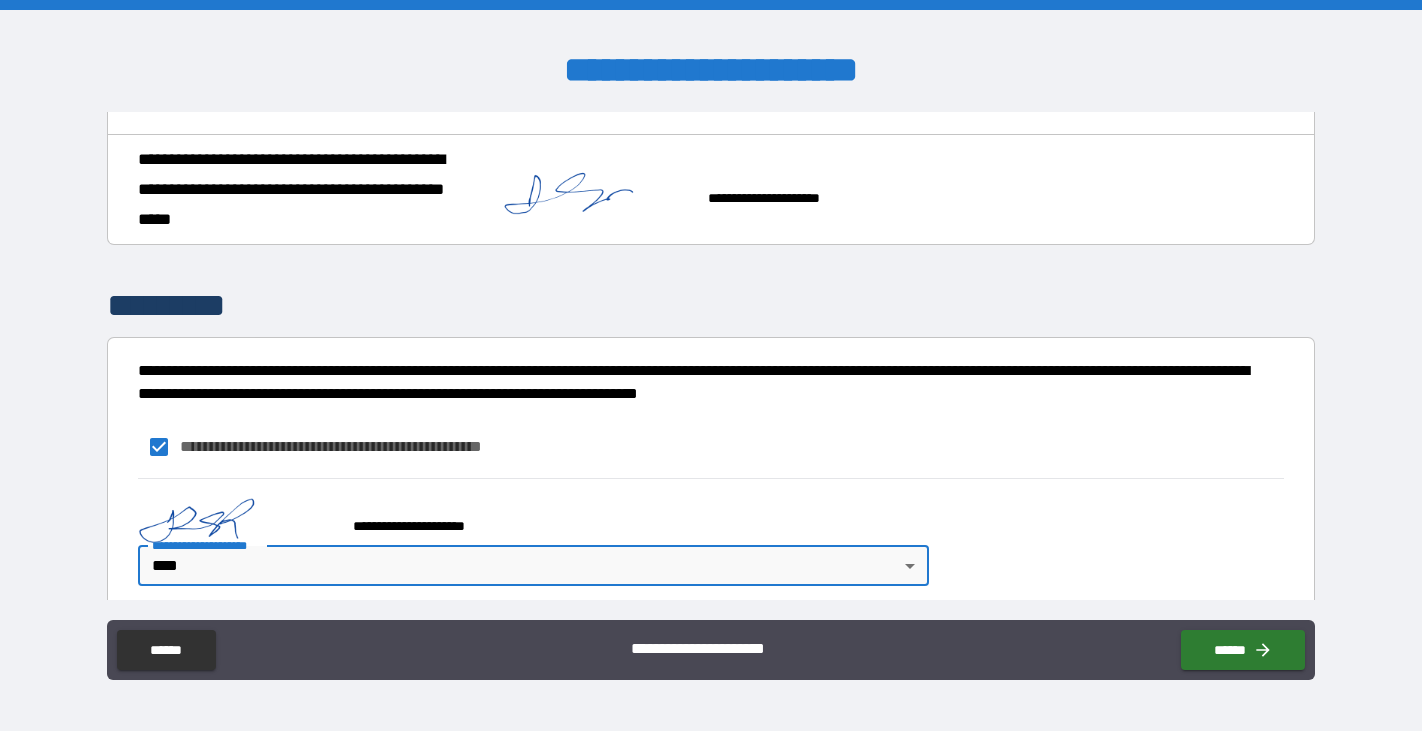 type on "****" 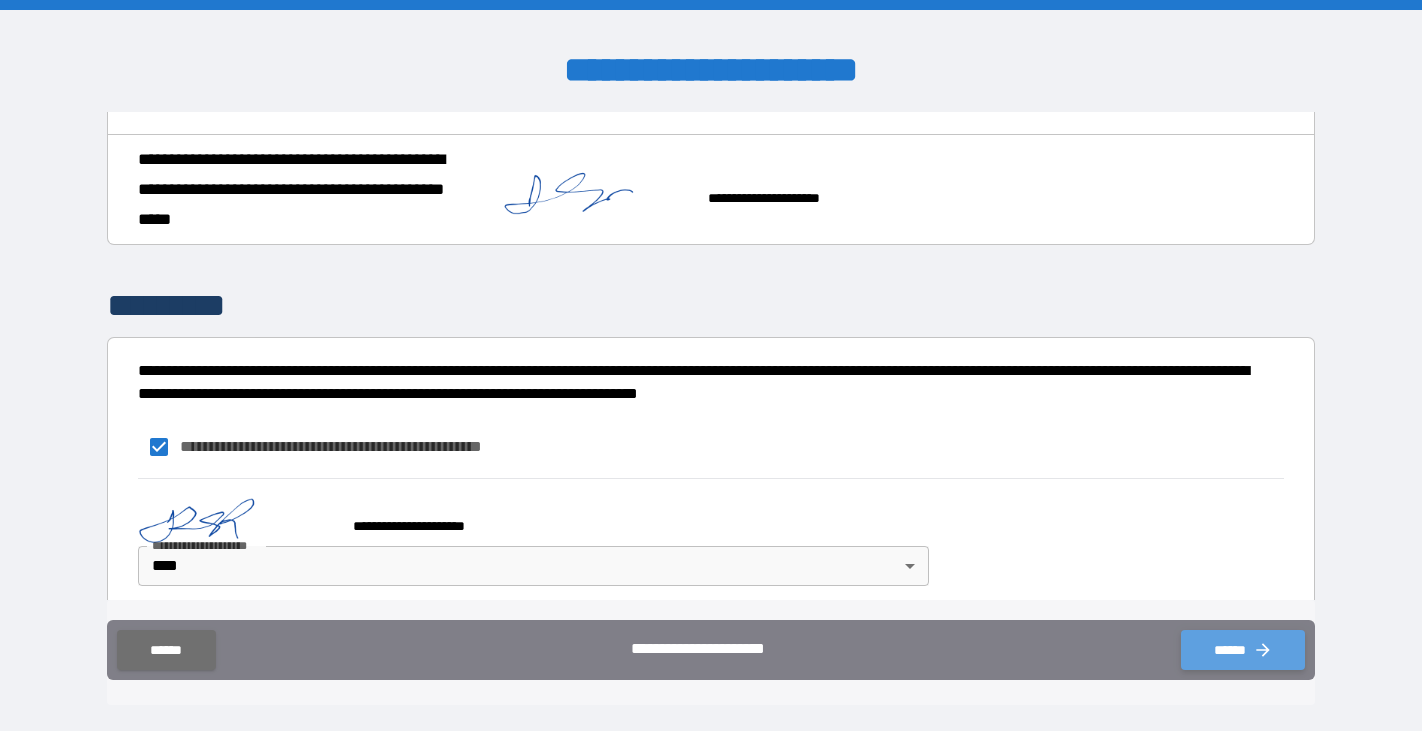 click 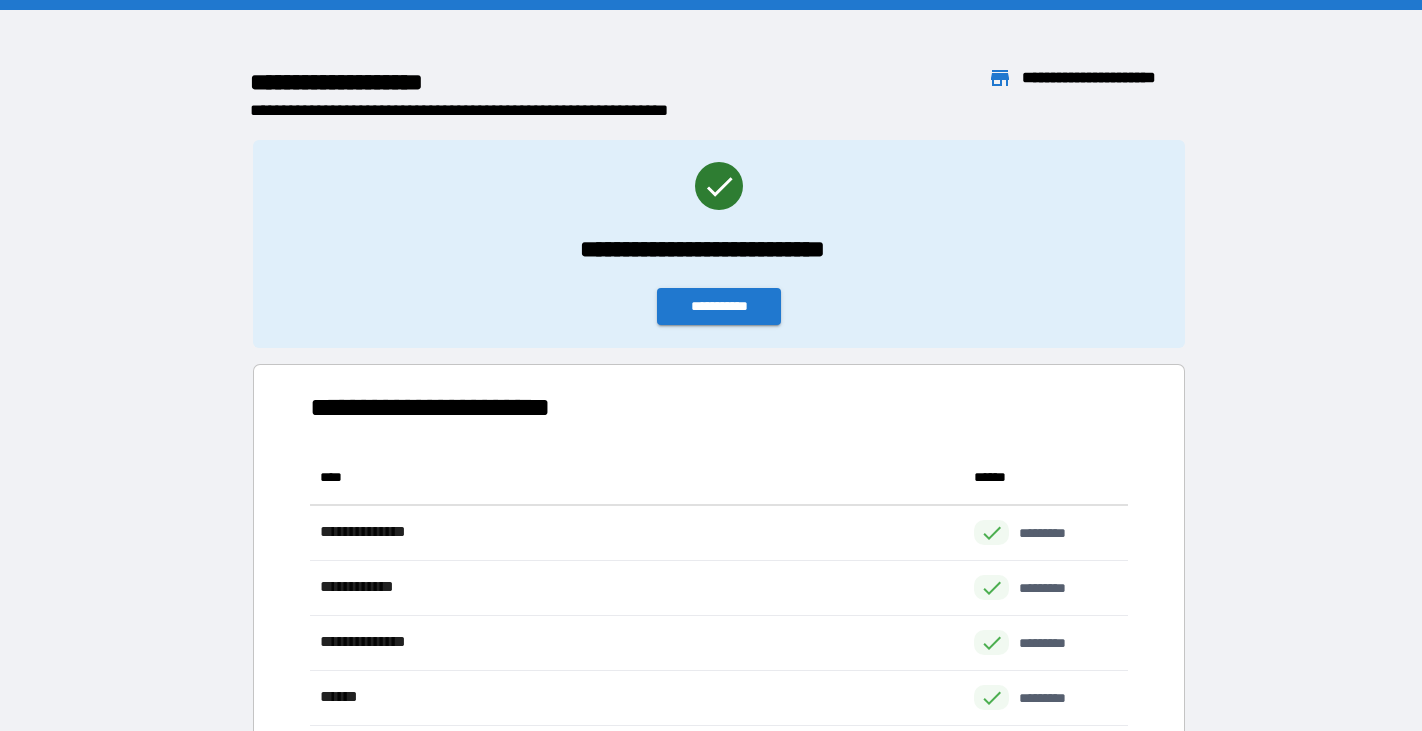 scroll, scrollTop: 1, scrollLeft: 1, axis: both 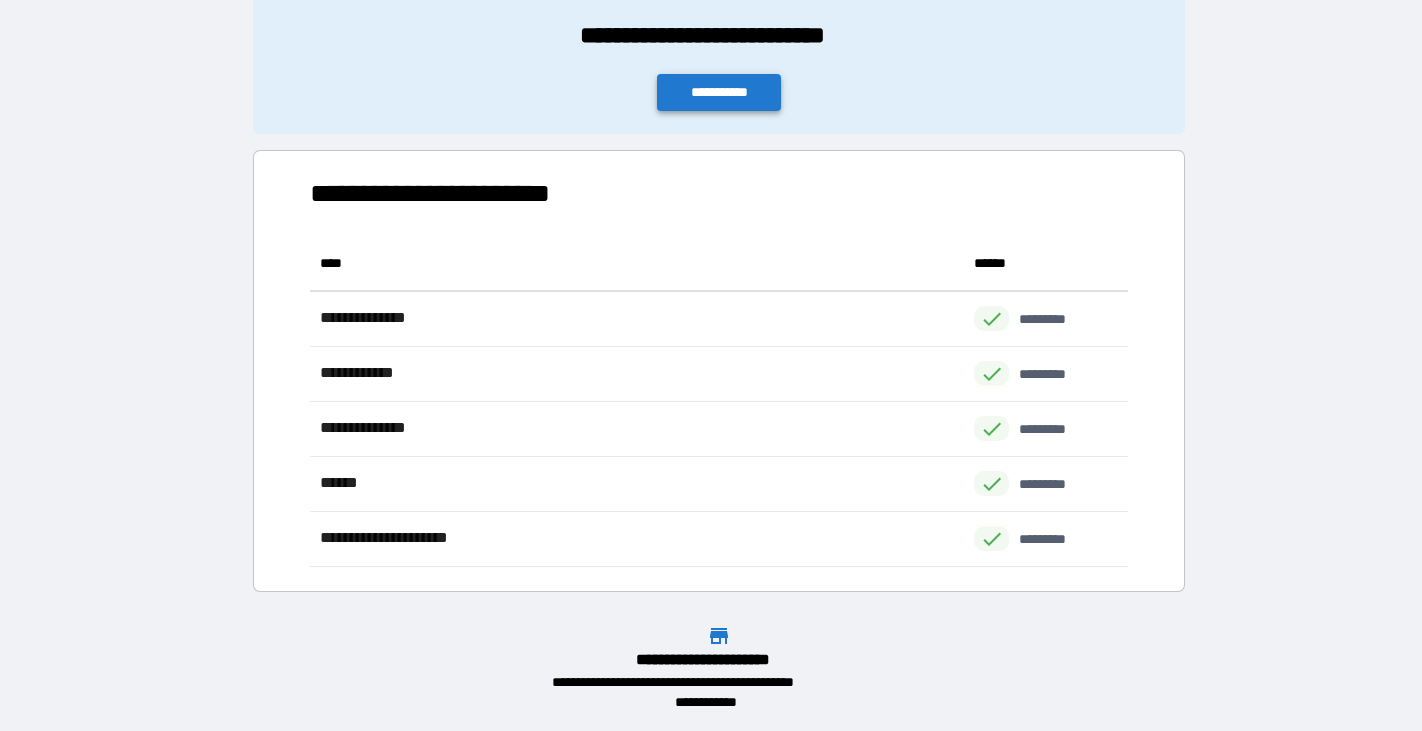 click on "**********" at bounding box center (719, 92) 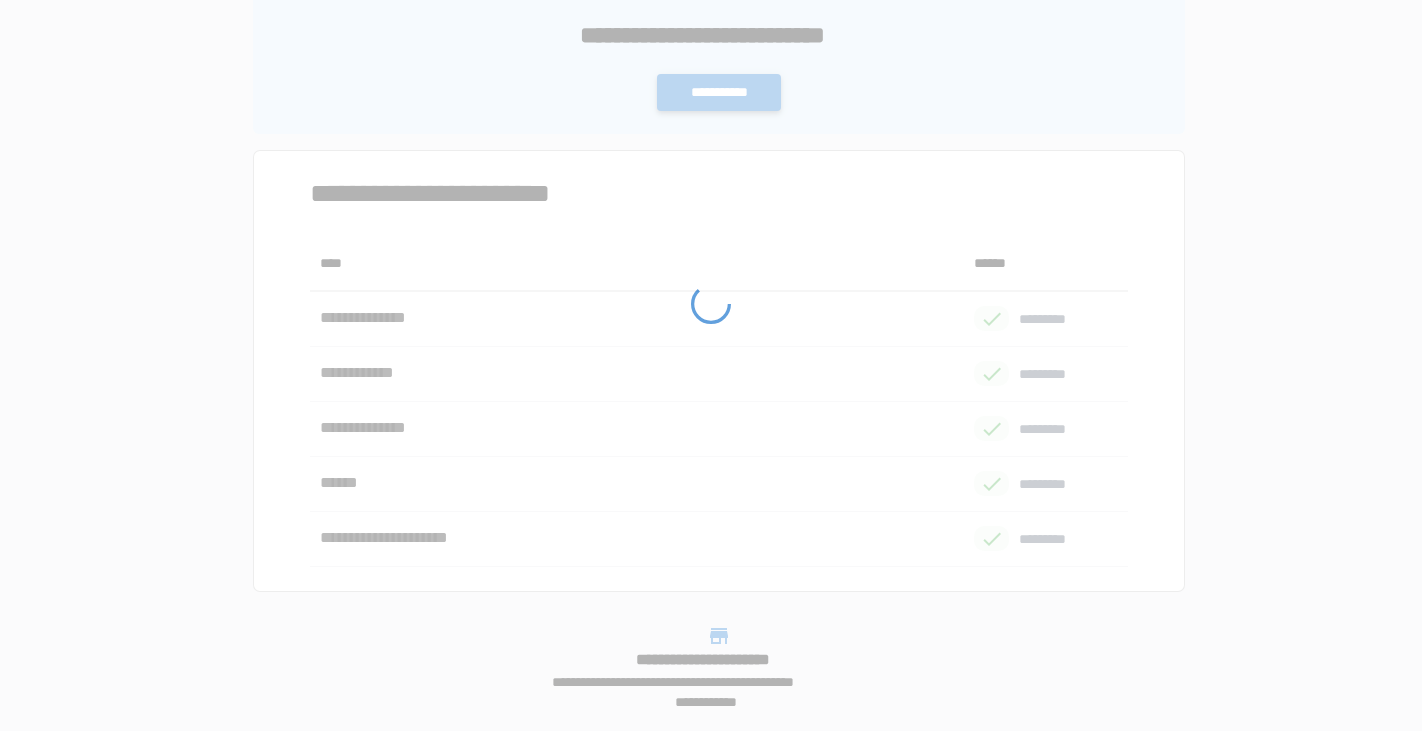scroll, scrollTop: 0, scrollLeft: 0, axis: both 